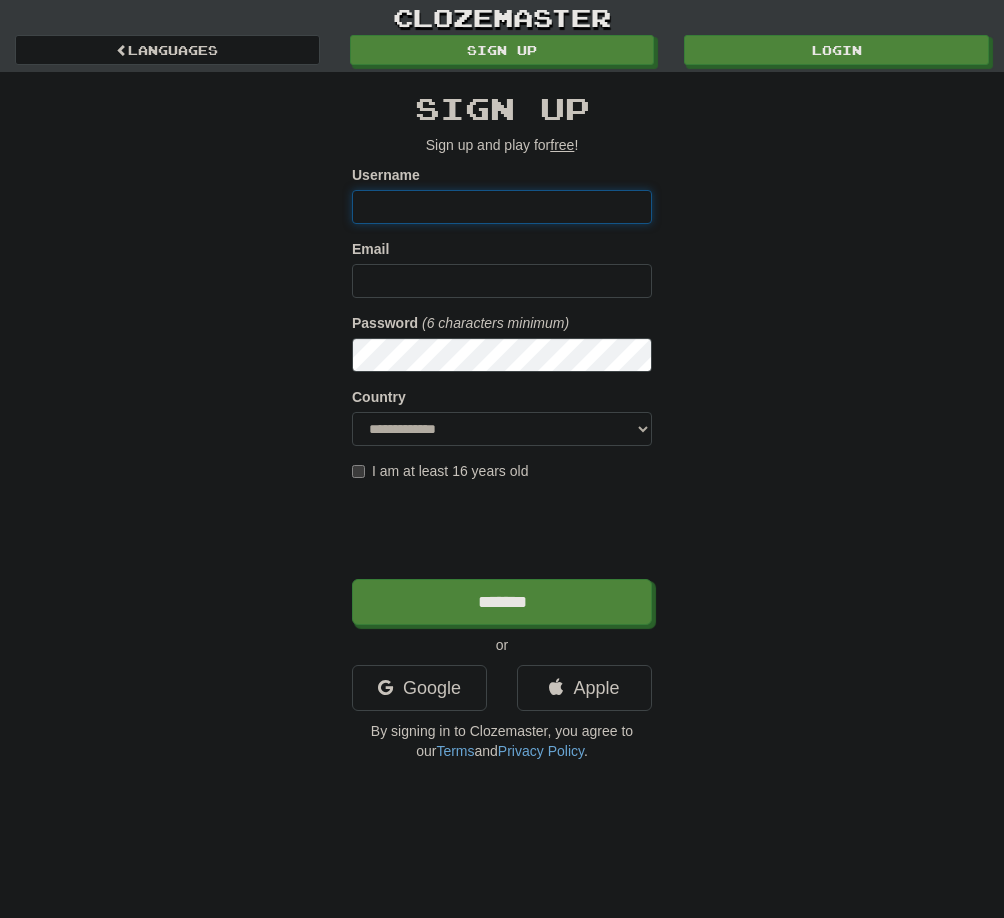 scroll, scrollTop: 0, scrollLeft: 0, axis: both 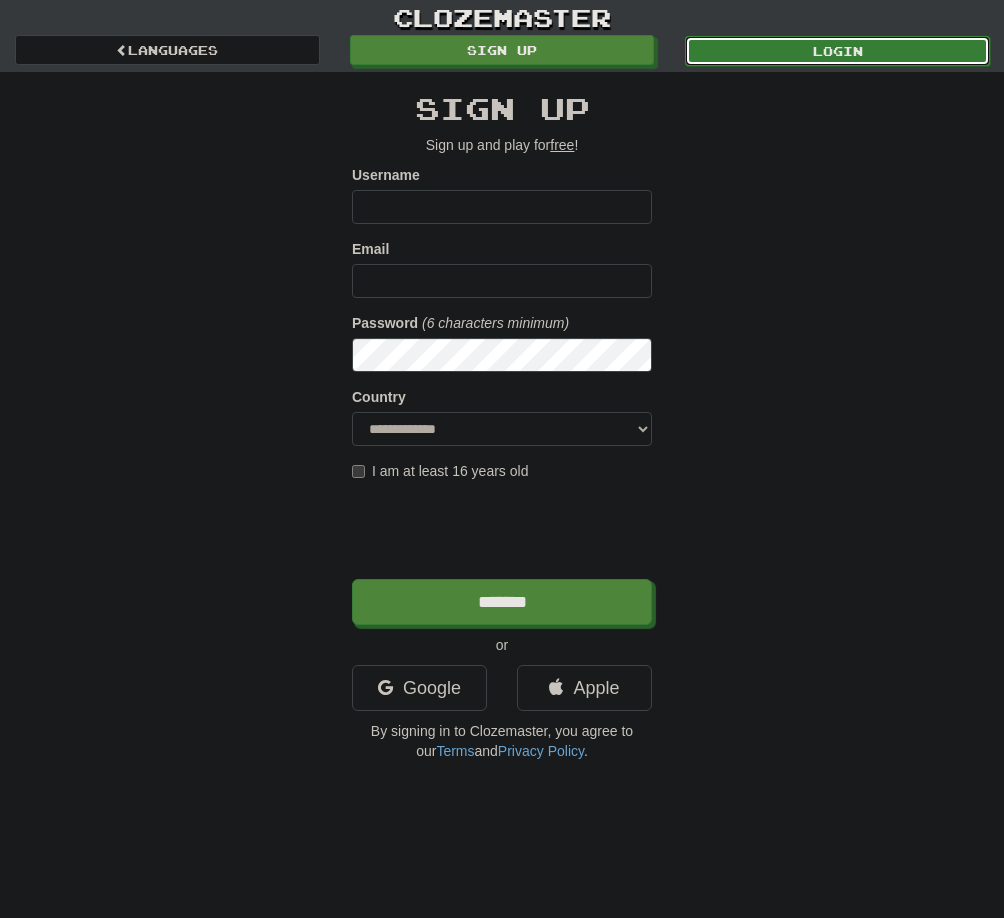 click on "Login" at bounding box center (837, 51) 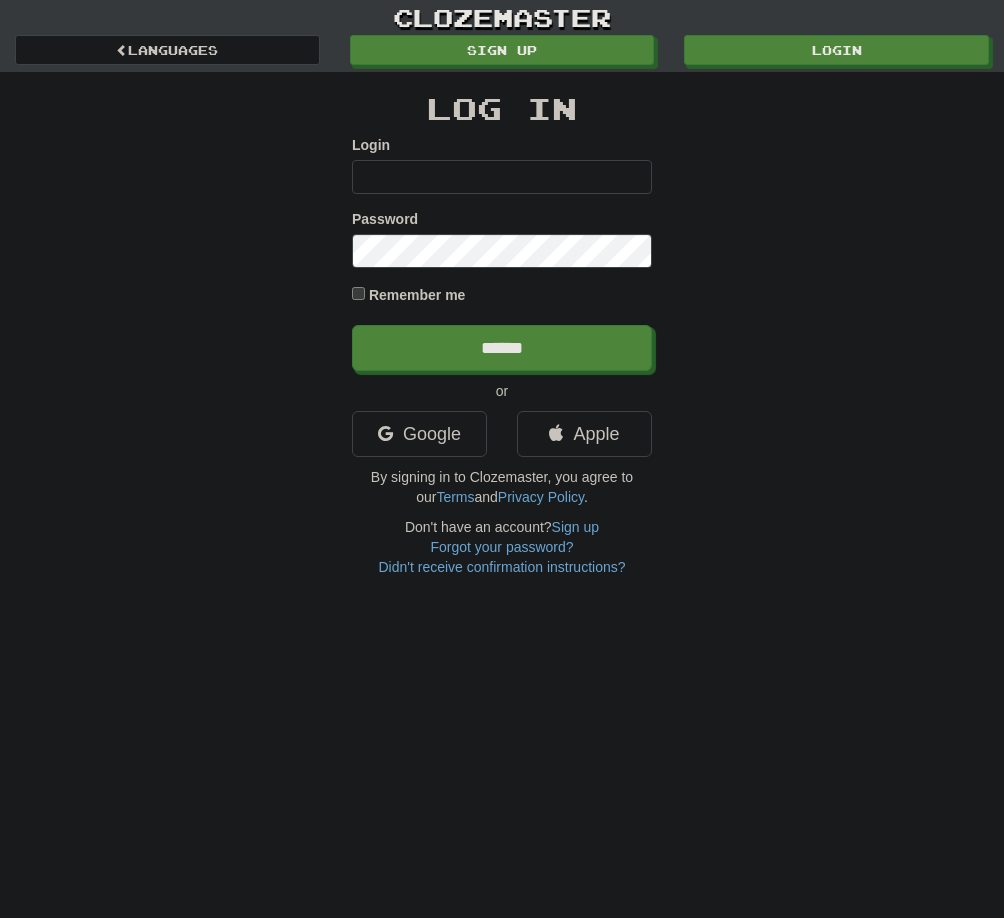 scroll, scrollTop: 0, scrollLeft: 0, axis: both 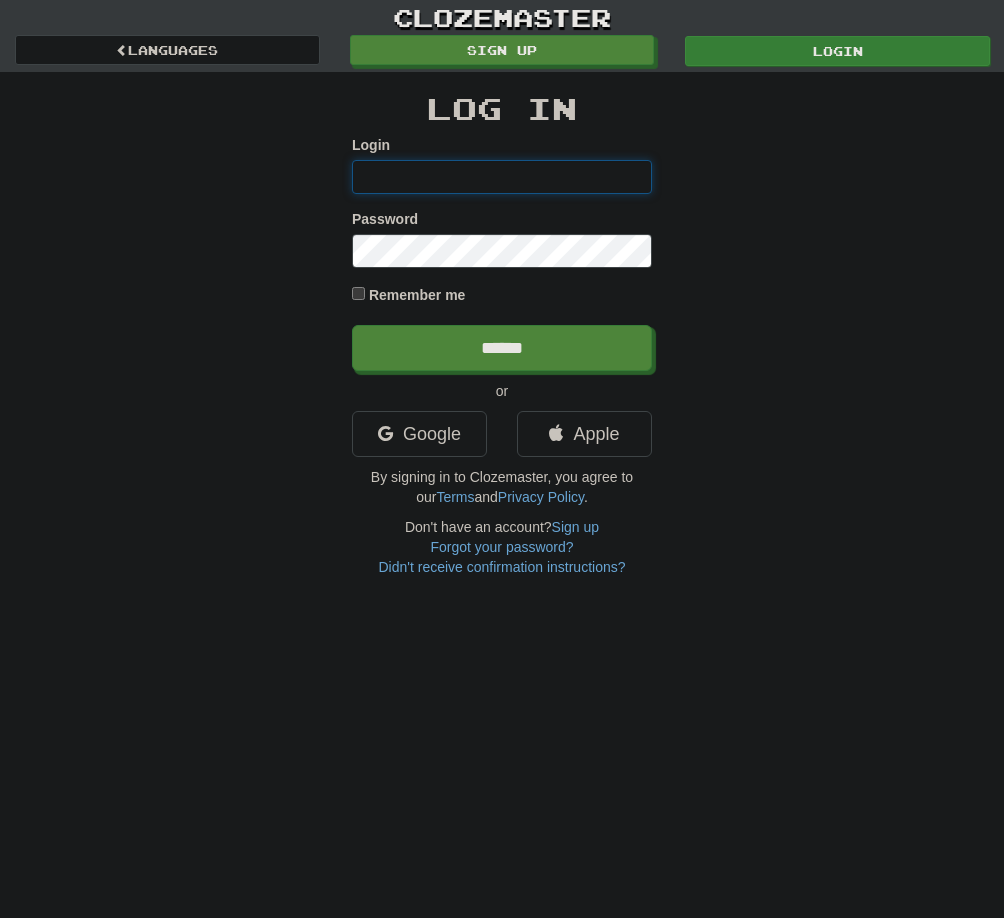 click on "Login" at bounding box center (837, 51) 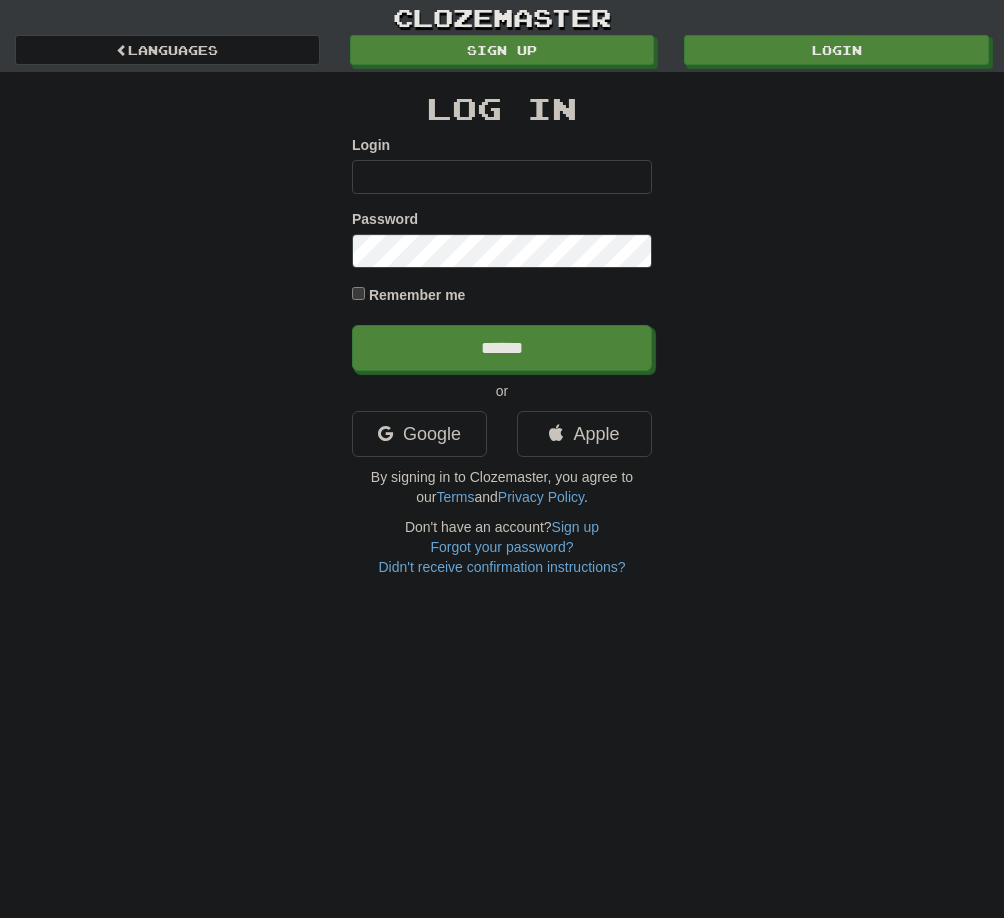 scroll, scrollTop: 0, scrollLeft: 0, axis: both 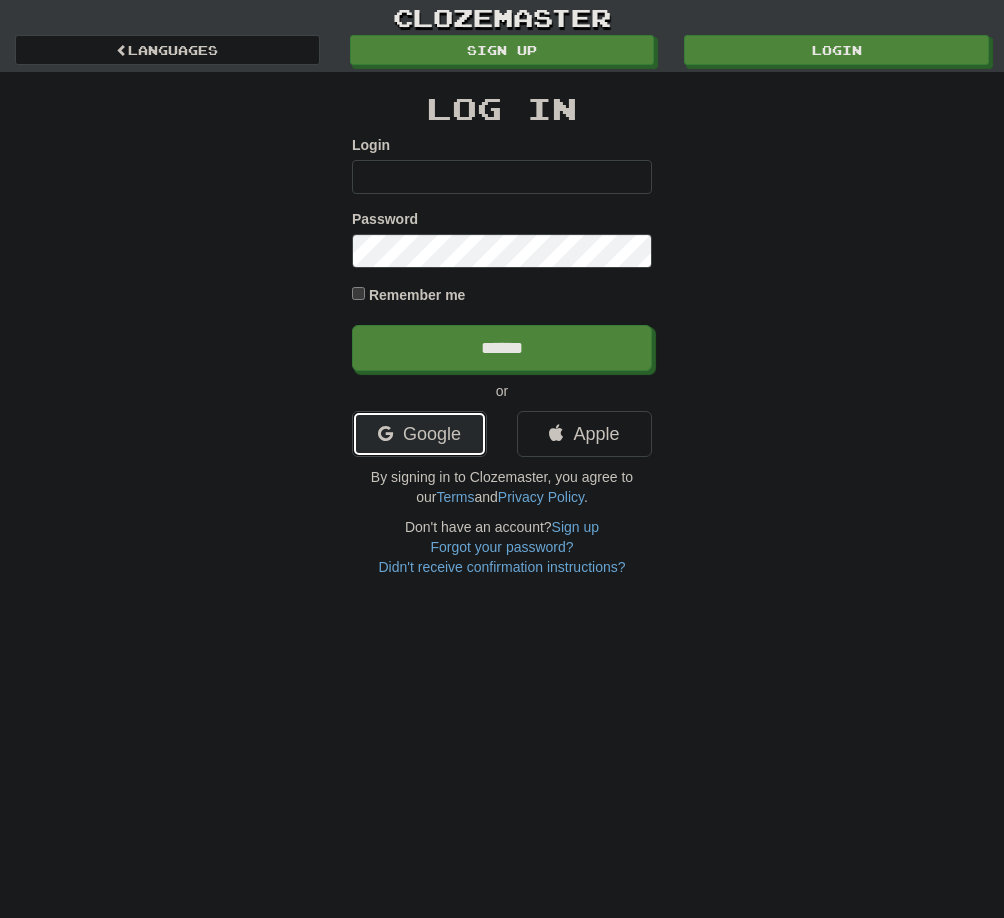 click on "Google" at bounding box center (419, 434) 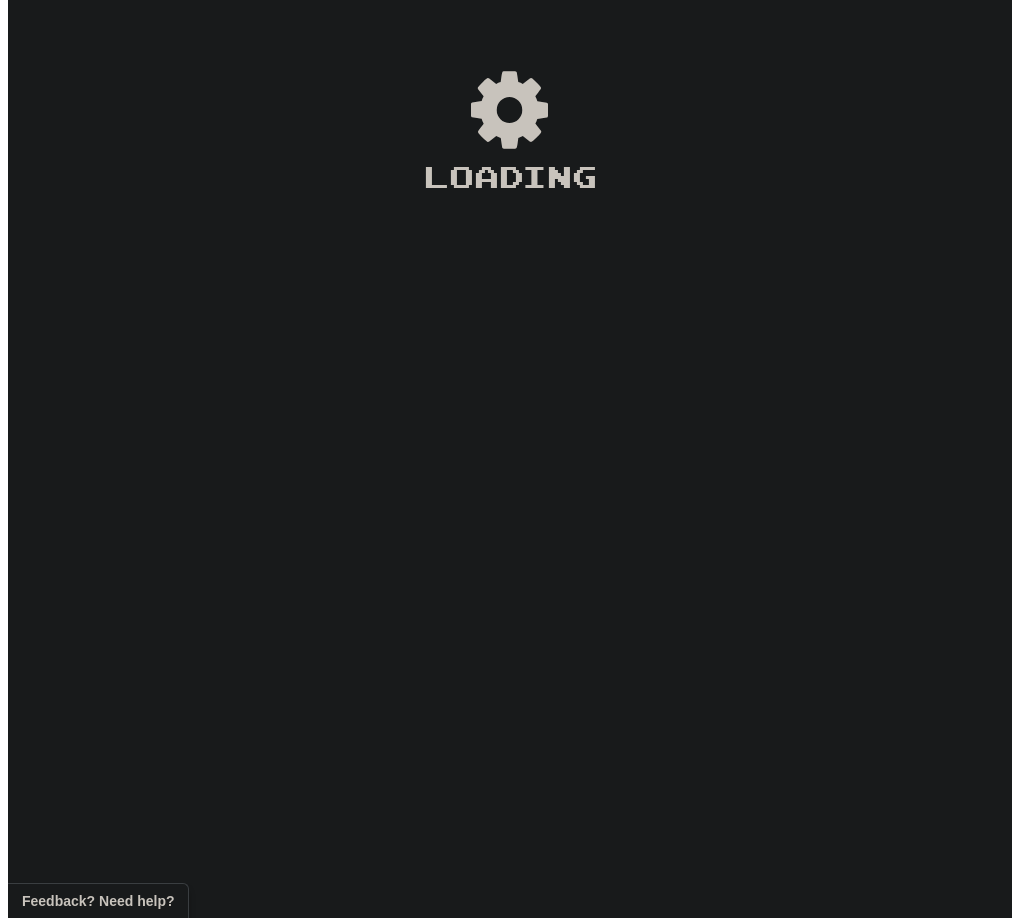 scroll, scrollTop: 0, scrollLeft: 0, axis: both 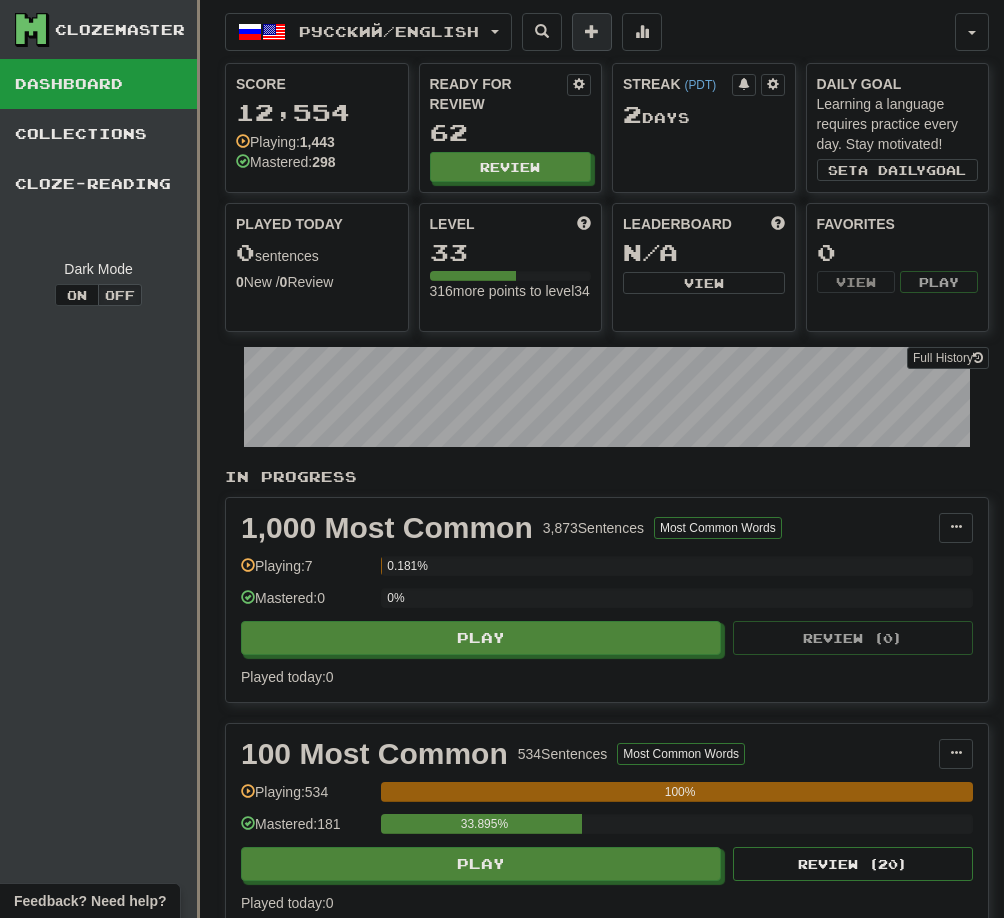 click at bounding box center (592, 31) 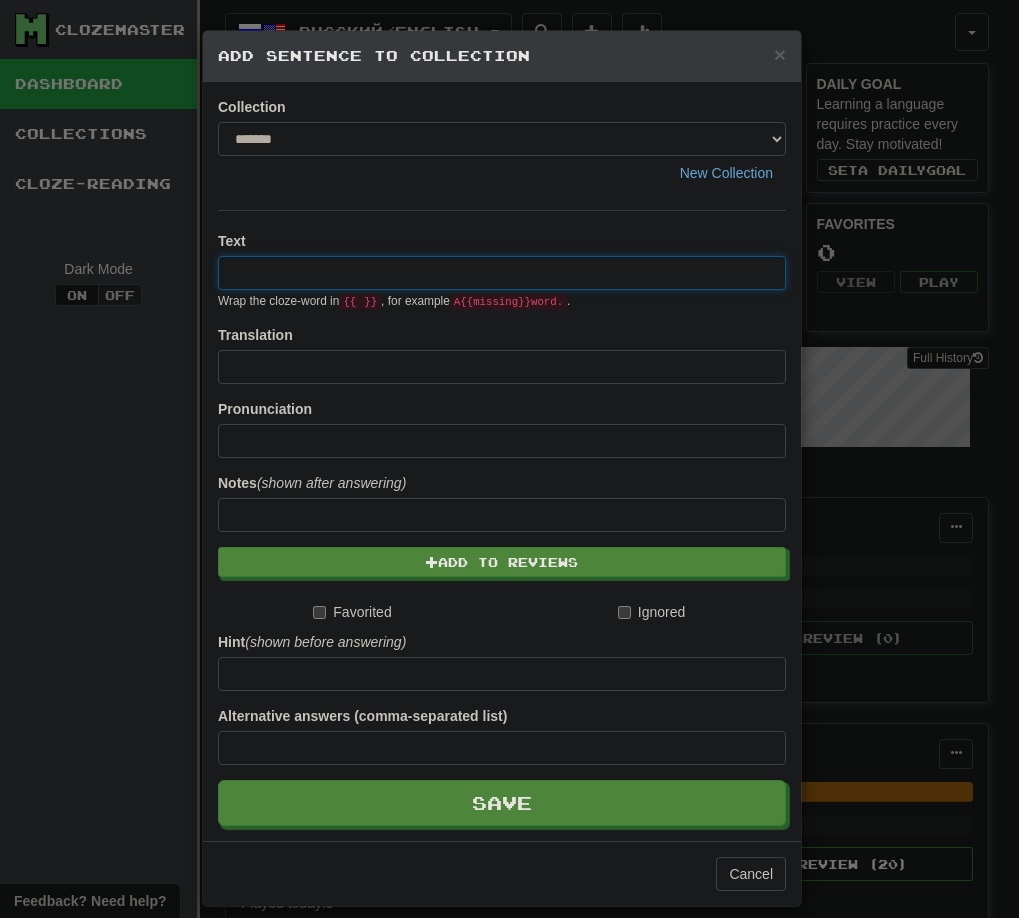 paste on "**********" 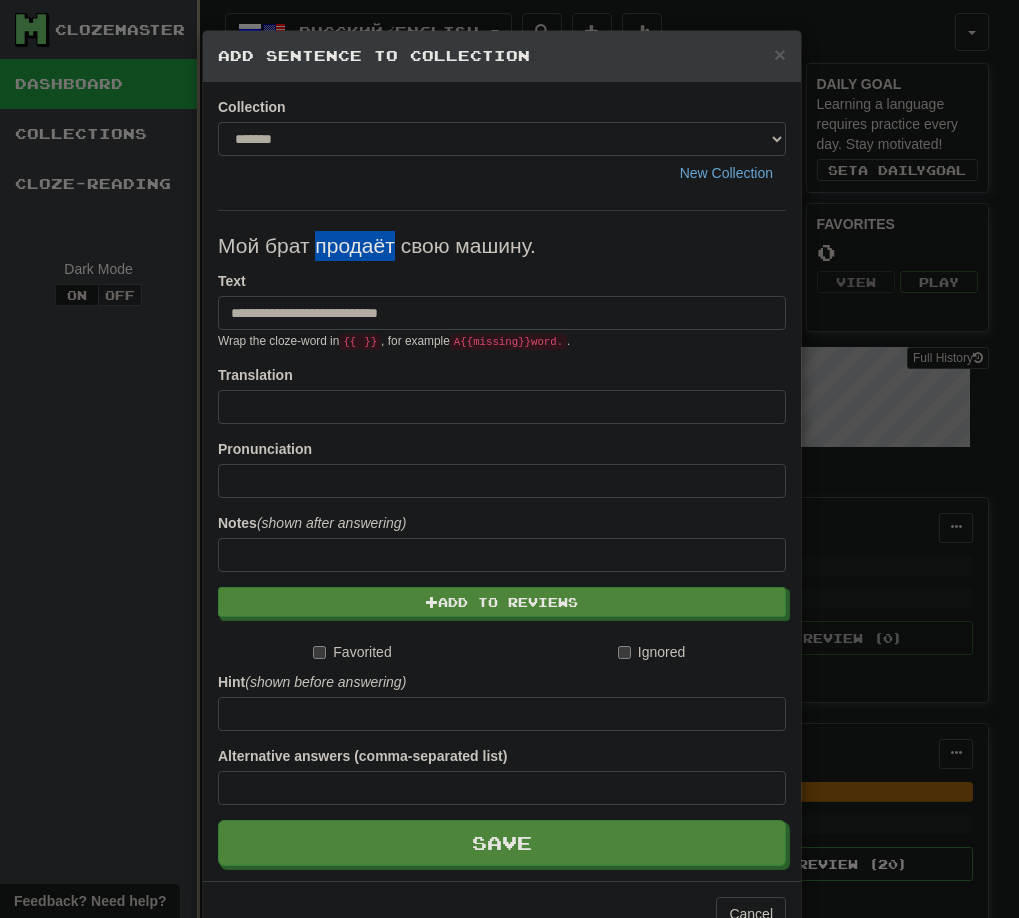 drag, startPoint x: 307, startPoint y: 246, endPoint x: 387, endPoint y: 241, distance: 80.1561 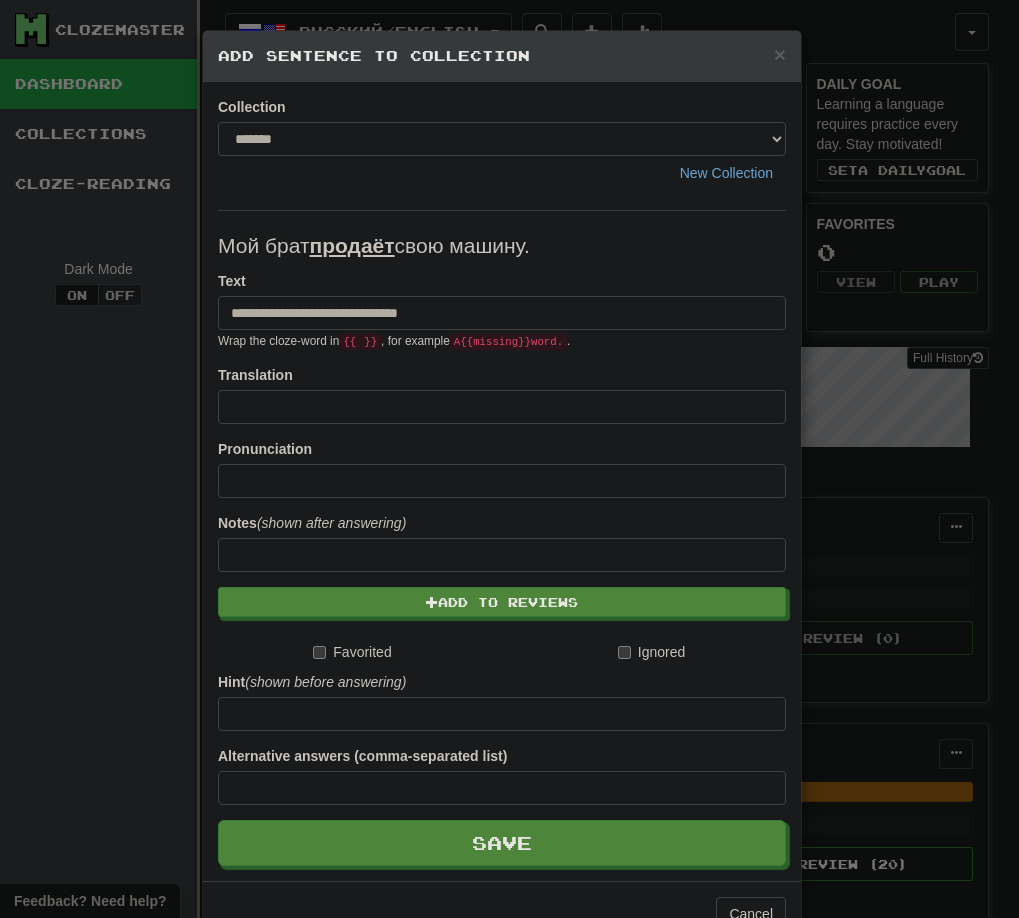 click on "**********" at bounding box center [509, 459] 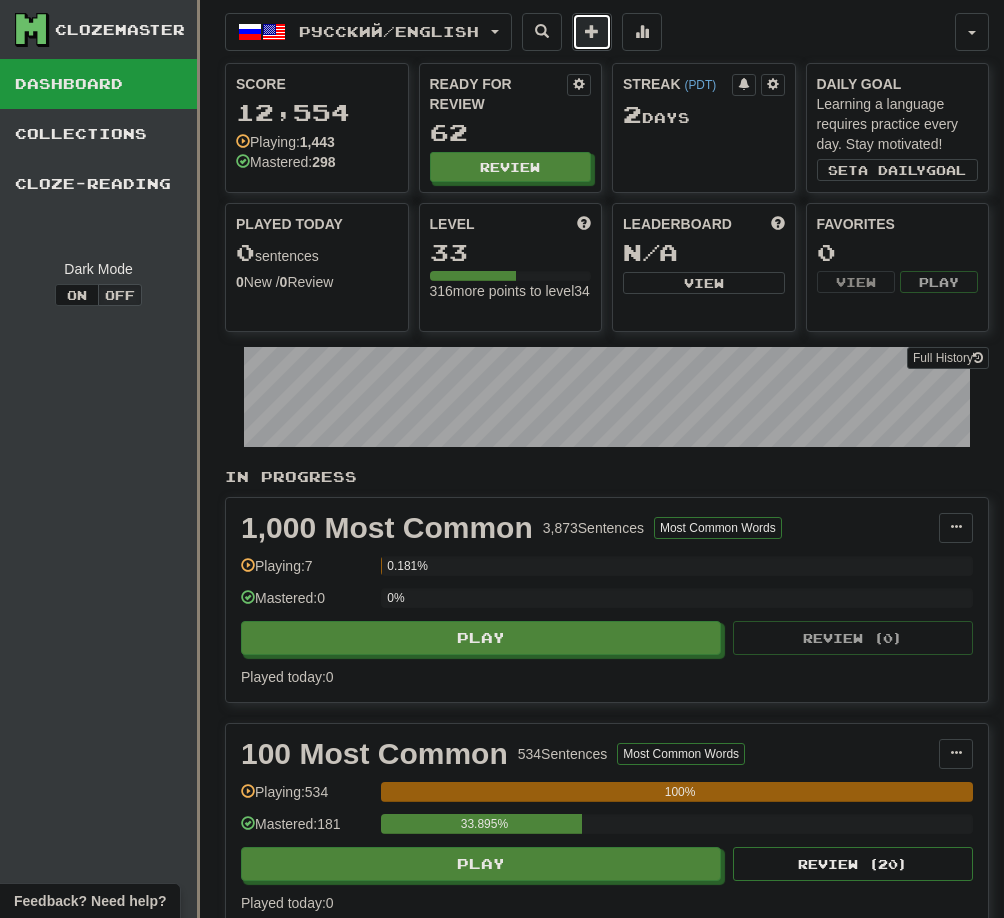 click at bounding box center (592, 32) 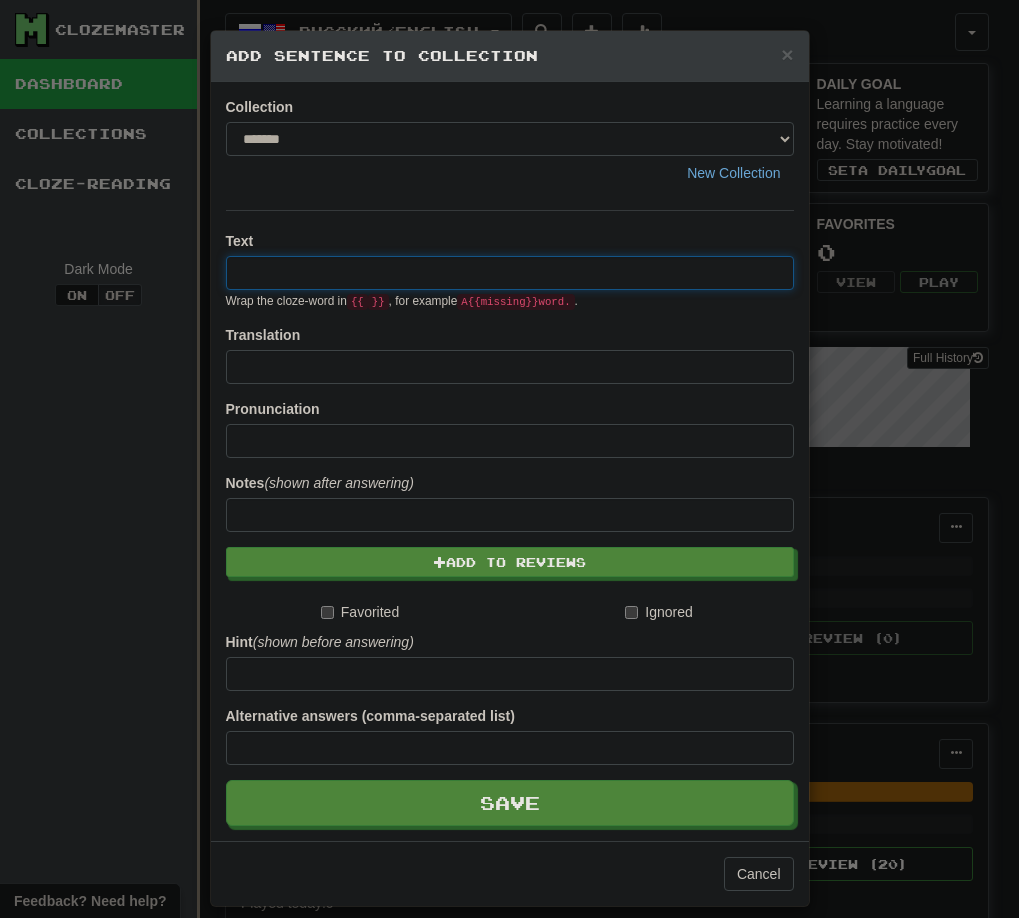 paste on "**********" 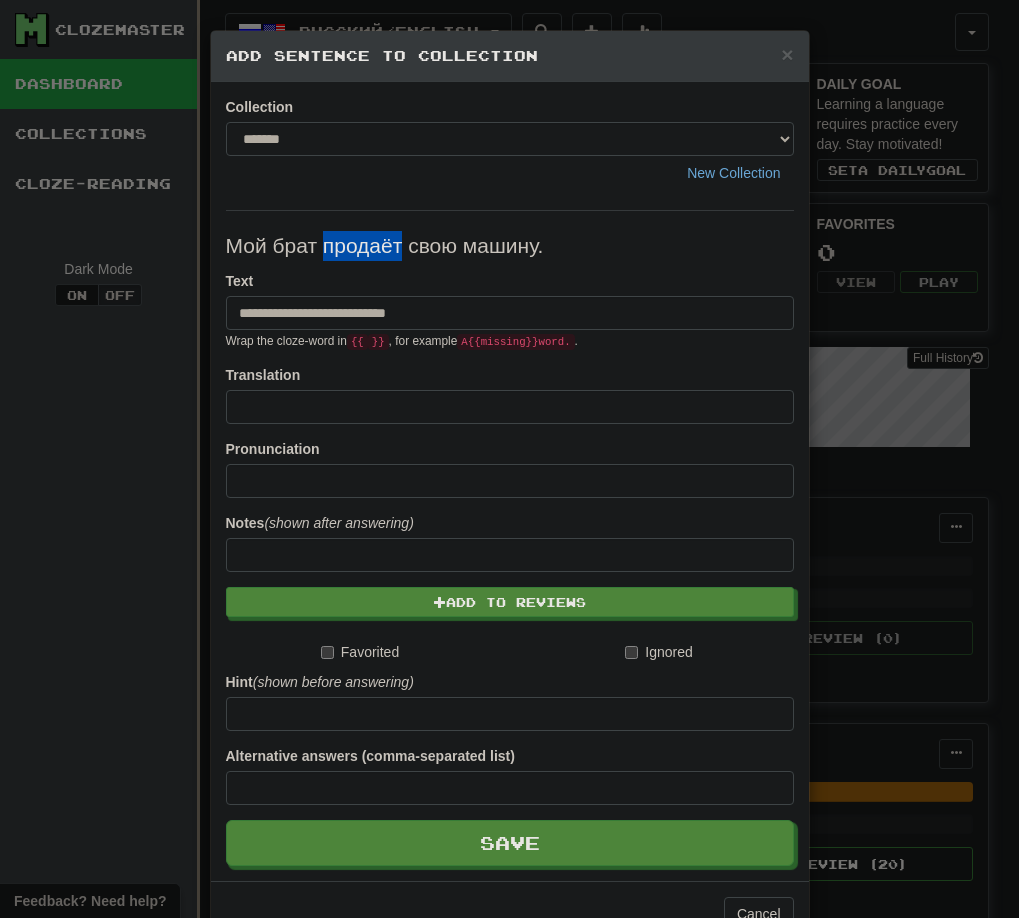 drag, startPoint x: 319, startPoint y: 246, endPoint x: 392, endPoint y: 247, distance: 73.00685 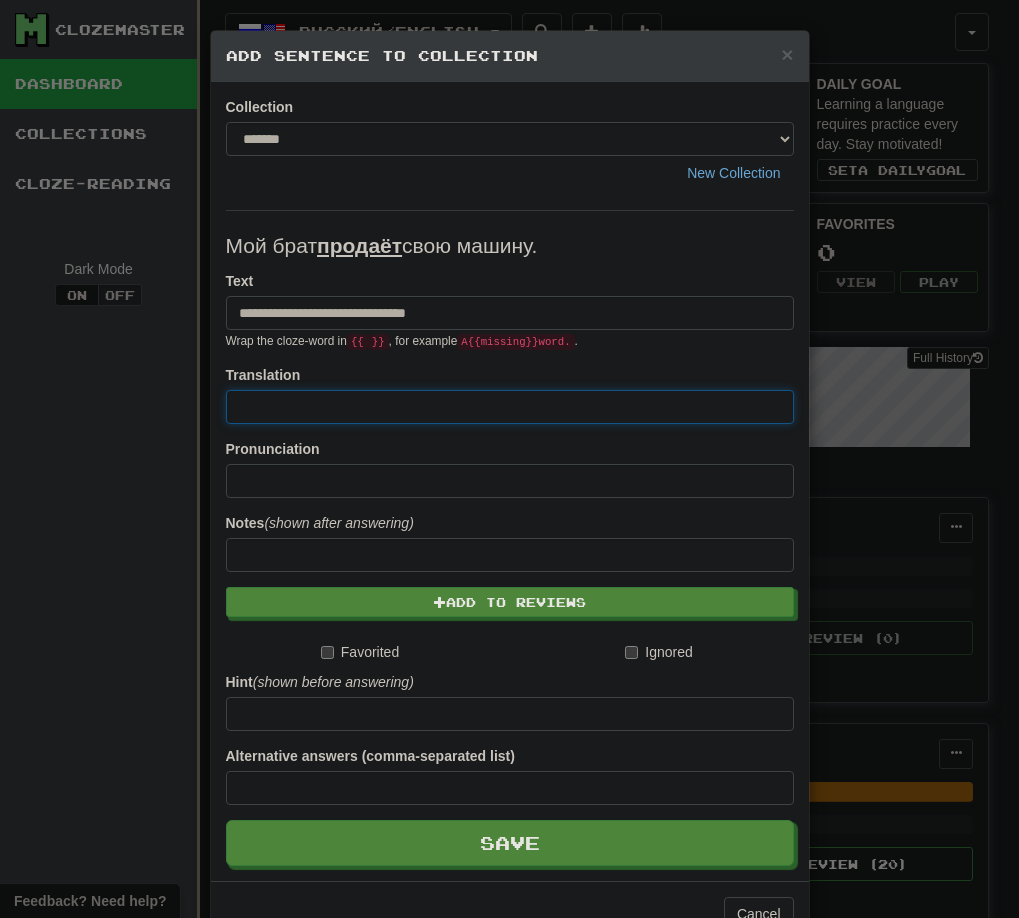 click at bounding box center (510, 407) 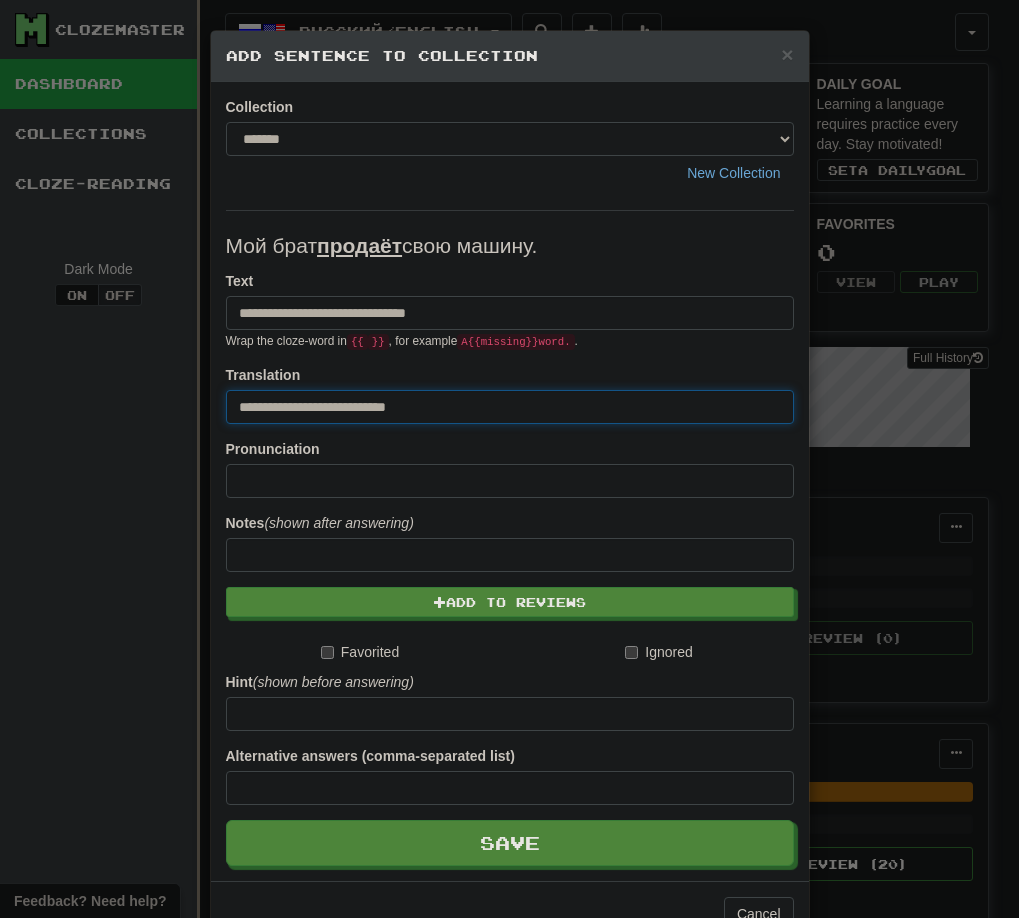 drag, startPoint x: 237, startPoint y: 413, endPoint x: 192, endPoint y: 407, distance: 45.39824 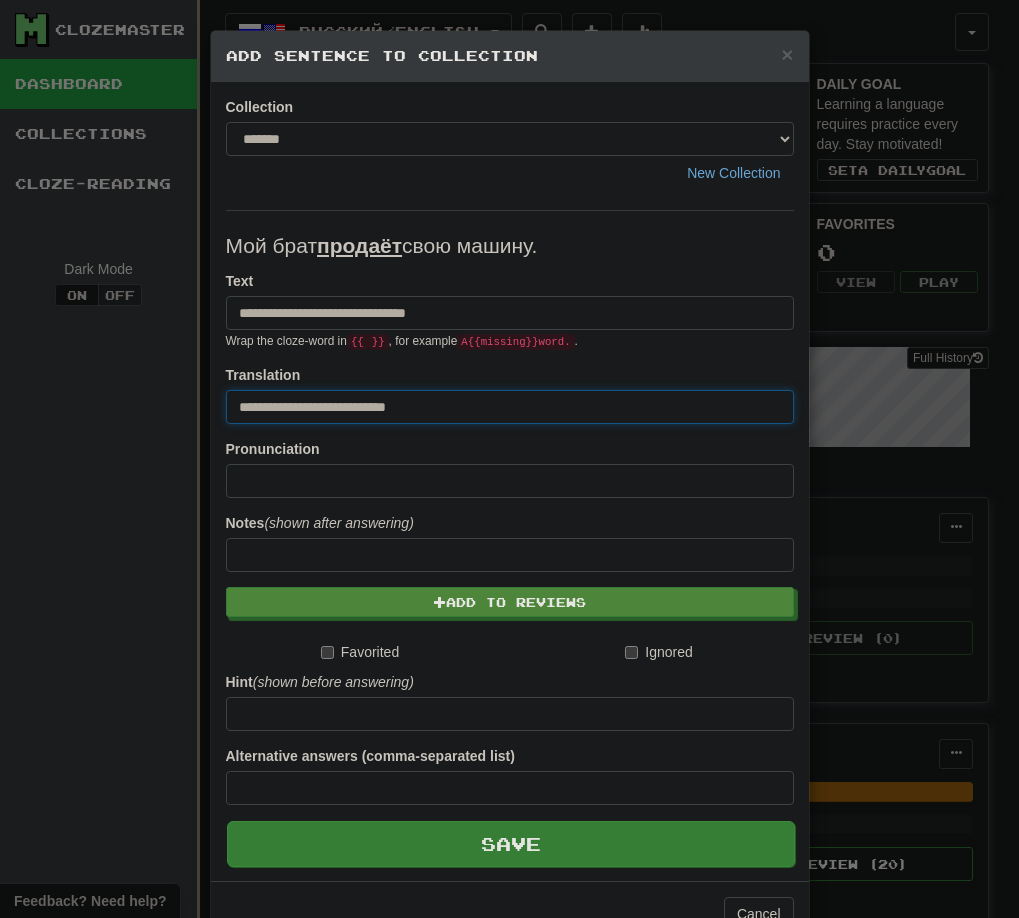 type on "**********" 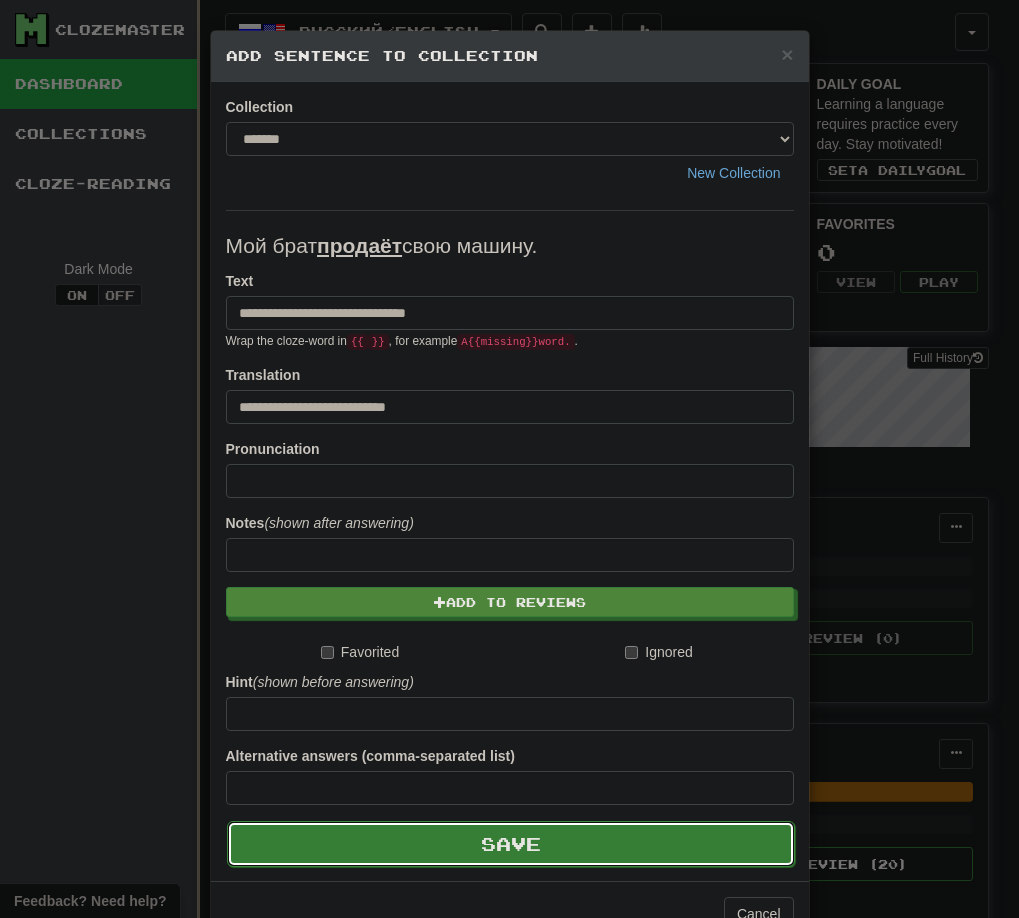click on "Save" at bounding box center (511, 844) 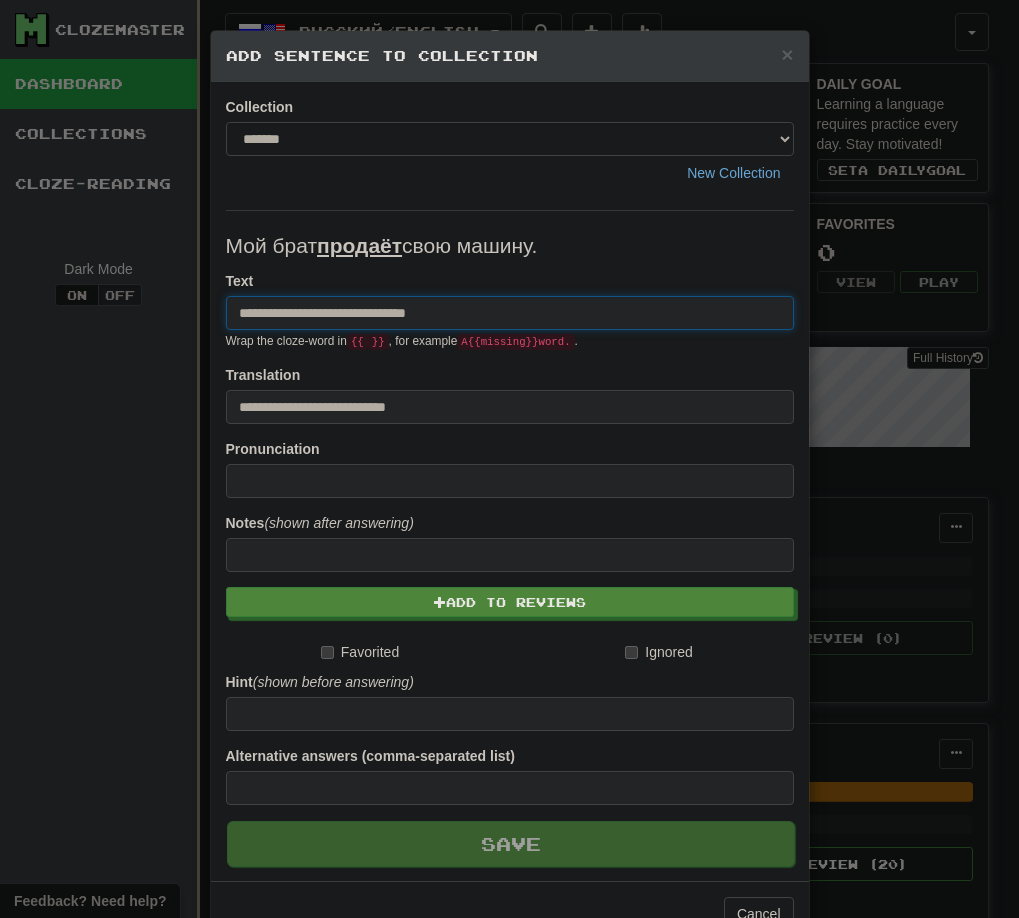 type 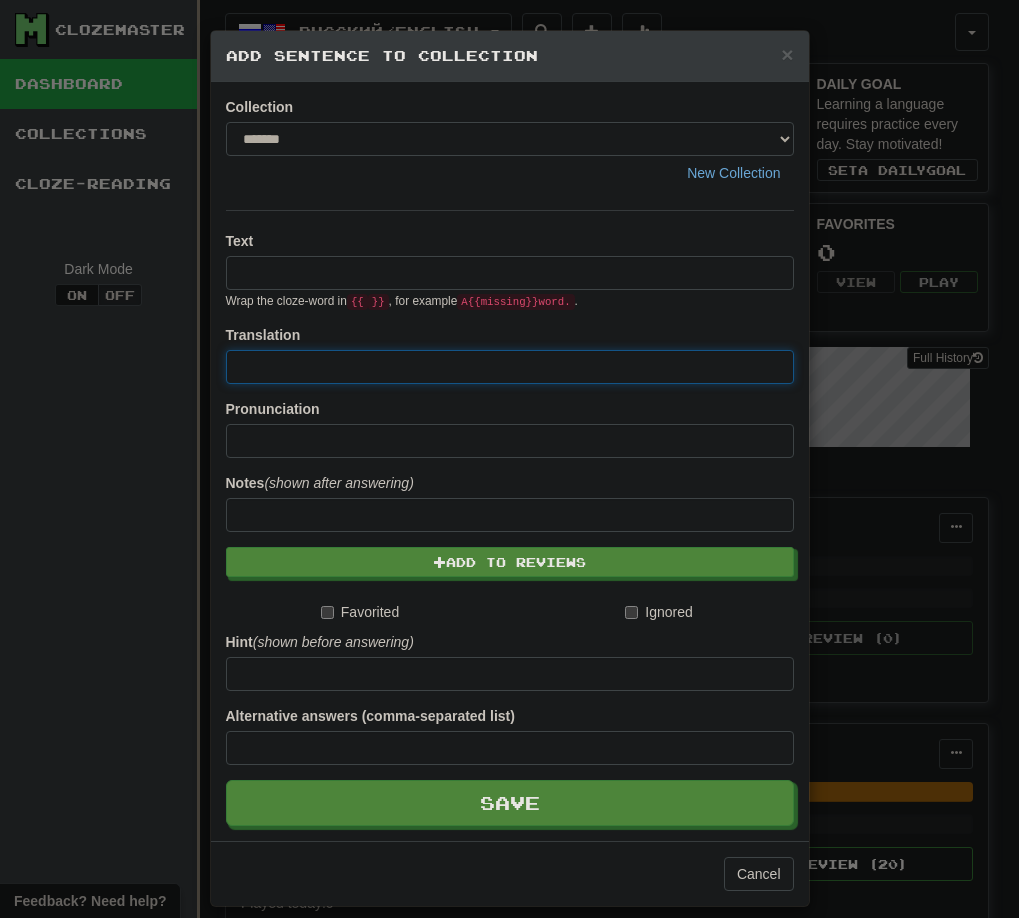 paste on "**********" 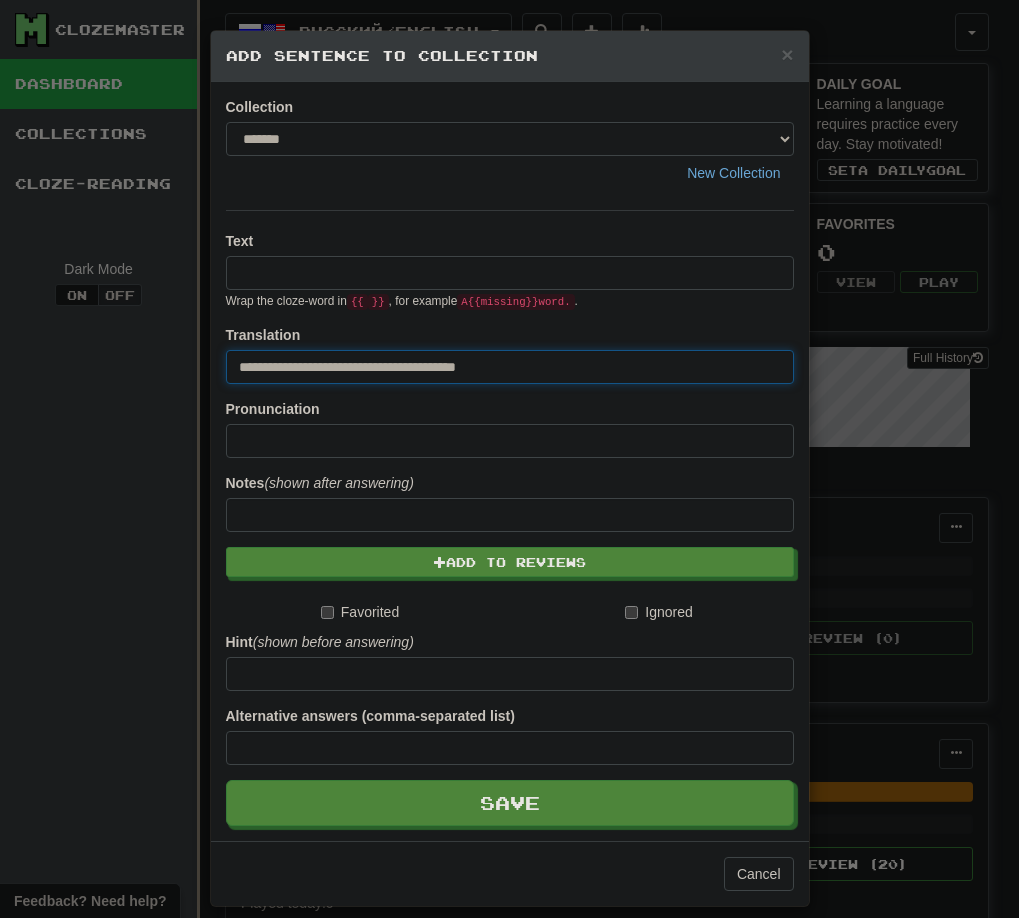 drag, startPoint x: 584, startPoint y: 371, endPoint x: 138, endPoint y: 361, distance: 446.1121 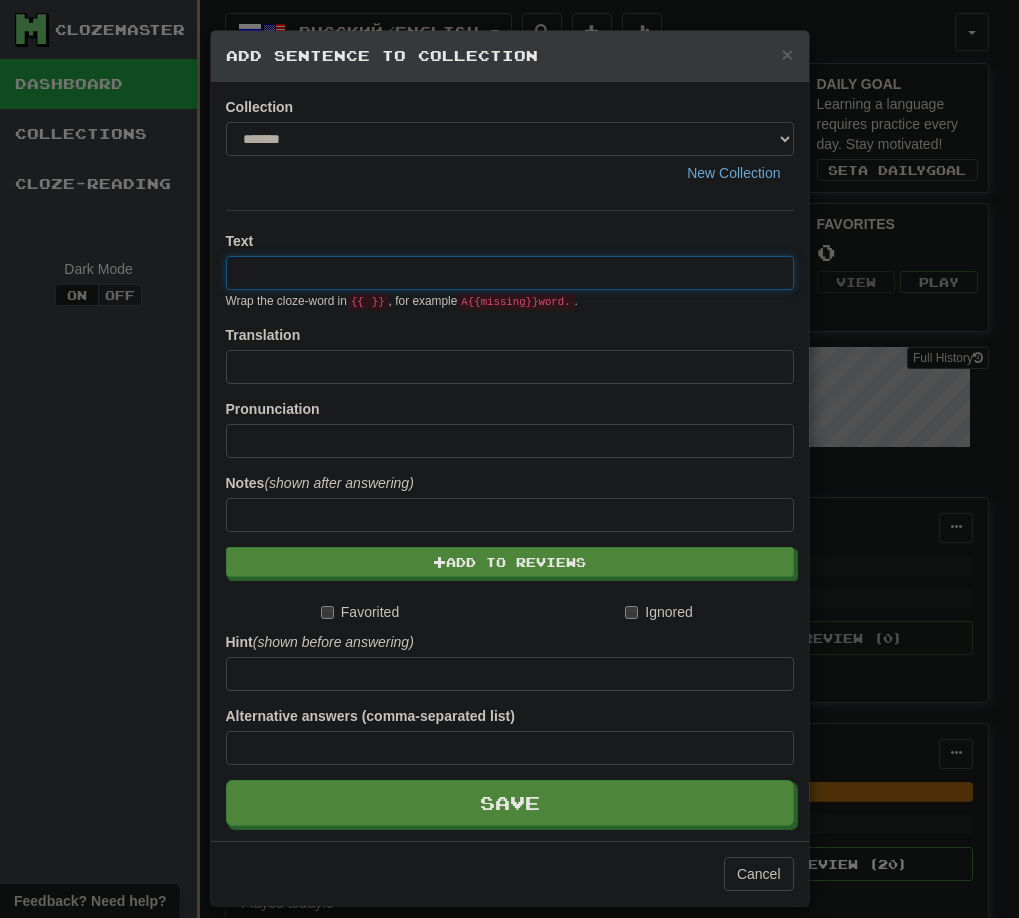 paste on "**********" 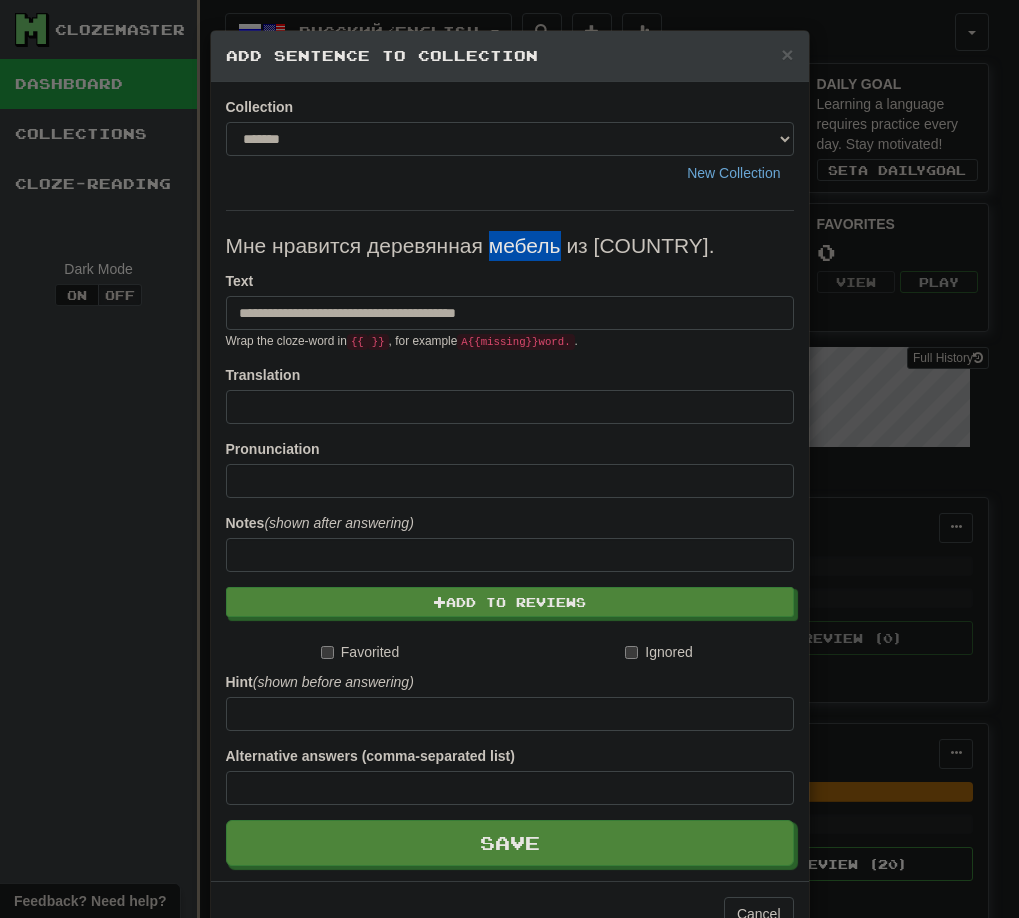 drag, startPoint x: 485, startPoint y: 247, endPoint x: 552, endPoint y: 256, distance: 67.601776 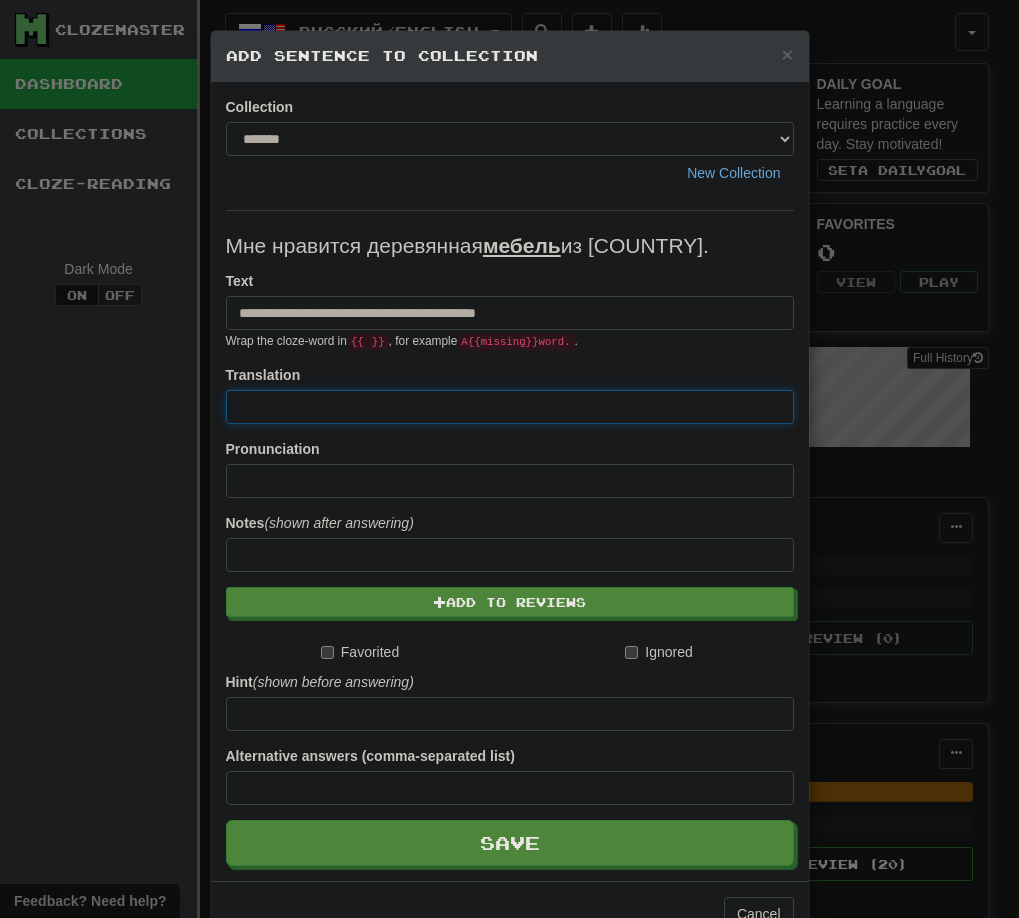 drag, startPoint x: 397, startPoint y: 425, endPoint x: 360, endPoint y: 405, distance: 42.059483 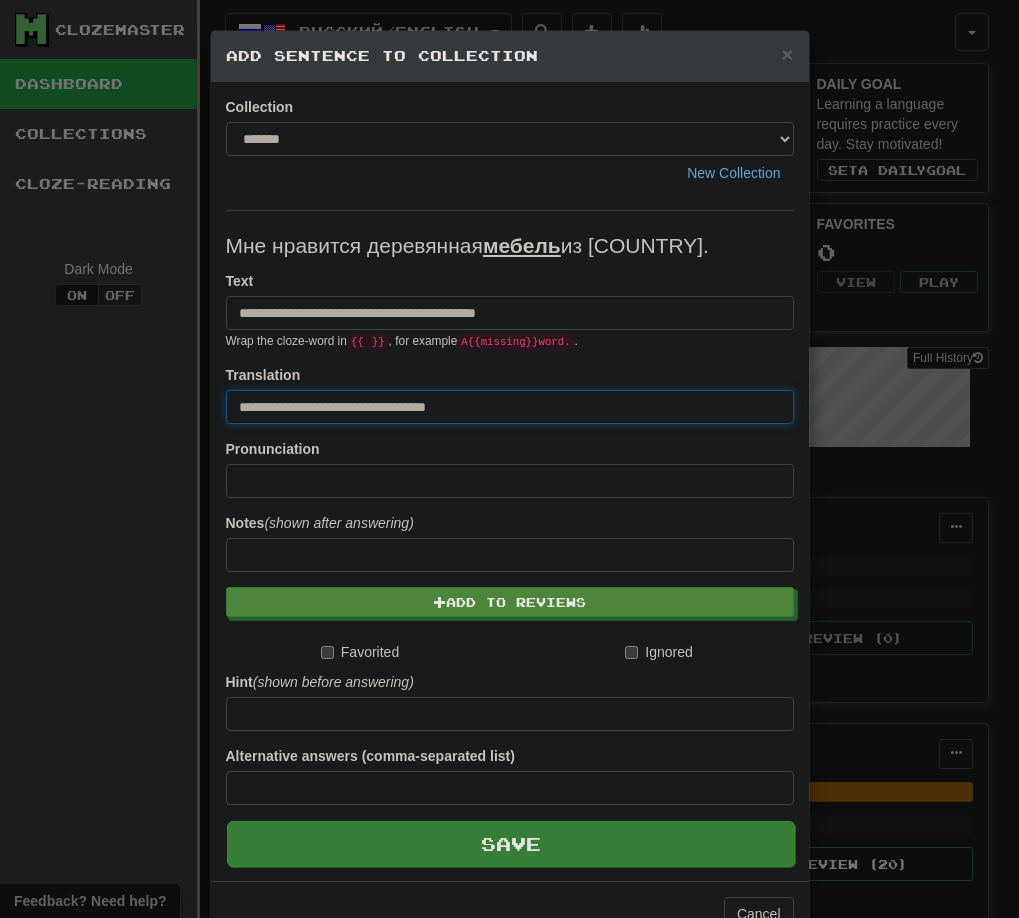 type on "**********" 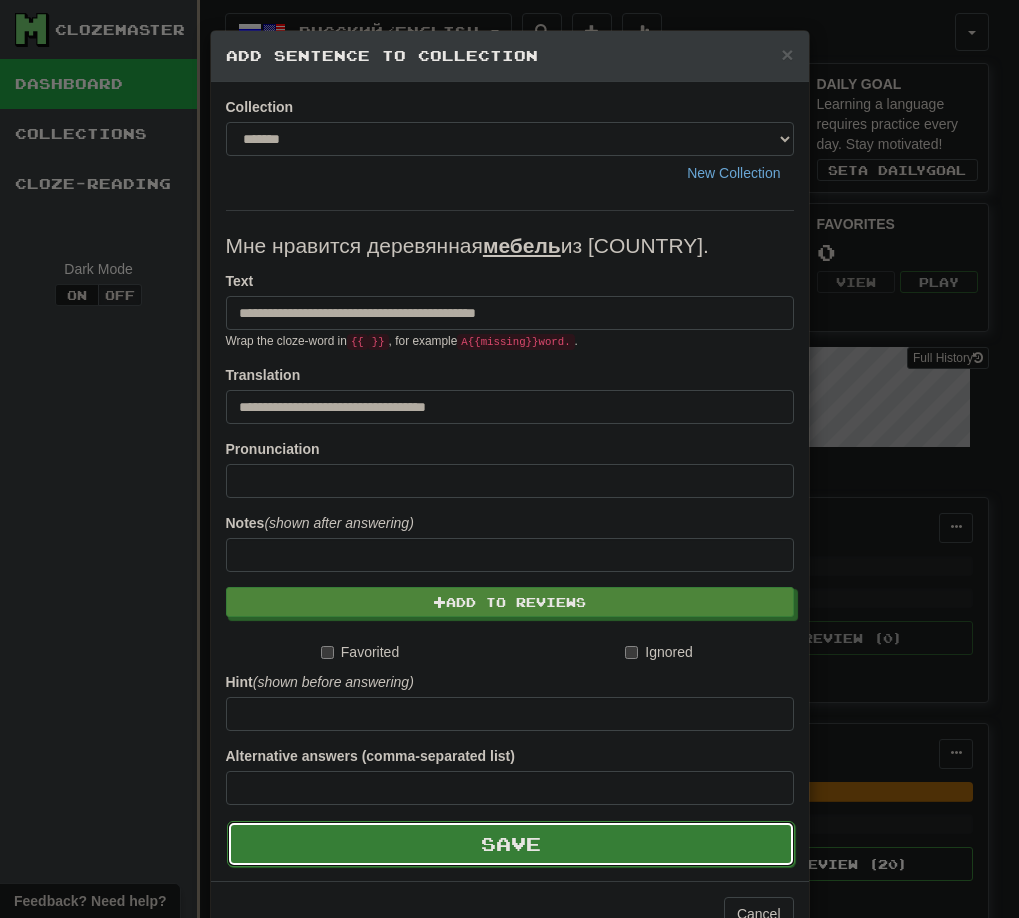 click on "Save" at bounding box center (511, 844) 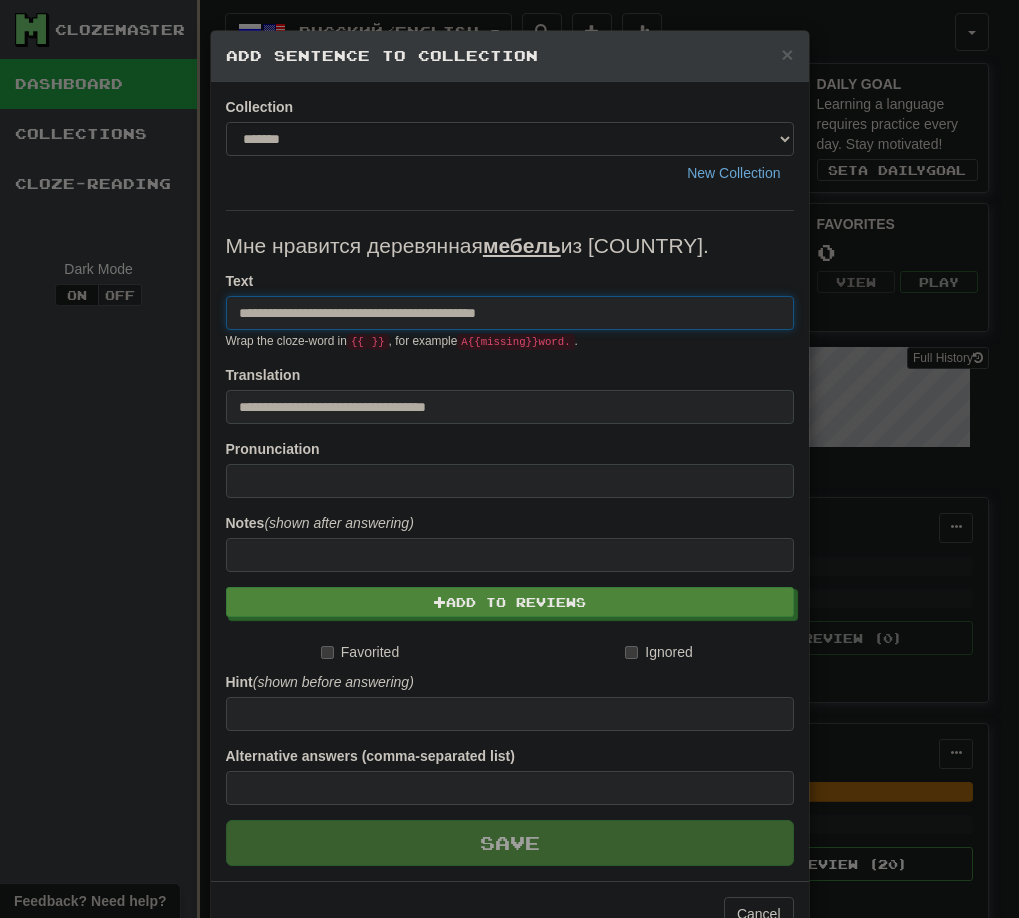 type 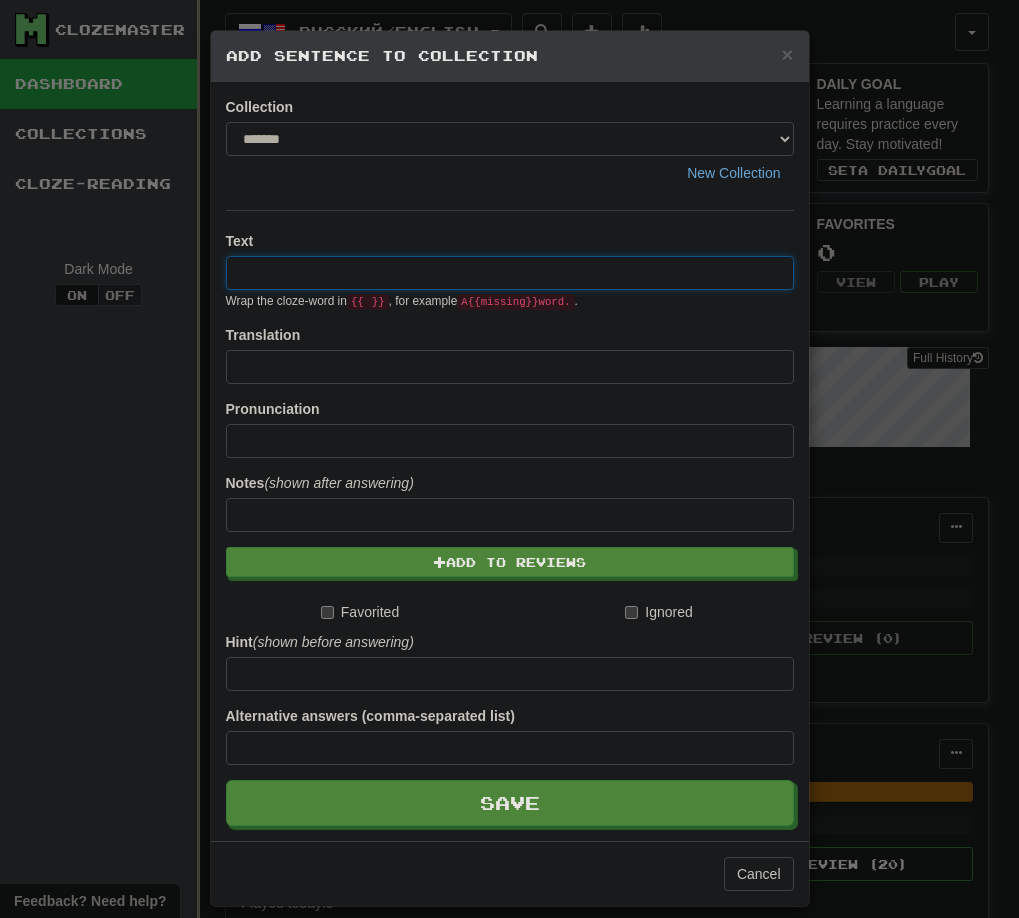 paste on "**********" 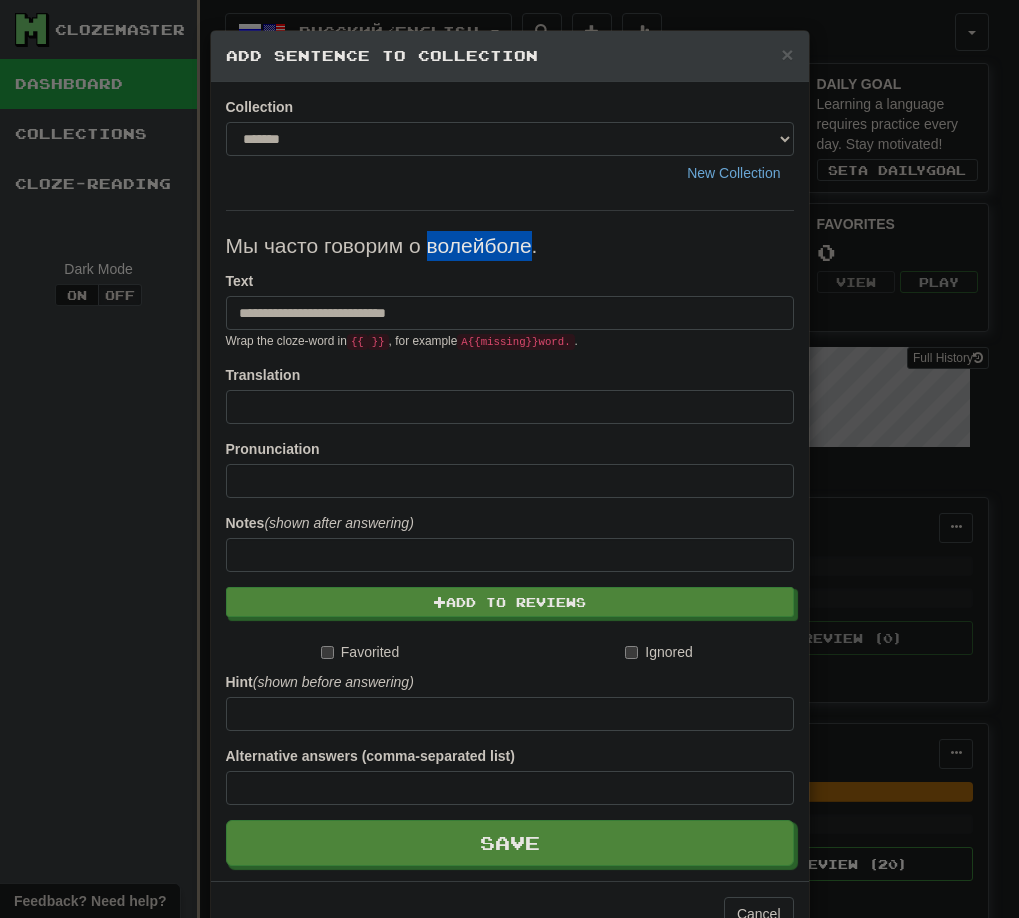 drag, startPoint x: 422, startPoint y: 244, endPoint x: 524, endPoint y: 248, distance: 102.0784 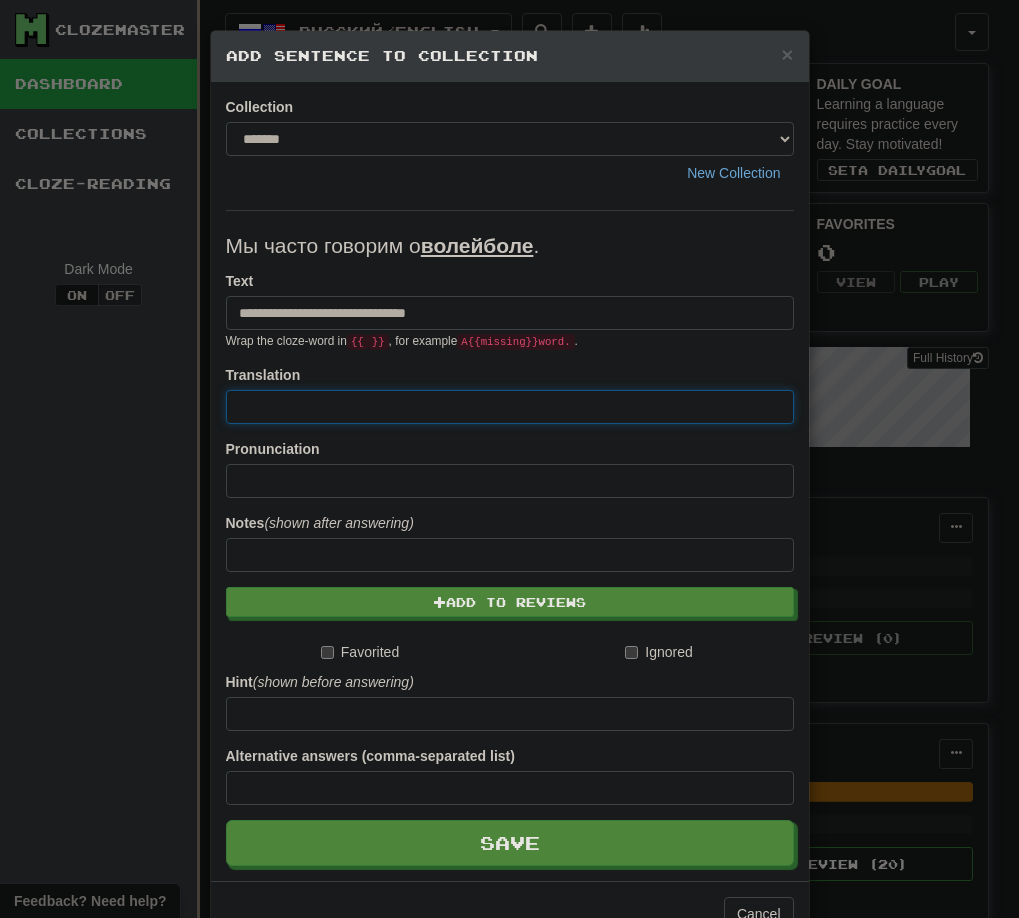 paste on "**********" 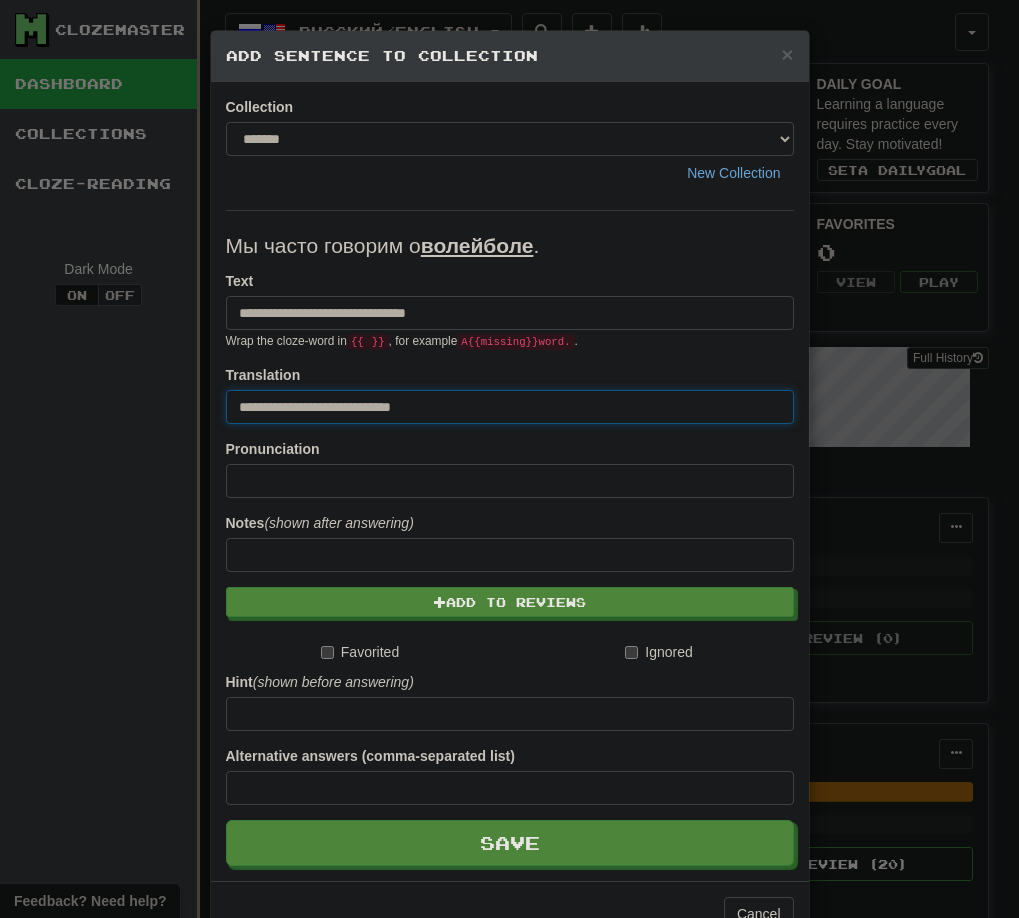 drag, startPoint x: 240, startPoint y: 407, endPoint x: 204, endPoint y: 407, distance: 36 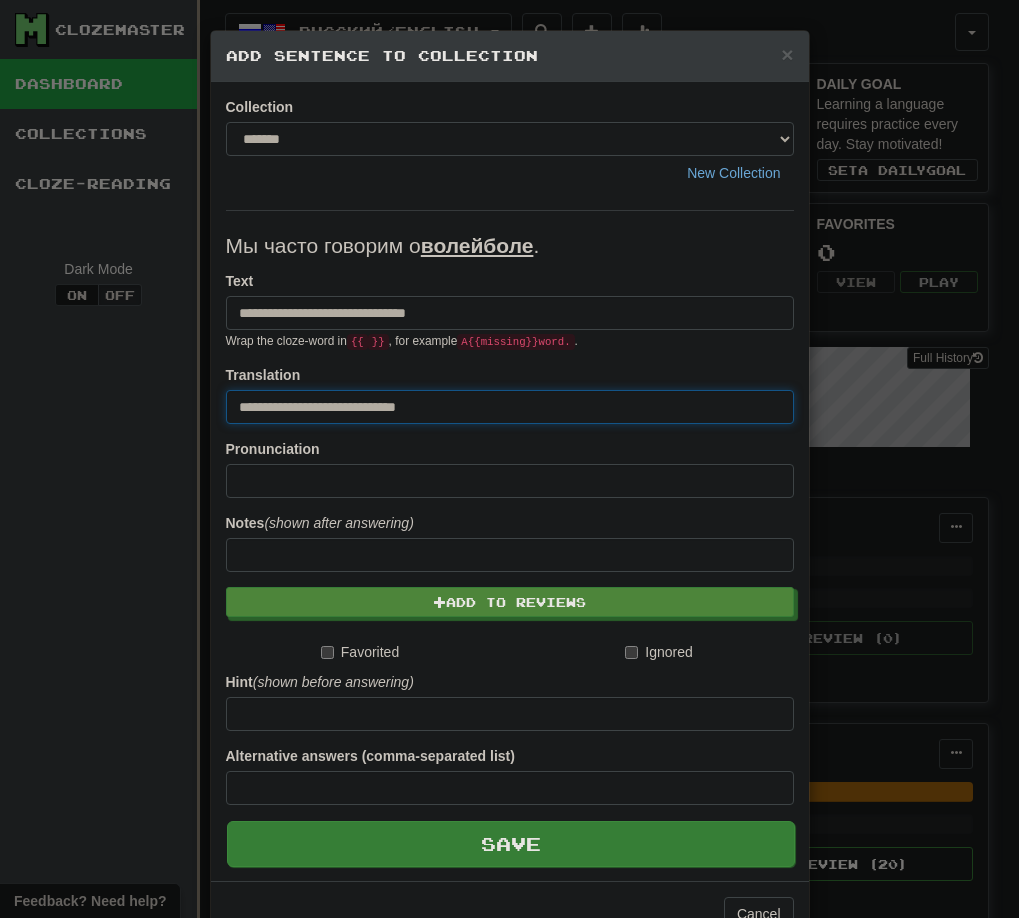 type on "**********" 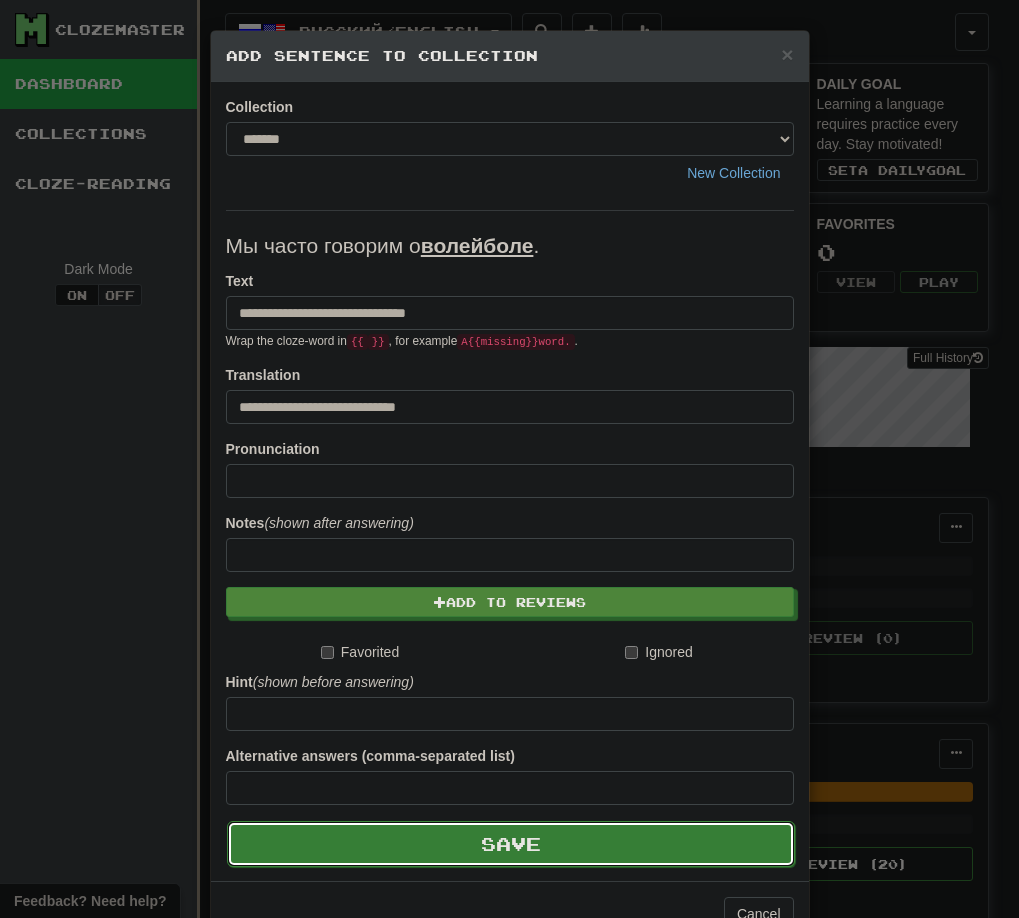 click on "Save" at bounding box center [511, 844] 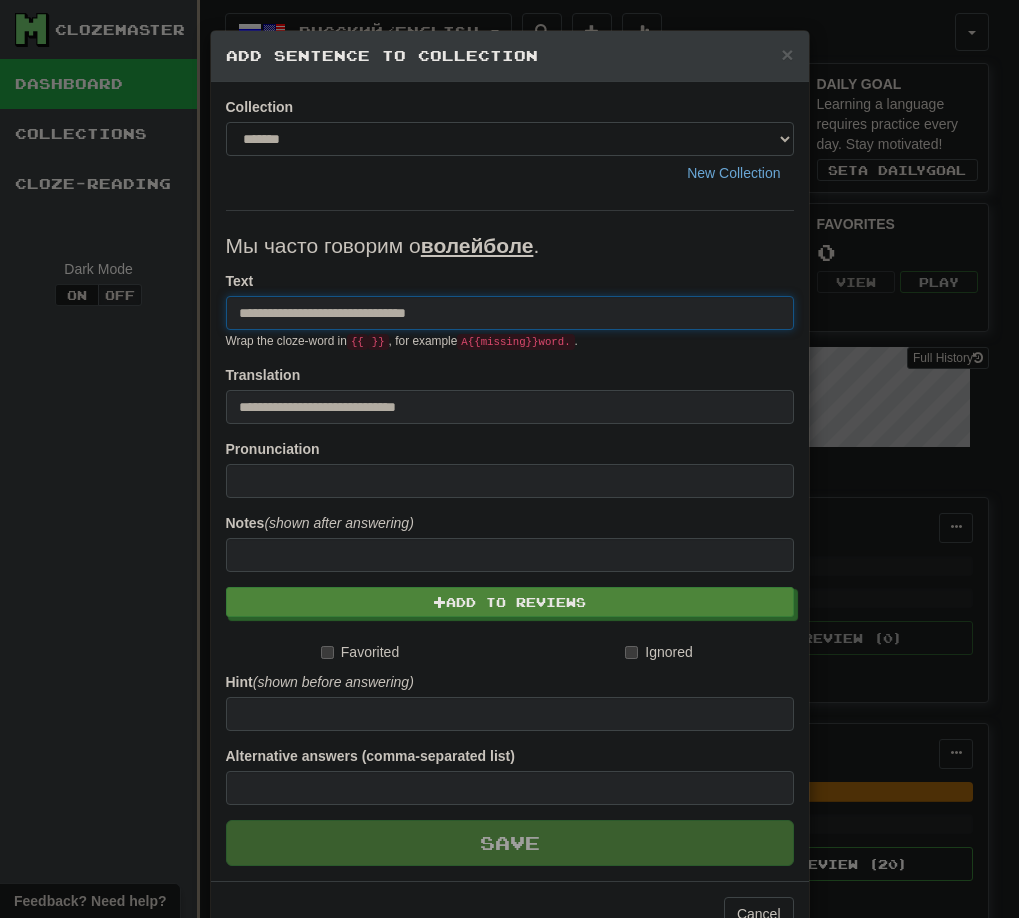 type 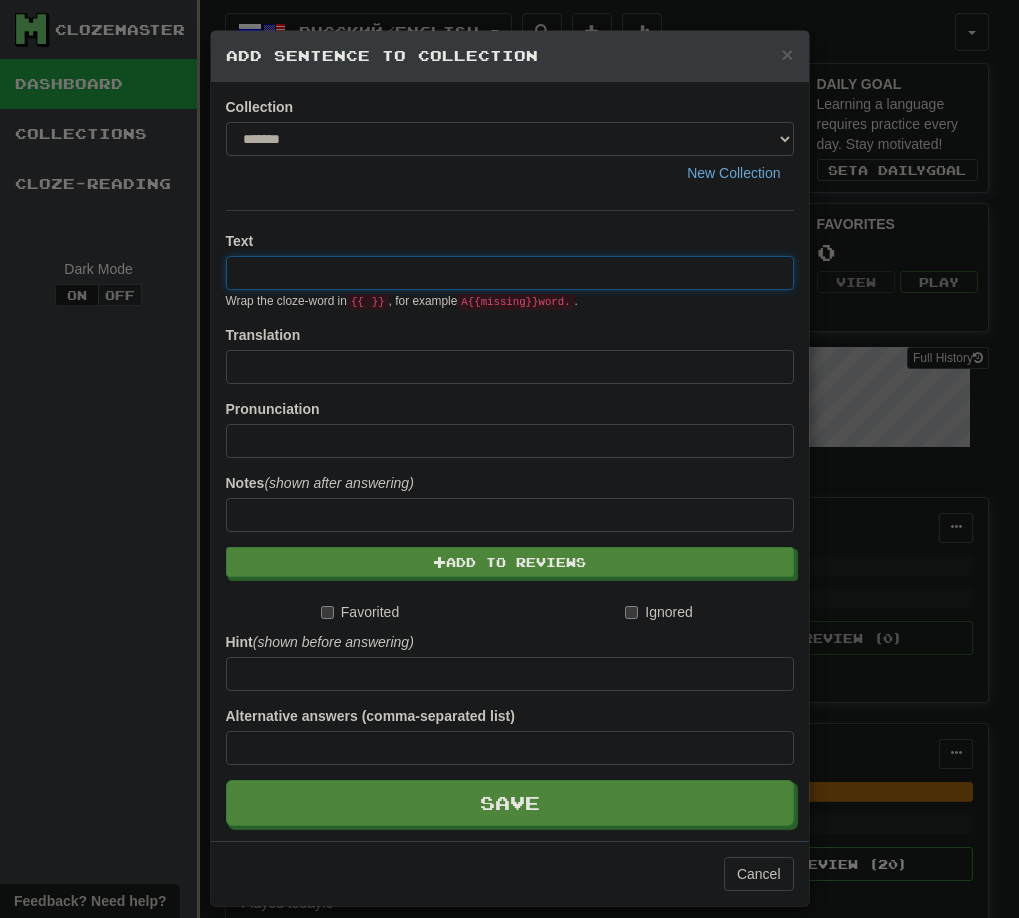 paste on "**********" 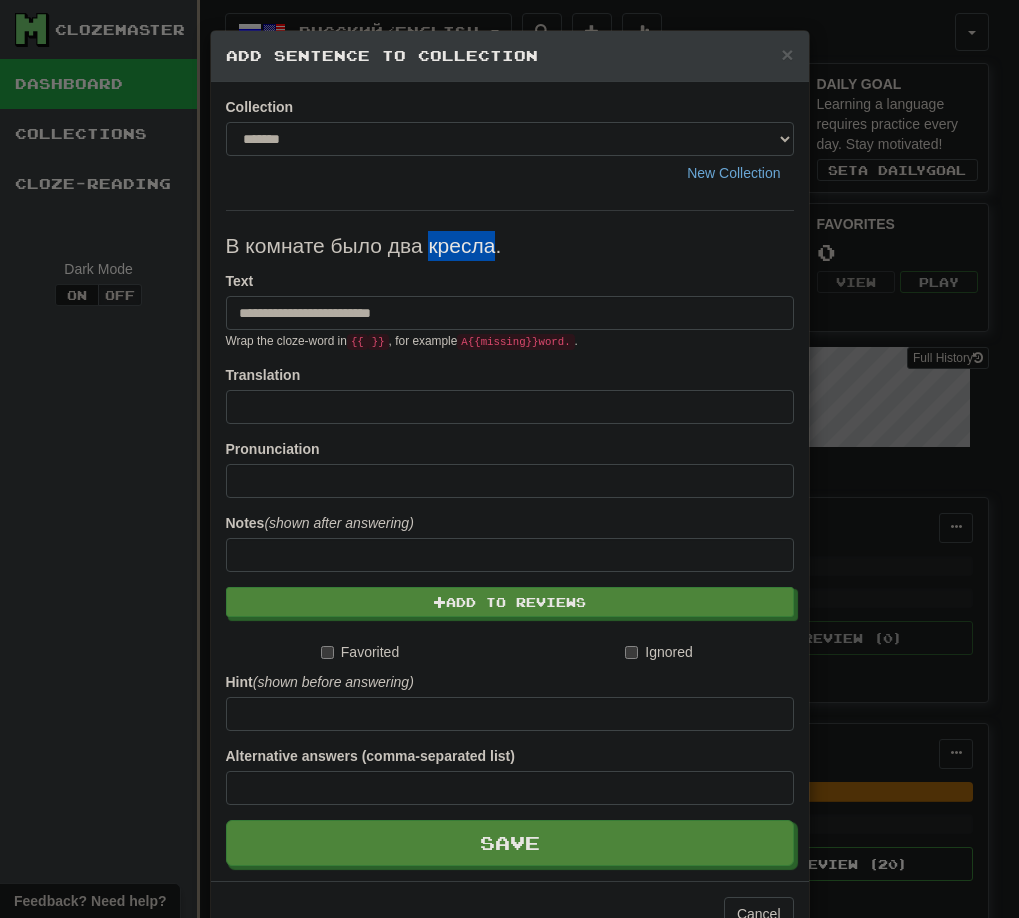 drag, startPoint x: 424, startPoint y: 243, endPoint x: 489, endPoint y: 242, distance: 65.00769 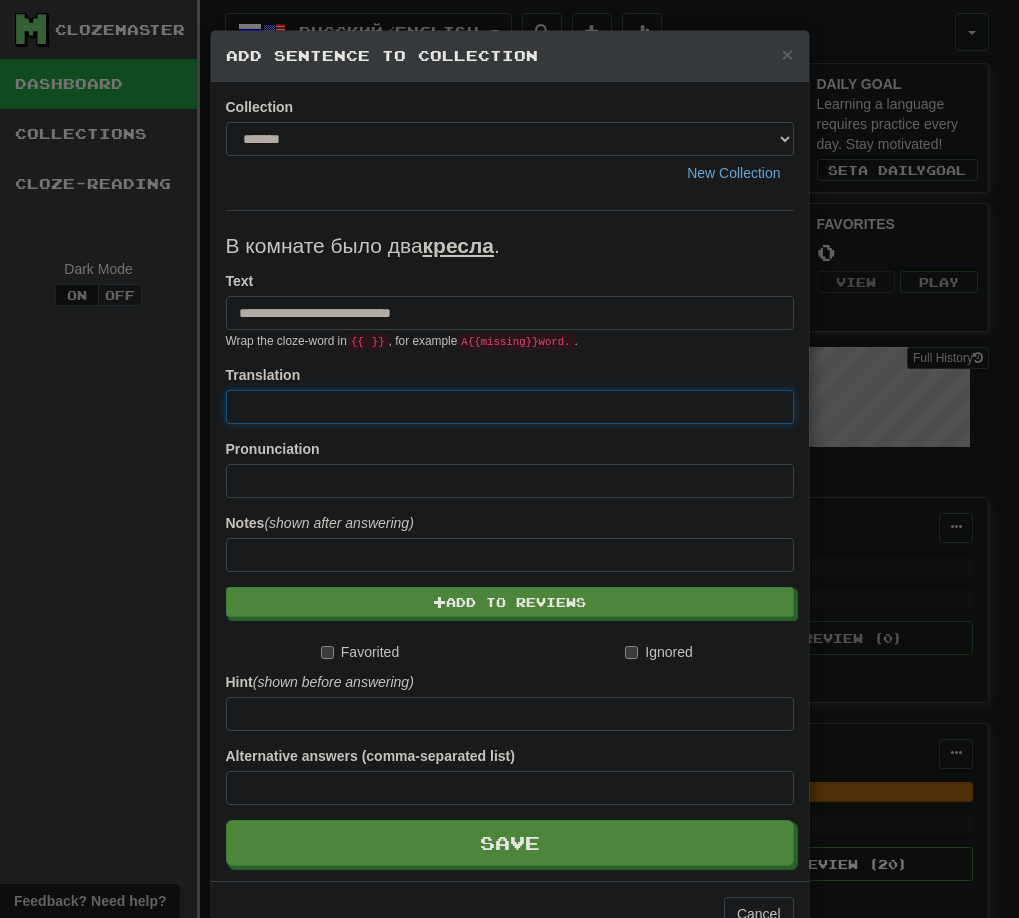 paste on "**********" 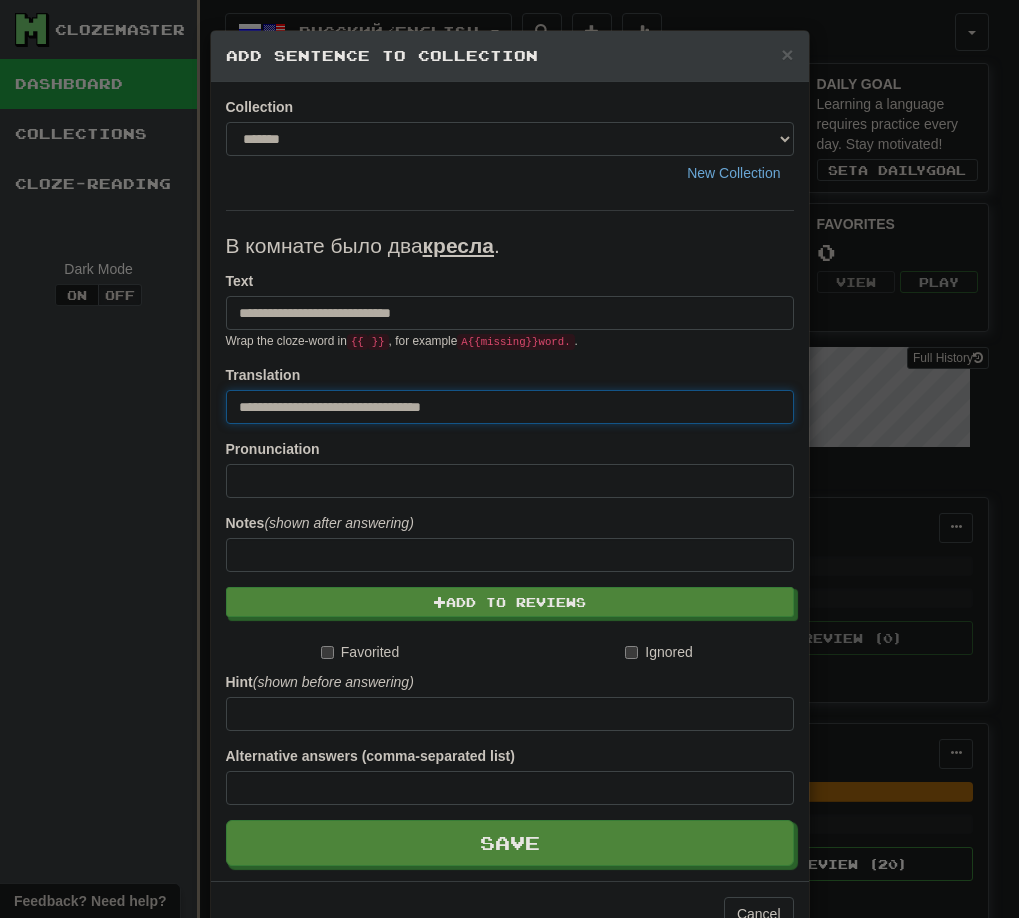 drag, startPoint x: 232, startPoint y: 412, endPoint x: 186, endPoint y: 412, distance: 46 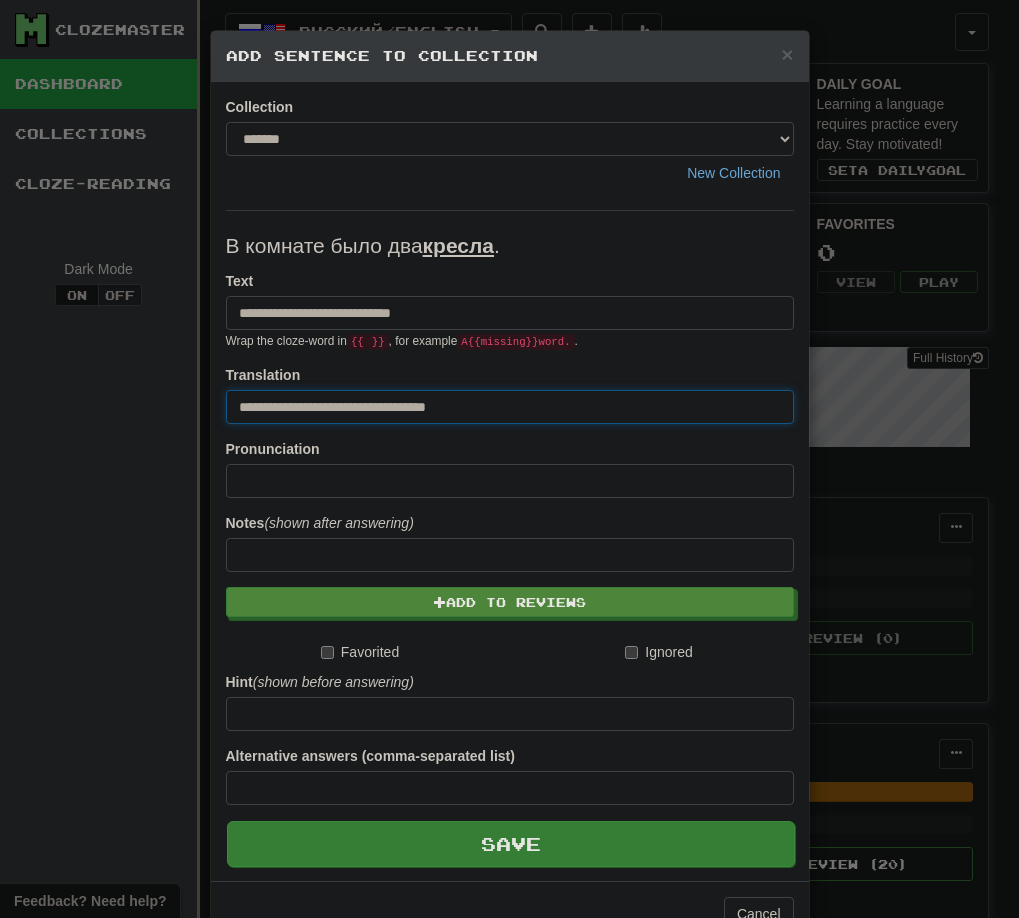 type on "**********" 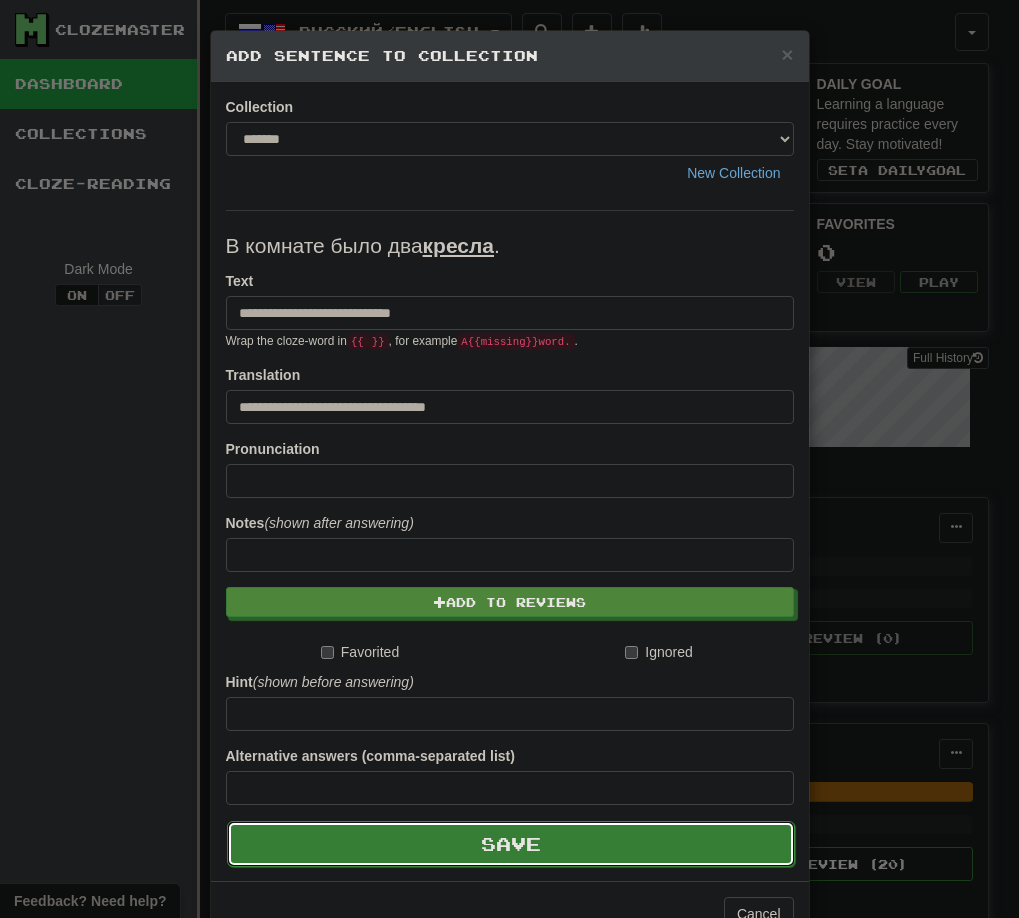 click on "Save" at bounding box center (511, 844) 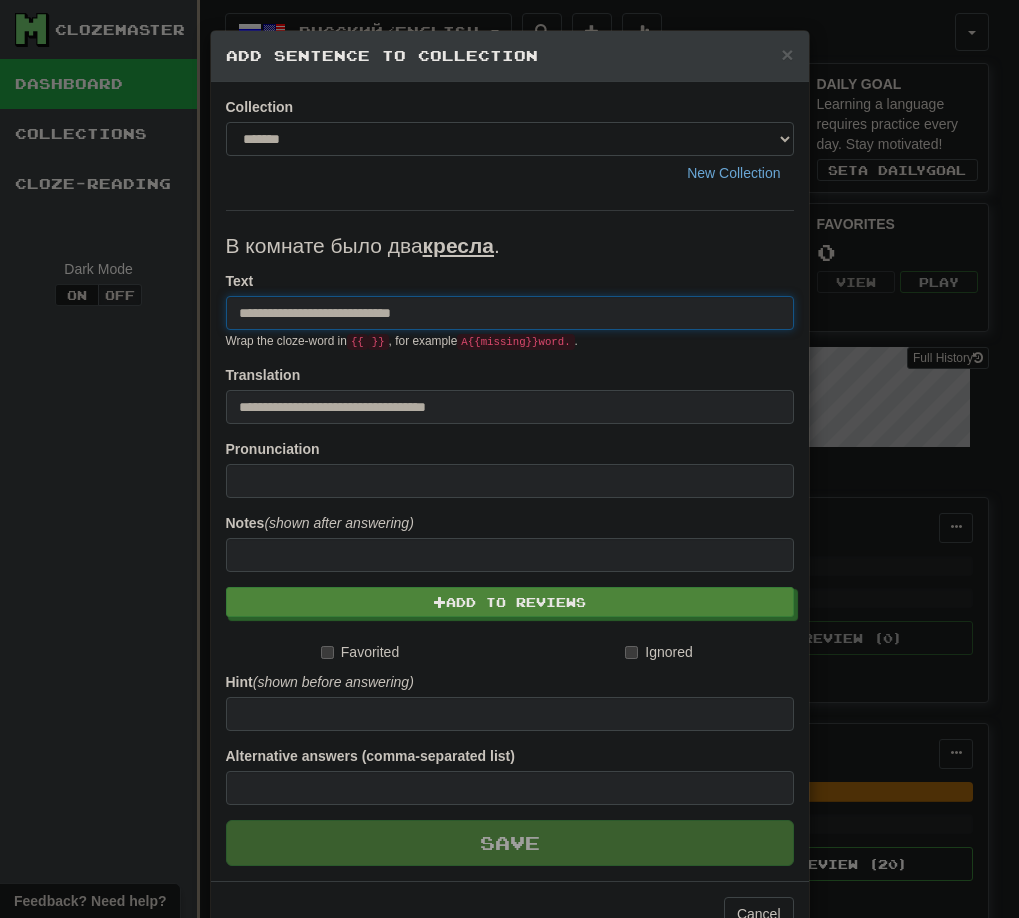 type 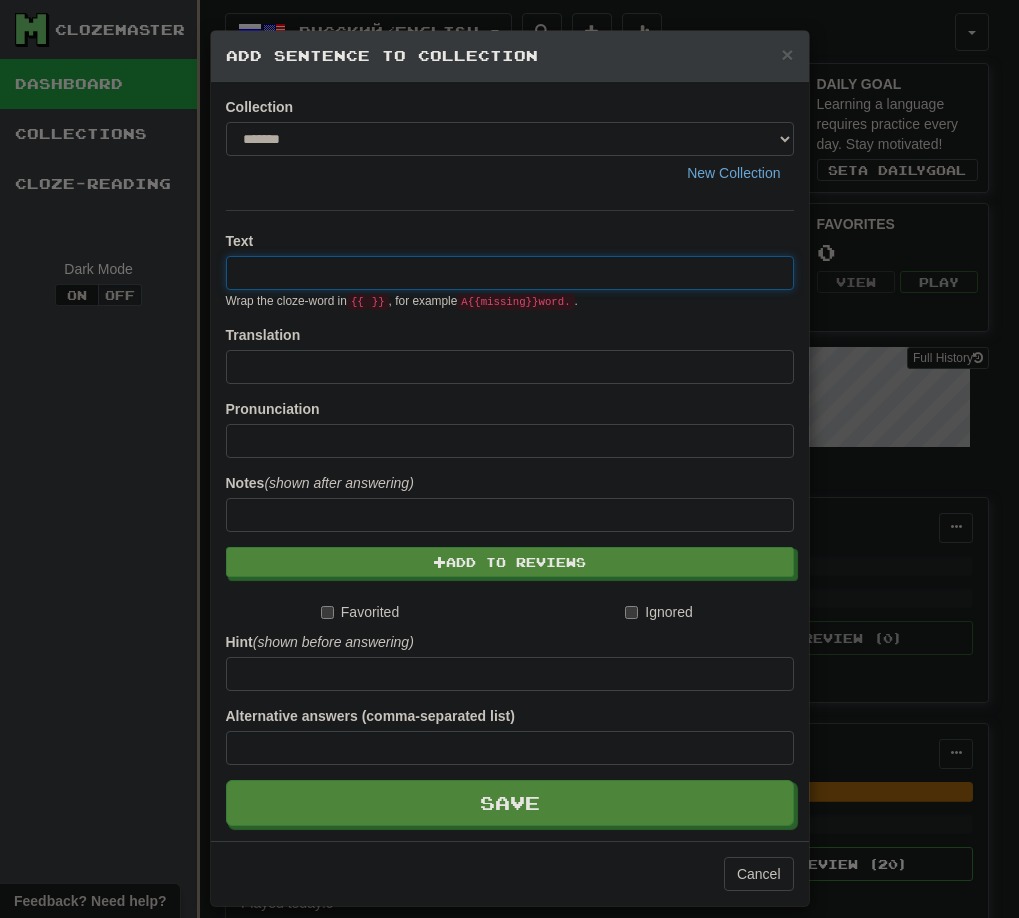 paste on "**********" 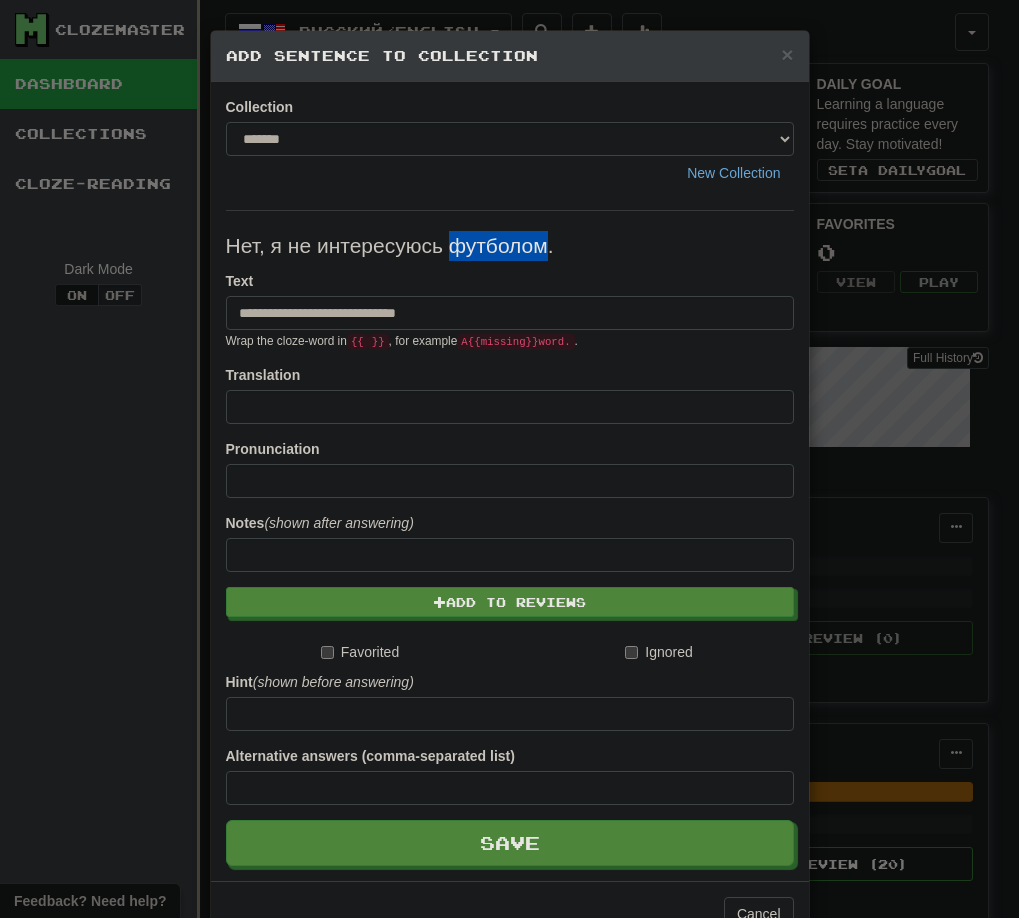 drag, startPoint x: 442, startPoint y: 249, endPoint x: 536, endPoint y: 250, distance: 94.00532 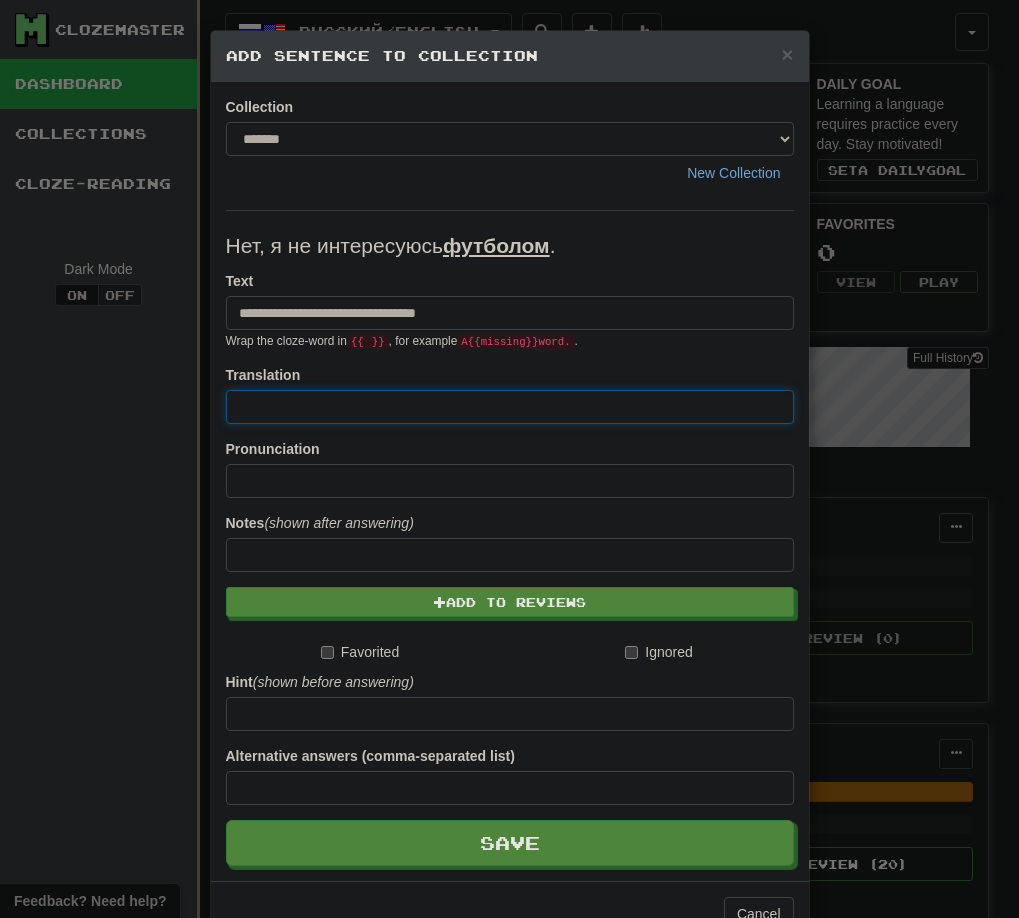 click at bounding box center [510, 407] 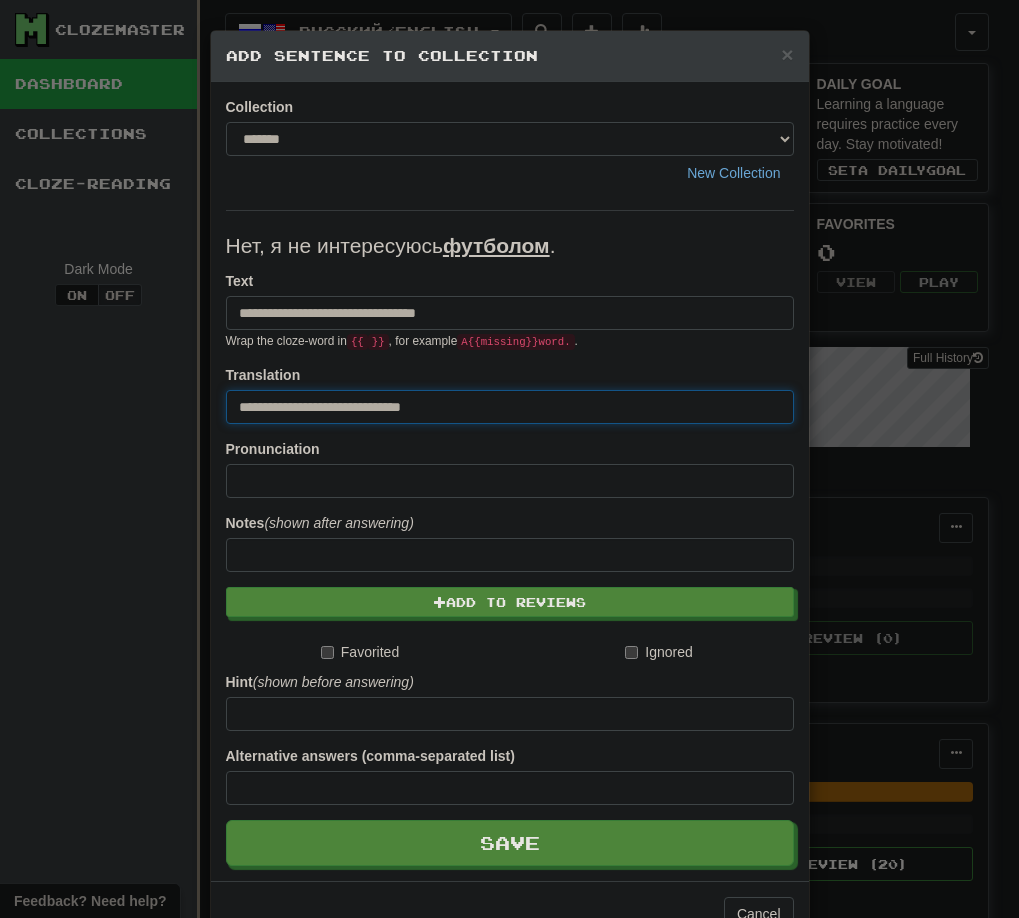 drag, startPoint x: 233, startPoint y: 402, endPoint x: 212, endPoint y: 414, distance: 24.186773 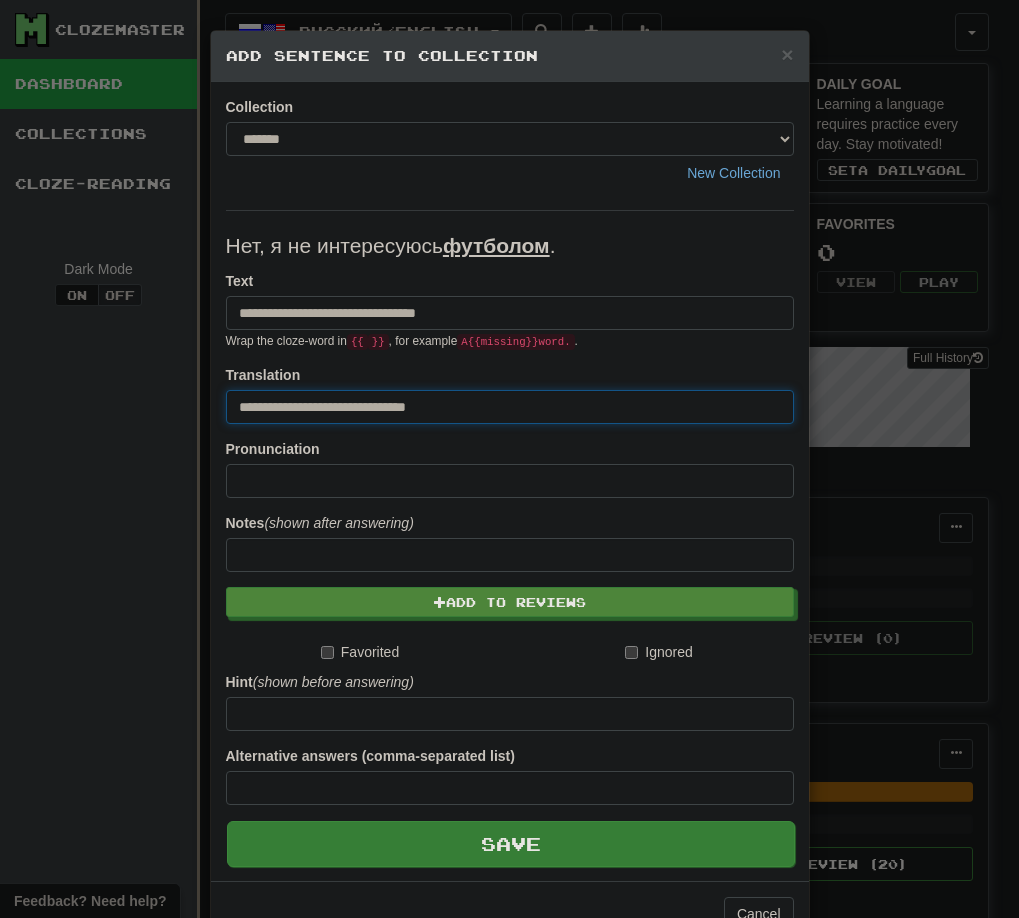 type on "**********" 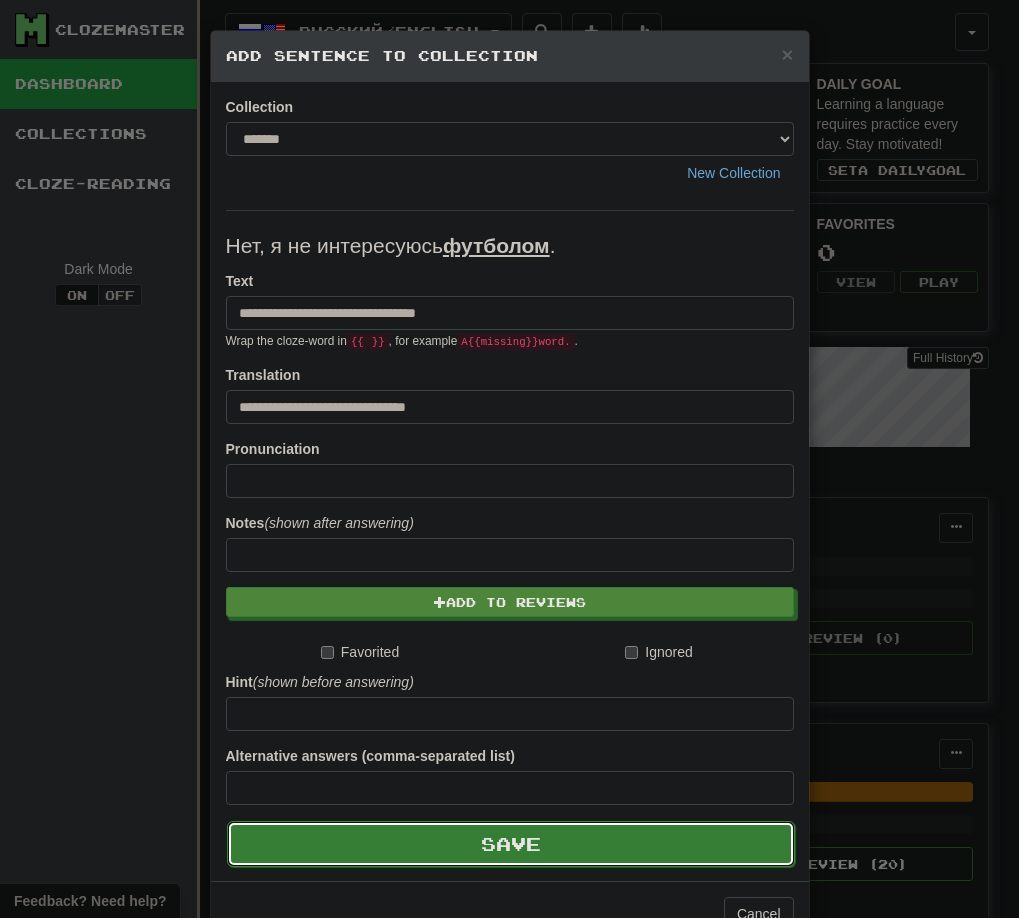 click on "Save" at bounding box center [511, 844] 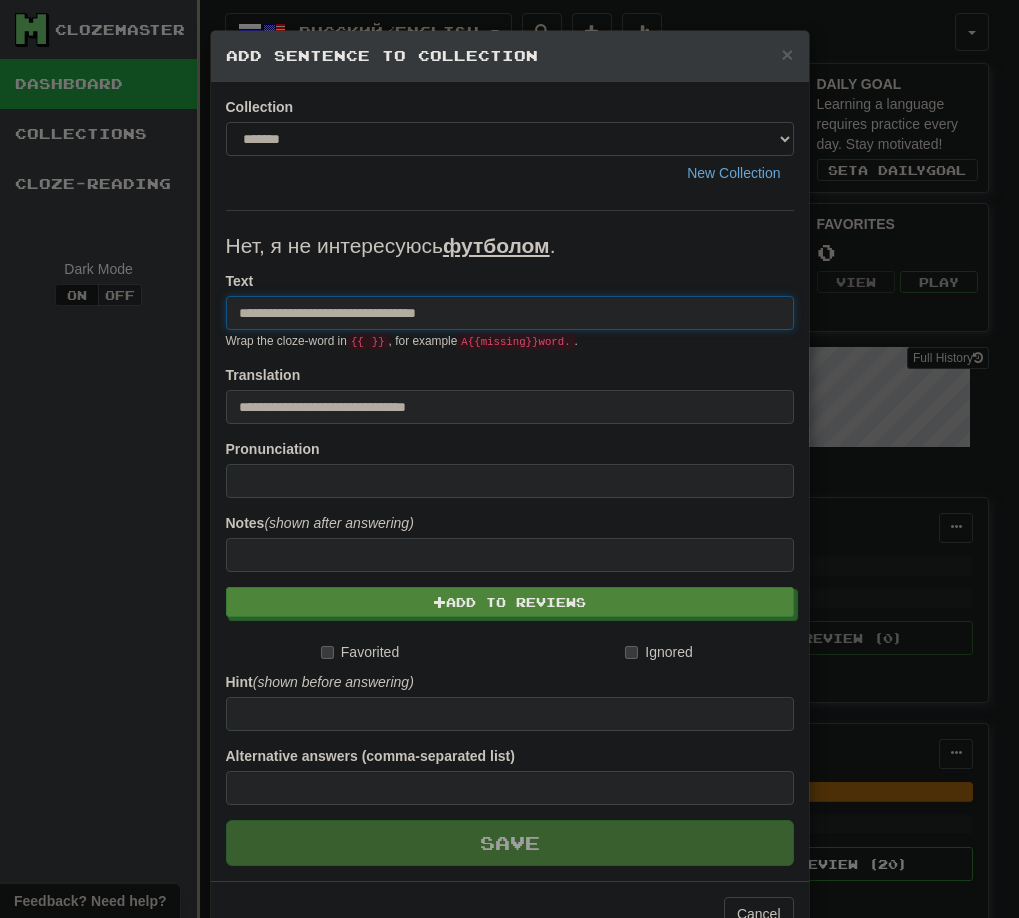 type 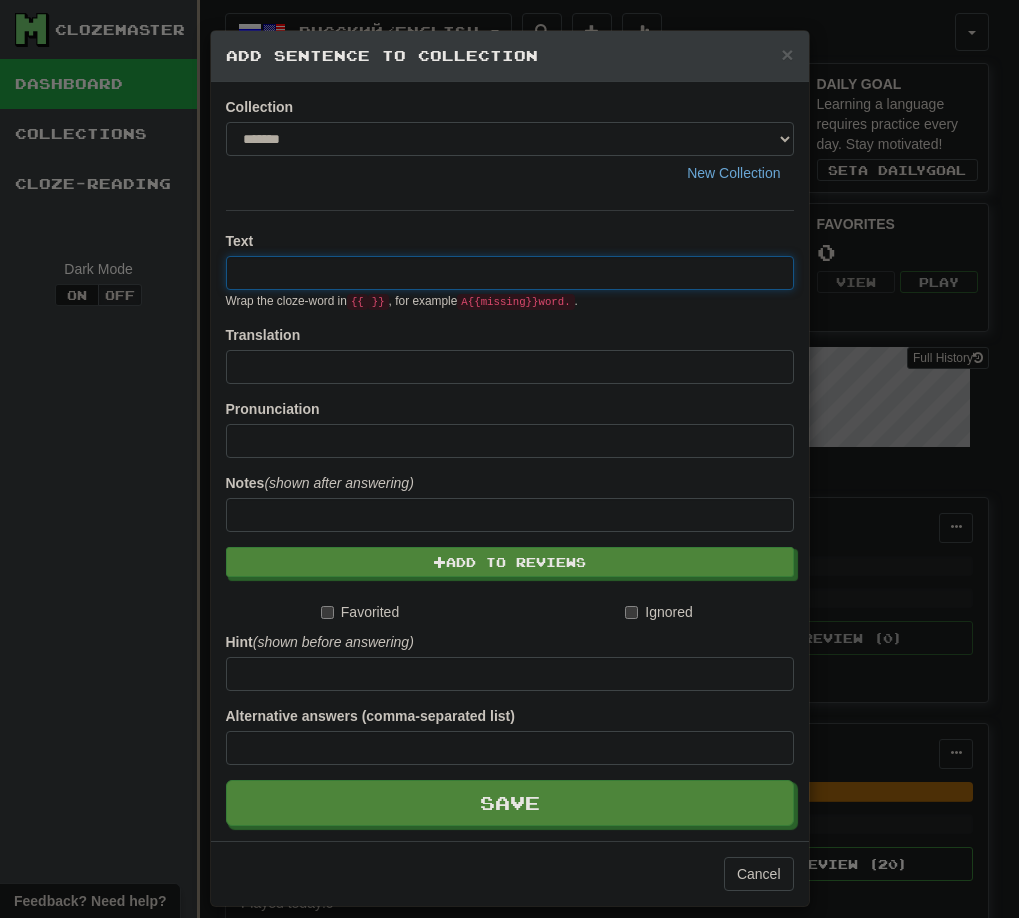 paste on "**********" 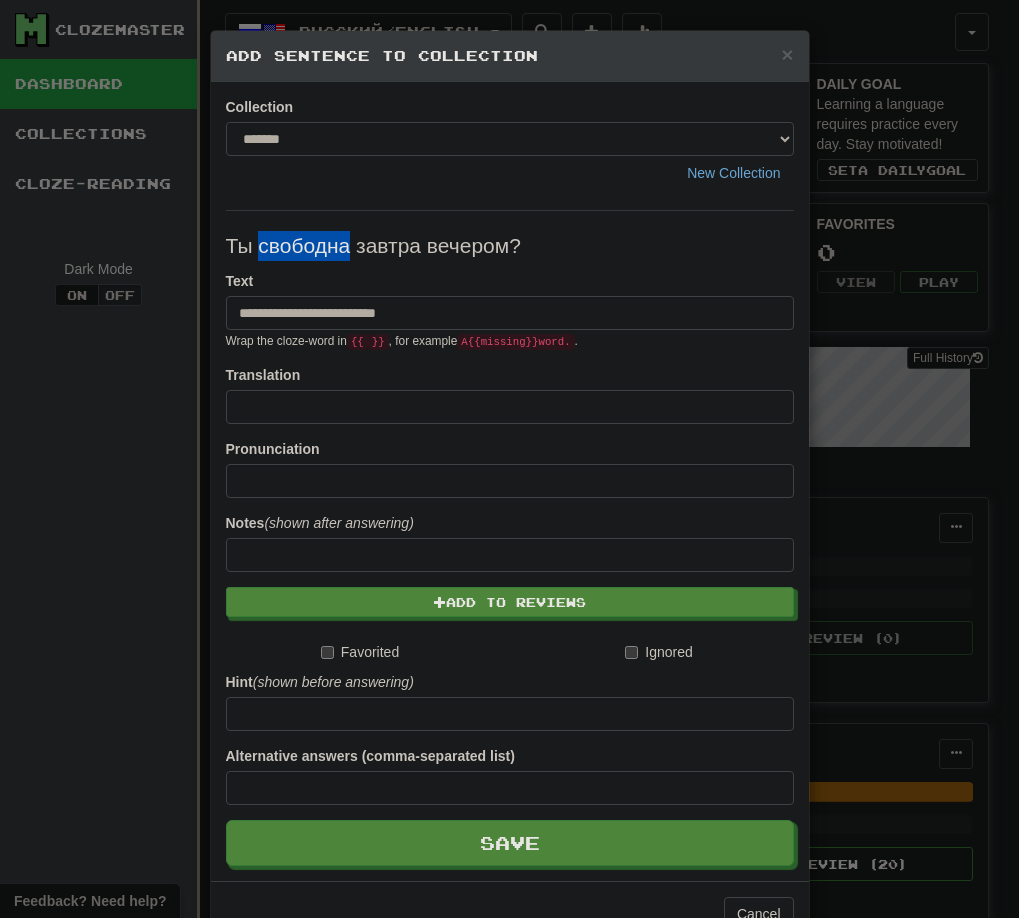 drag, startPoint x: 255, startPoint y: 244, endPoint x: 344, endPoint y: 244, distance: 89 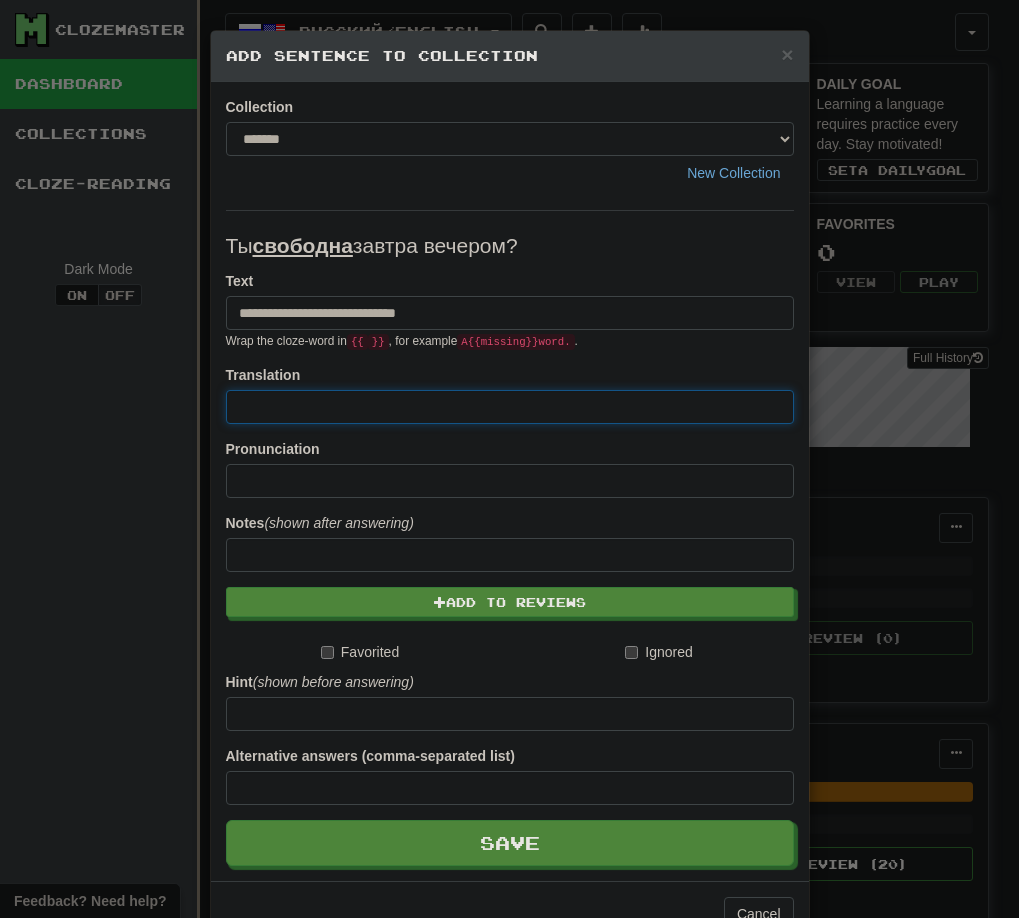 paste on "**********" 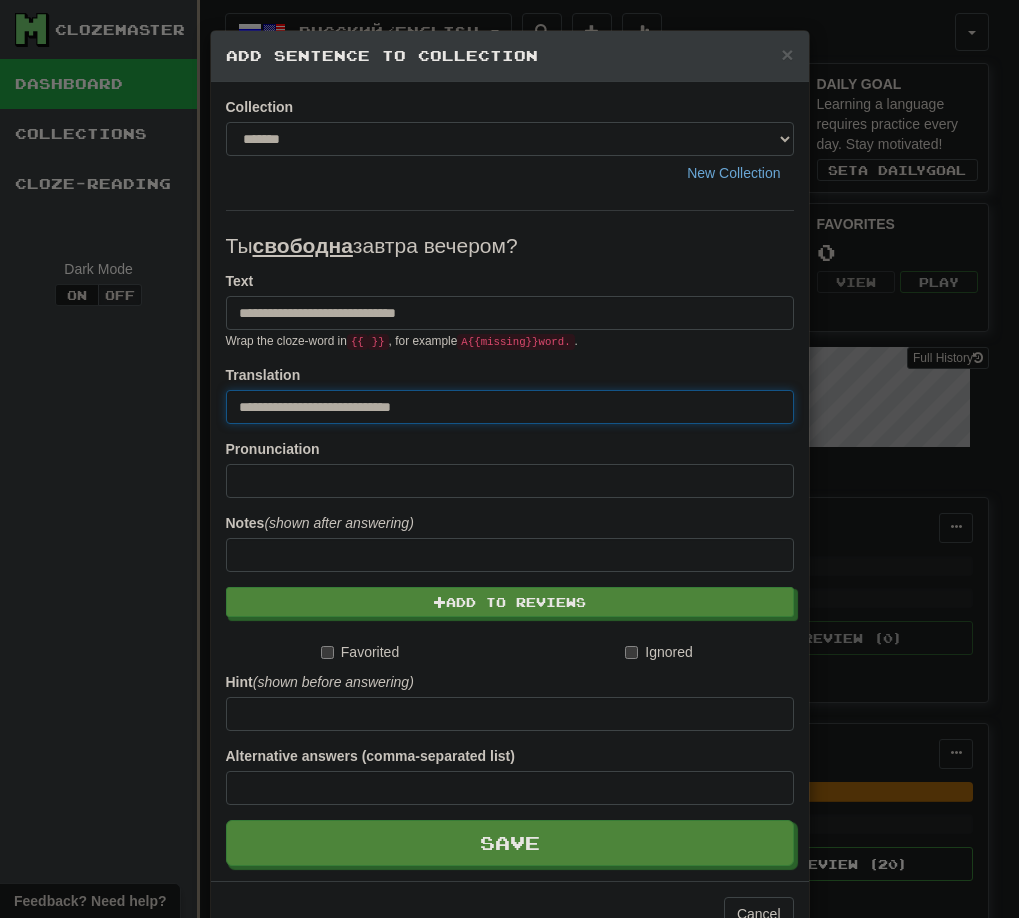 drag, startPoint x: 239, startPoint y: 406, endPoint x: 224, endPoint y: 406, distance: 15 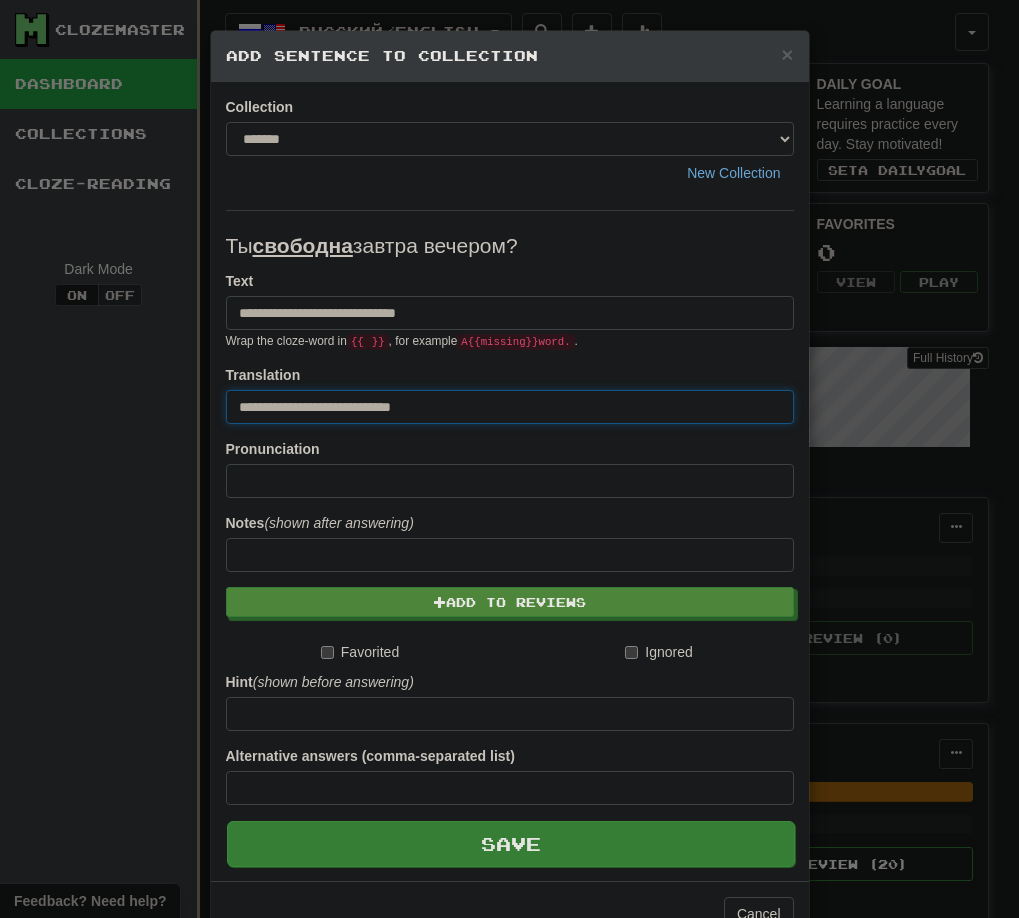 type on "**********" 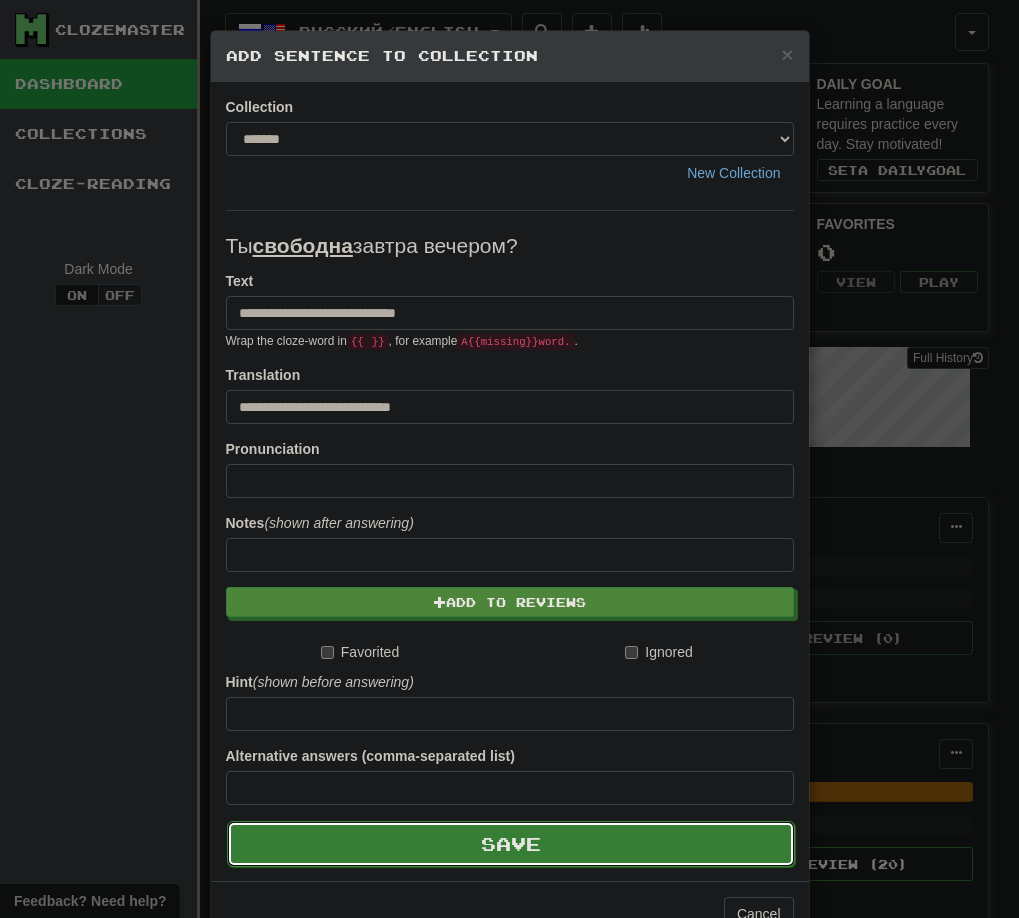 click on "Save" at bounding box center [511, 844] 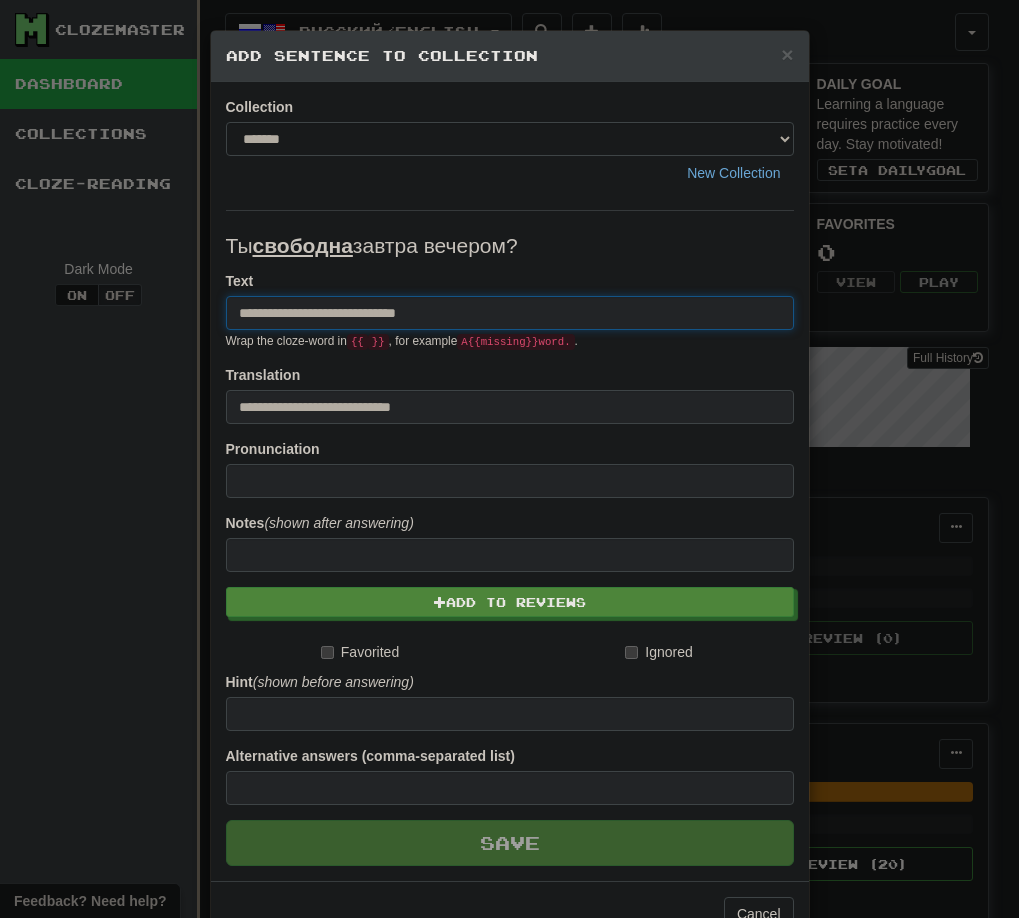 type 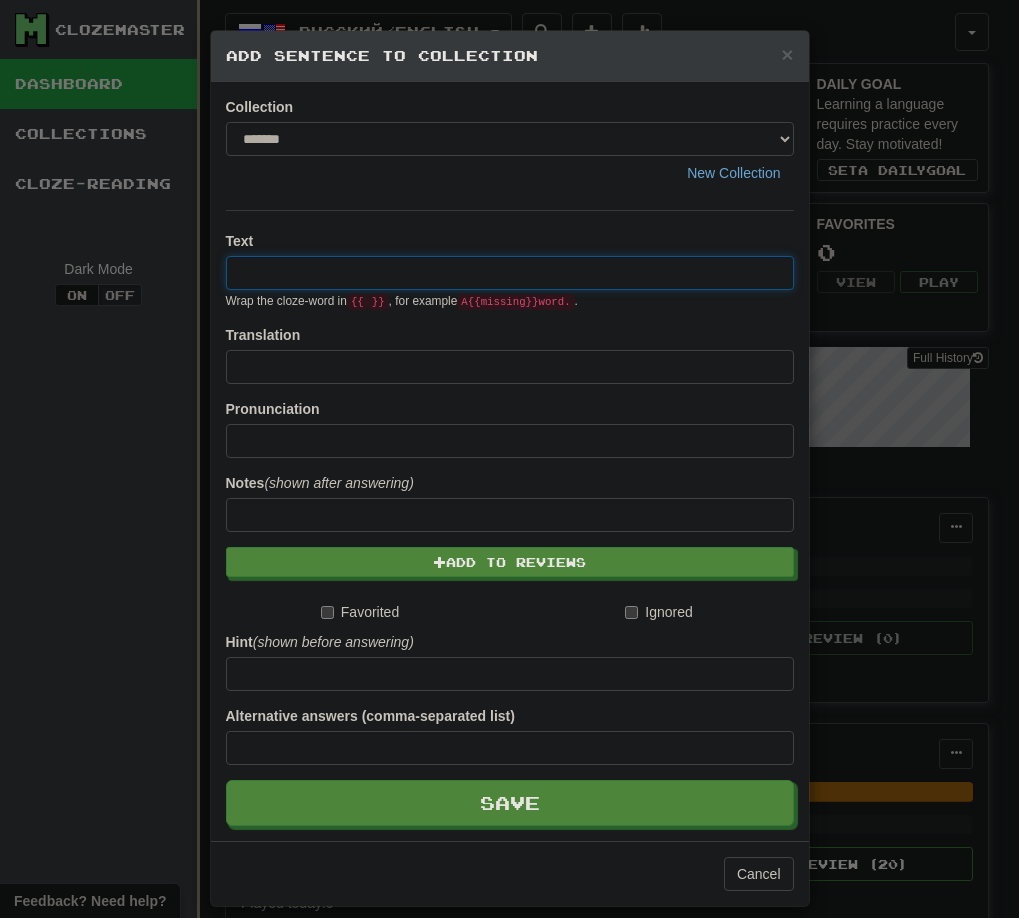 click on "× Add Sentence to Collection Collection ******* ******** New Collection Text Wrap the cloze-word in  {{ }} , for example  A  {{ missing }}  word. . Translation Pronunciation Notes  (shown after answering)  Add to Reviews  Favorited  Ignored Hint  (shown before answering) Alternative answers (comma-separated list) Save Cancel" at bounding box center (509, 459) 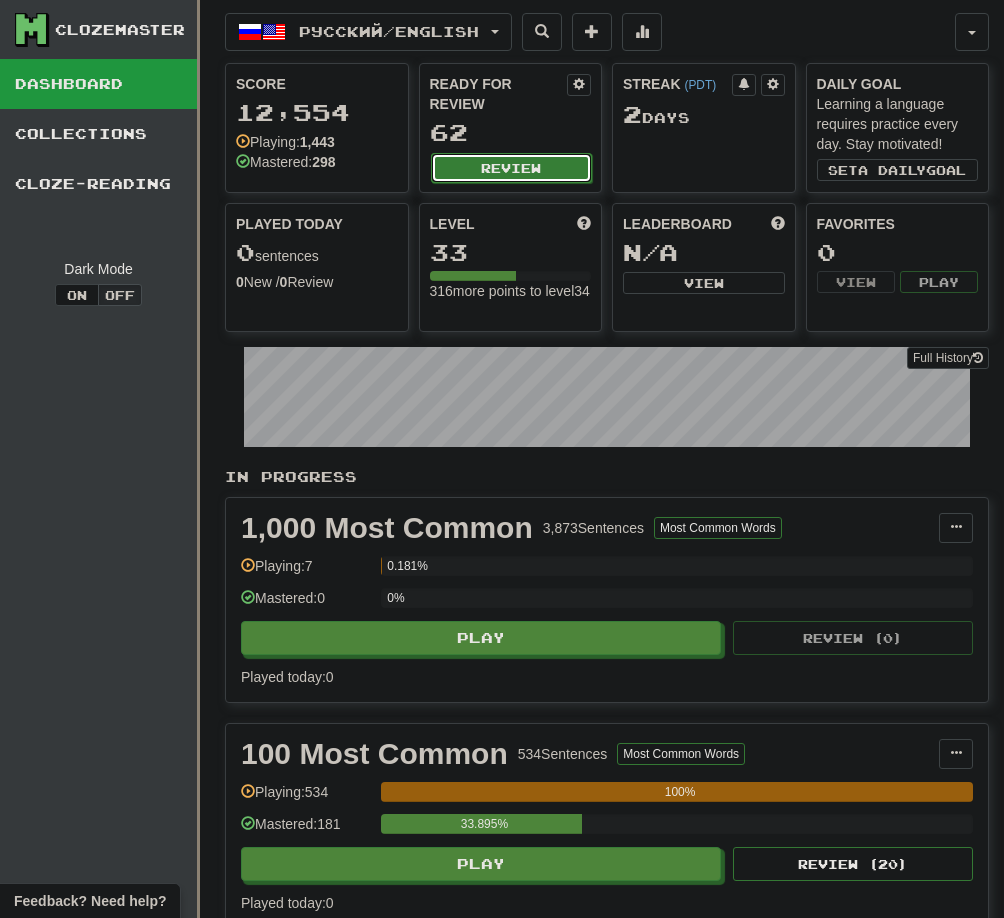 click on "Review" at bounding box center (512, 168) 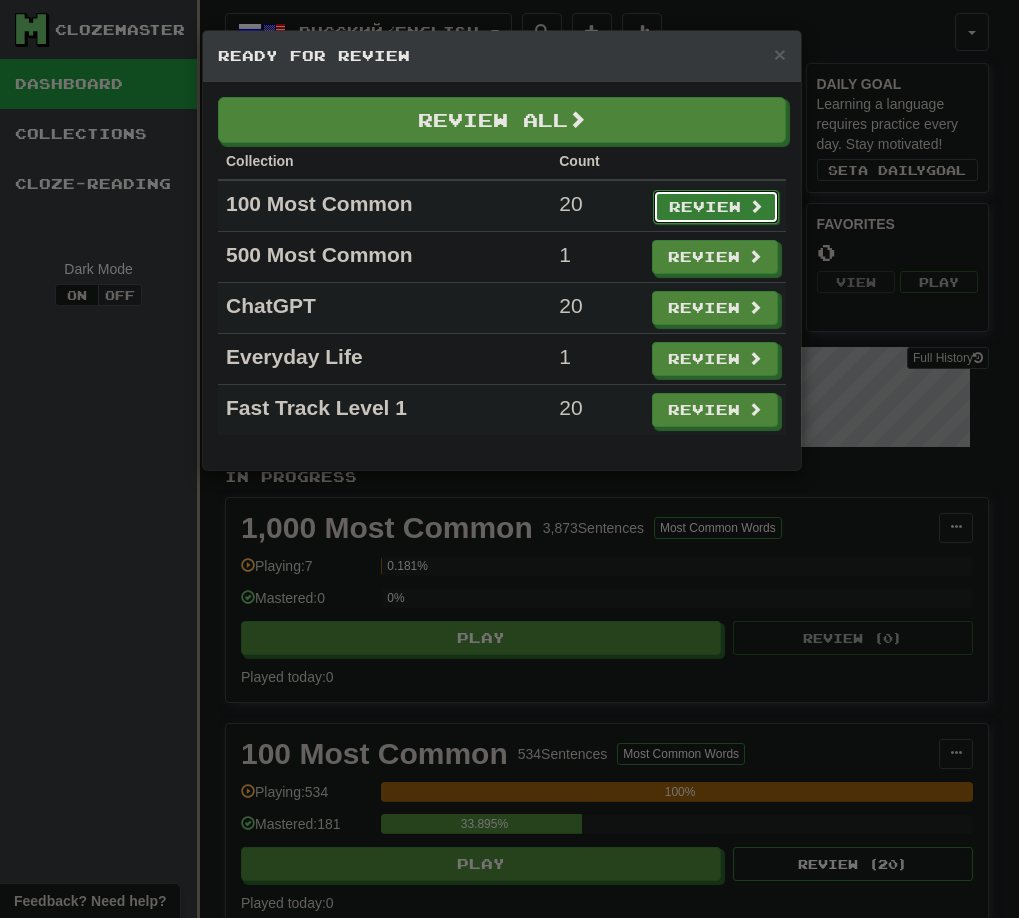 click on "Review" at bounding box center [716, 207] 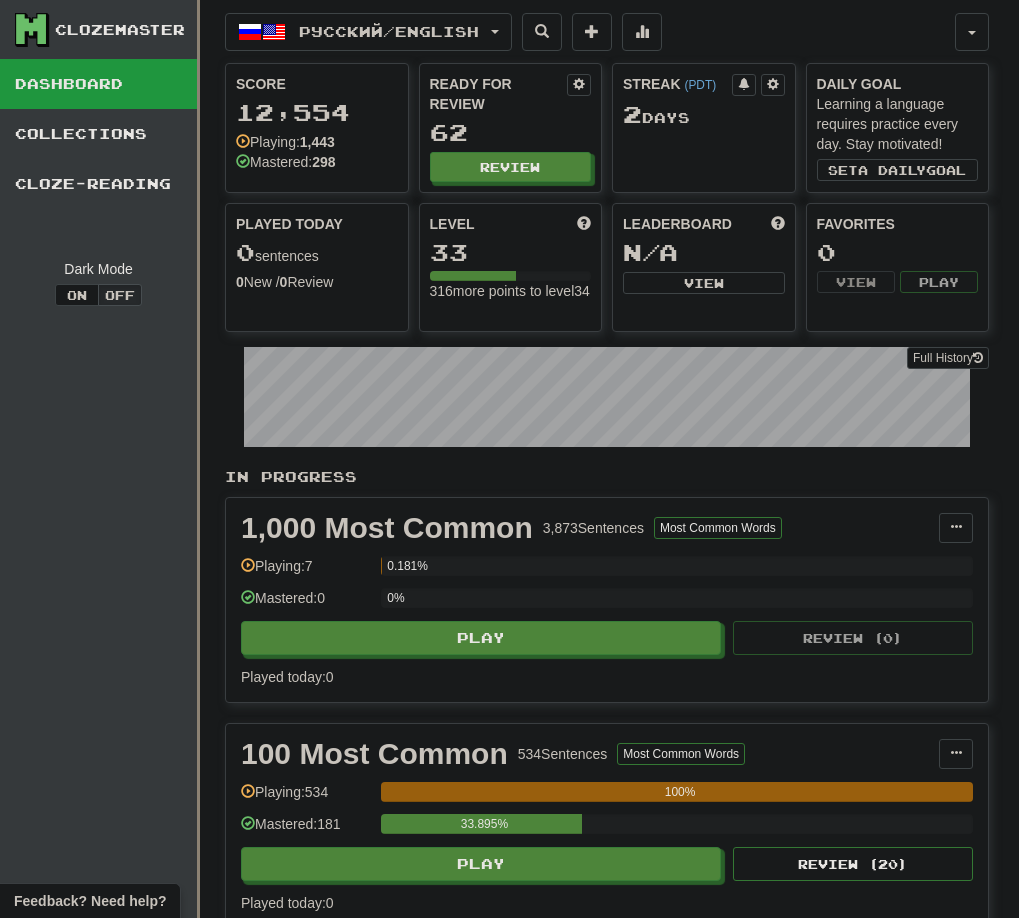 select on "**" 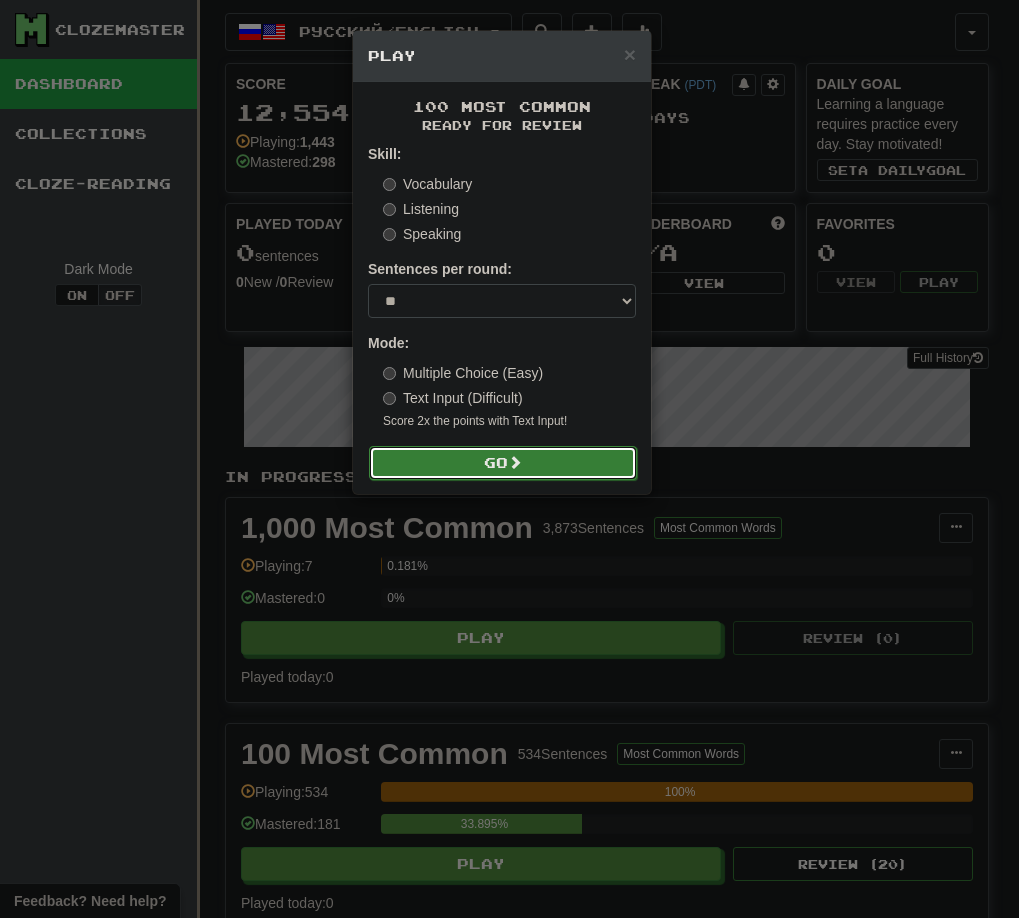click on "Go" at bounding box center [503, 463] 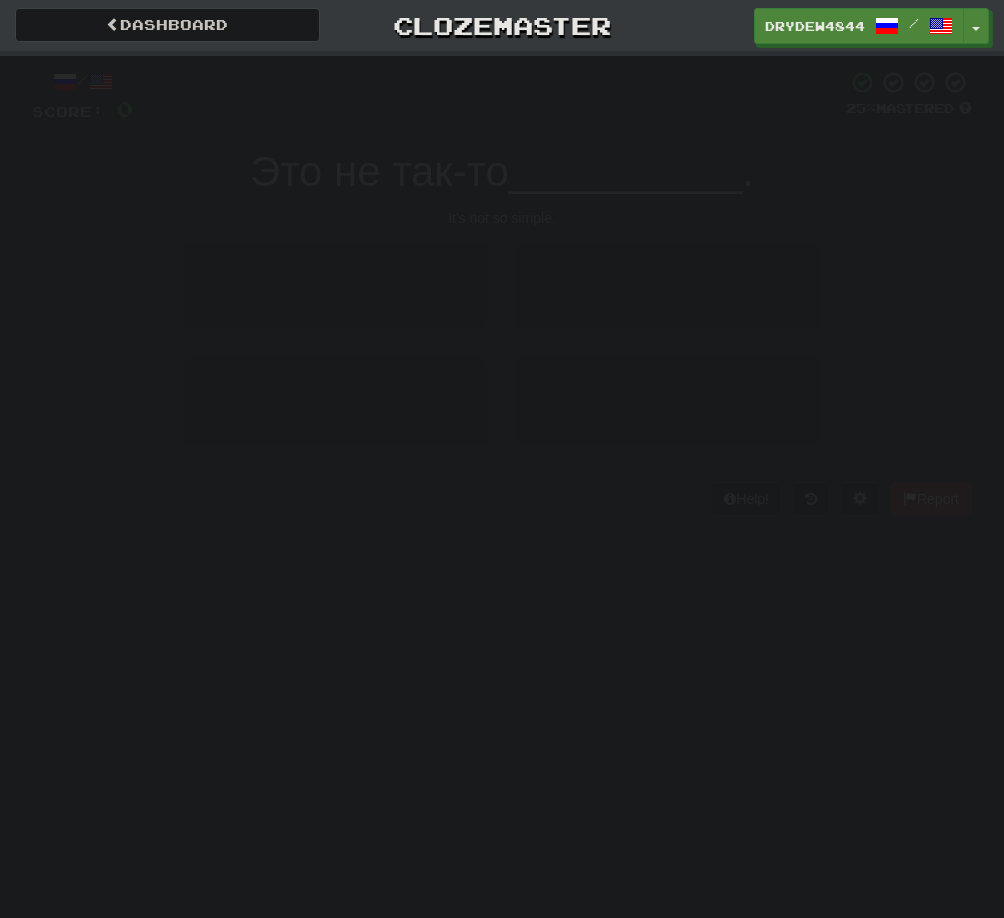 scroll, scrollTop: 0, scrollLeft: 0, axis: both 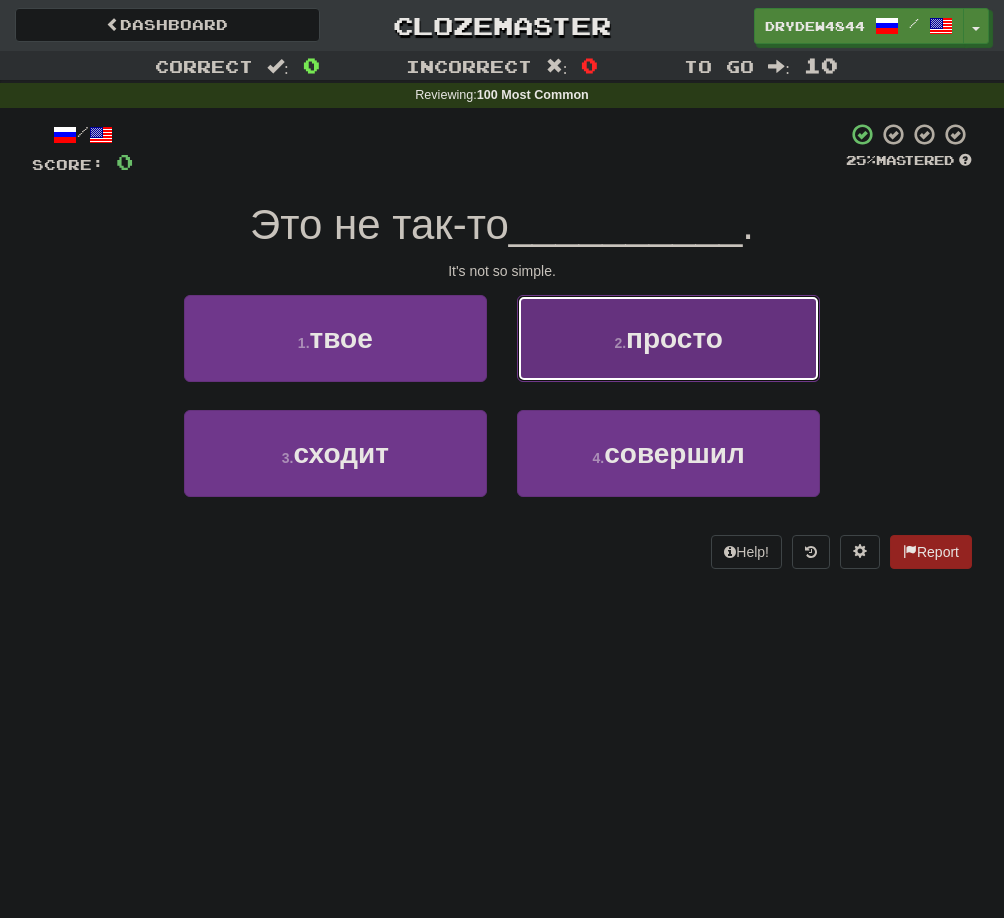 click on "2 .  просто" at bounding box center [668, 338] 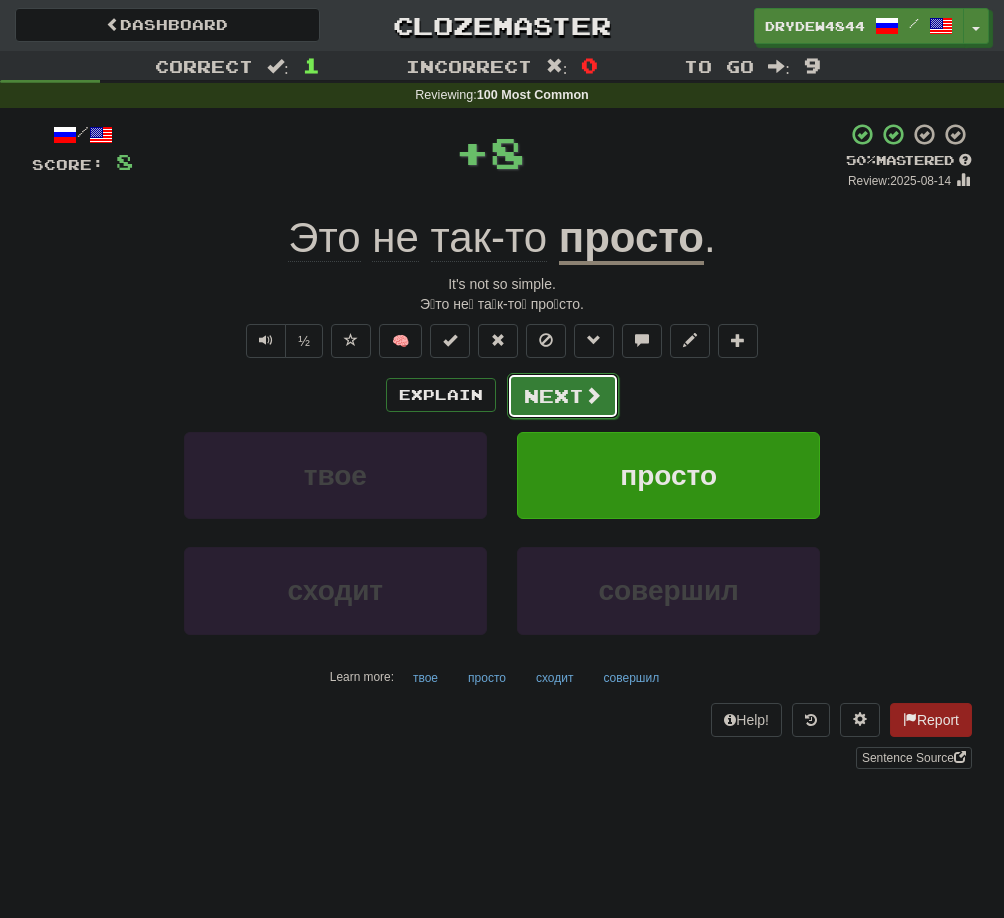 click on "Next" at bounding box center (563, 396) 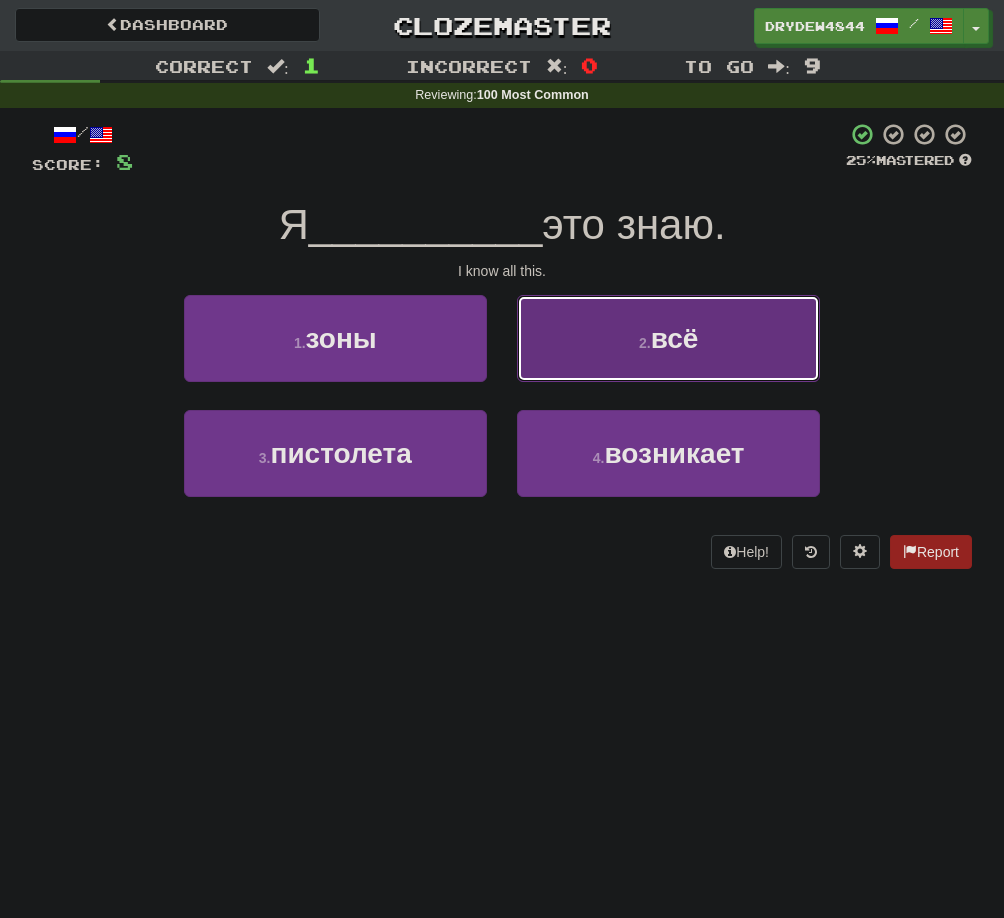 click on "2 .  всё" at bounding box center [668, 338] 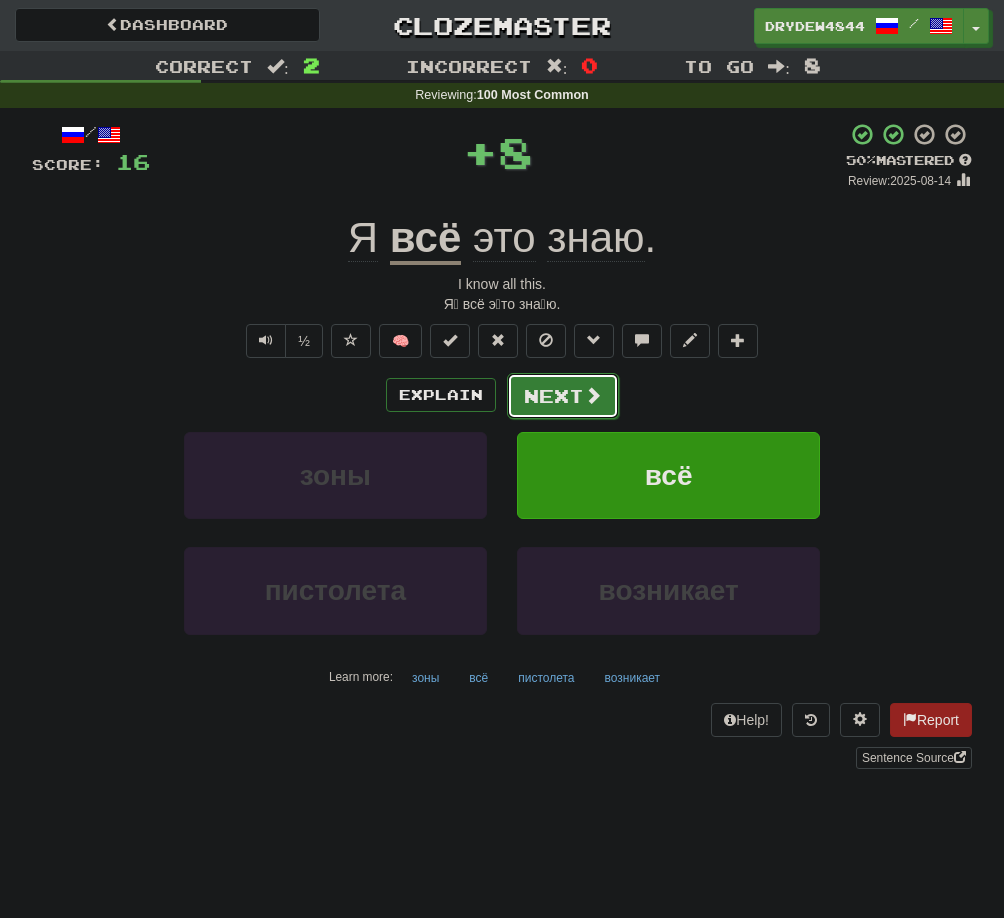 click on "Next" at bounding box center (563, 396) 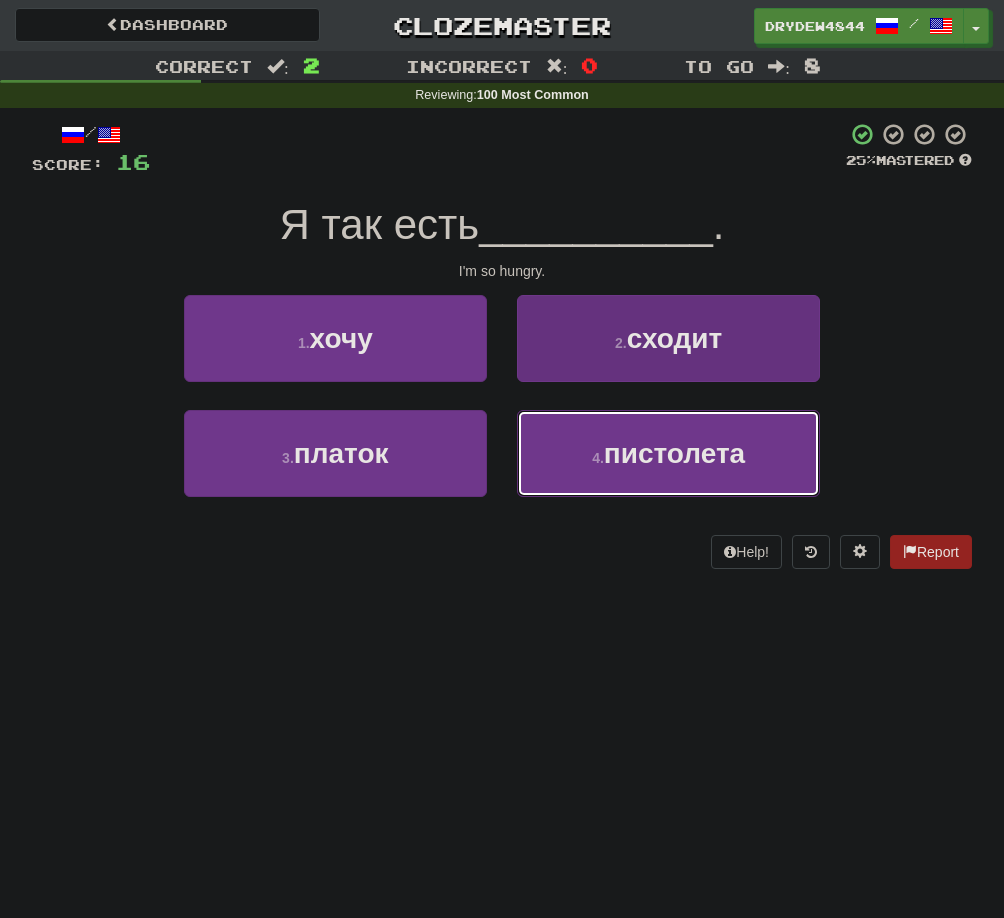 click on "пистолета" at bounding box center (674, 453) 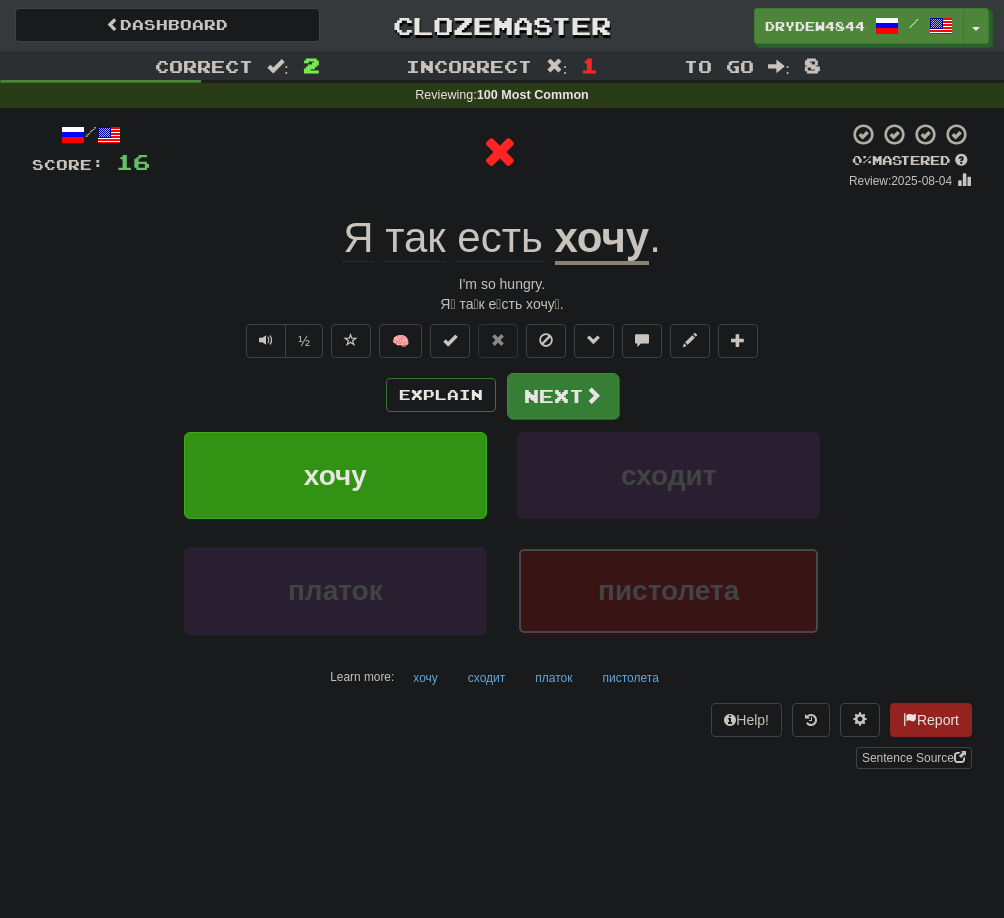 click at bounding box center (593, 395) 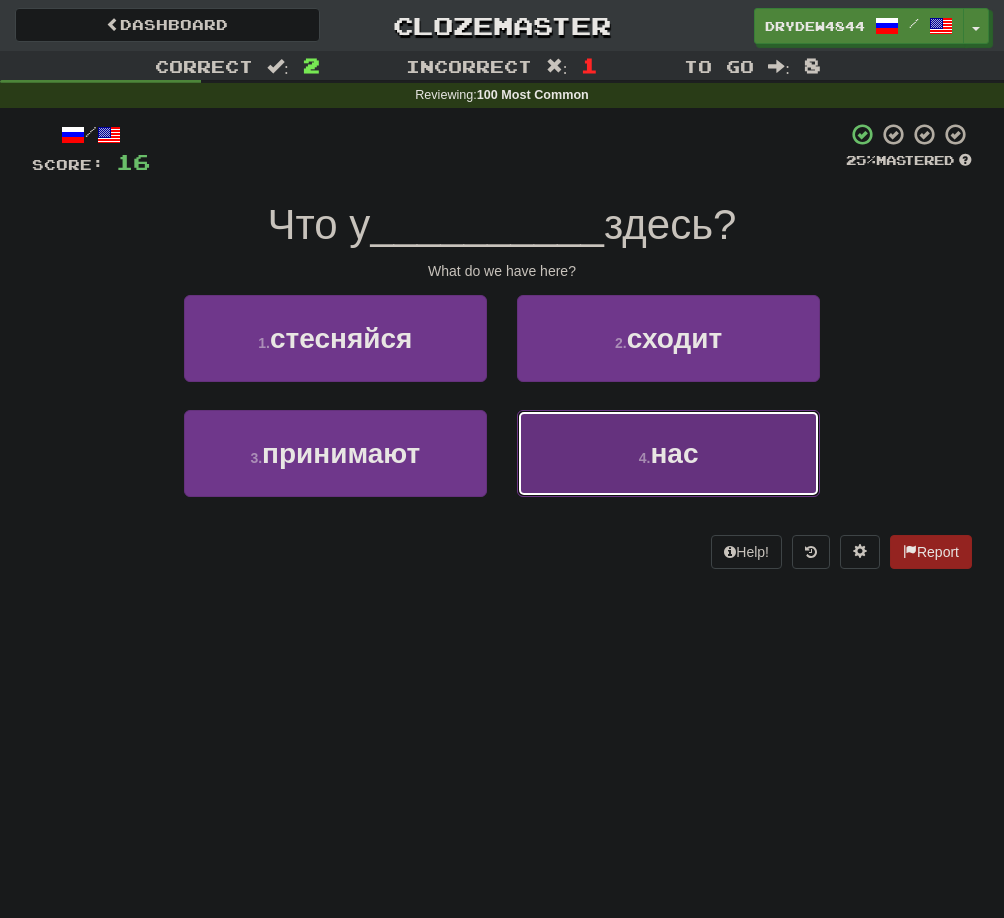 click on "4 .  нас" at bounding box center [668, 453] 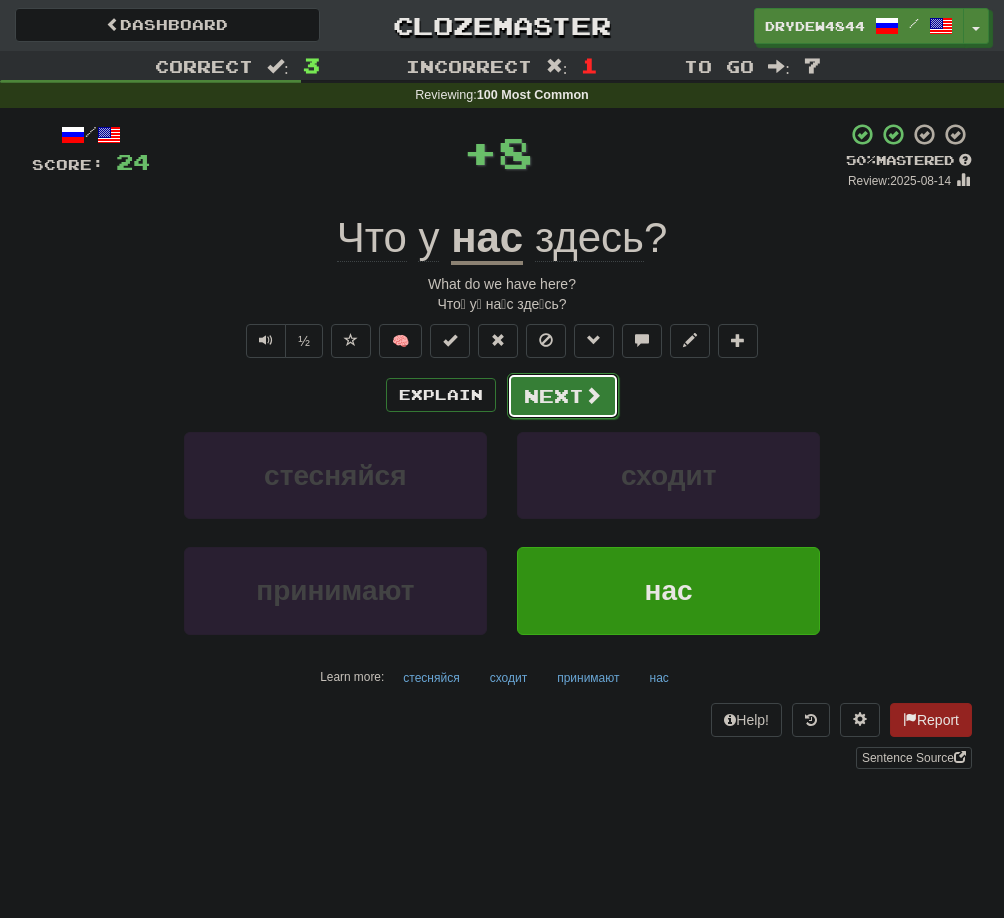 click on "Next" at bounding box center (563, 396) 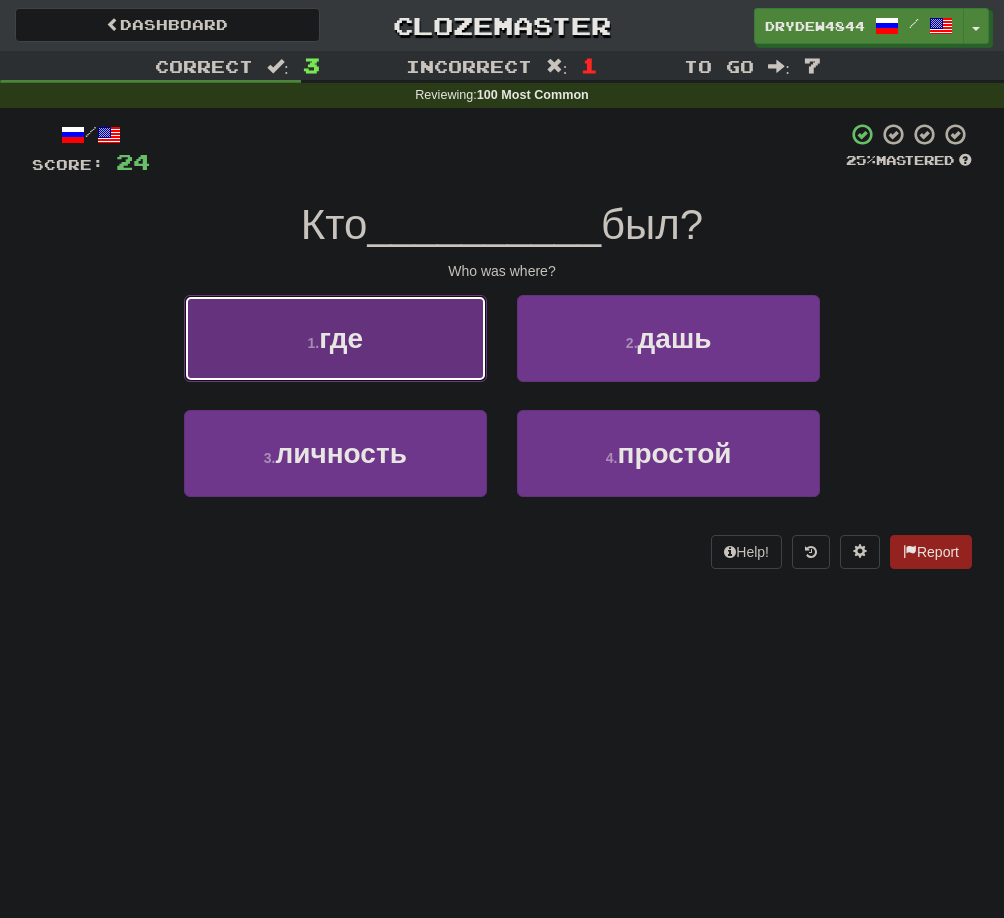 click on "1 .  где" at bounding box center [335, 338] 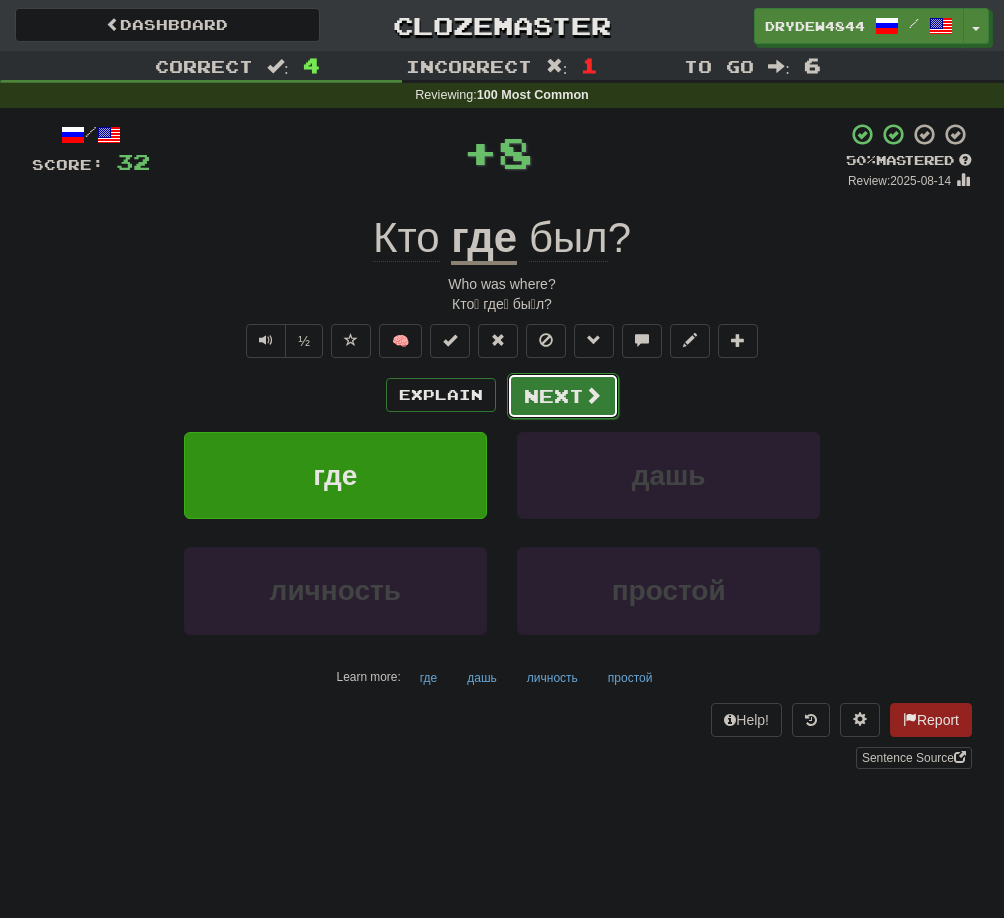 click on "Next" at bounding box center (563, 396) 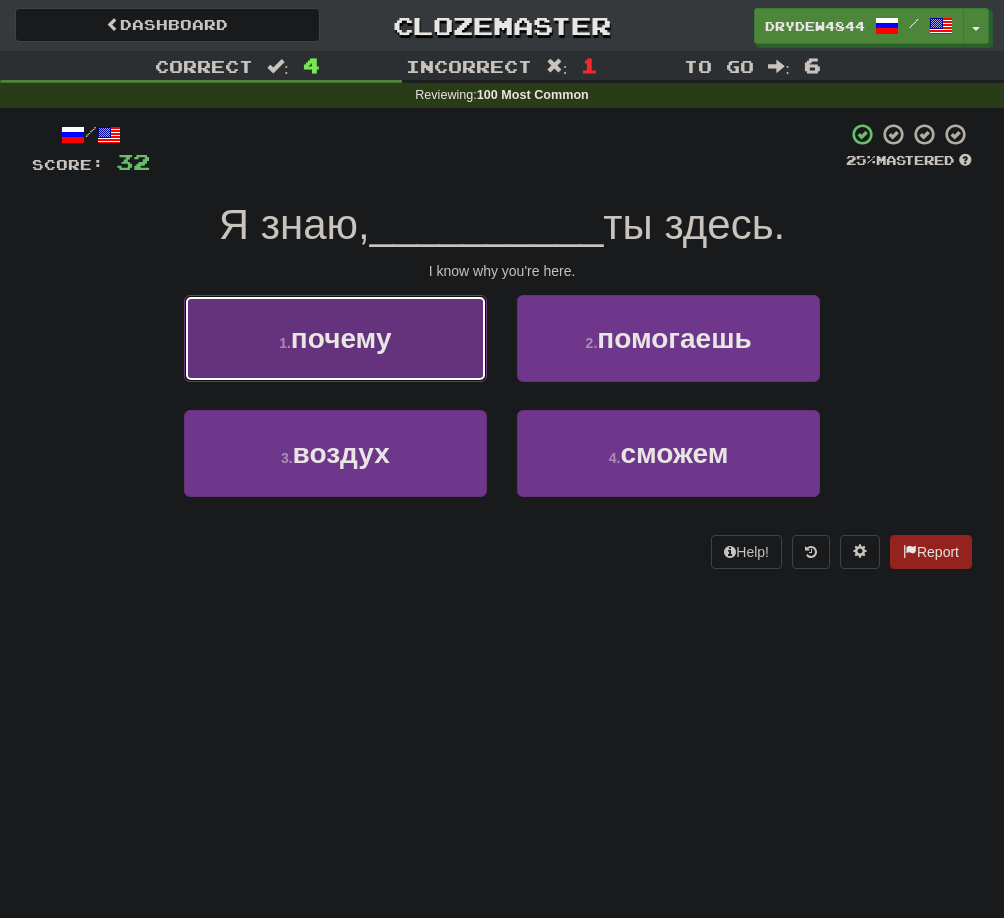 click on "1 .  почему" at bounding box center (335, 338) 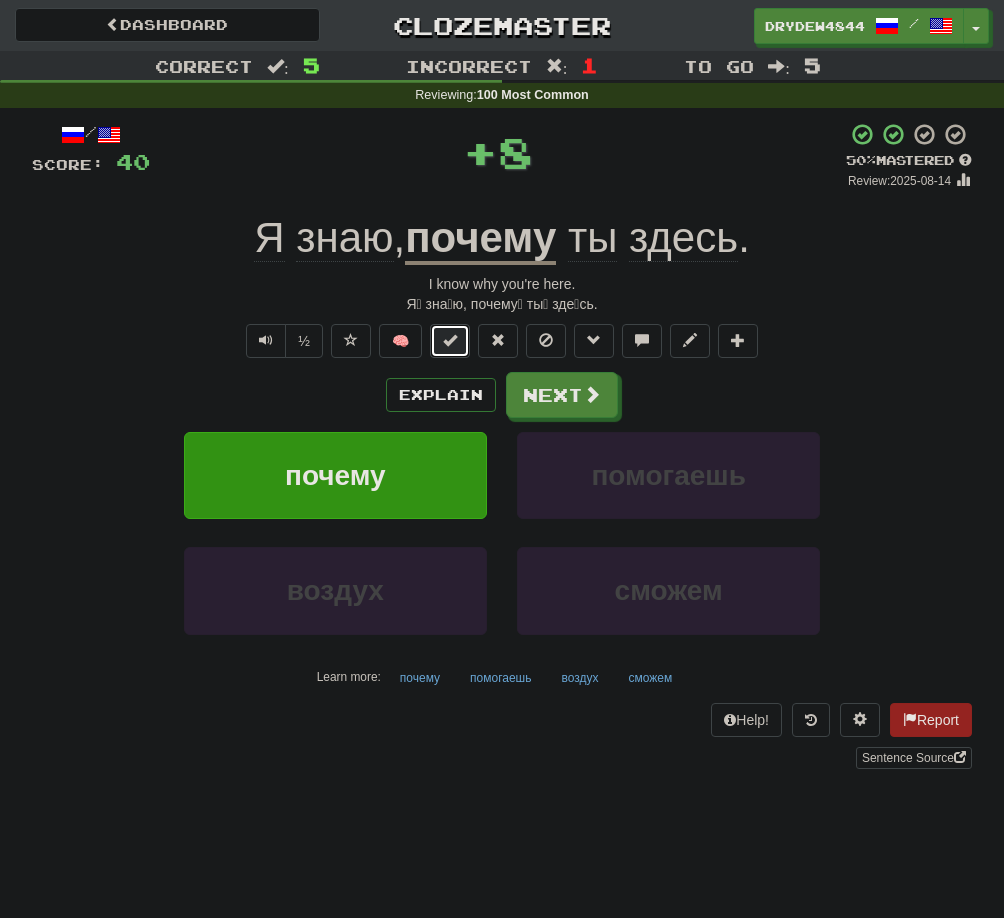 click at bounding box center [450, 341] 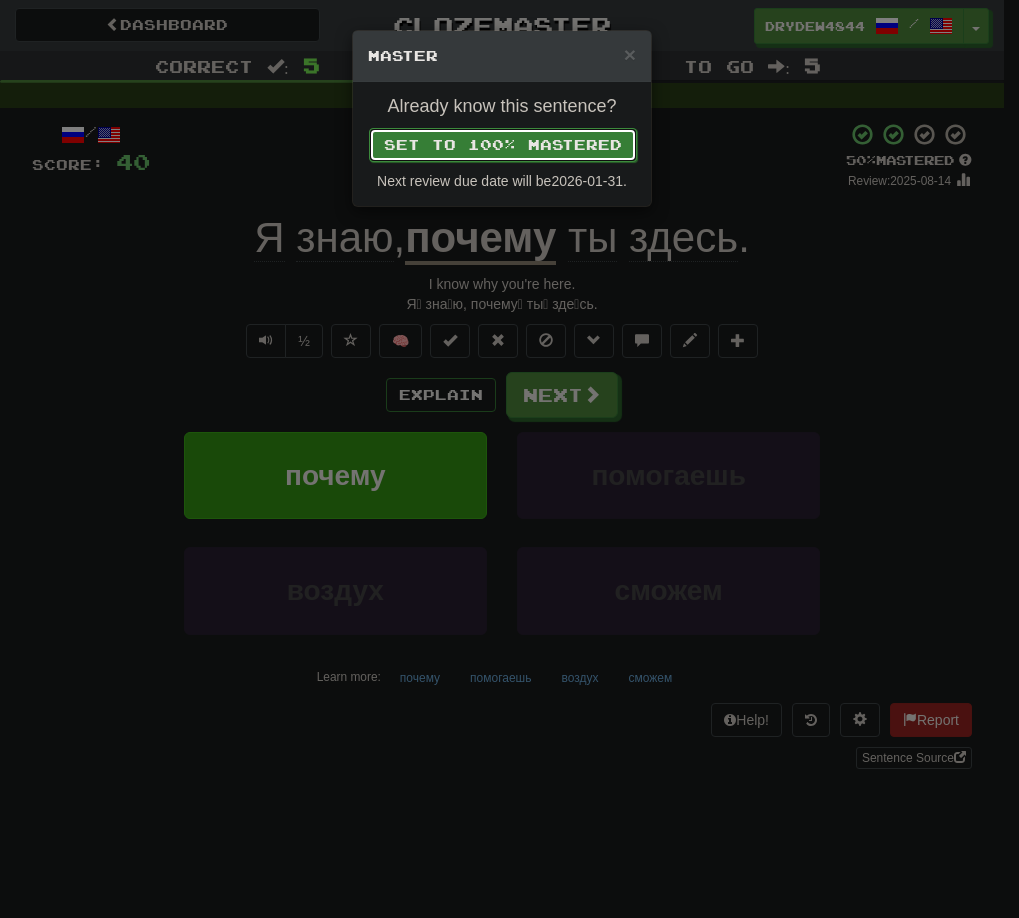 click on "Set to 100% Mastered" at bounding box center (503, 145) 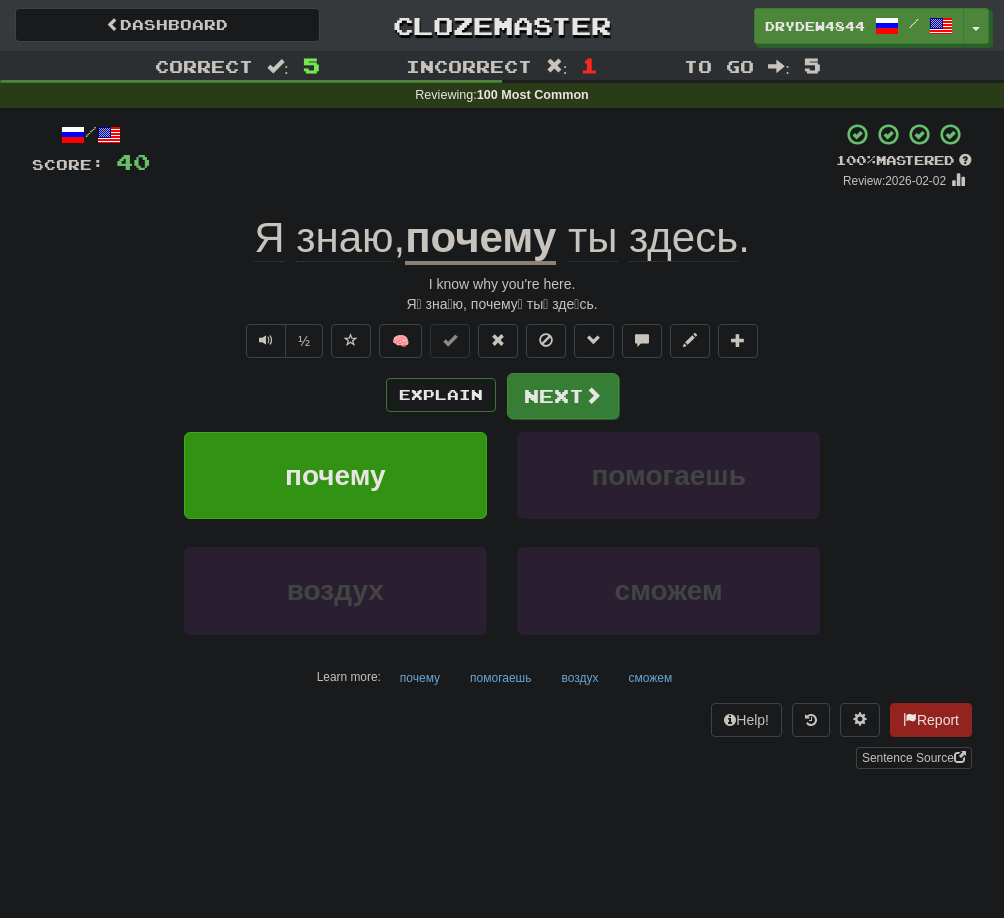 click at bounding box center [593, 395] 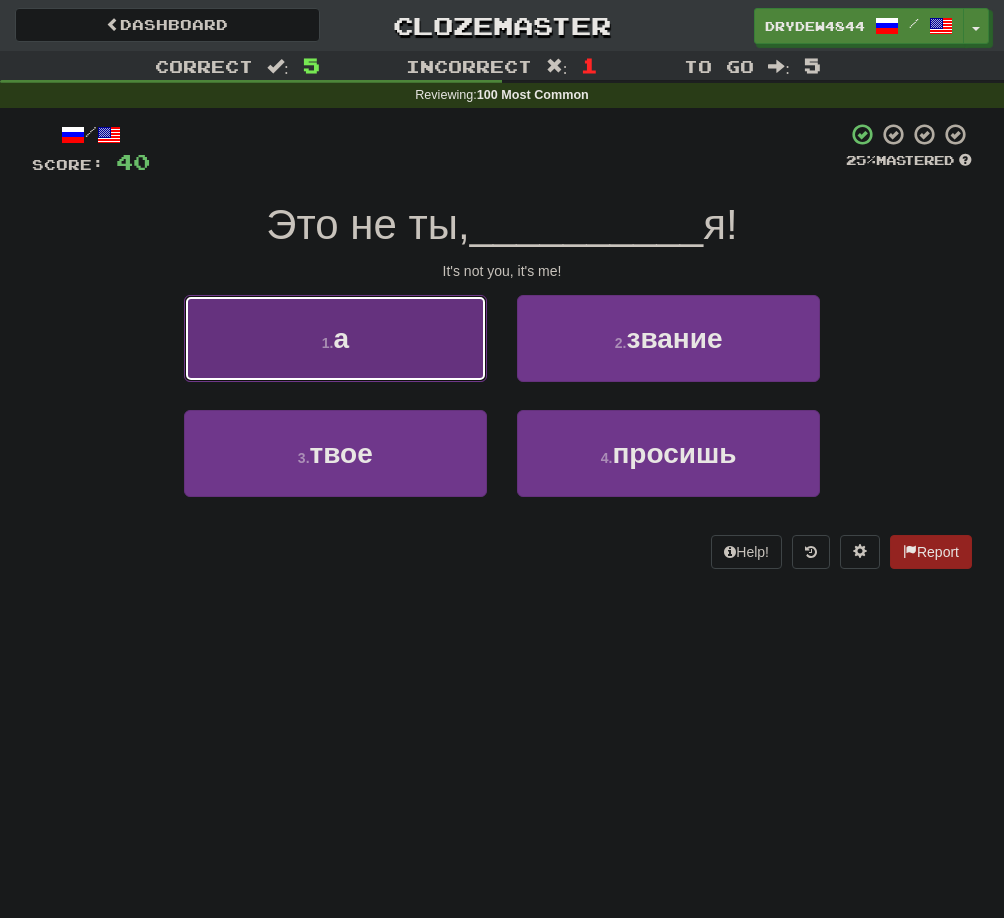 click on "1 .  а" at bounding box center (335, 338) 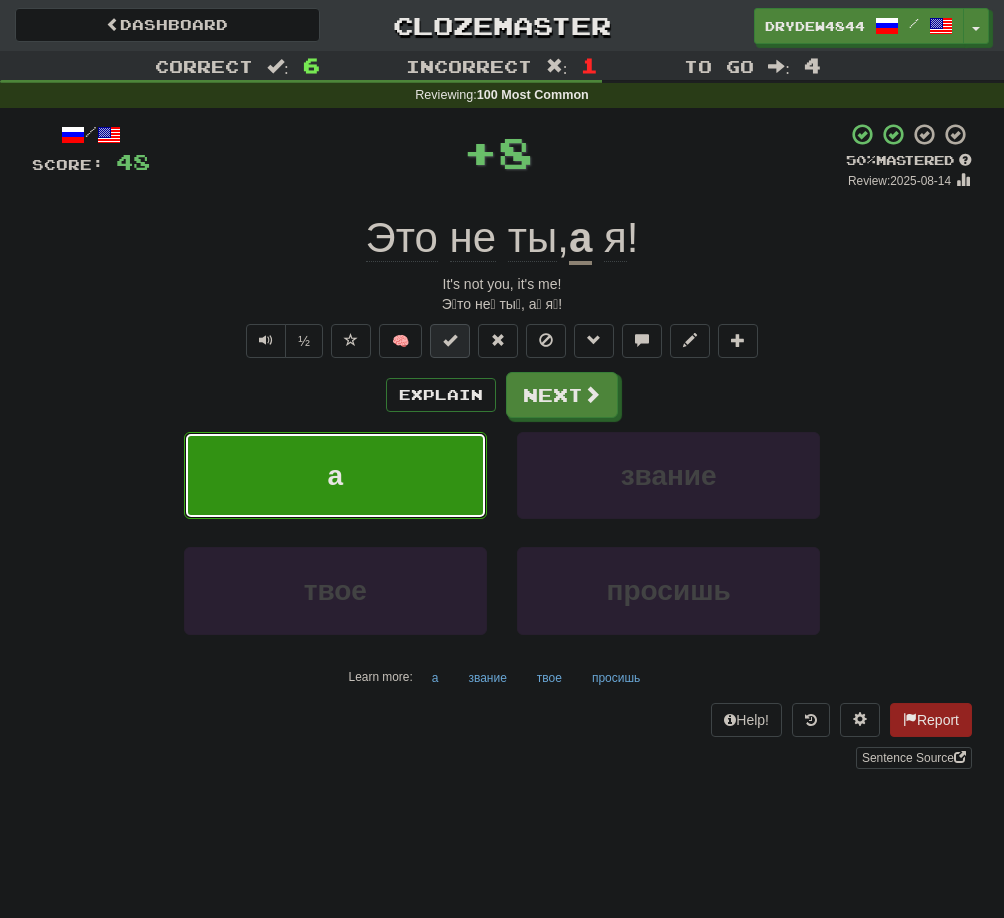 click at bounding box center (450, 340) 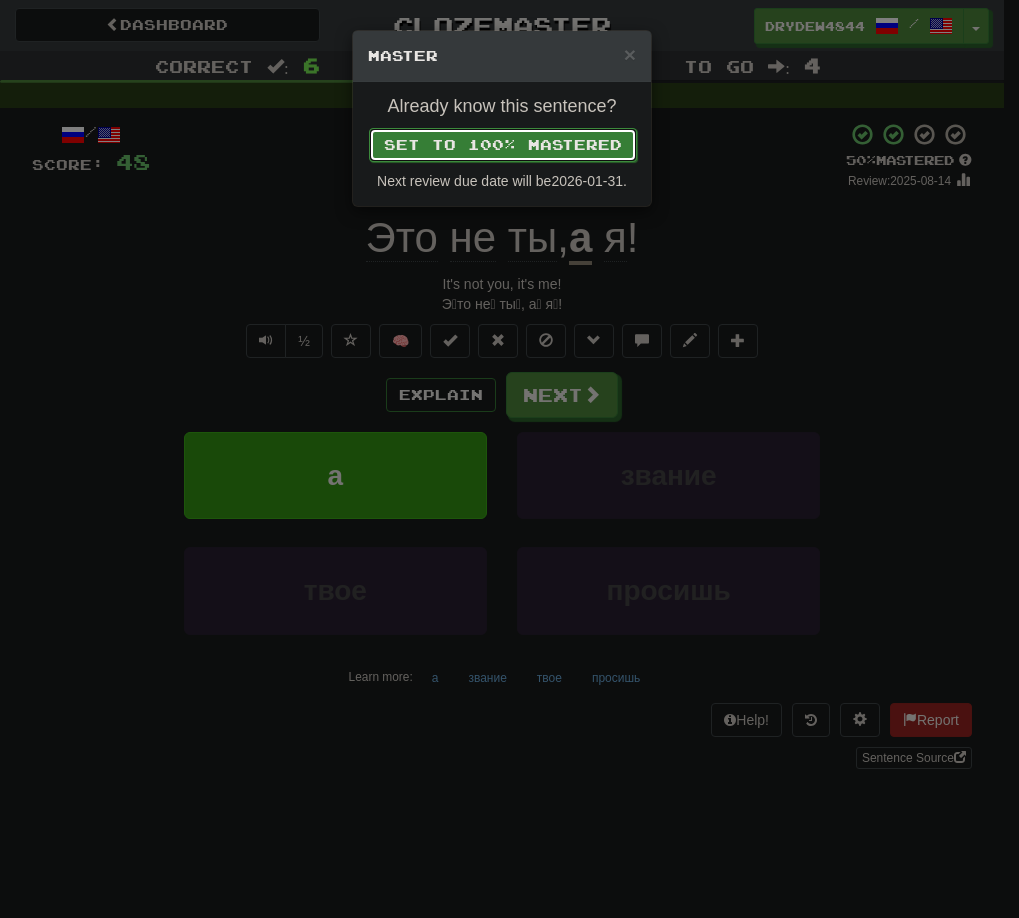 click on "Set to 100% Mastered" at bounding box center (503, 145) 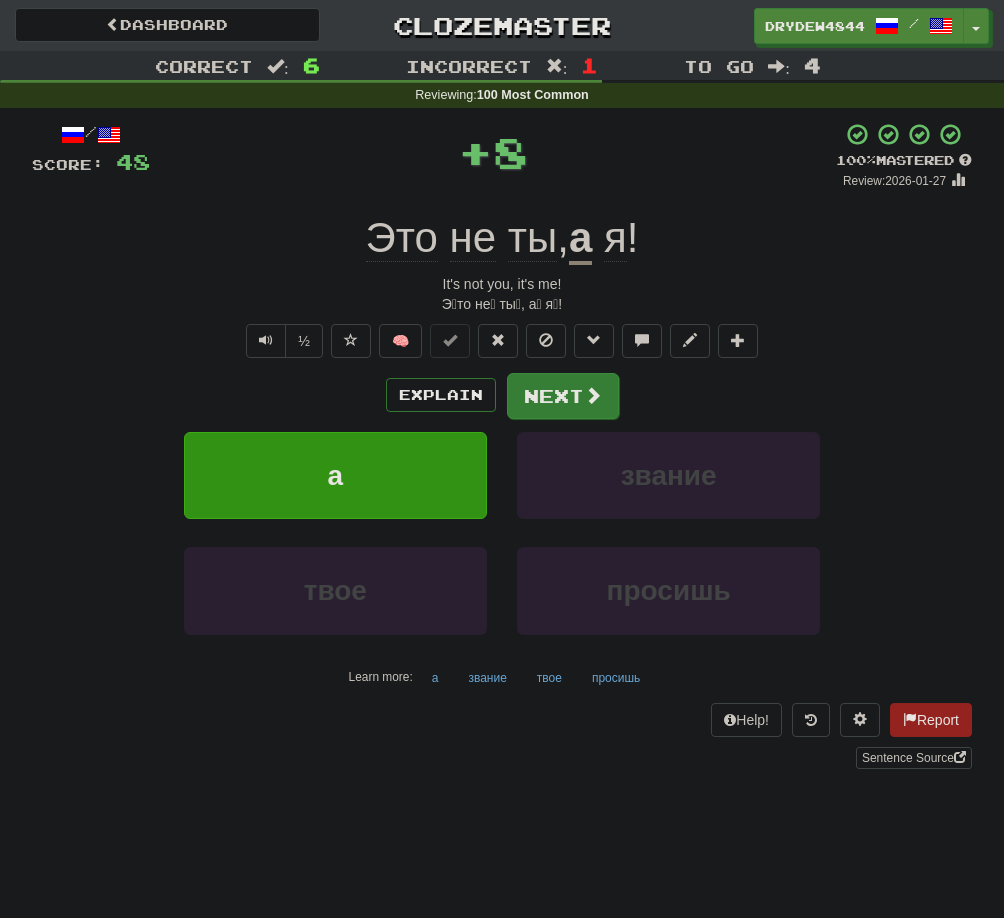 click at bounding box center (593, 395) 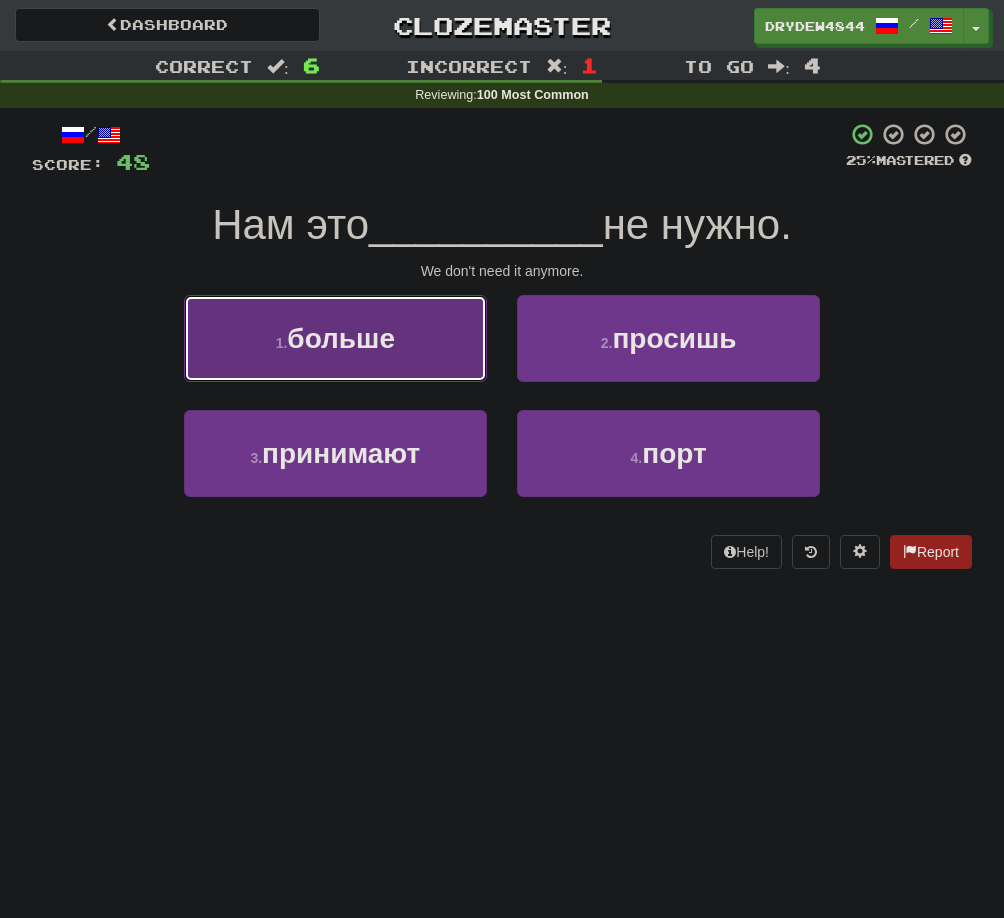 click on "1 .  больше" at bounding box center (335, 338) 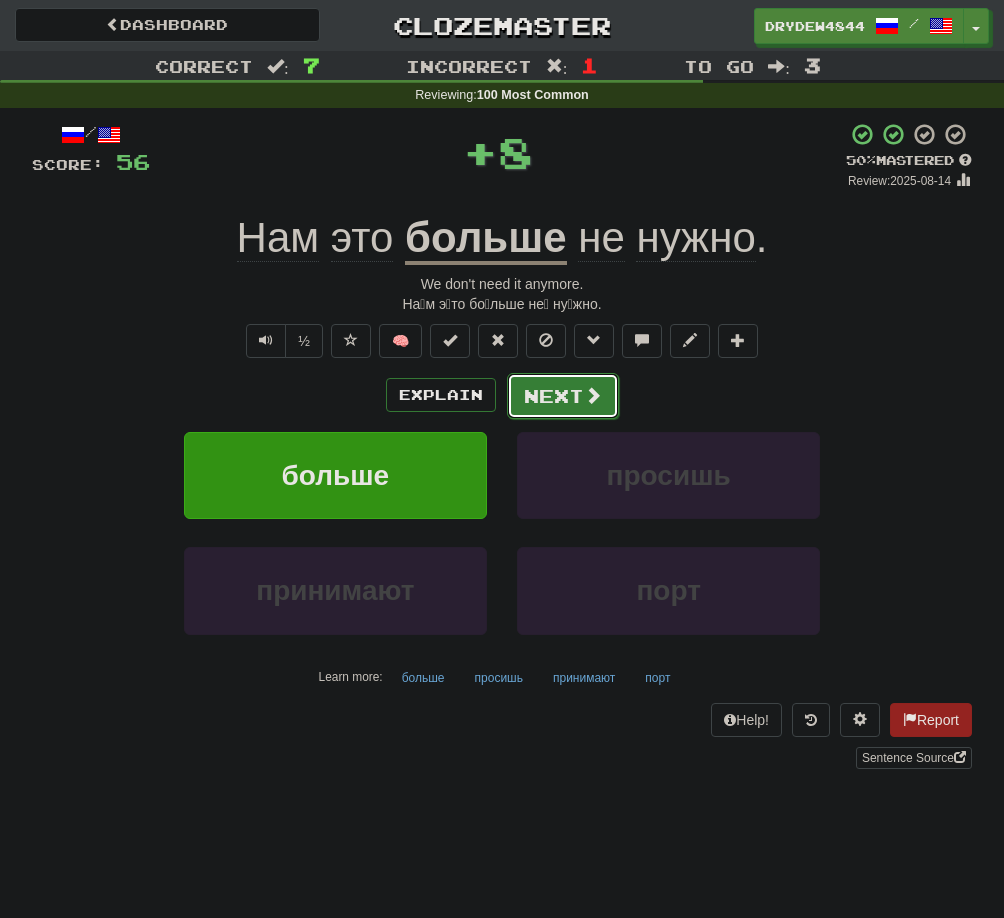 click on "Next" at bounding box center [563, 396] 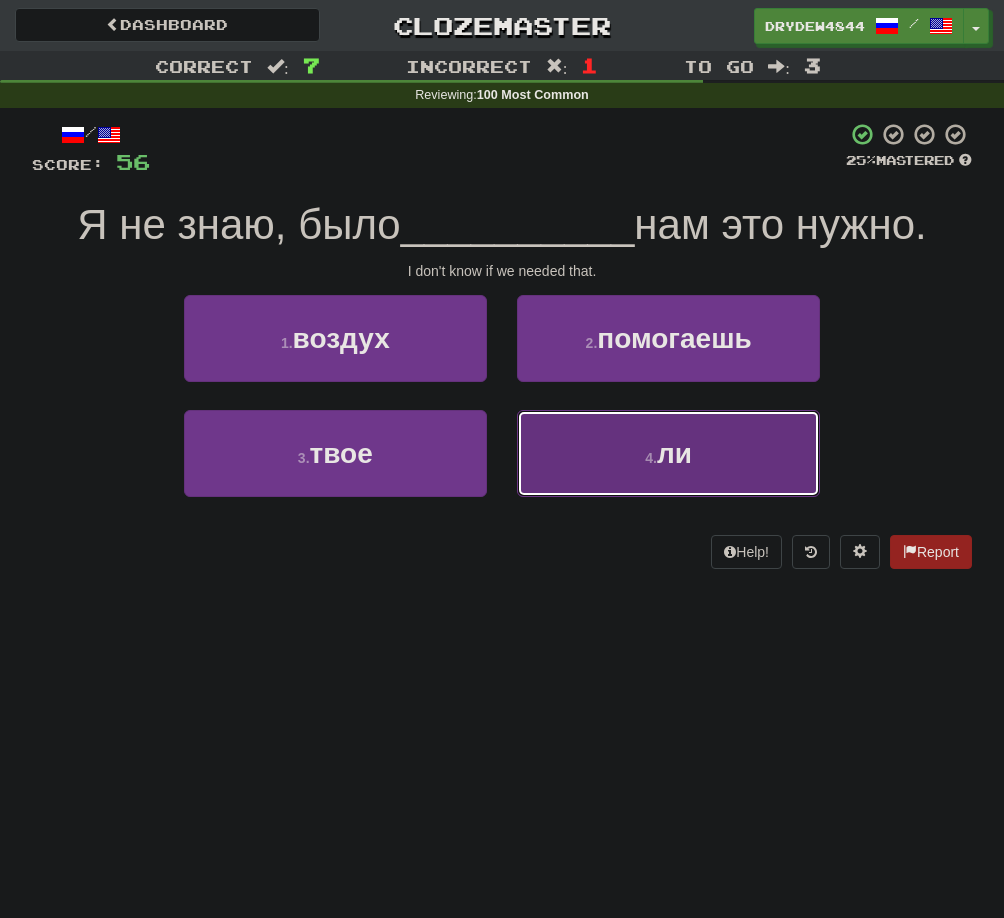 click on "4 .  ли" at bounding box center [668, 453] 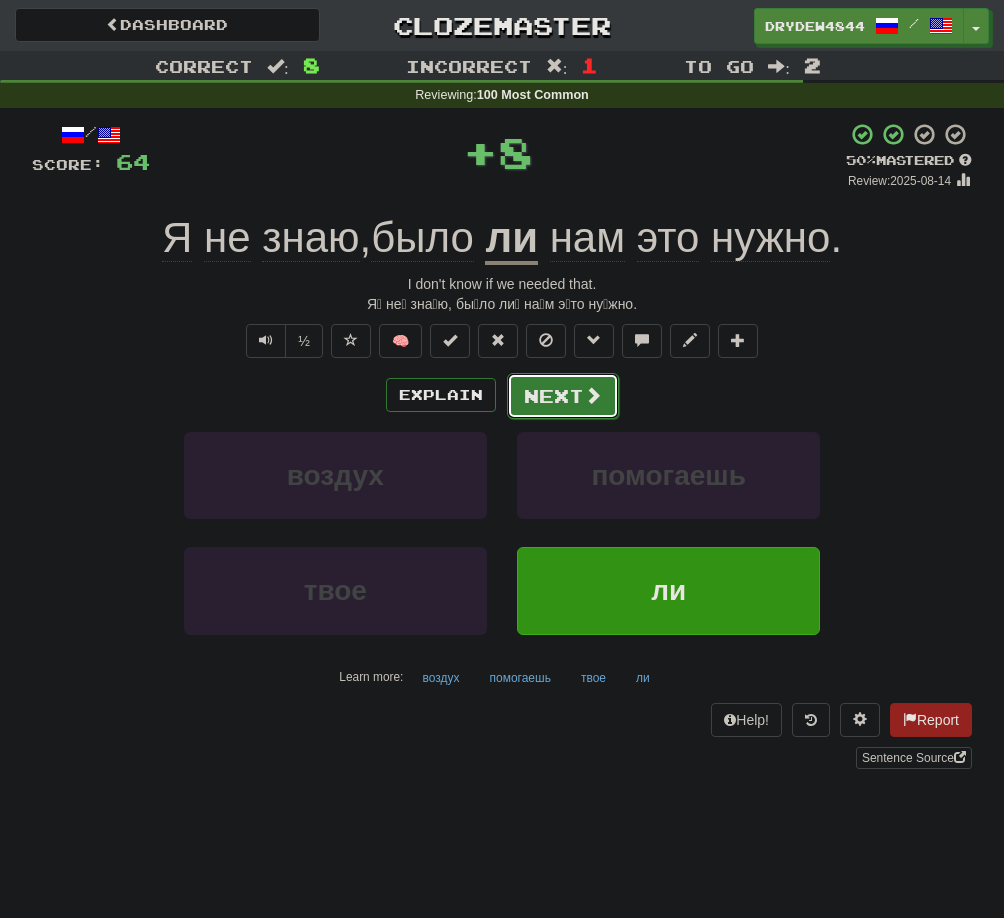 click on "Next" at bounding box center [563, 396] 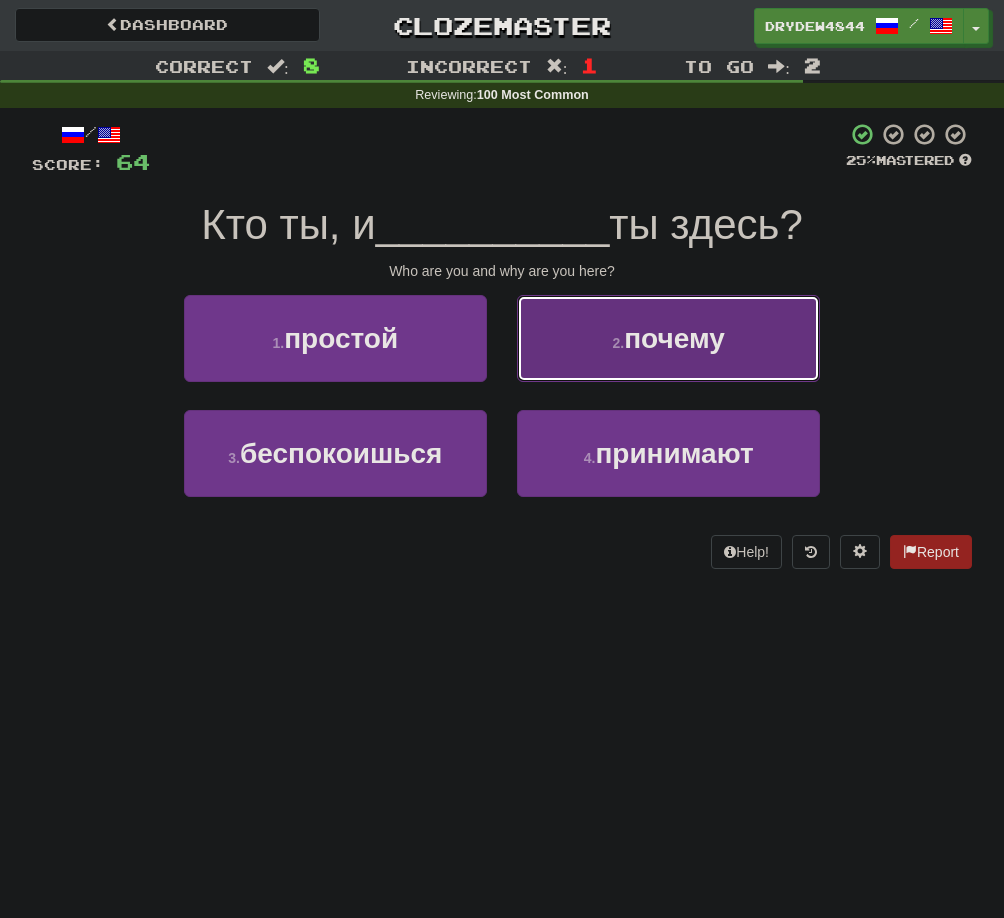 click on "2 .  почему" at bounding box center [668, 338] 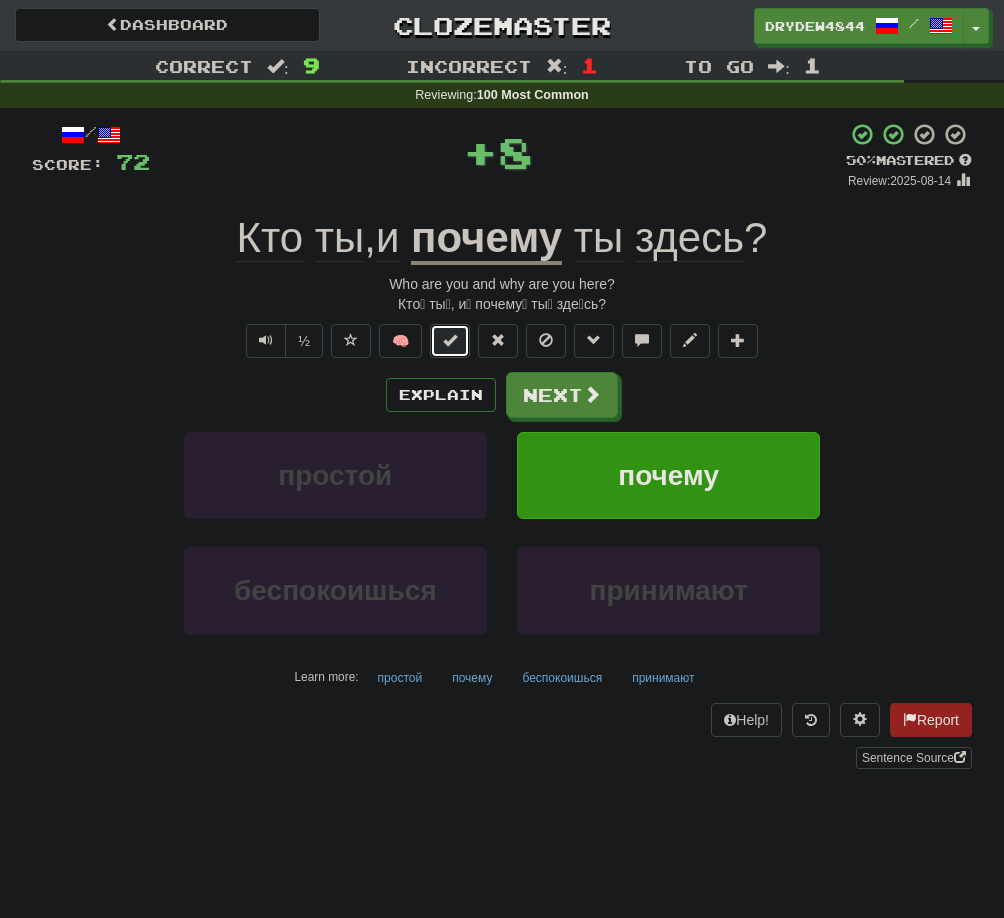 click at bounding box center [450, 341] 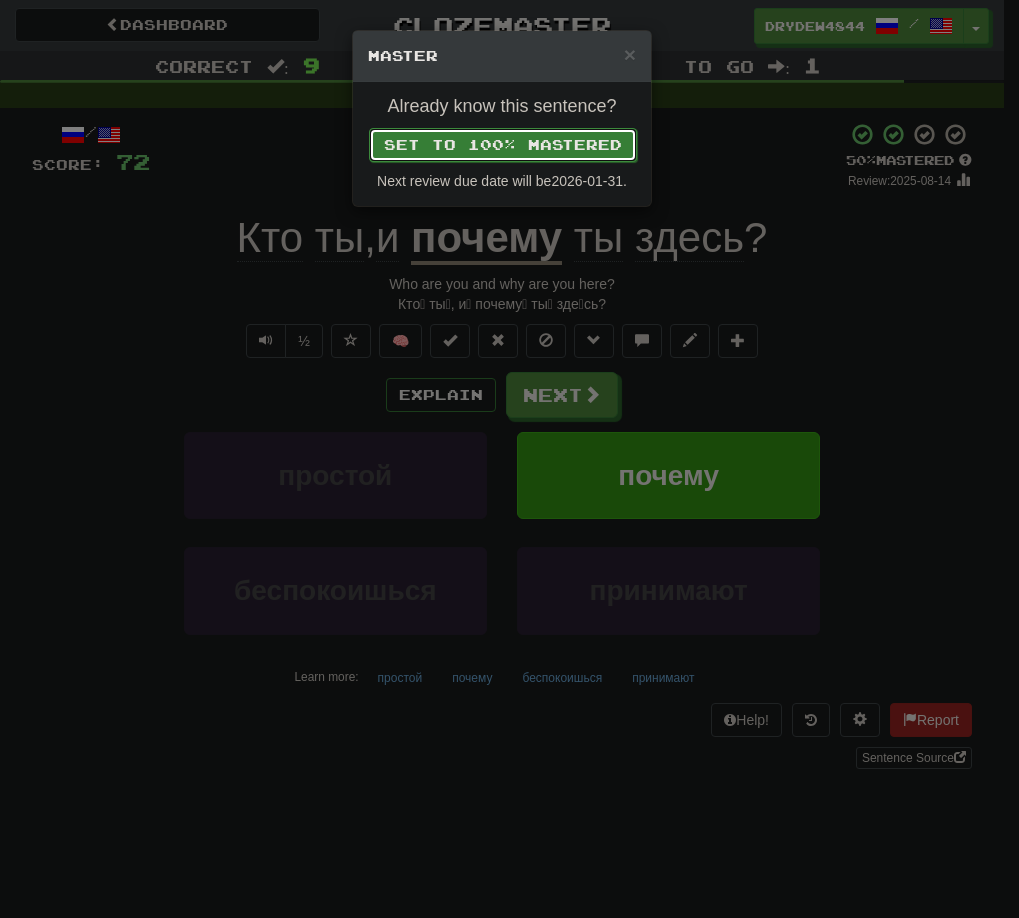 click on "Set to 100% Mastered" at bounding box center (503, 145) 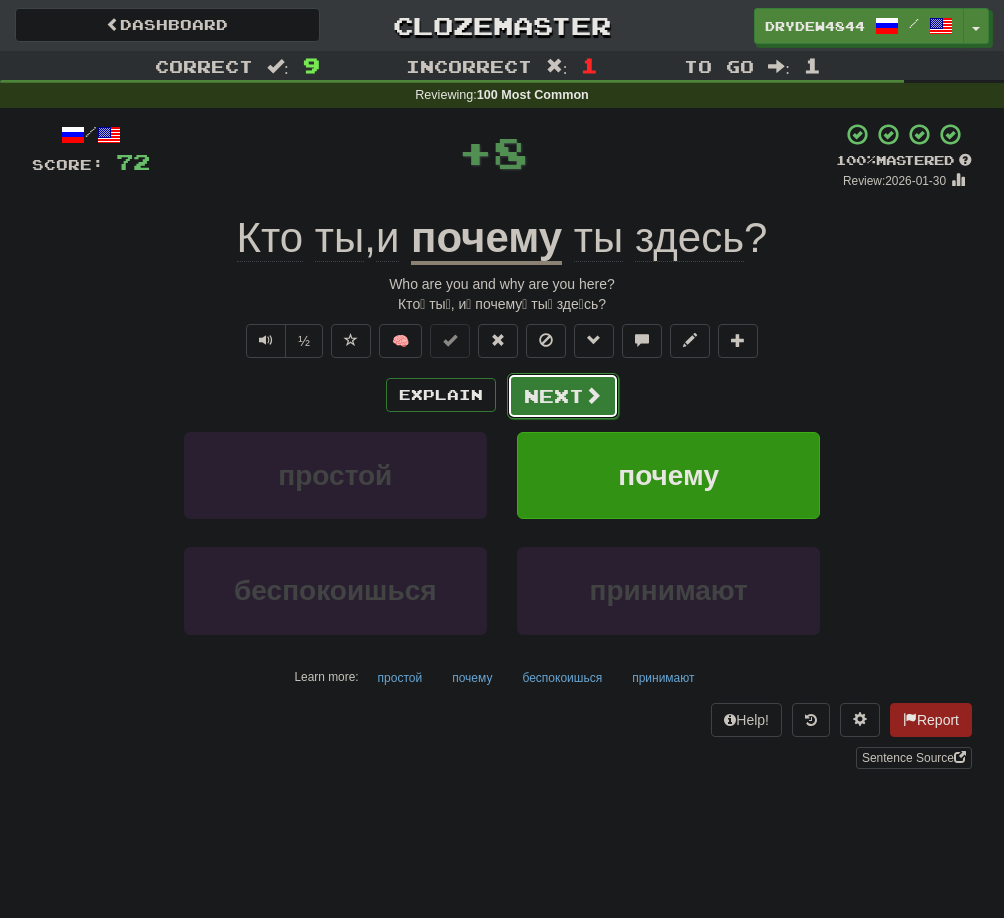 click on "Next" at bounding box center [563, 396] 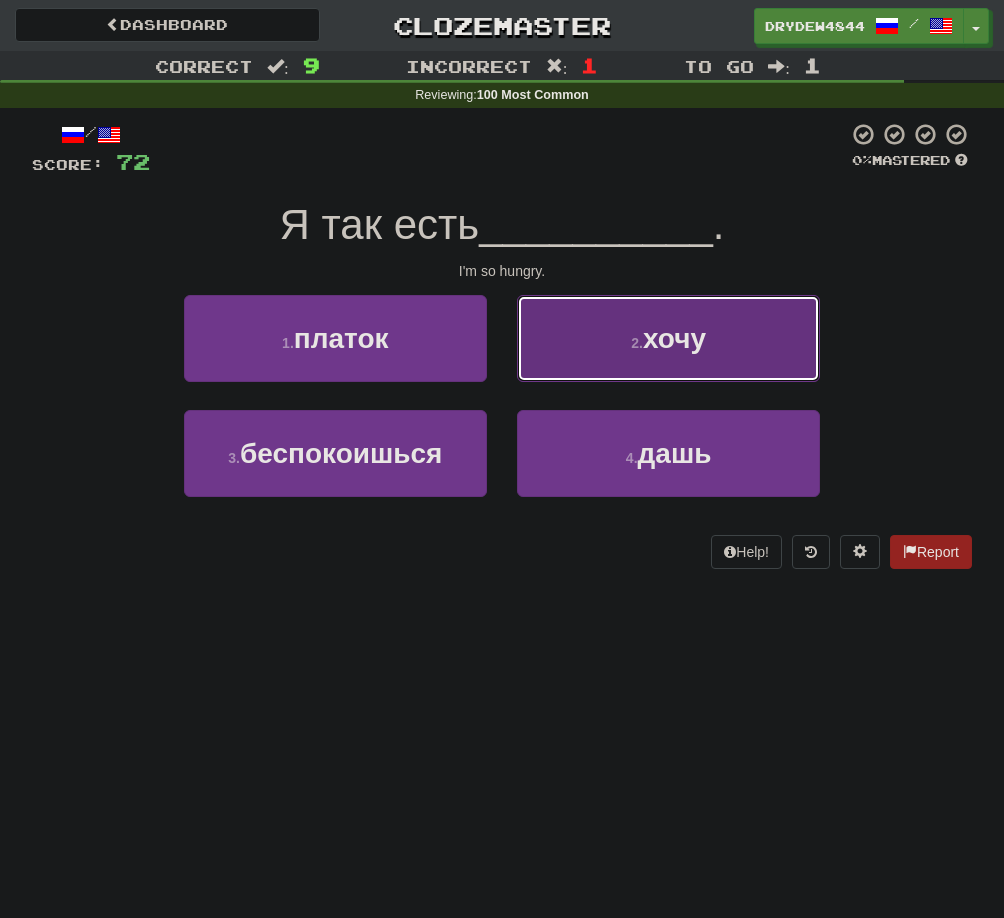 click on "2 .  хочу" at bounding box center [668, 338] 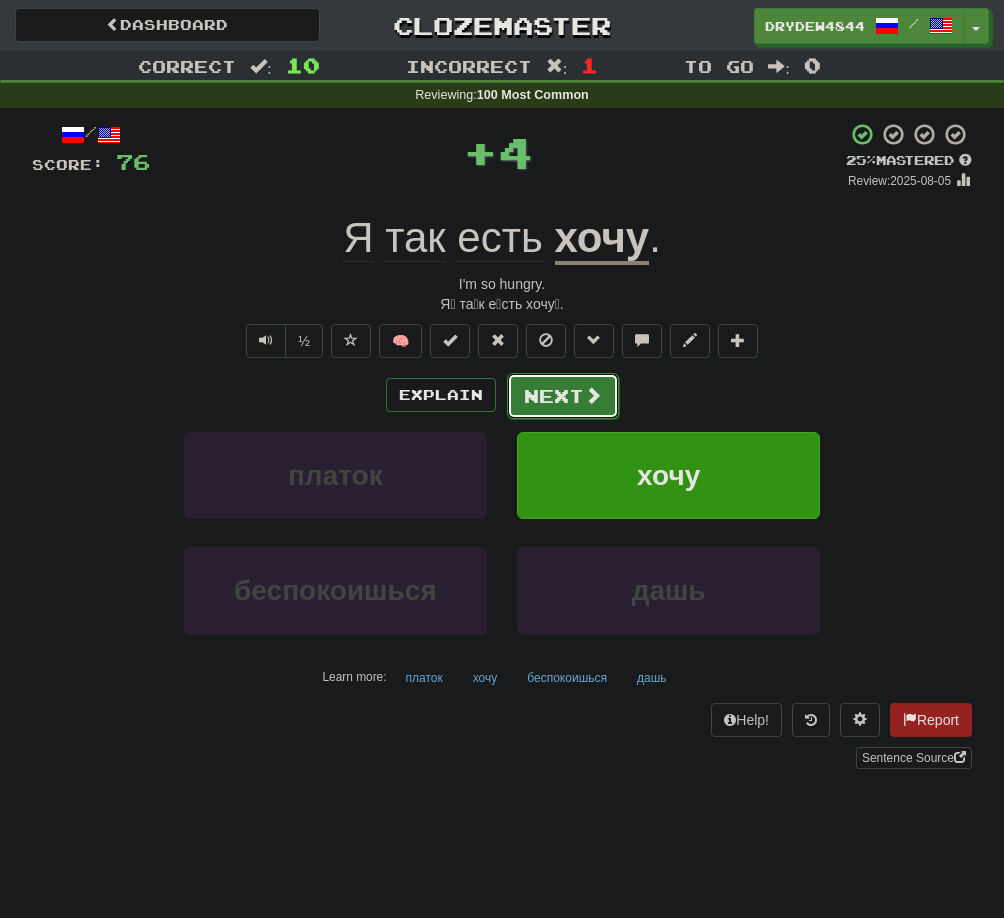 click on "Next" at bounding box center [563, 396] 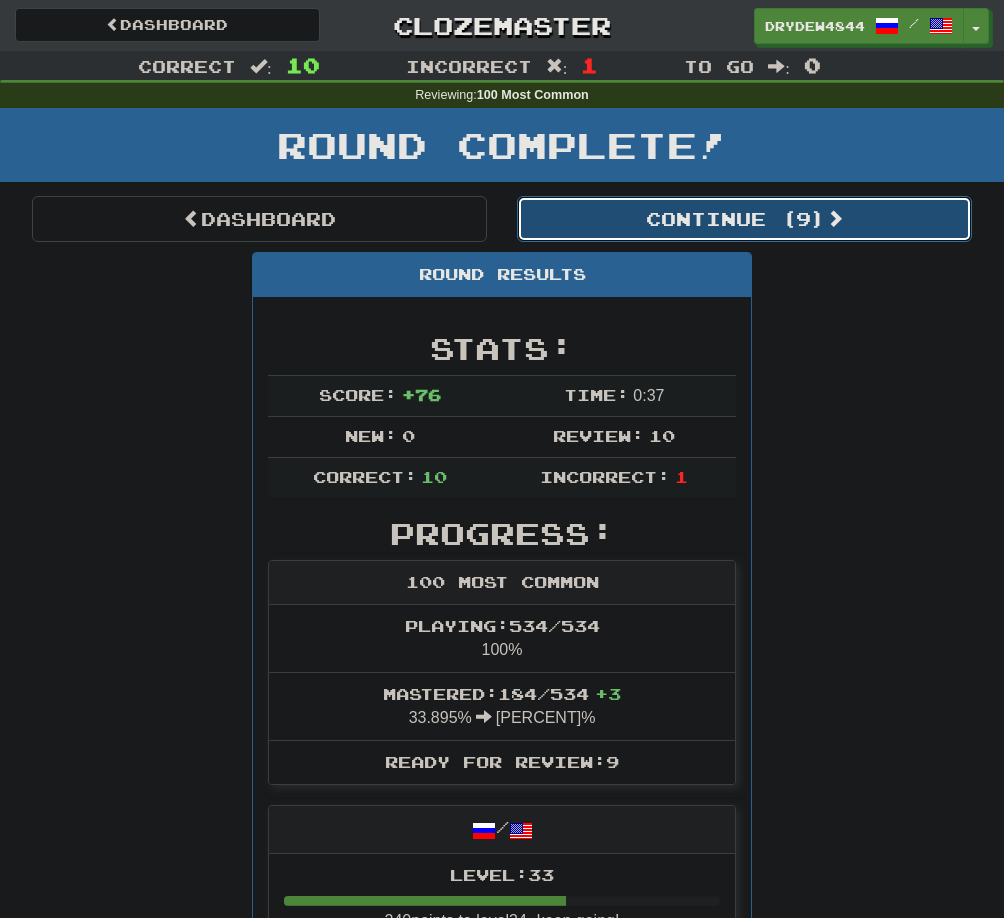click on "Continue ( 9 )" at bounding box center (744, 219) 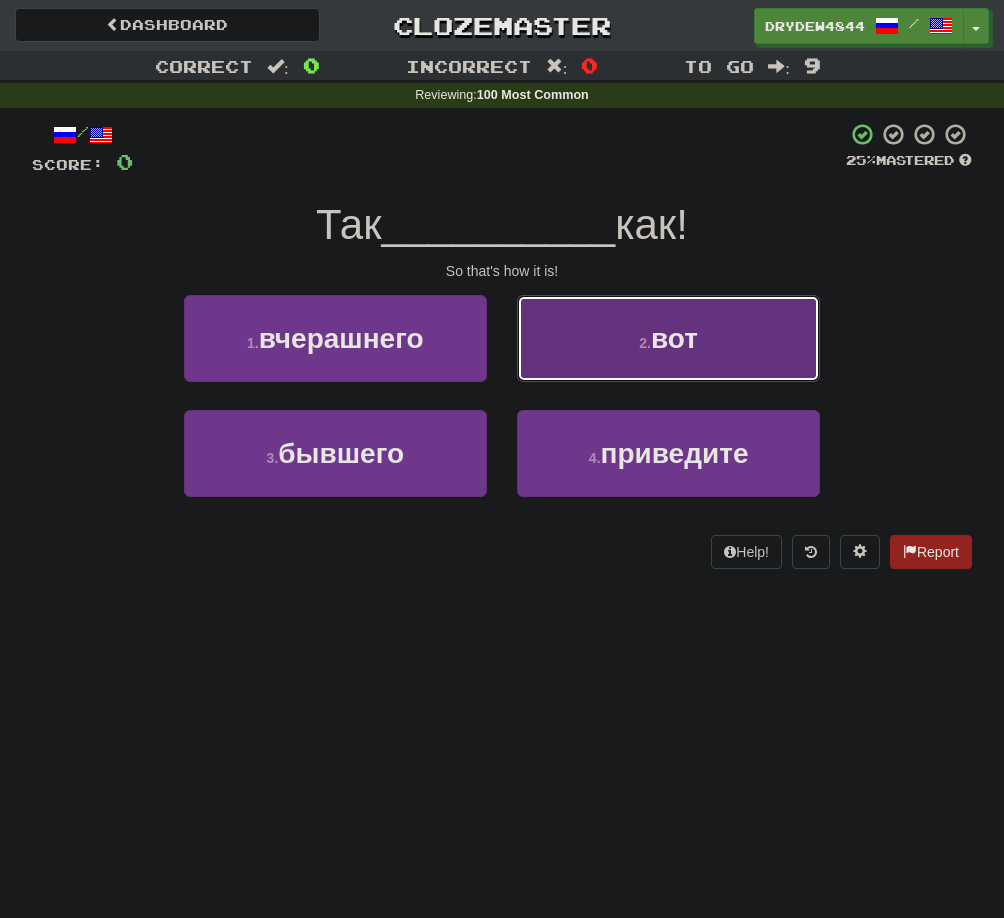 click on "2 .  вот" at bounding box center [668, 338] 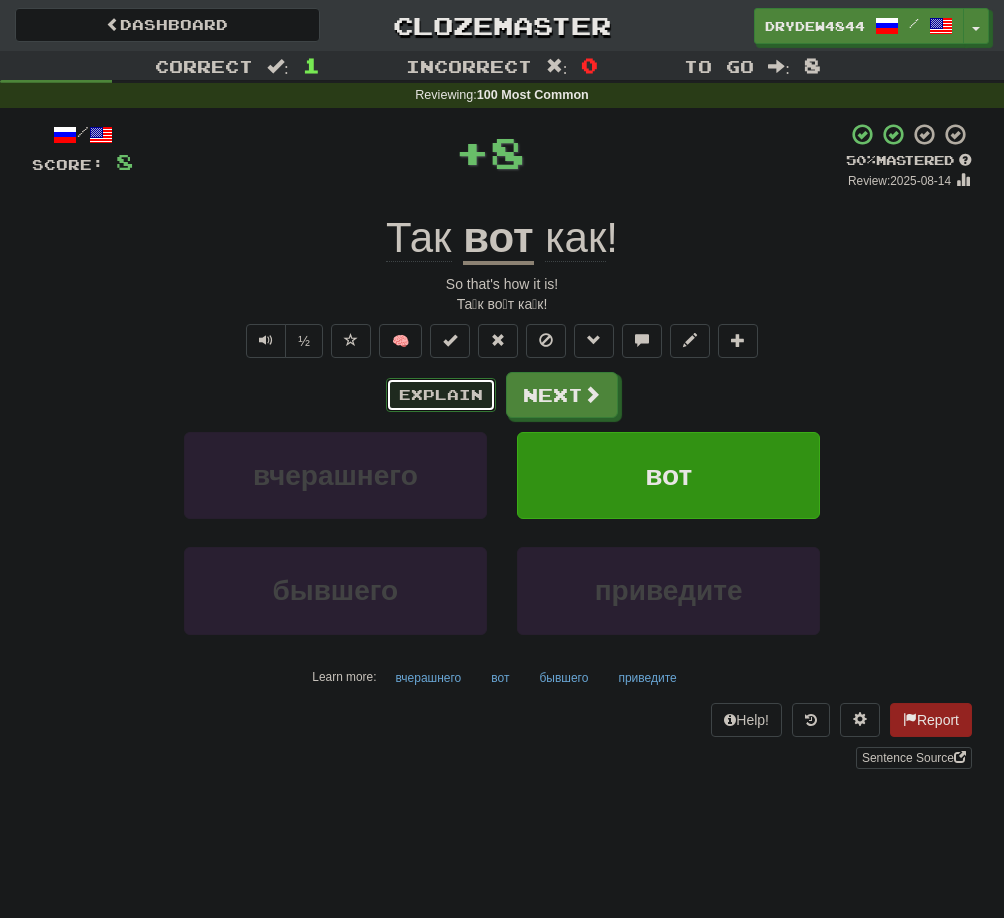 click on "Explain" at bounding box center (441, 395) 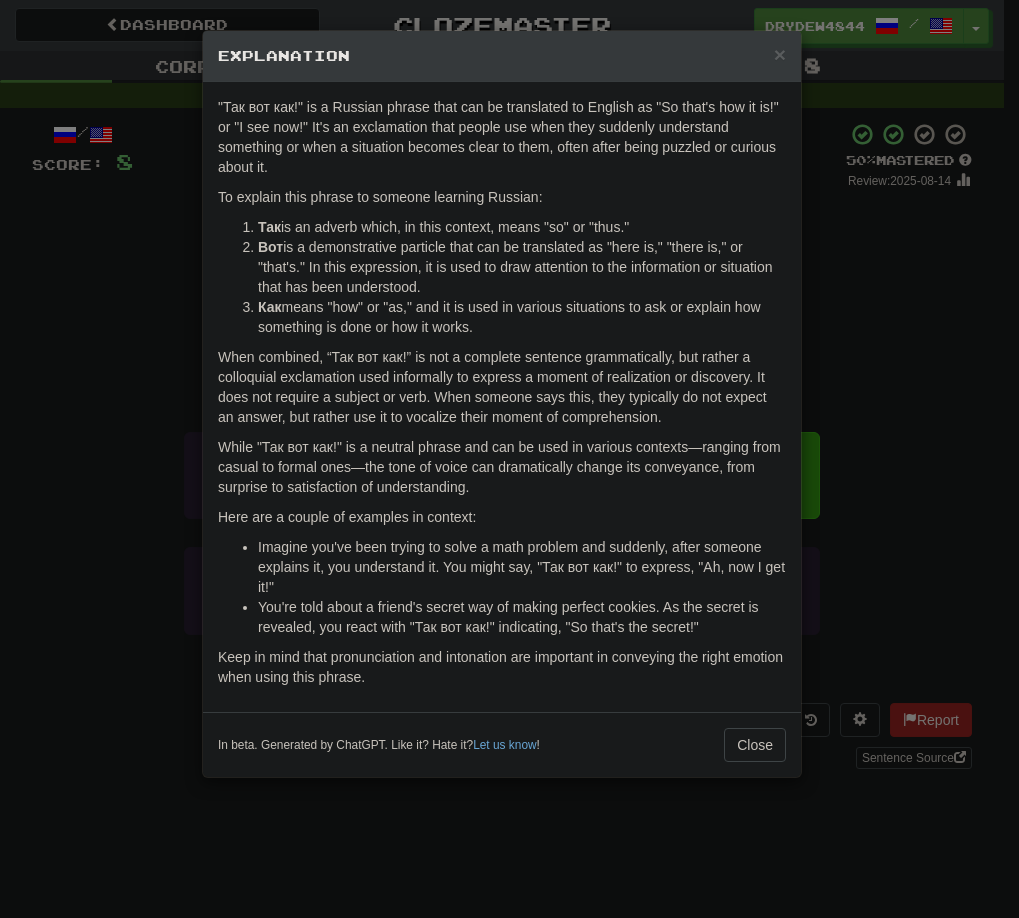 click on "× Explanation "Так вот как!" is a Russian phrase that can be translated to English as "So that's how it is!" or "I see now!" It's an exclamation that people use when they suddenly understand something or when a situation becomes clear to them, often after being puzzled or curious about it.
To explain this phrase to someone learning Russian:
Так  is an adverb which, in this context, means "so" or "thus."
Вот  is a demonstrative particle that can be translated as "here is," "there is," or "that's." In this expression, it is used to draw attention to the information or situation that has been understood.
Как  means "how" or "as," and it is used in various situations to ask or explain how something is done or how it works.
While "Так вот как!" is a neutral phrase and can be used in various contexts—ranging from casual to formal ones—the tone of voice can dramatically change its conveyance, from surprise to satisfaction of understanding.
Let us know !" at bounding box center [509, 459] 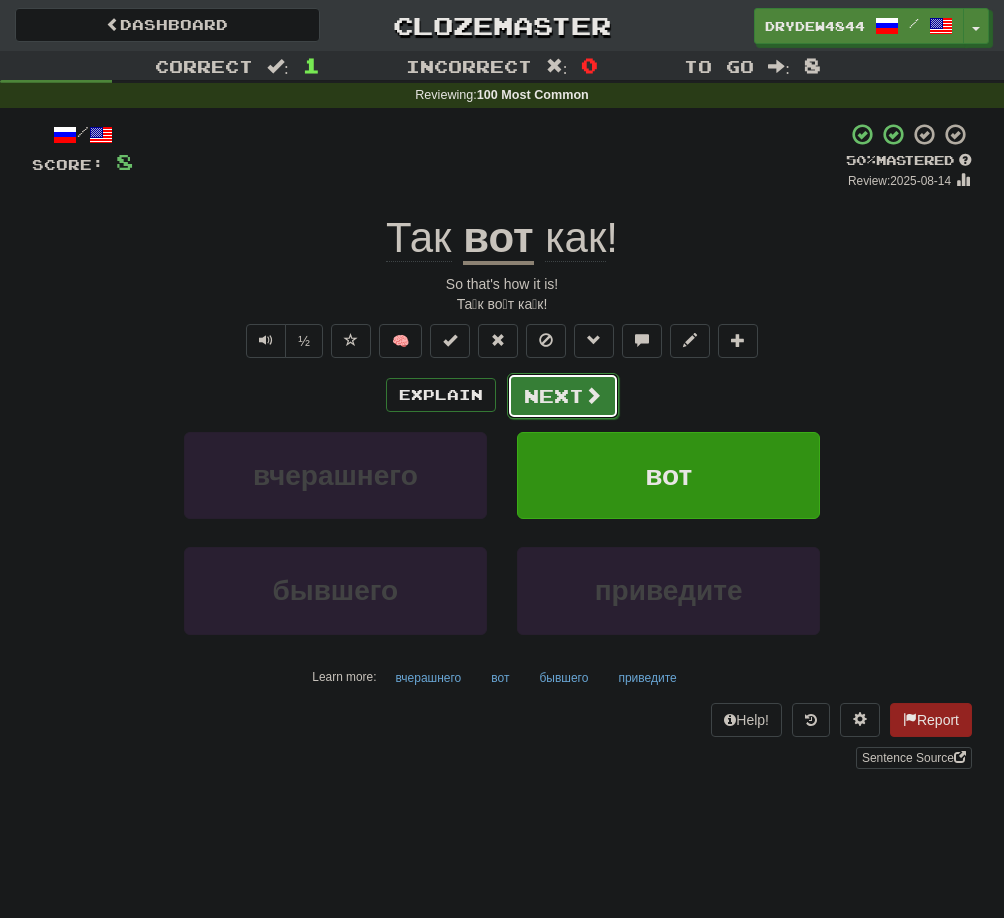 click on "Next" at bounding box center (563, 396) 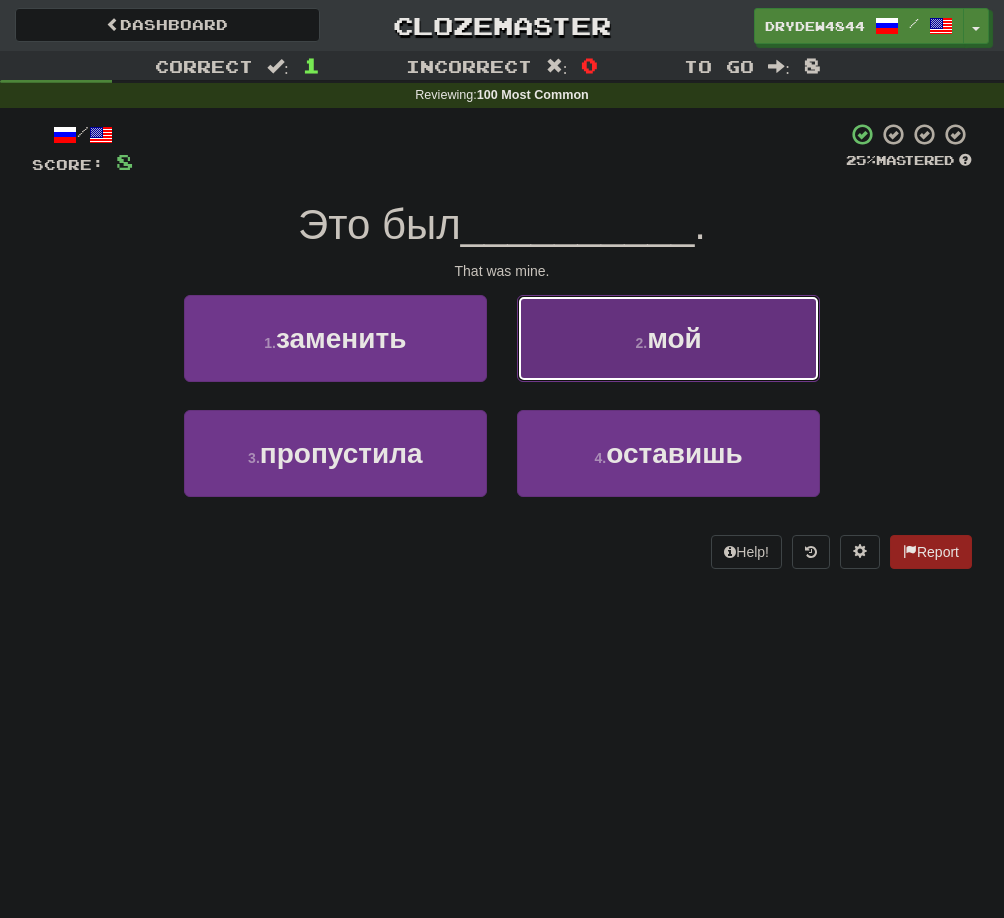 click on "2 .  мой" at bounding box center [668, 338] 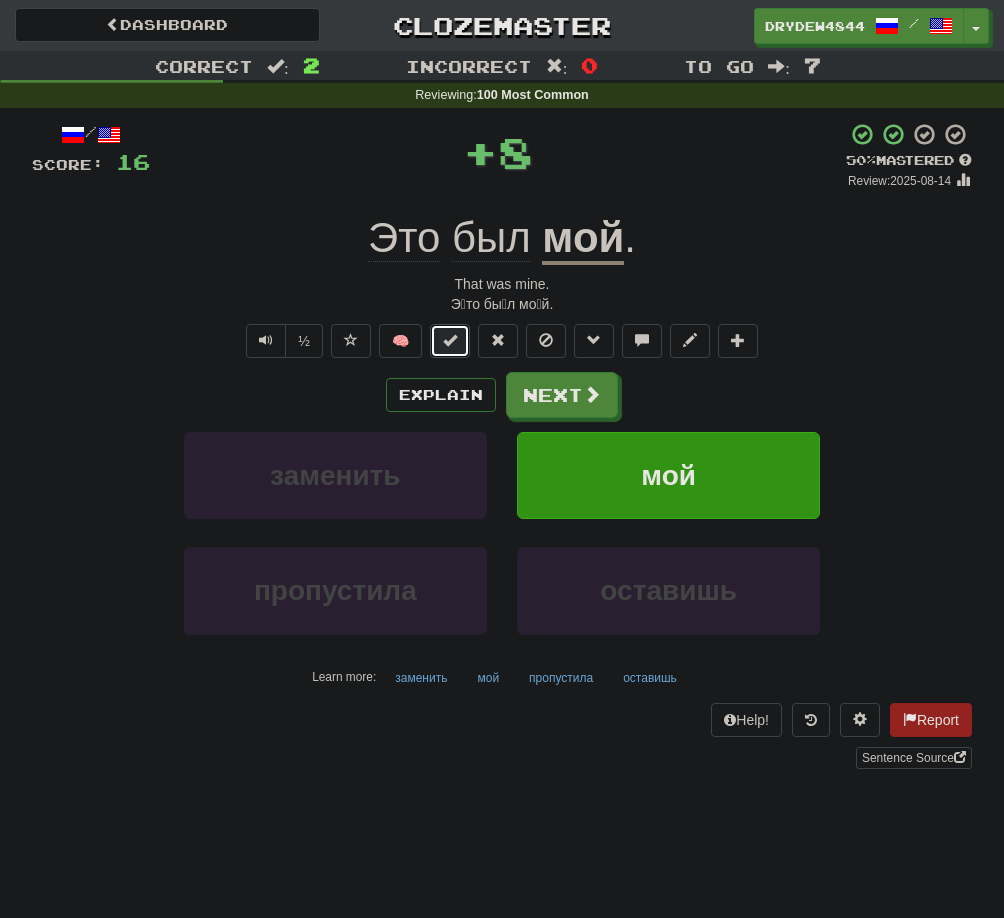 click at bounding box center [450, 341] 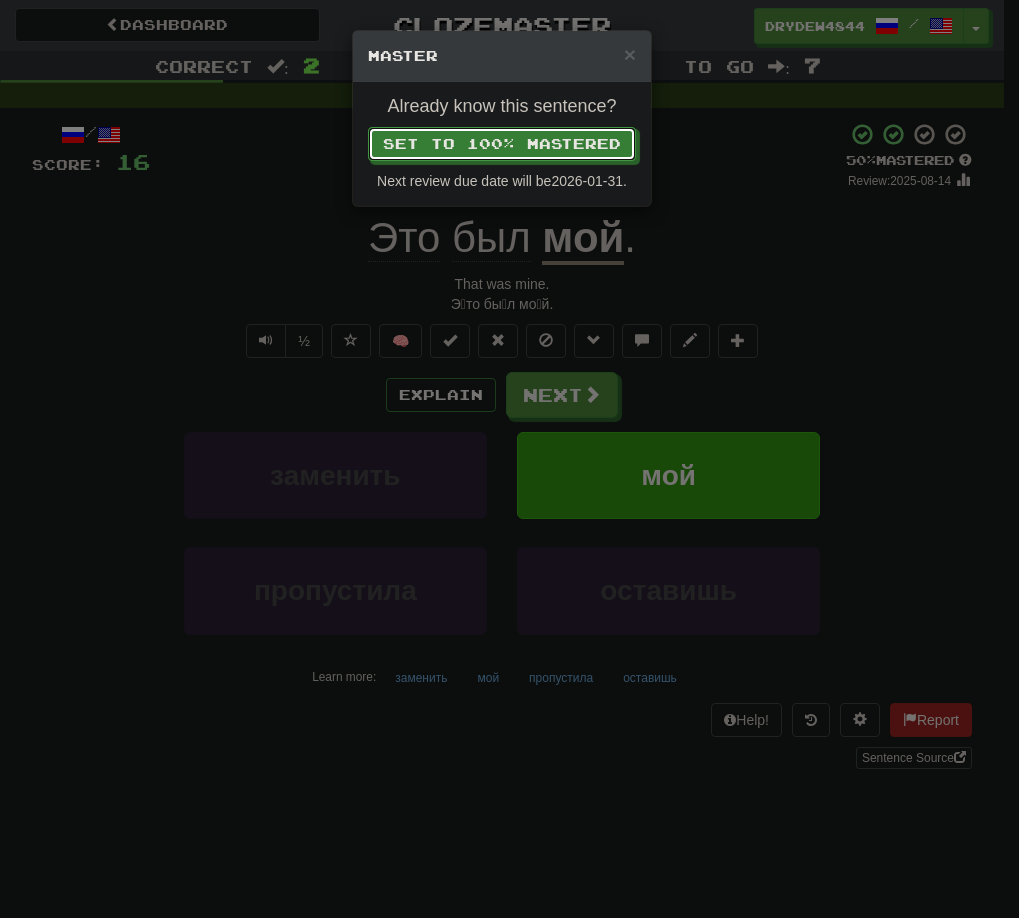 click on "× Master Already know this sentence? Set to 100% Mastered Next review due date will be  2026-01-31 ." at bounding box center [509, 459] 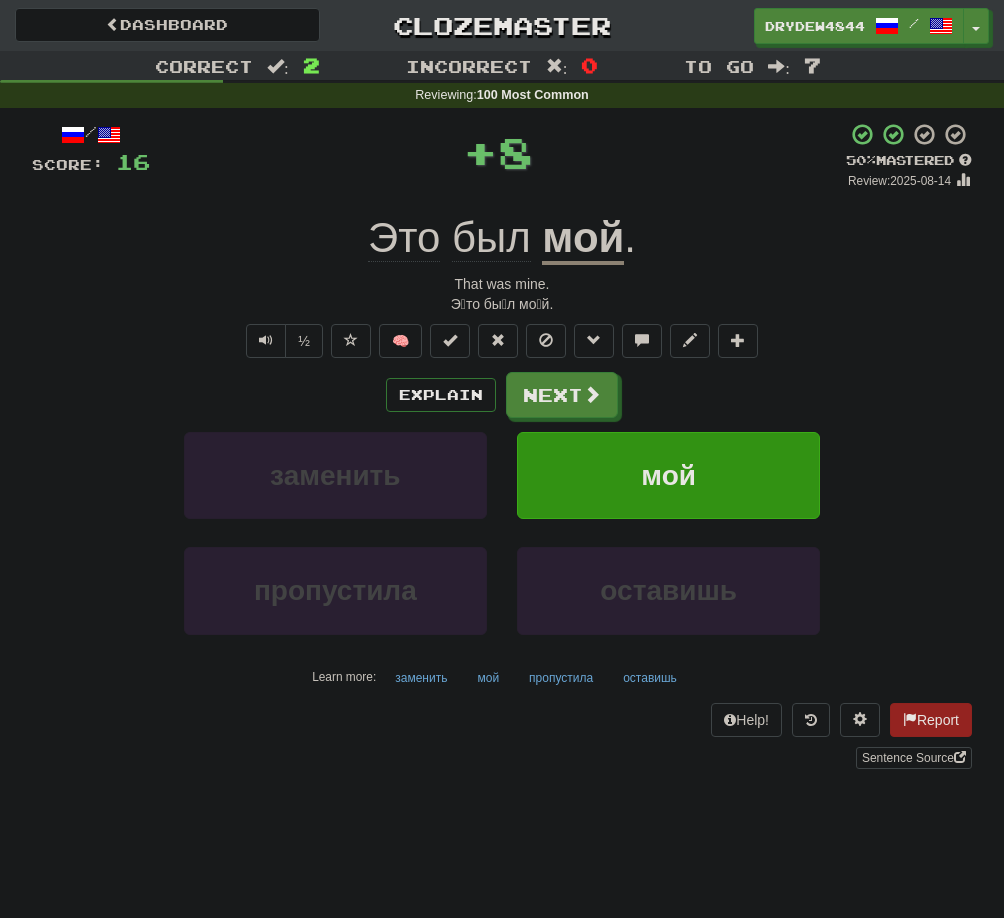 click on "был" 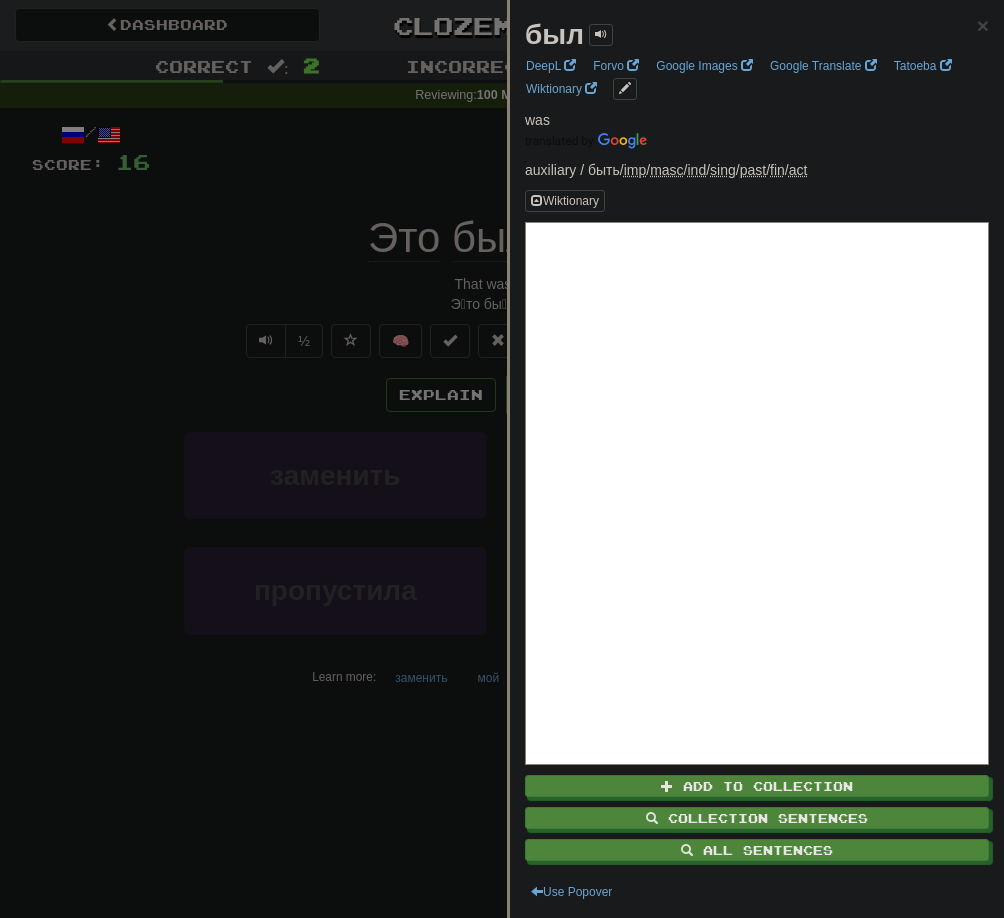 click at bounding box center (502, 459) 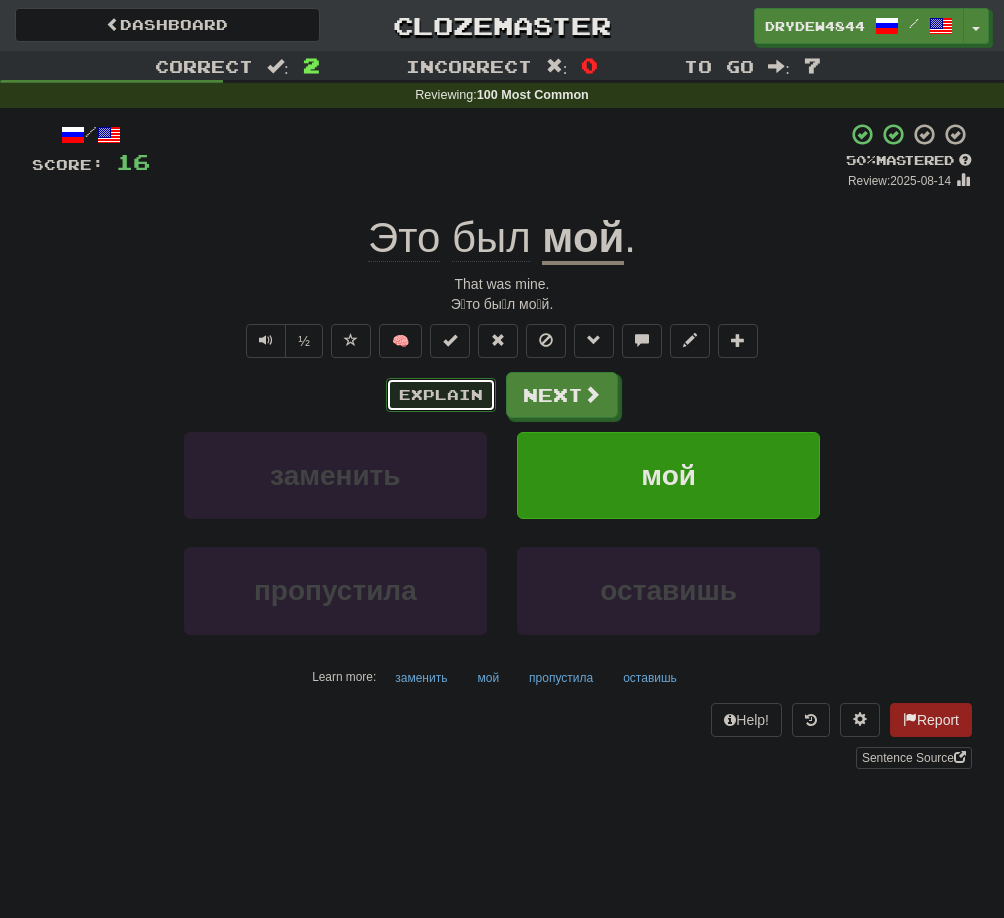 click on "Explain" at bounding box center [441, 395] 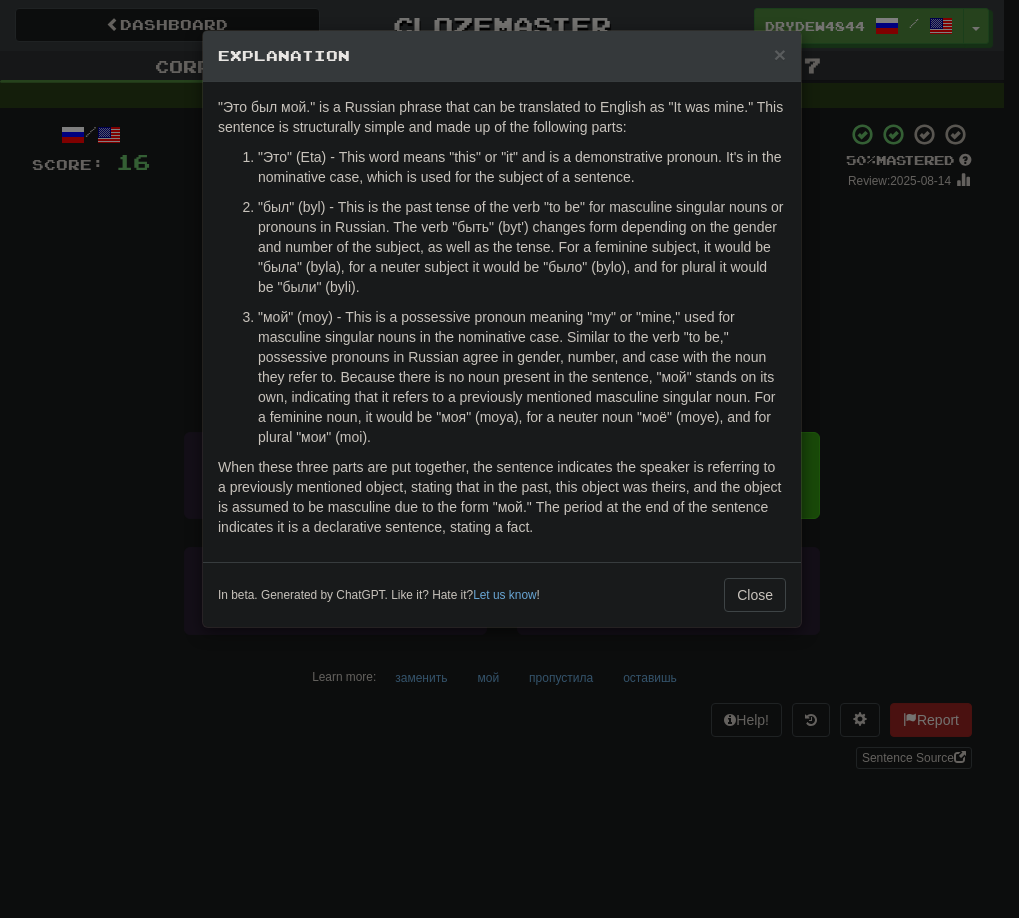 click on "× Explanation "Это был мой." is a Russian phrase that can be translated to English as "It was mine." This sentence is structurally simple and made up of the following parts:
"Это" (Eta) - This word means "this" or "it" and is a demonstrative pronoun. It's in the nominative case, which is used for the subject of a sentence.
"был" (byl) - This is the past tense of the verb "to be" for masculine singular nouns or pronouns in Russian. The verb "быть" (byt') changes form depending on the gender and number of the subject, as well as the tense. For a feminine subject, it would be "была" (byla), for a neuter subject it would be "было" (bylo), and for plural it would be "были" (byli).
In beta. Generated by ChatGPT. Like it? Hate it?  Let us know ! Close" at bounding box center (509, 459) 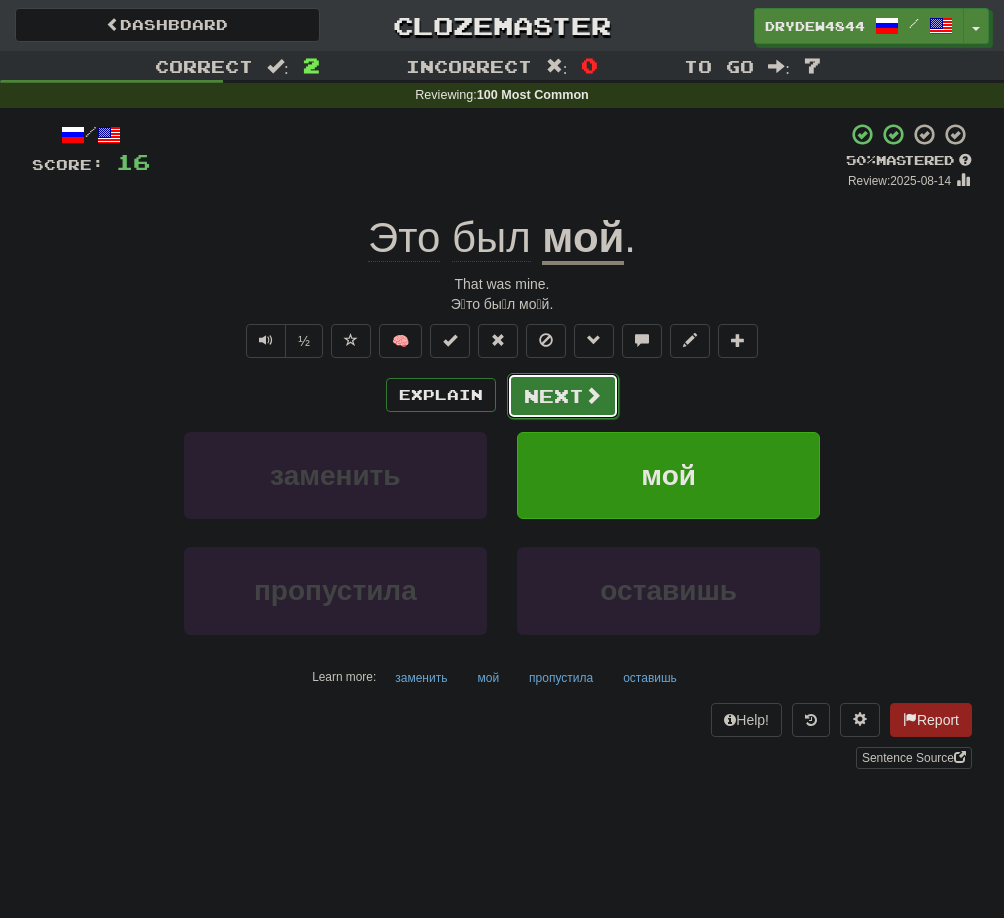 click on "Next" at bounding box center [563, 396] 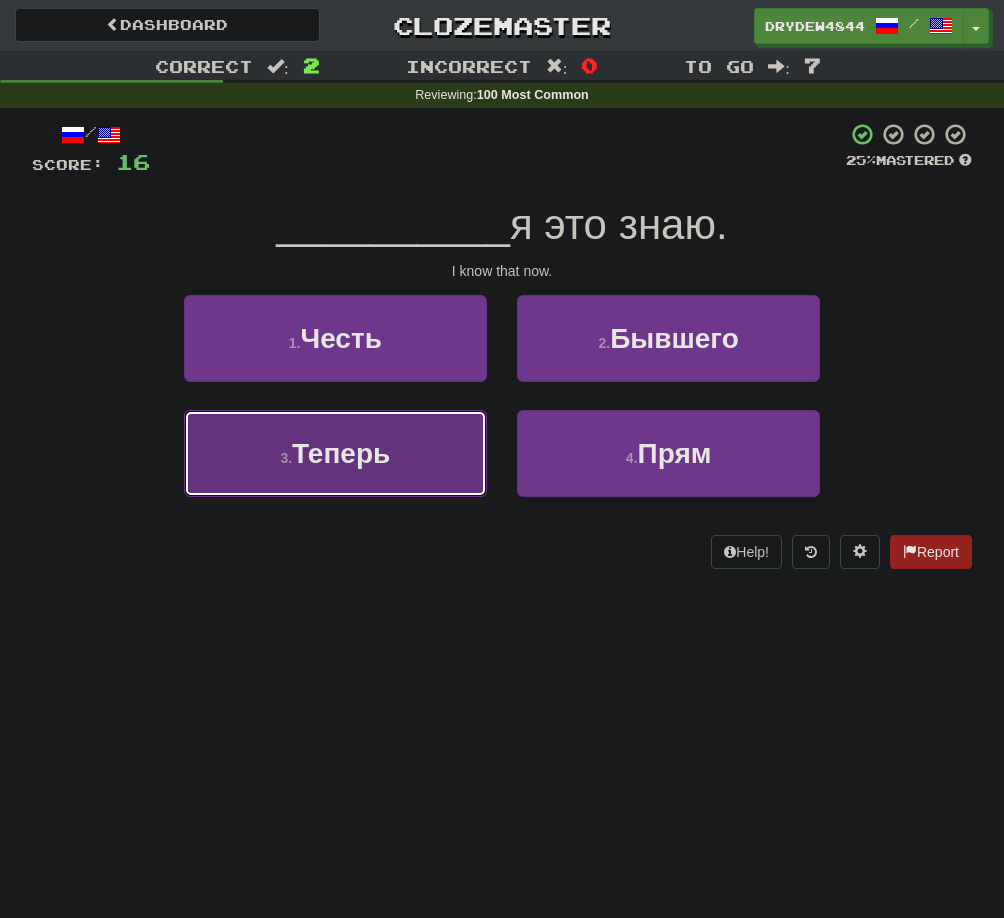 click on "Теперь" at bounding box center (341, 453) 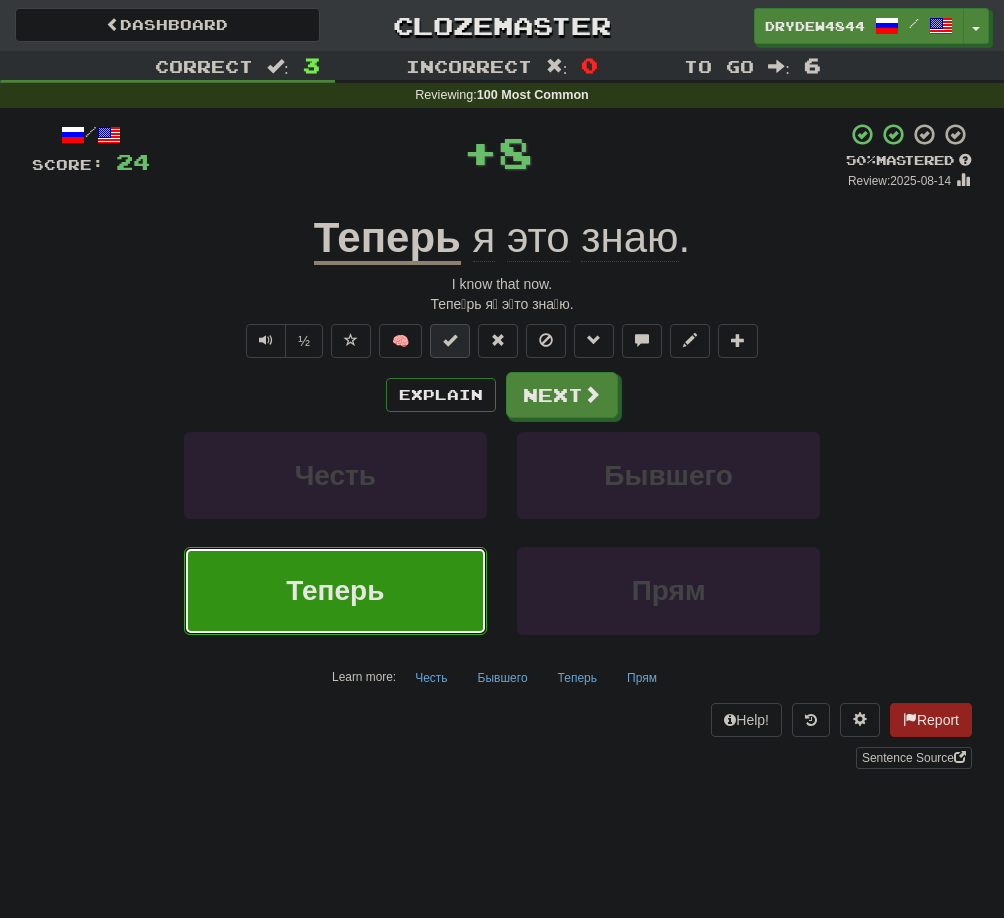 click at bounding box center (450, 340) 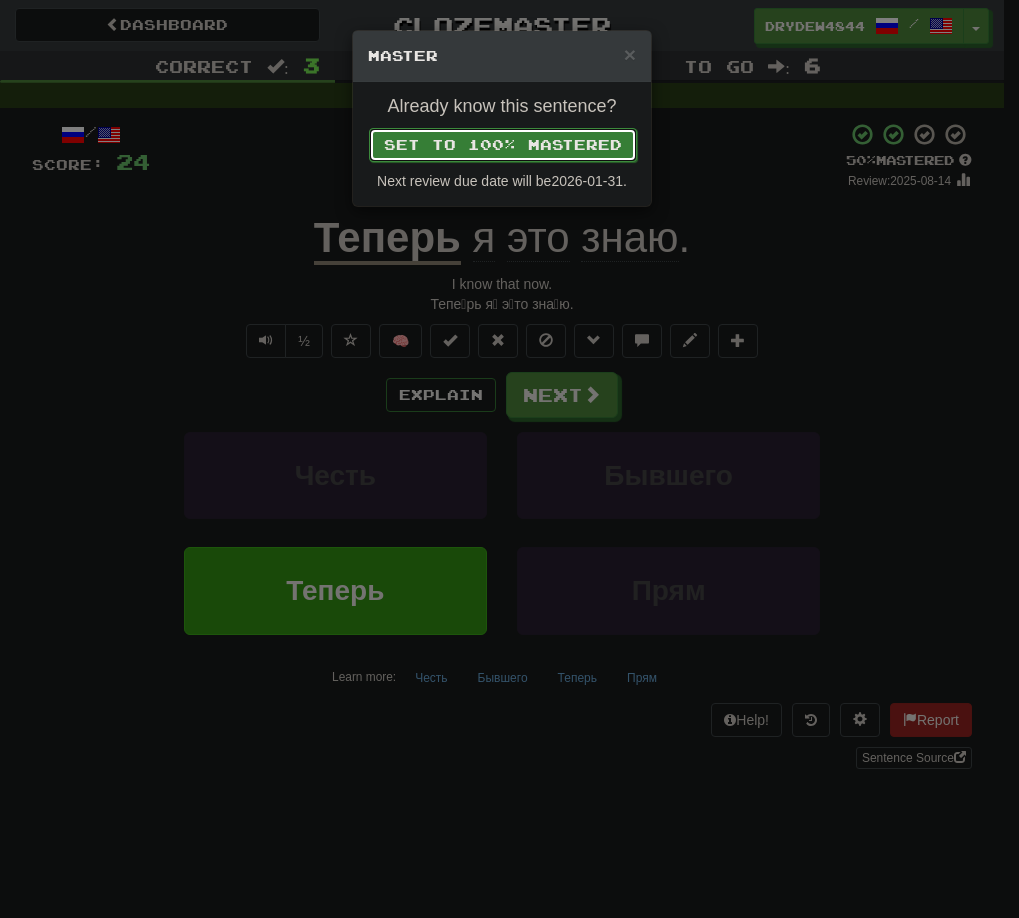 click on "Set to 100% Mastered" at bounding box center (503, 145) 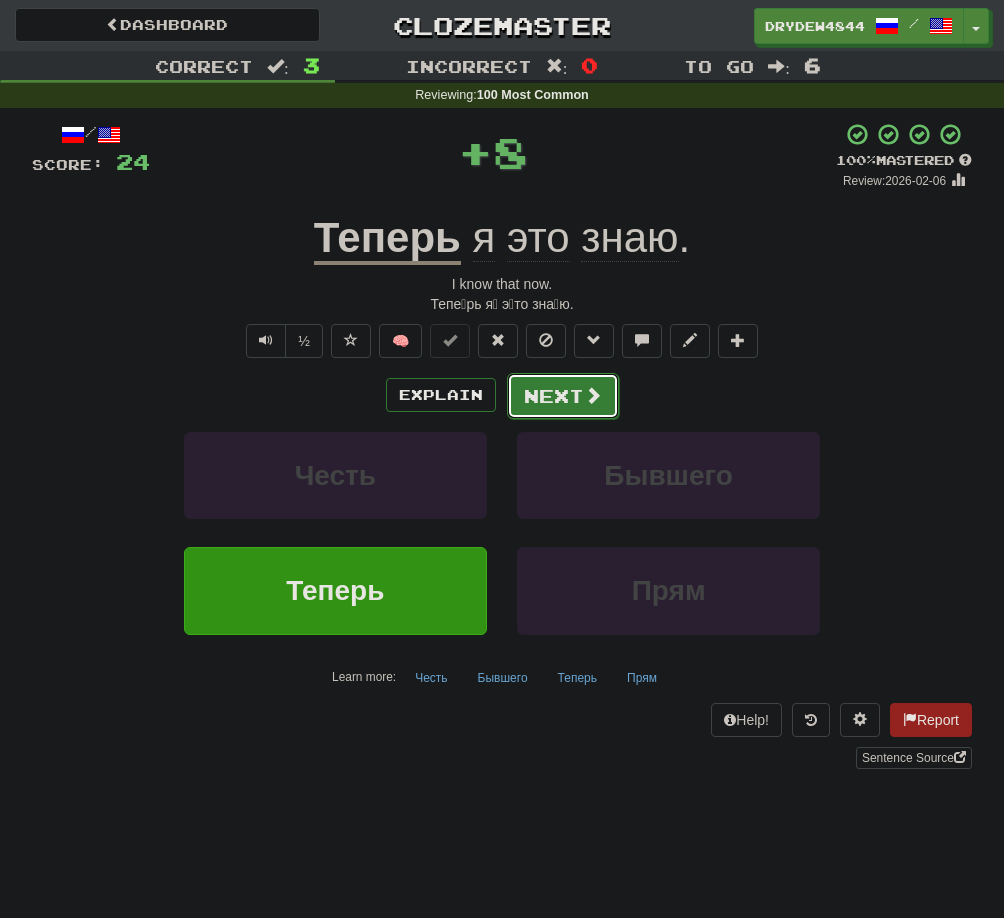 click on "Next" at bounding box center (563, 396) 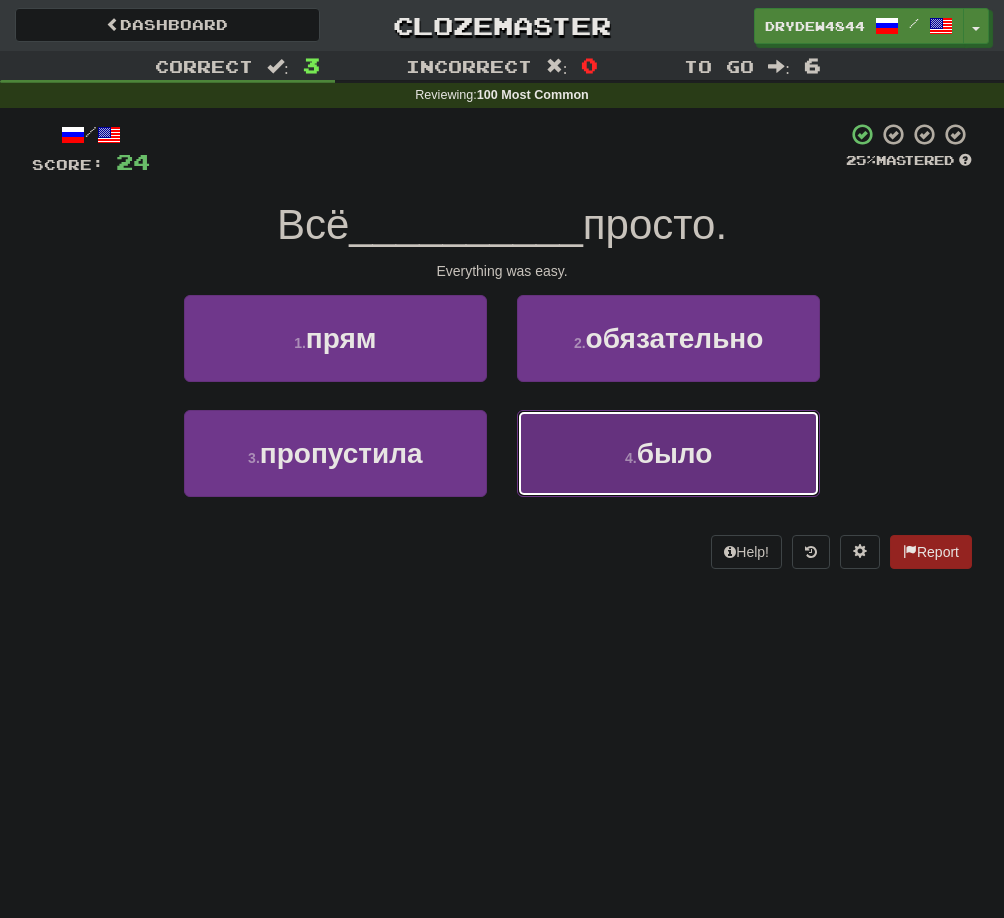 click on "4 .  было" at bounding box center [668, 453] 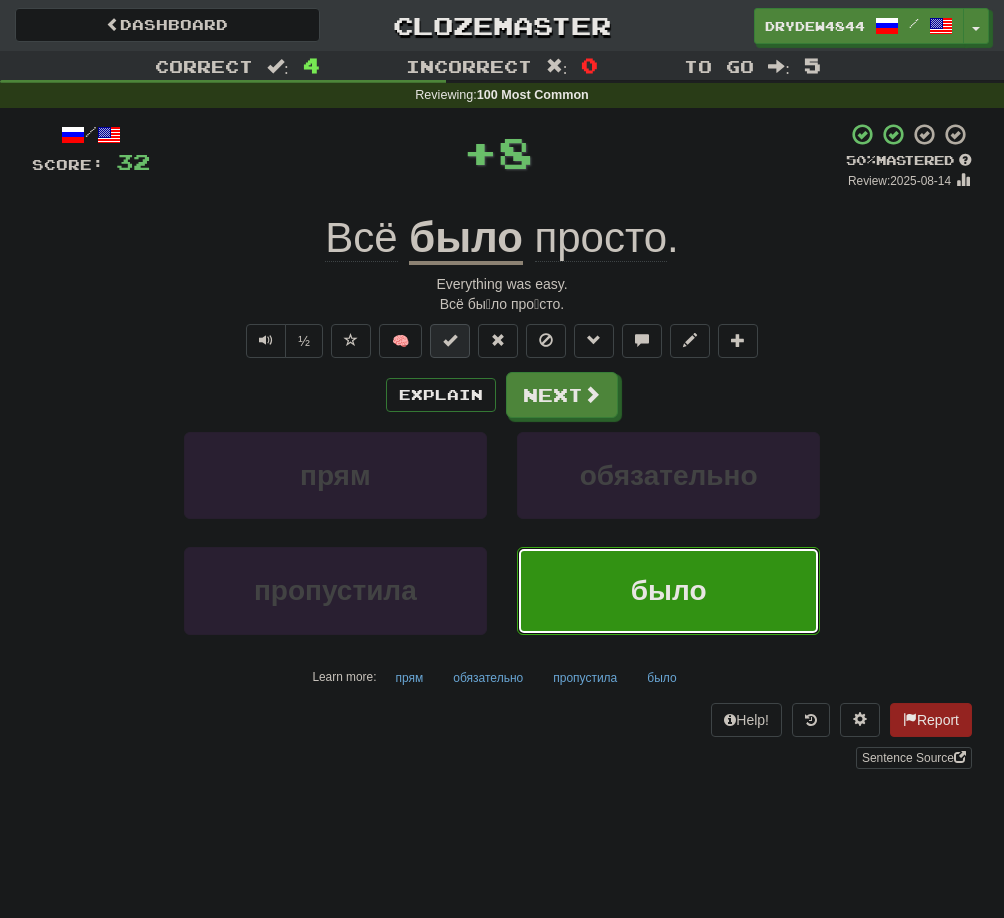 click at bounding box center [450, 340] 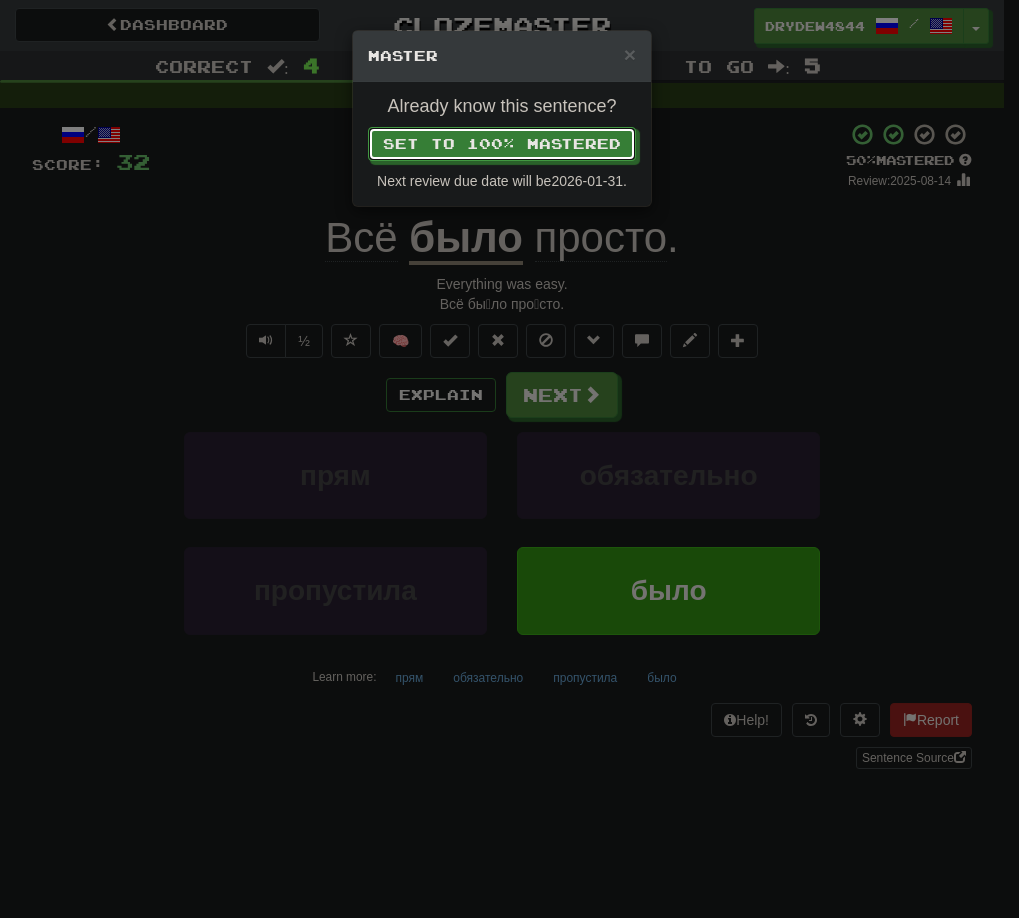 click on "Already know this sentence? Set to 100% Mastered Next review due date will be  2026-01-31 ." at bounding box center [502, 144] 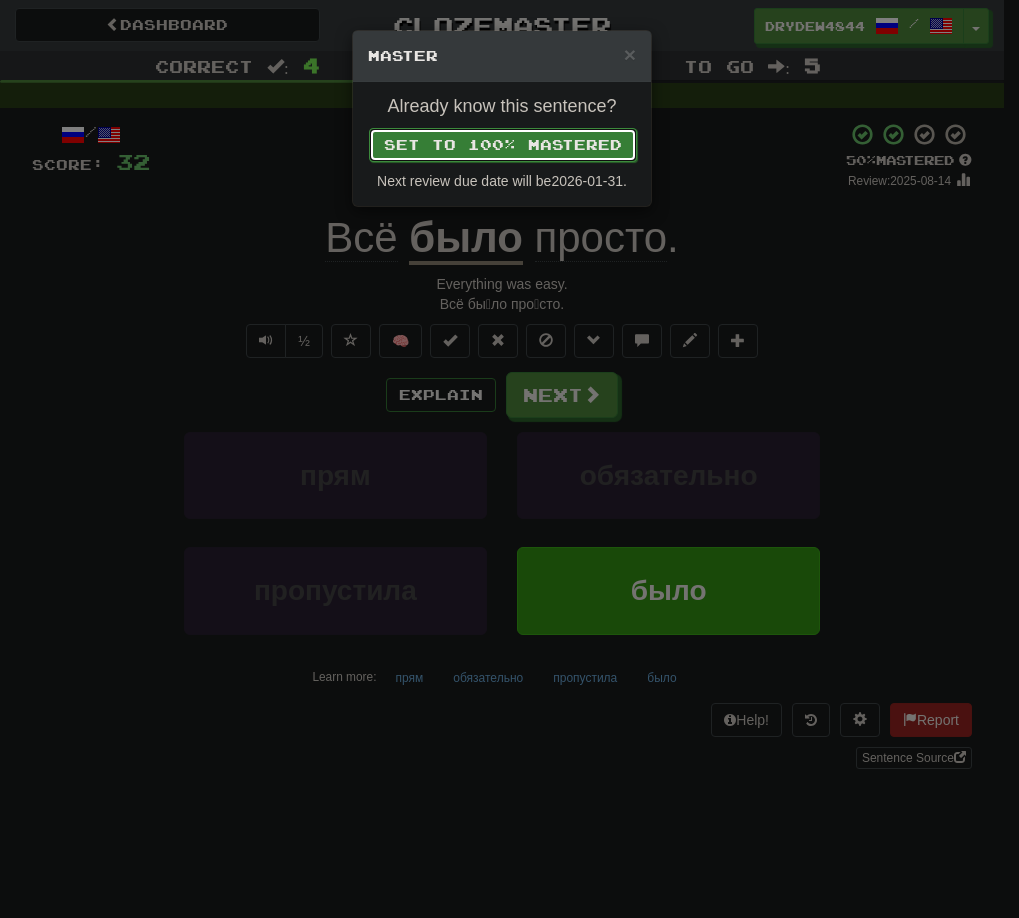 click on "Set to 100% Mastered" at bounding box center [503, 145] 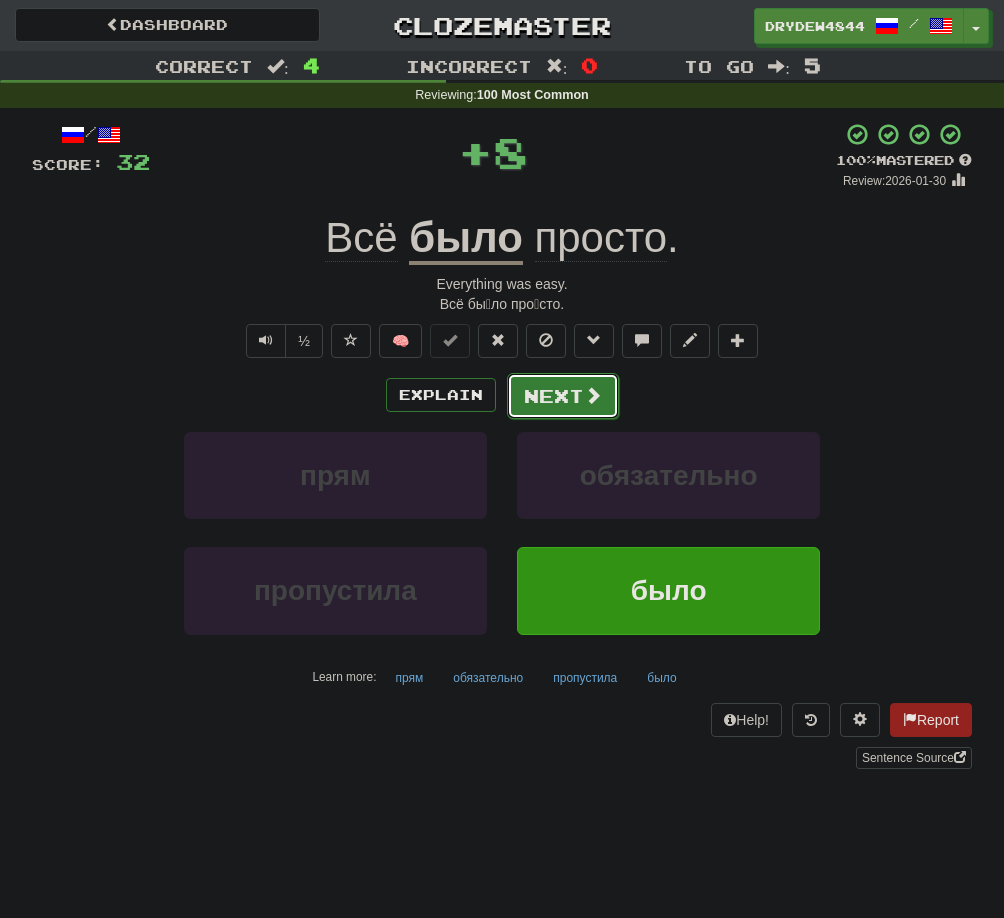 click on "Next" at bounding box center [563, 396] 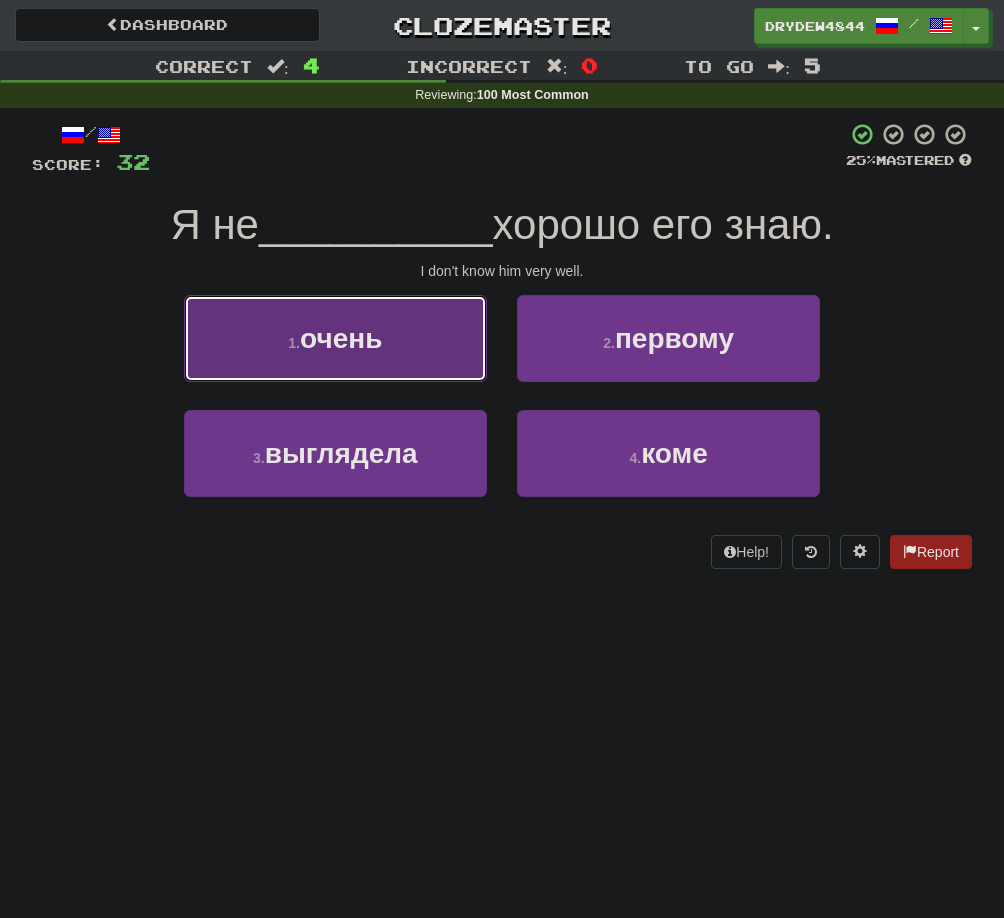 click on "1 .  очень" at bounding box center (335, 338) 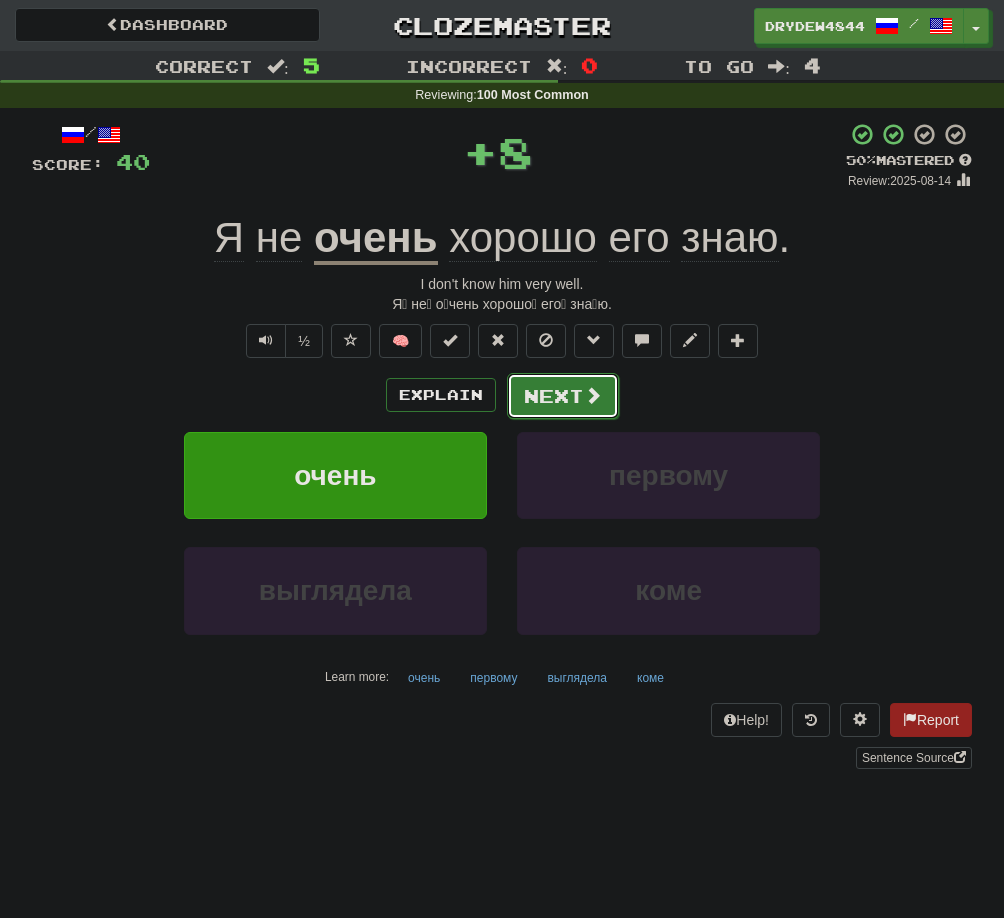 click on "Next" at bounding box center [563, 396] 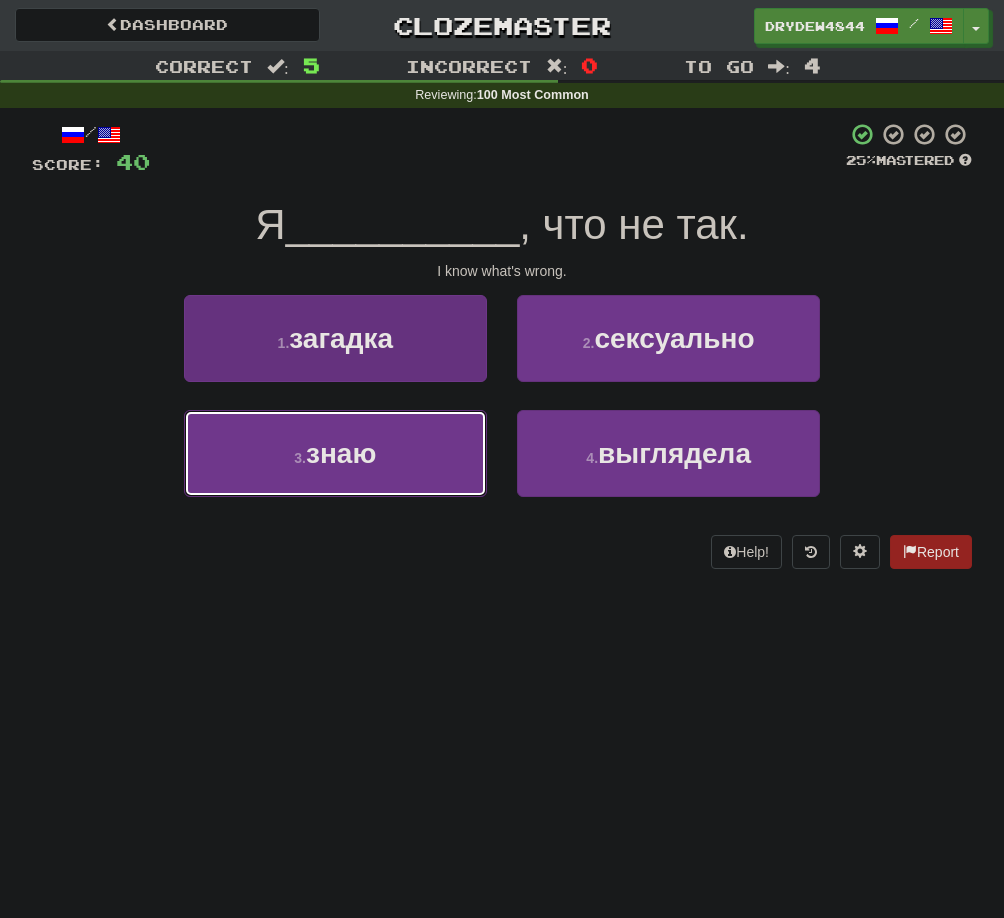 click on "3 .  знаю" at bounding box center [335, 453] 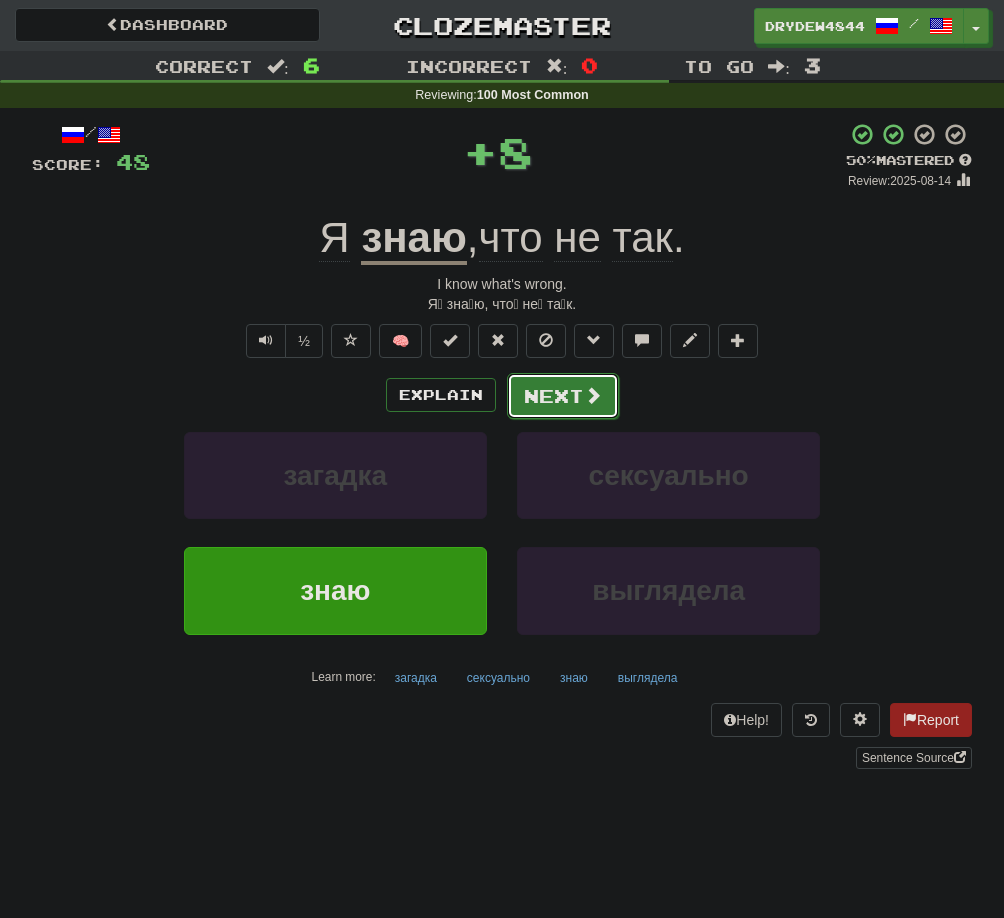 click on "Next" at bounding box center (563, 396) 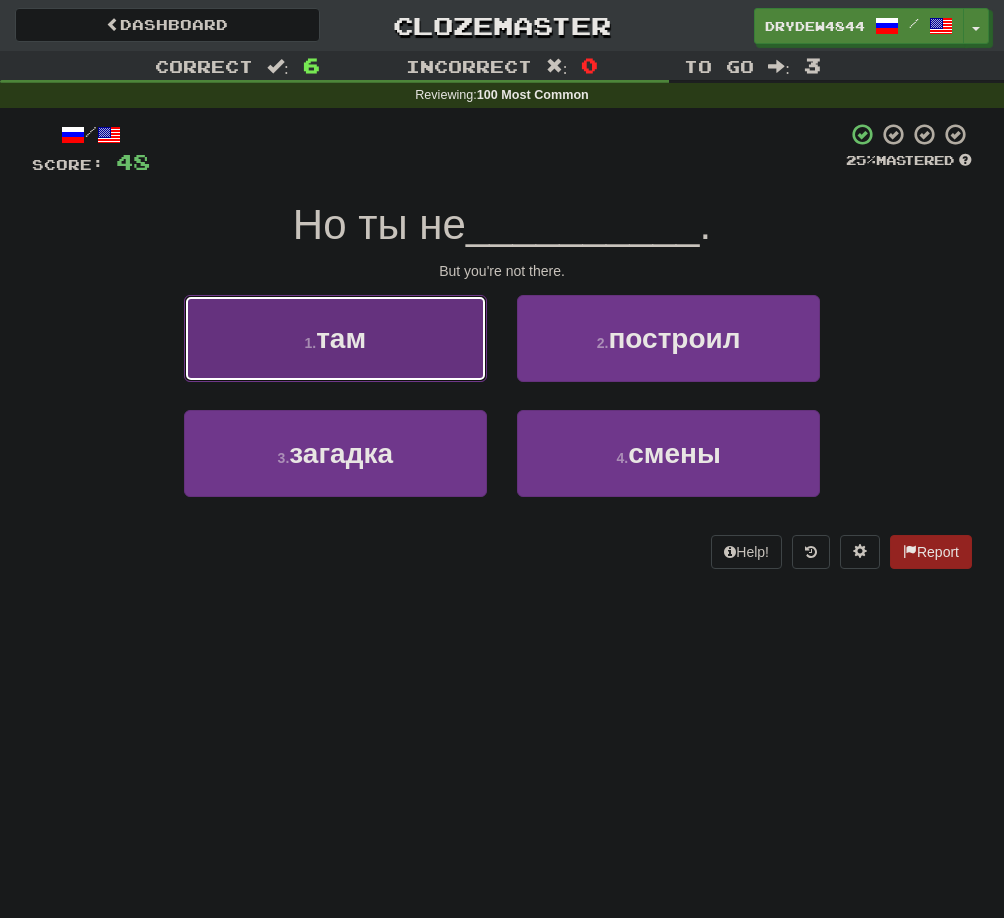 click on "1 .  там" at bounding box center (335, 338) 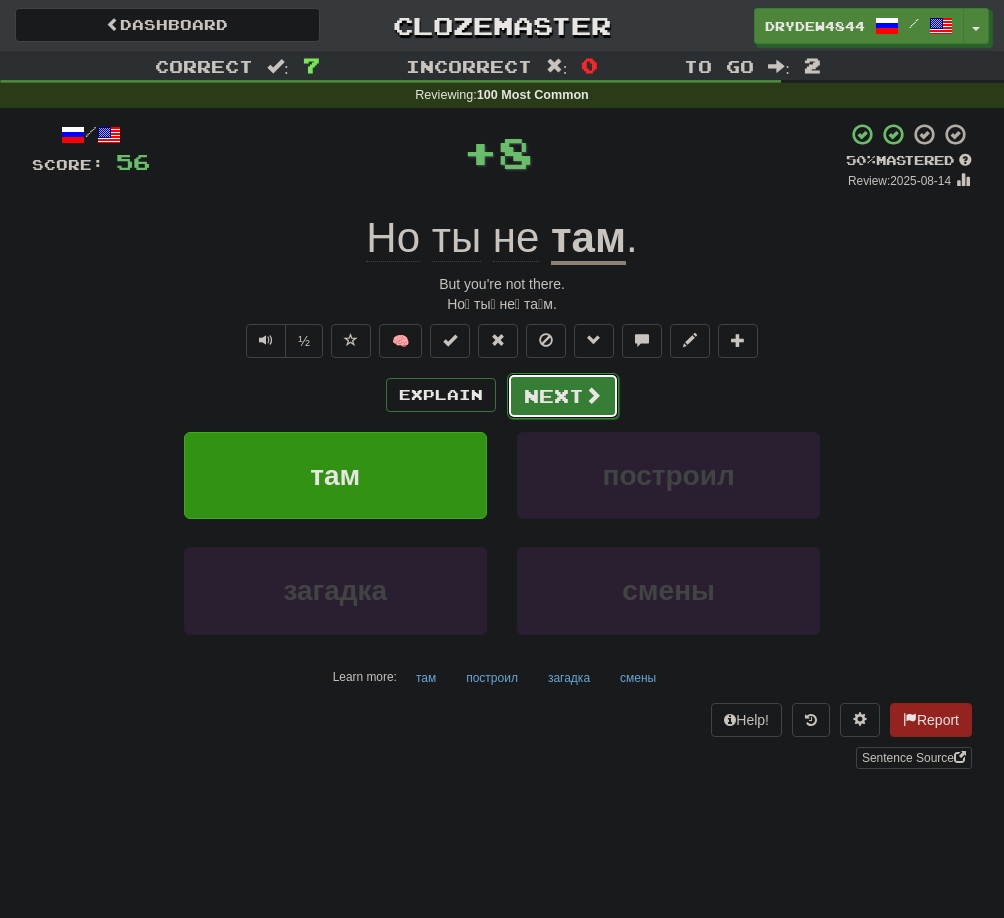 click on "Next" at bounding box center [563, 396] 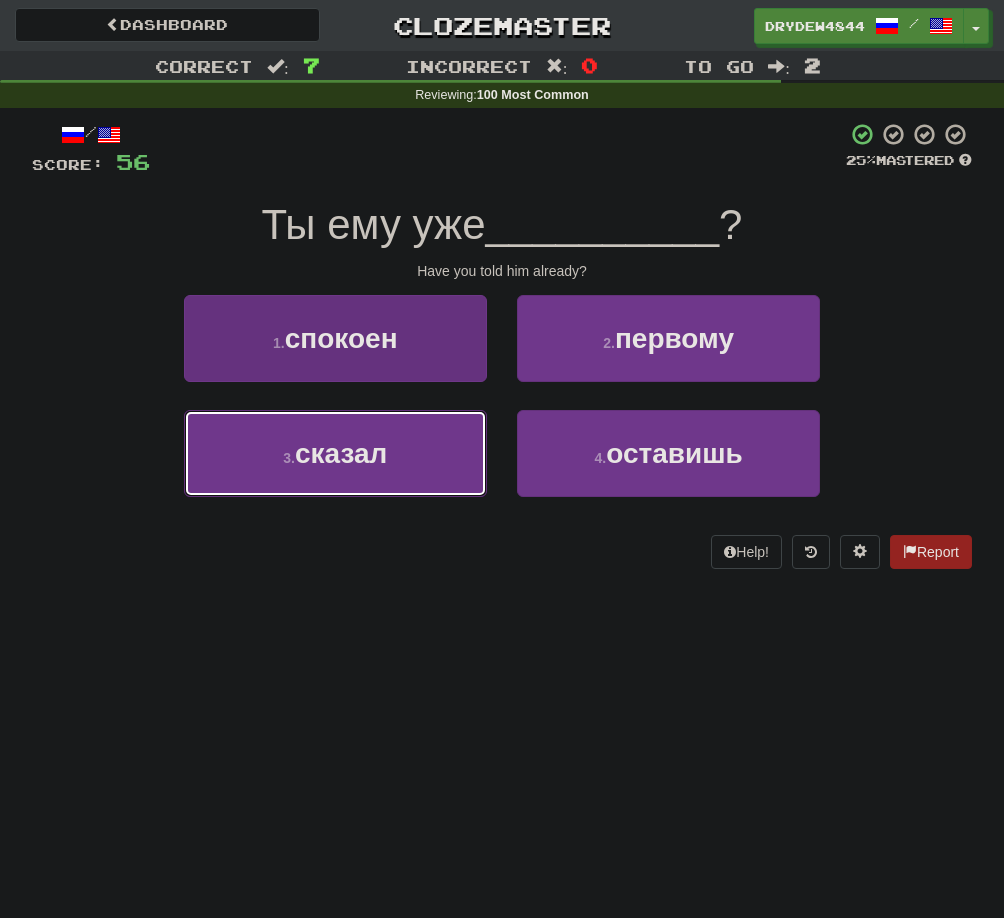 click on "3 .  сказал" at bounding box center [335, 453] 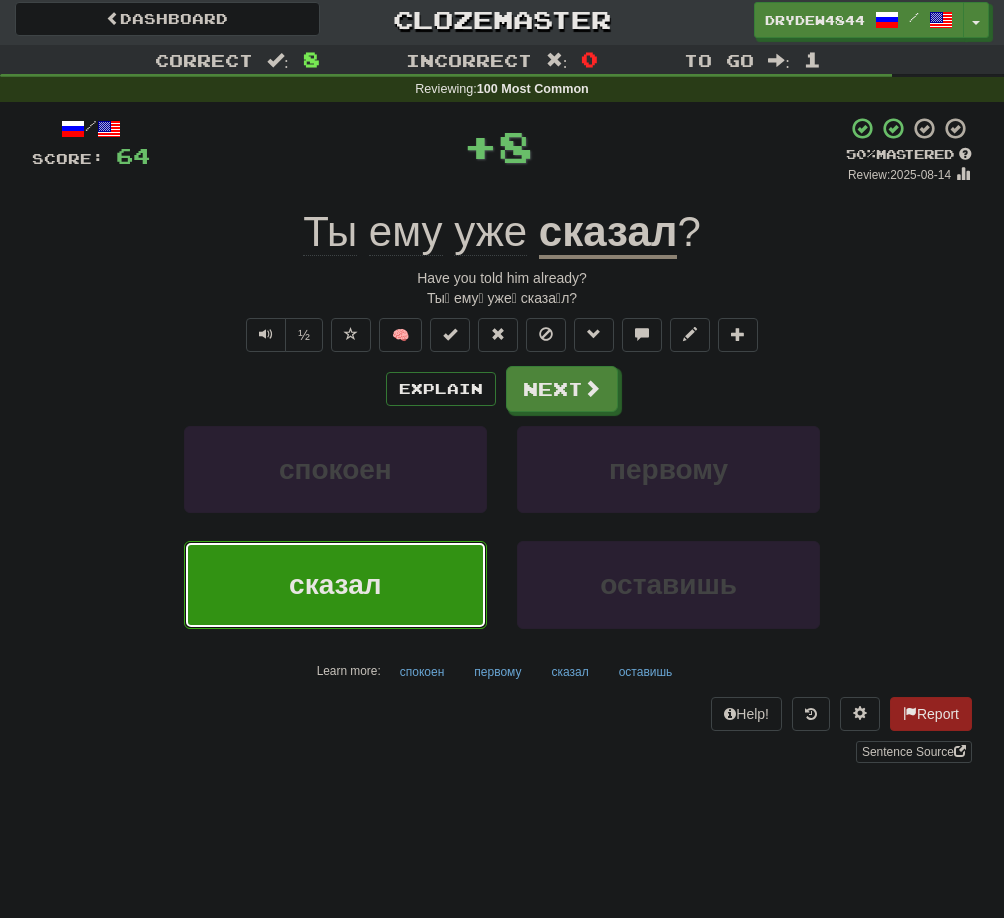 scroll, scrollTop: 16, scrollLeft: 0, axis: vertical 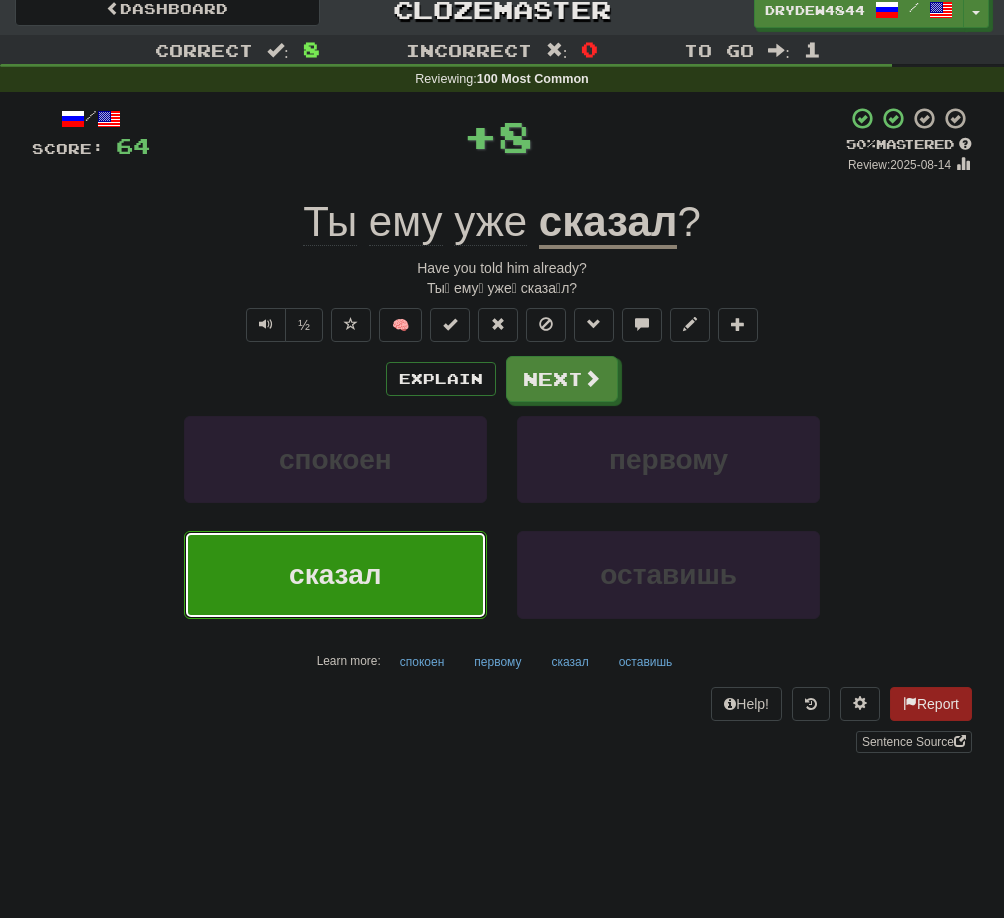 drag, startPoint x: 295, startPoint y: 245, endPoint x: 680, endPoint y: 228, distance: 385.37515 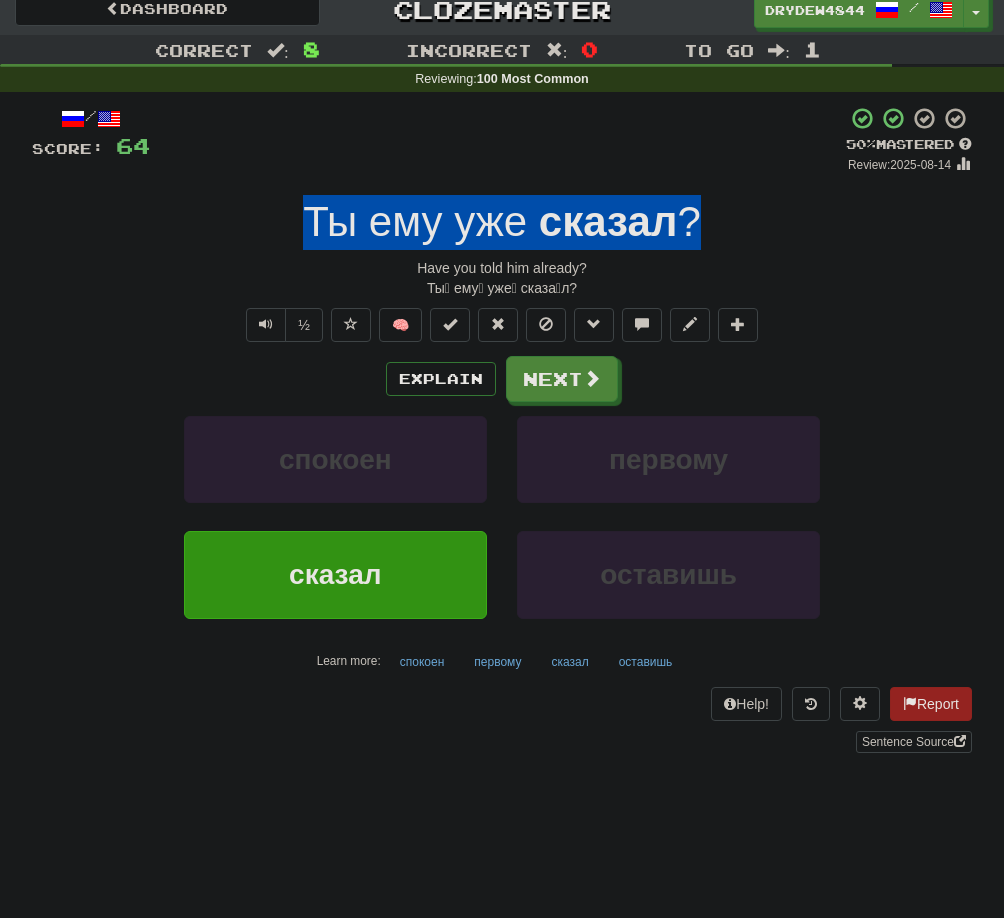 drag, startPoint x: 308, startPoint y: 215, endPoint x: 713, endPoint y: 222, distance: 405.0605 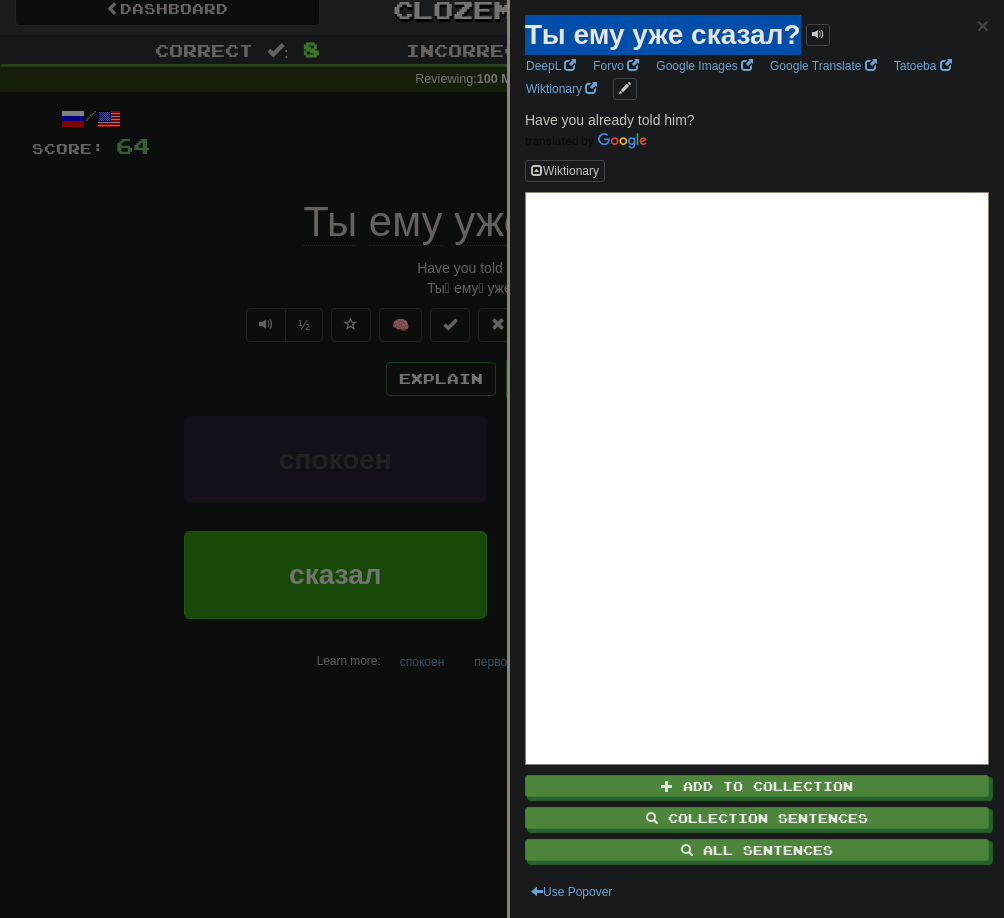 drag, startPoint x: 529, startPoint y: 28, endPoint x: 840, endPoint y: 5, distance: 311.84933 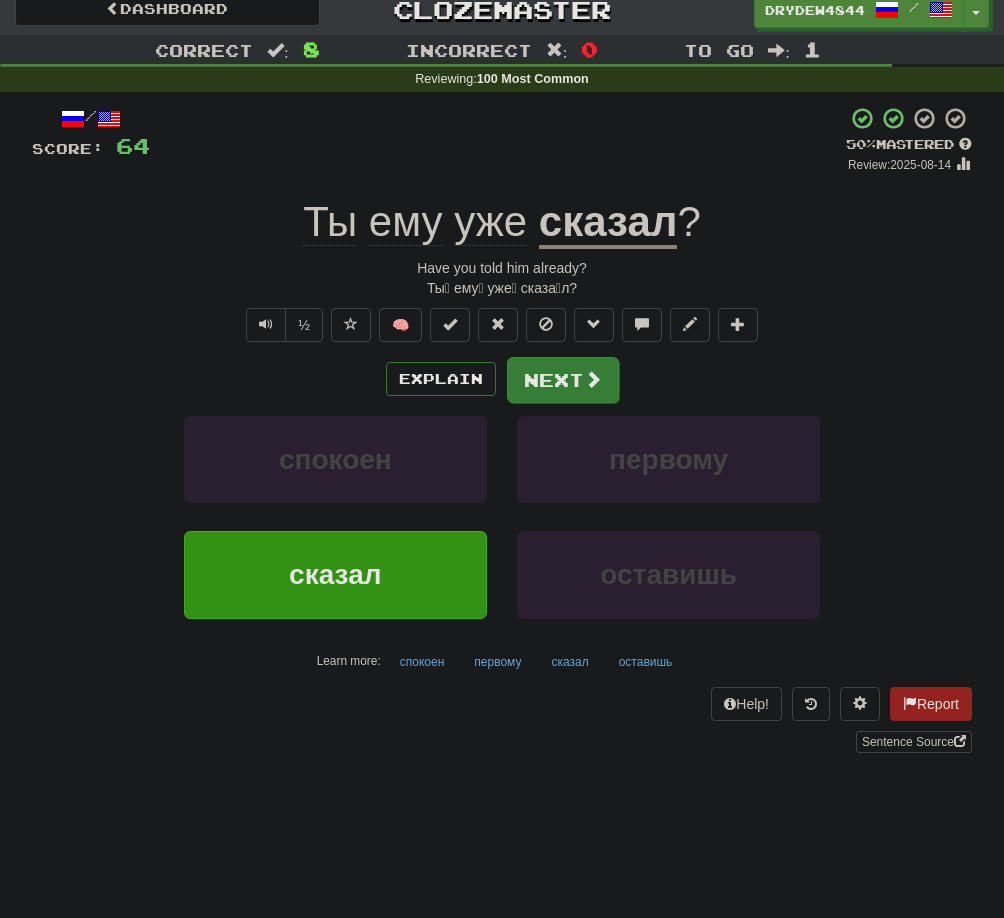 click at bounding box center (593, 379) 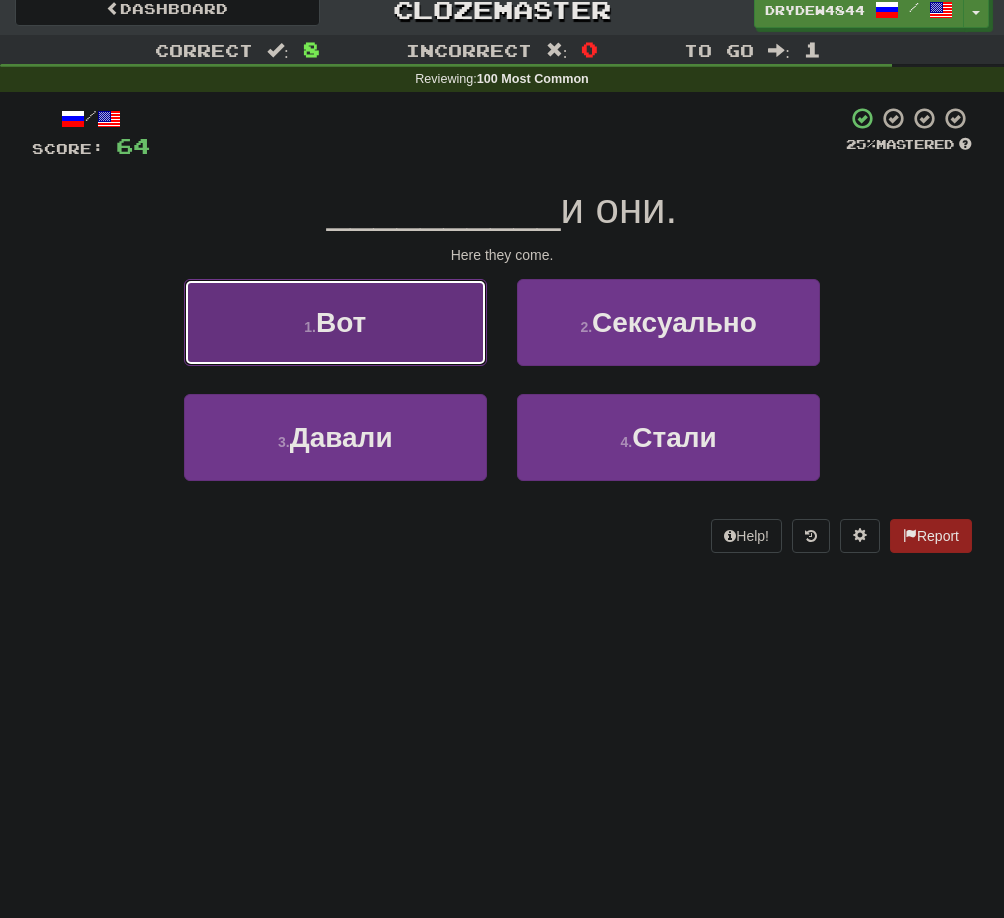 click on "1 .  Вот" at bounding box center (335, 322) 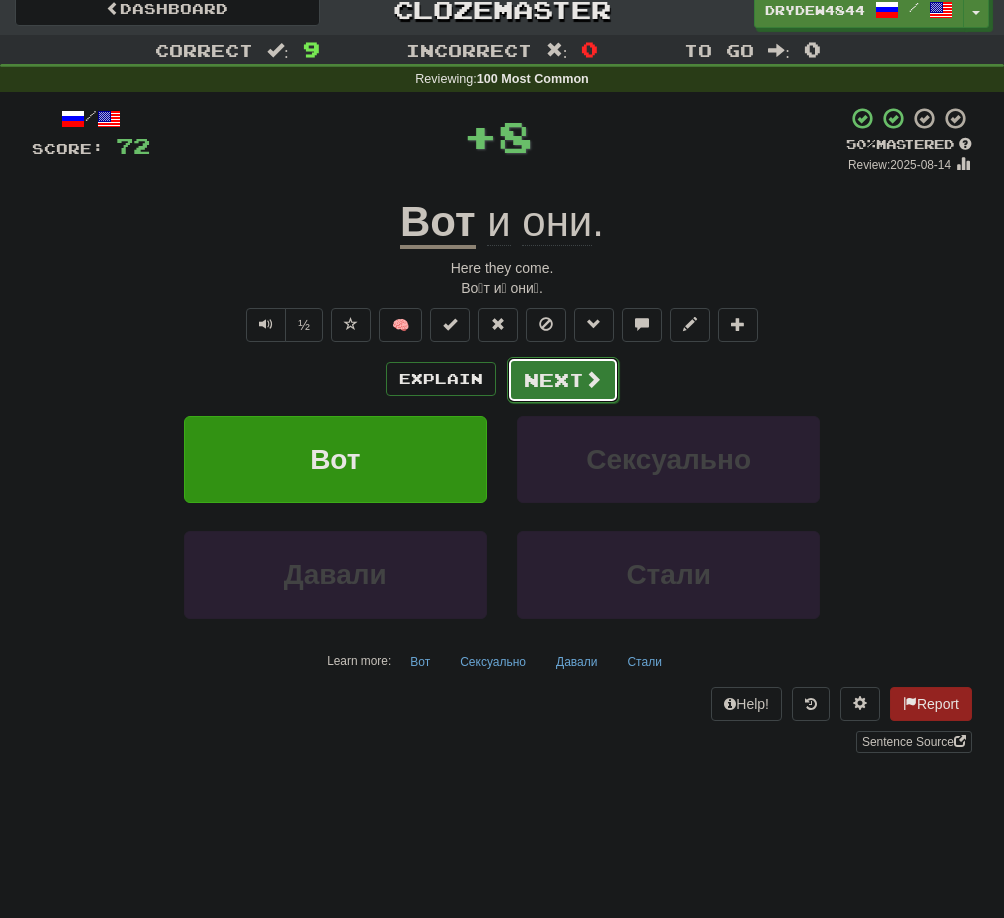 click on "Next" at bounding box center [563, 380] 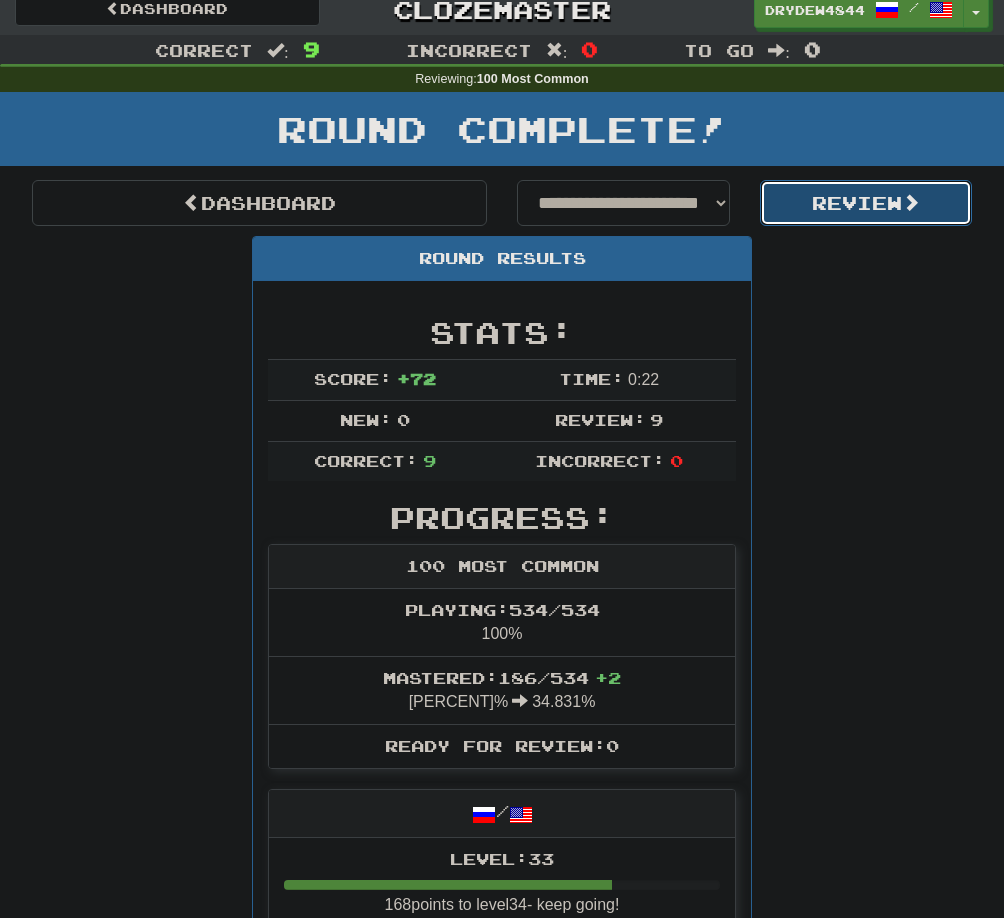 click on "Review" at bounding box center [866, 203] 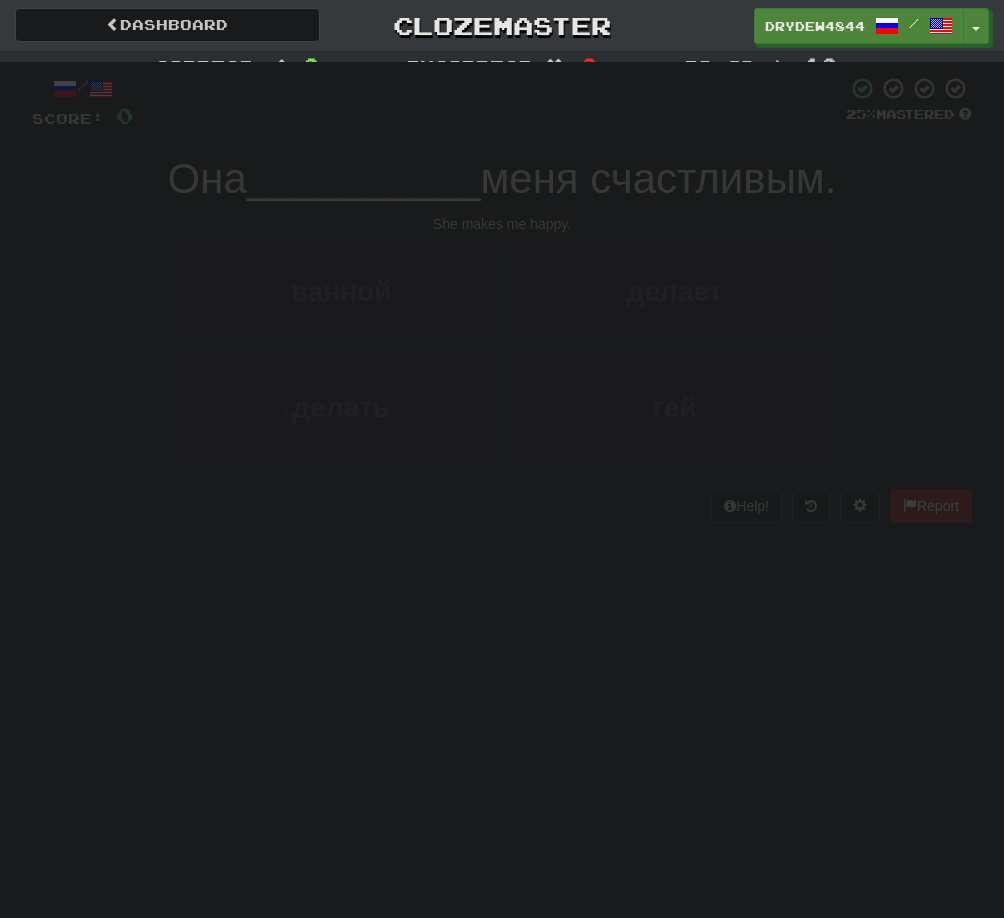 scroll, scrollTop: 0, scrollLeft: 0, axis: both 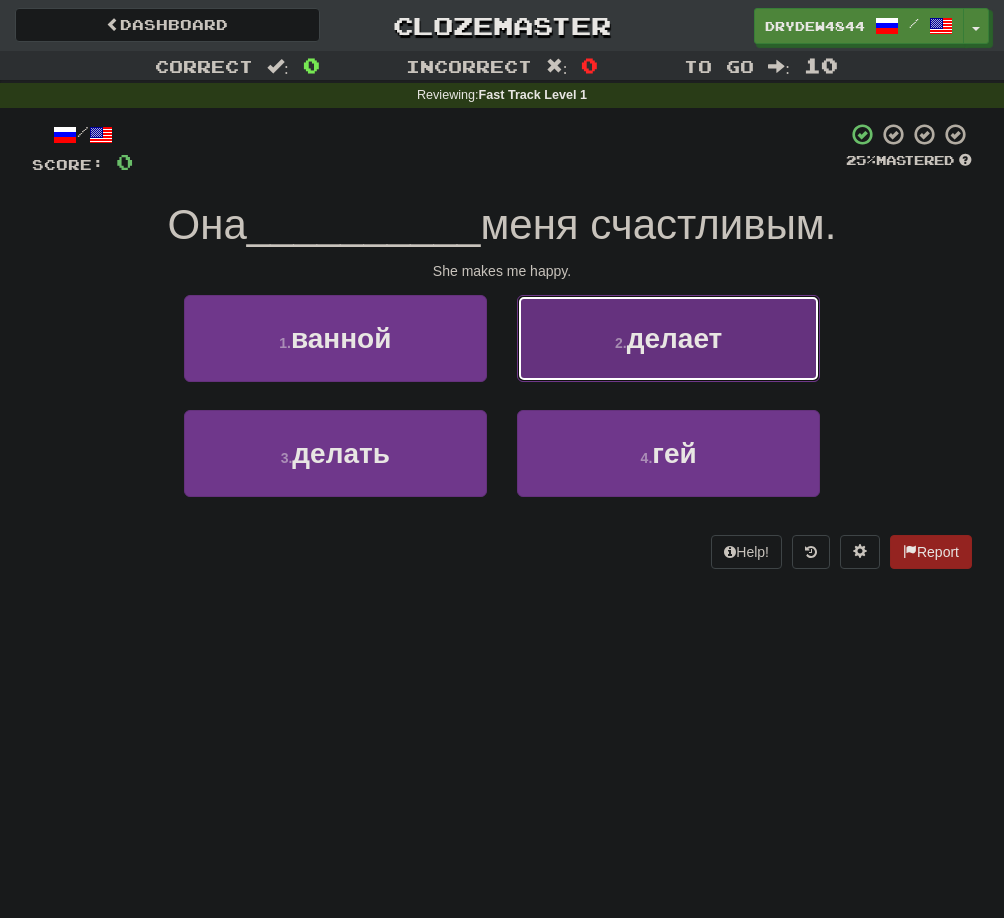 click on "2 .  делает" at bounding box center (668, 338) 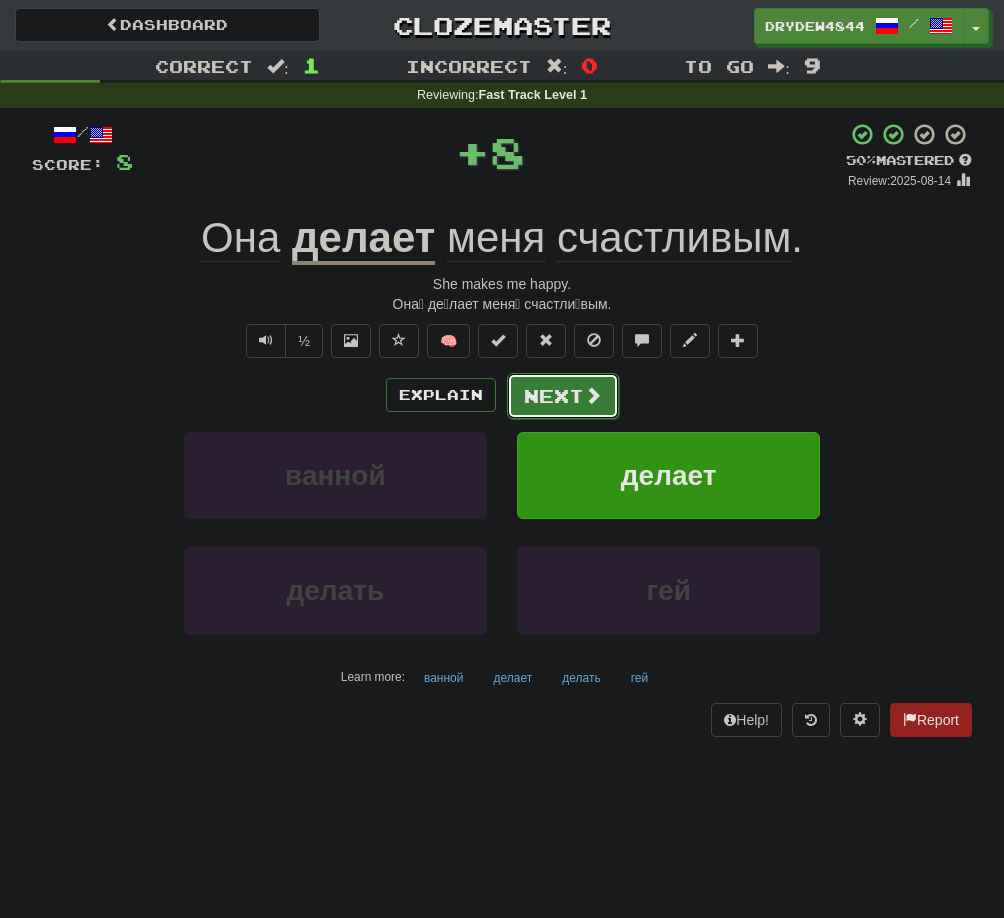click on "Next" at bounding box center (563, 396) 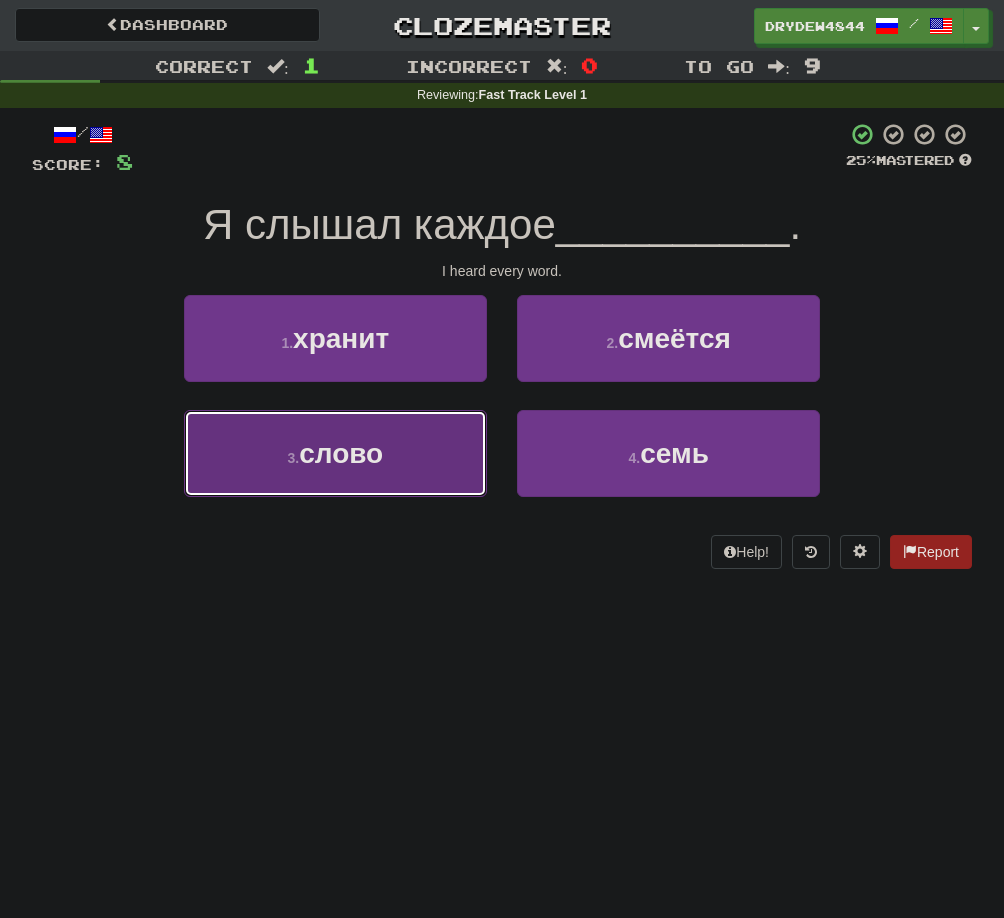 click on "3 .  слово" at bounding box center (335, 453) 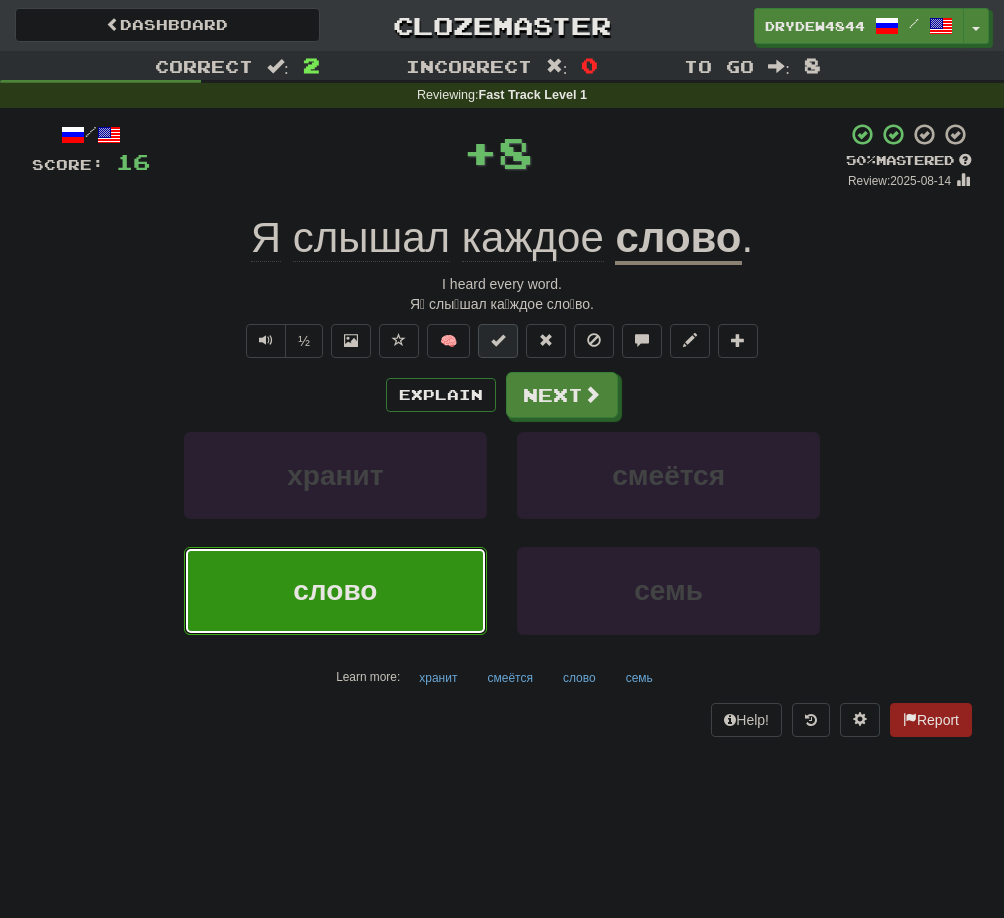 click at bounding box center [498, 340] 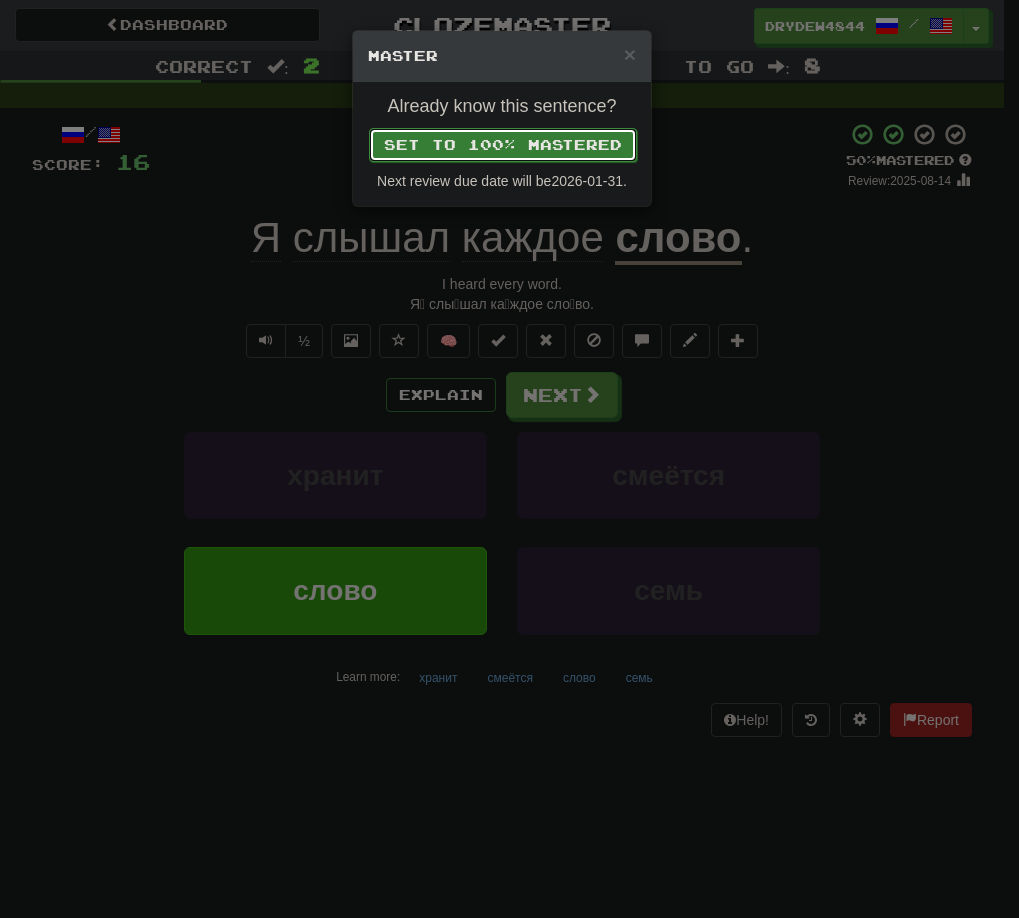 click on "Set to 100% Mastered" at bounding box center (503, 145) 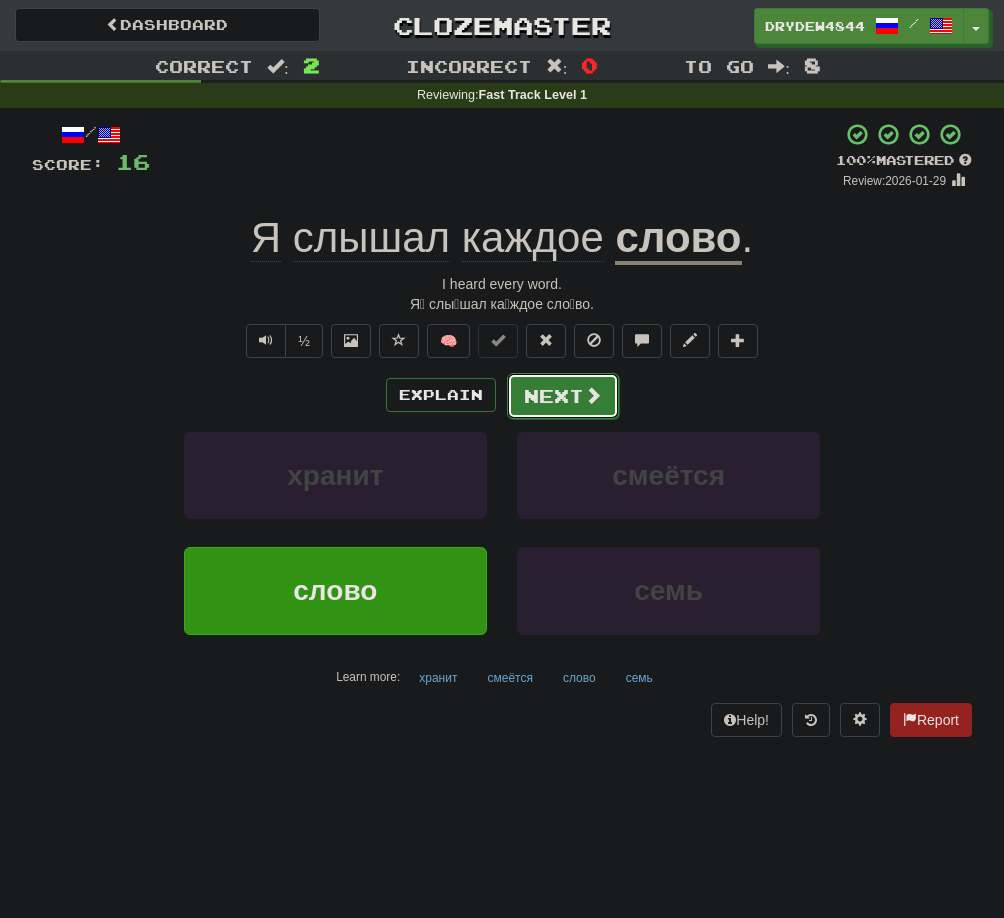 click on "Next" at bounding box center [563, 396] 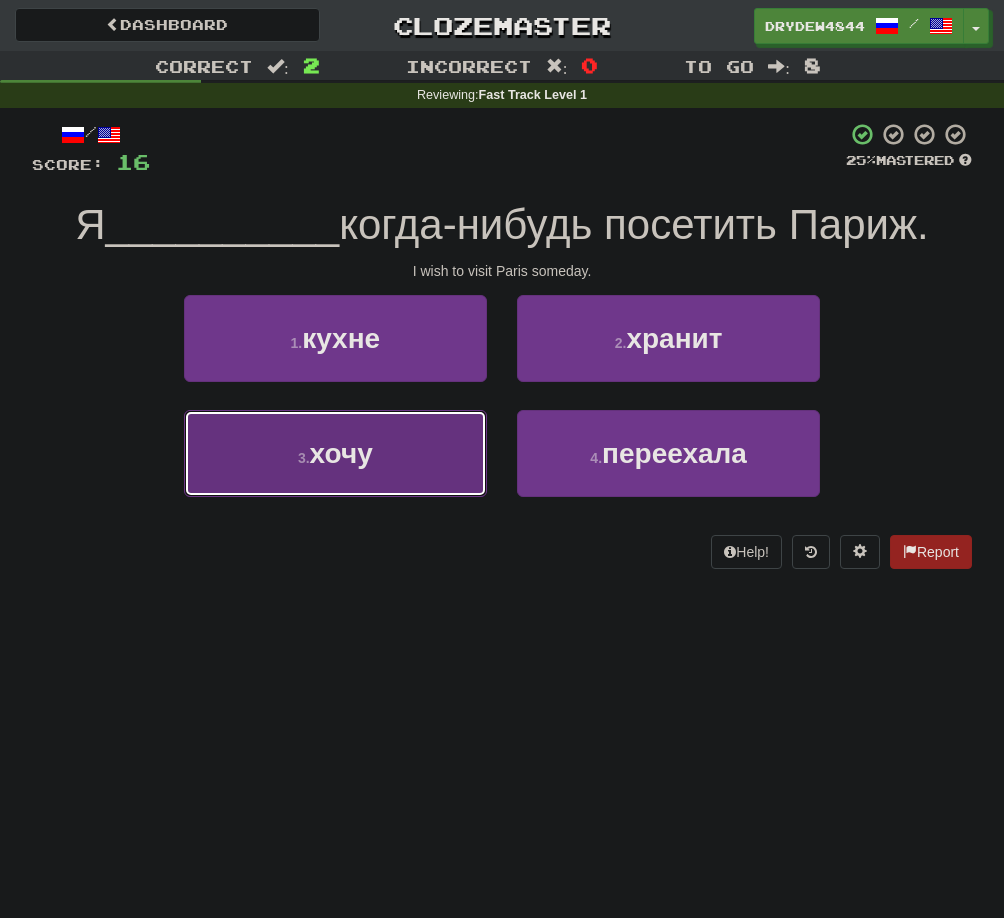 click on "3 .  хочу" at bounding box center [335, 453] 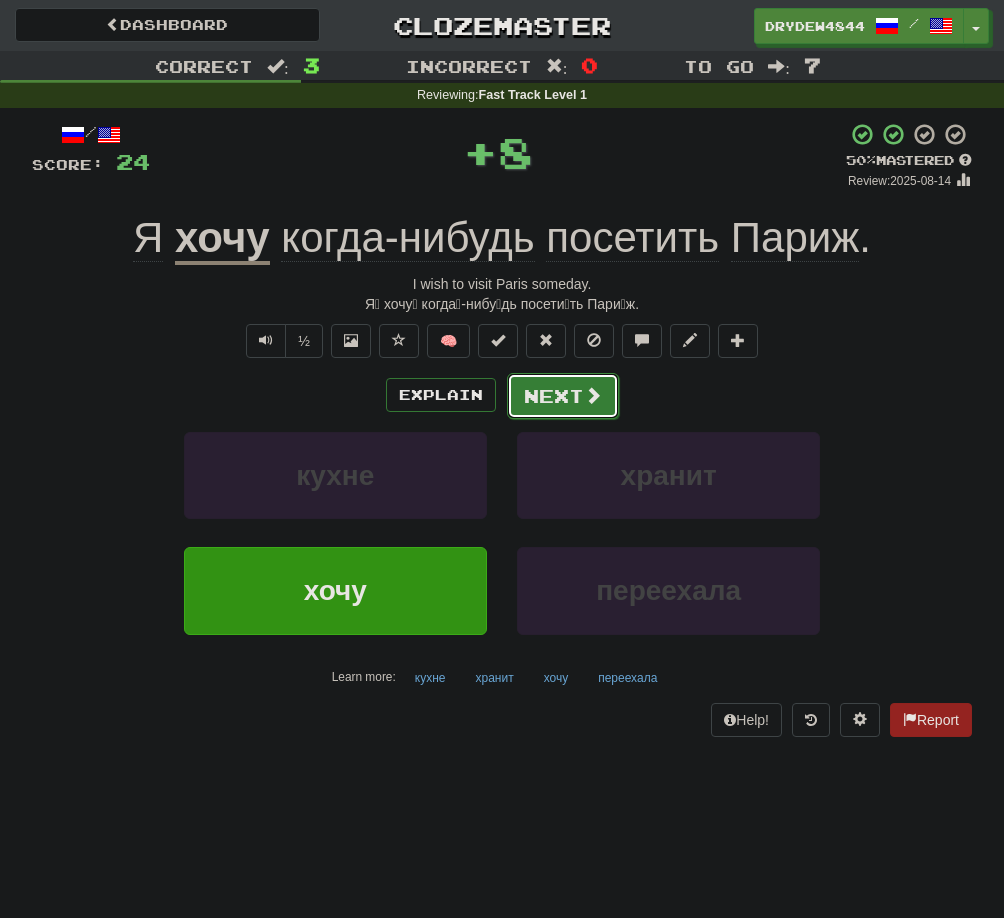 click on "Next" at bounding box center (563, 396) 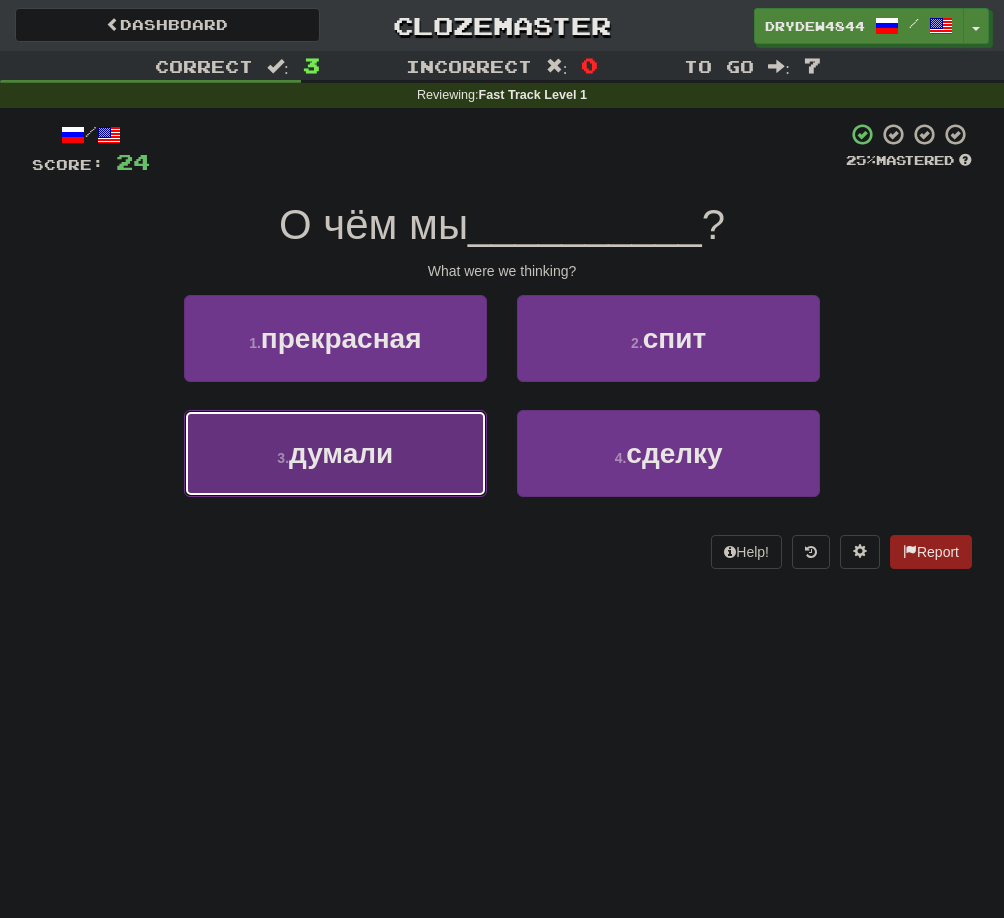 click on "думали" at bounding box center (341, 453) 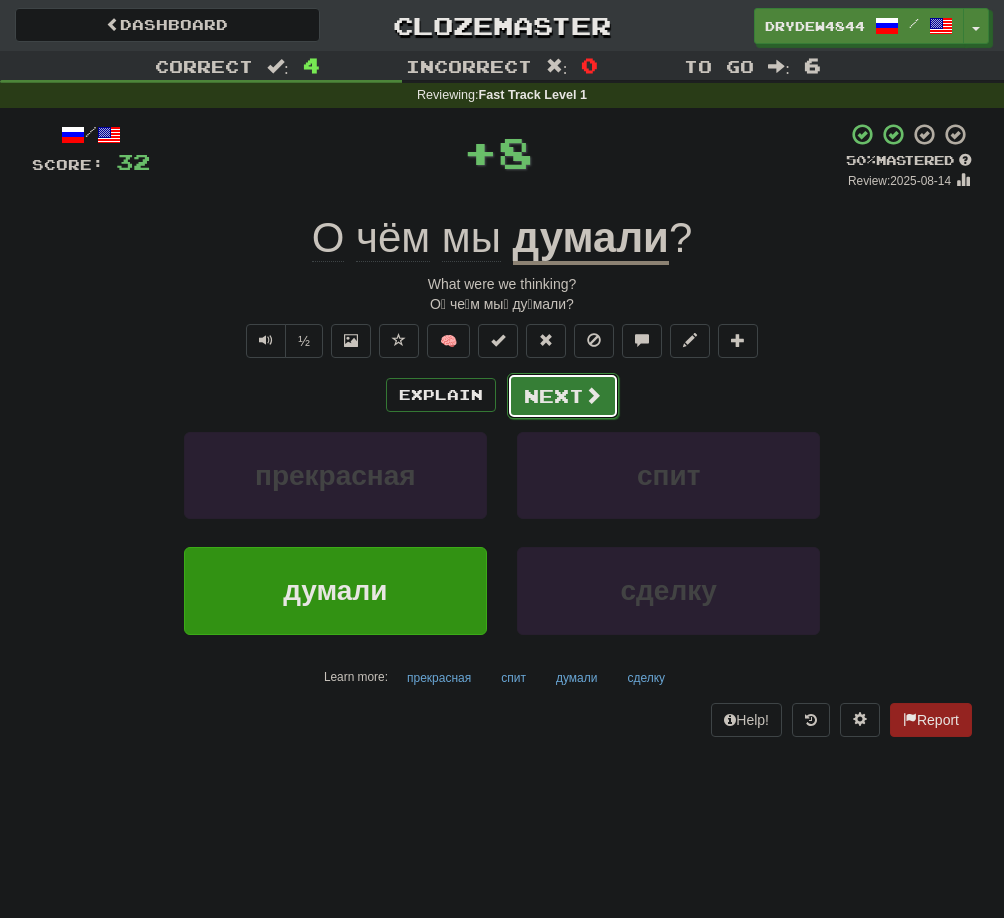click on "Next" at bounding box center (563, 396) 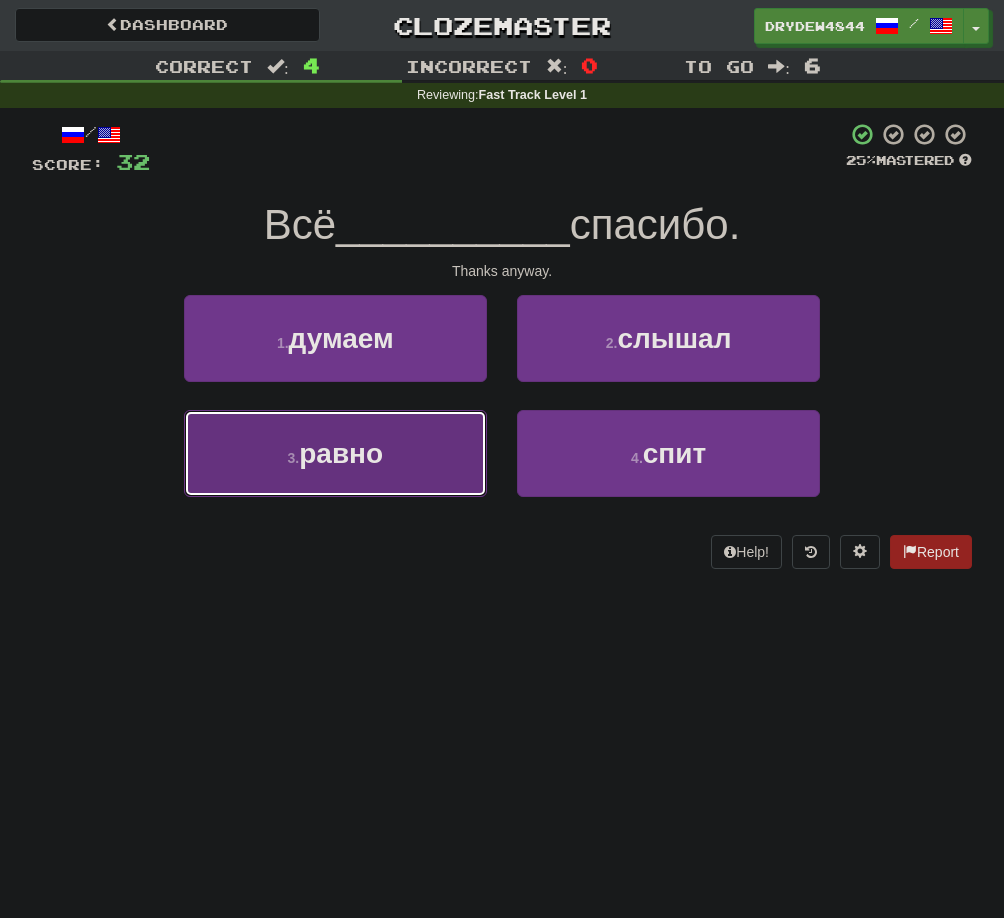 click on "3 .  равно" at bounding box center (335, 453) 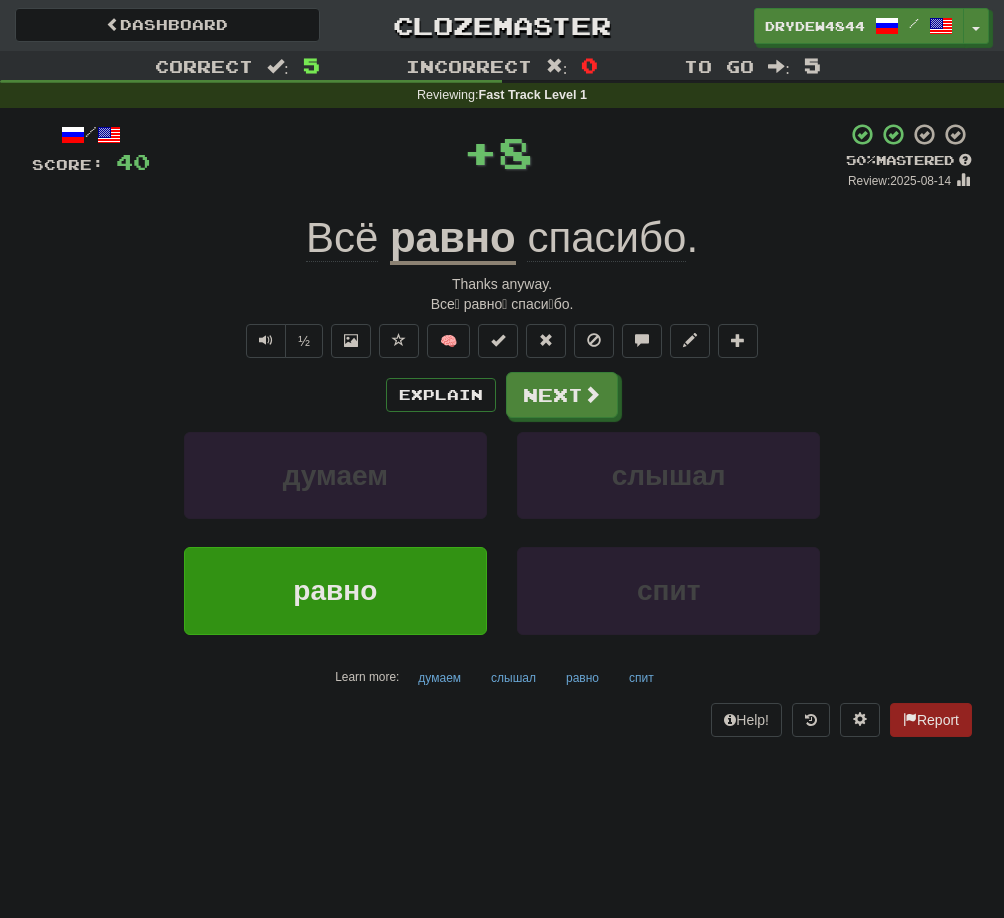 click on "равно" at bounding box center [453, 239] 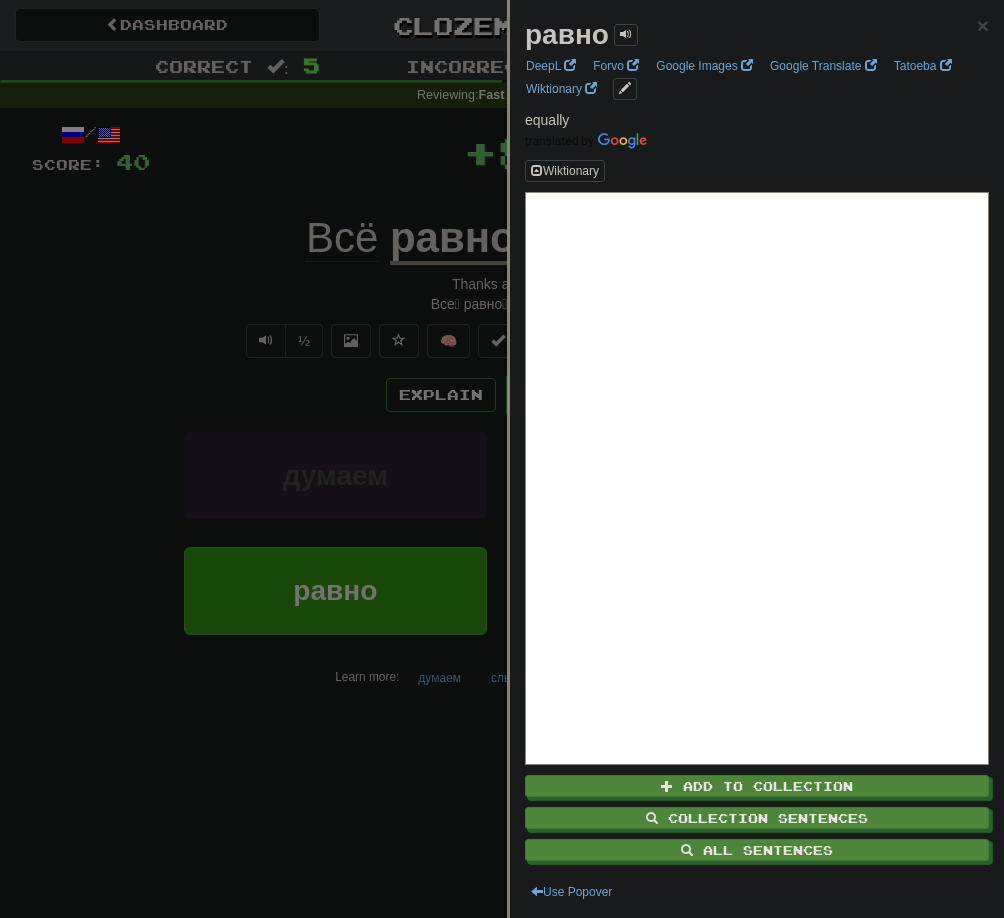 click at bounding box center (502, 459) 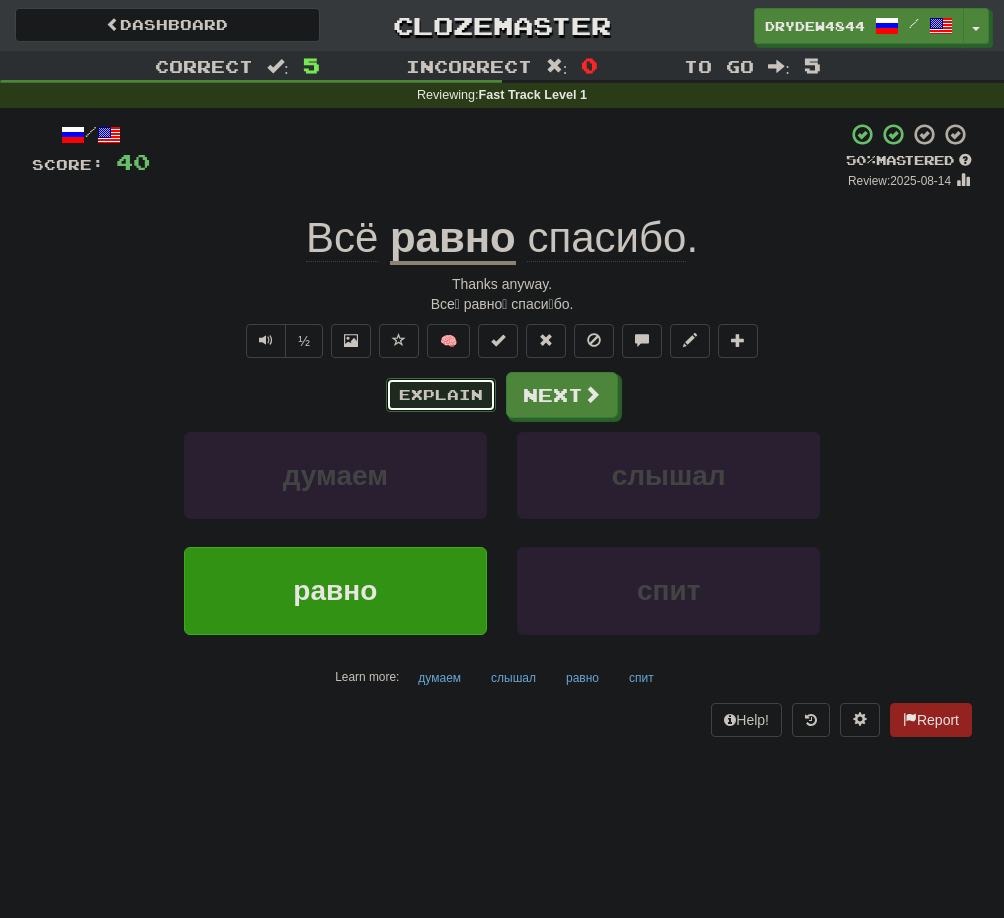 click on "Explain" at bounding box center [441, 395] 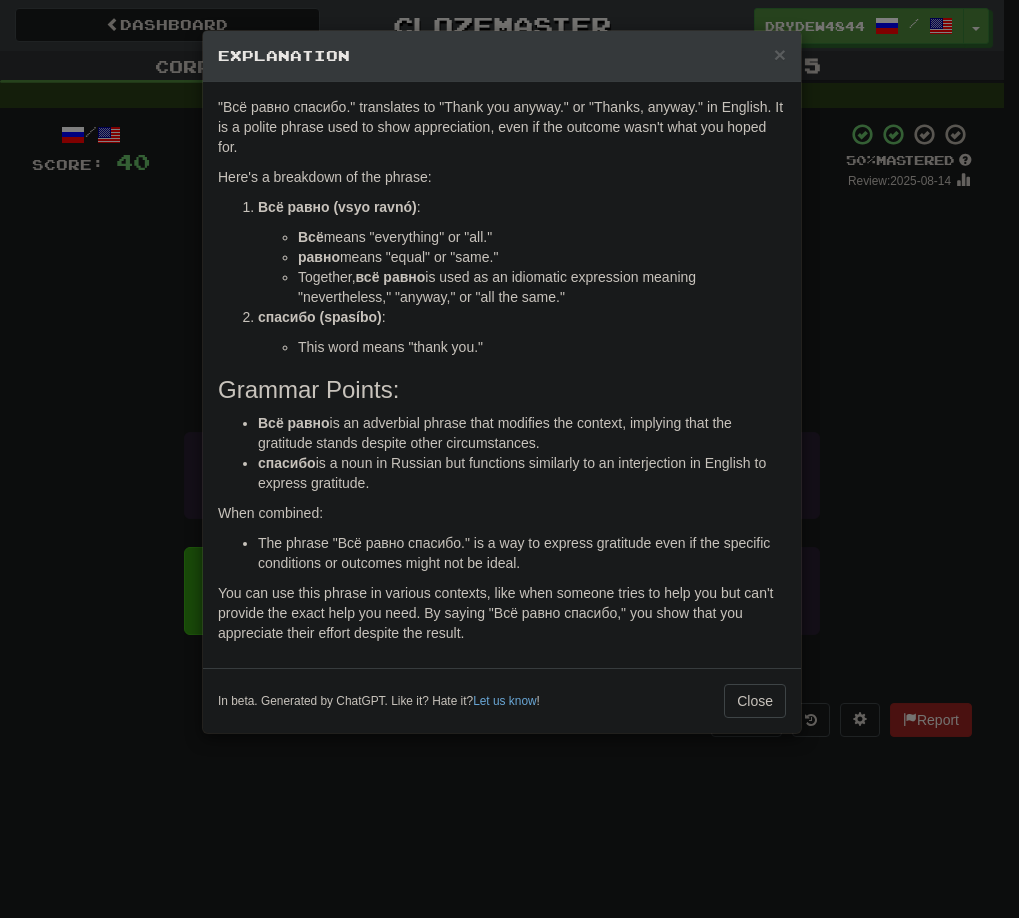 click on "× Explanation "Всё равно спасибо." translates to "Thank you anyway." or "Thanks, anyway." in English. It is a polite phrase used to show appreciation, even if the outcome wasn't what you hoped for.
Here's a breakdown of the phrase:
Всё равно (vsyo ravnó) :
Всё  means "everything" or "all."
равно  means "equal" or "same."
Together,  всё равно  is used as an idiomatic expression meaning "nevertheless," "anyway," or "all the same."
спасибо (spasíbo) :
This word means "thank you."
Grammar Points:
Всё равно  is an adverbial phrase that modifies the context, implying that the gratitude stands despite other circumstances.
спасибо  is a noun in Russian but functions similarly to an interjection in English to express gratitude.
When combined:
The phrase "Всё равно спасибо." is a way to express gratitude even if the specific conditions or outcomes might not be ideal.
Let us know ! Close" at bounding box center [509, 459] 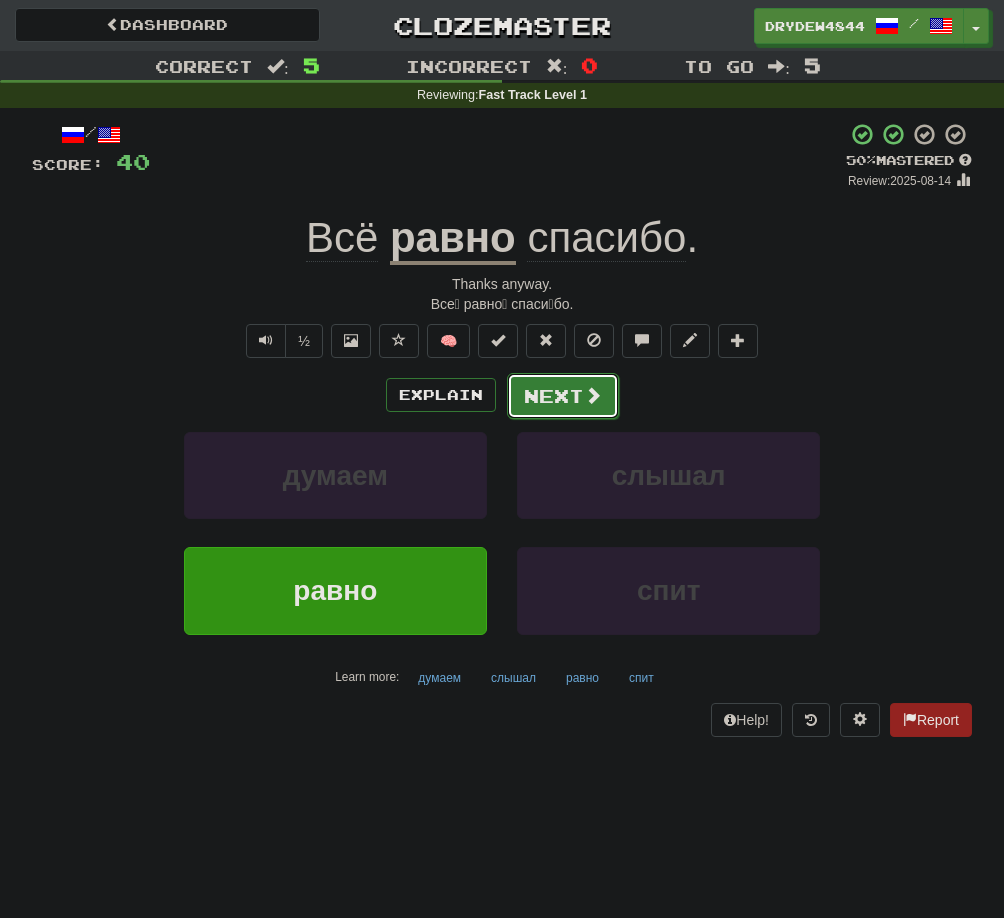 click on "Next" at bounding box center (563, 396) 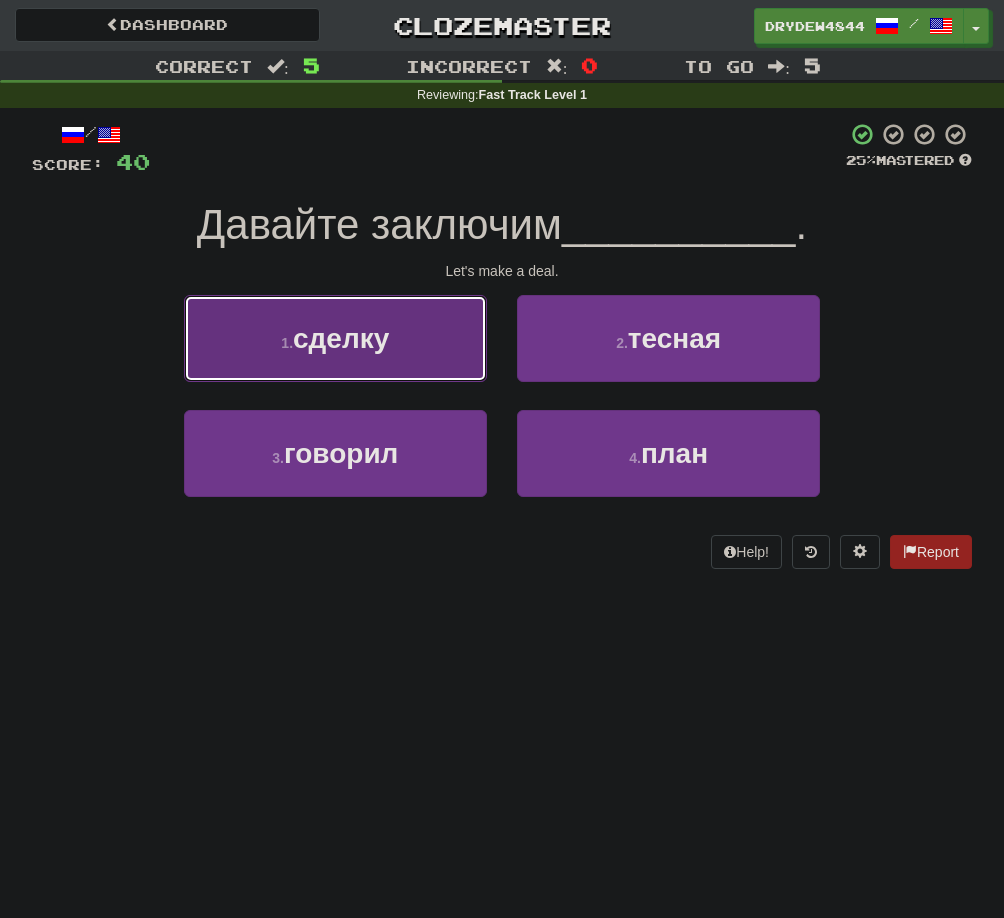 click on "1 .  сделку" at bounding box center [335, 338] 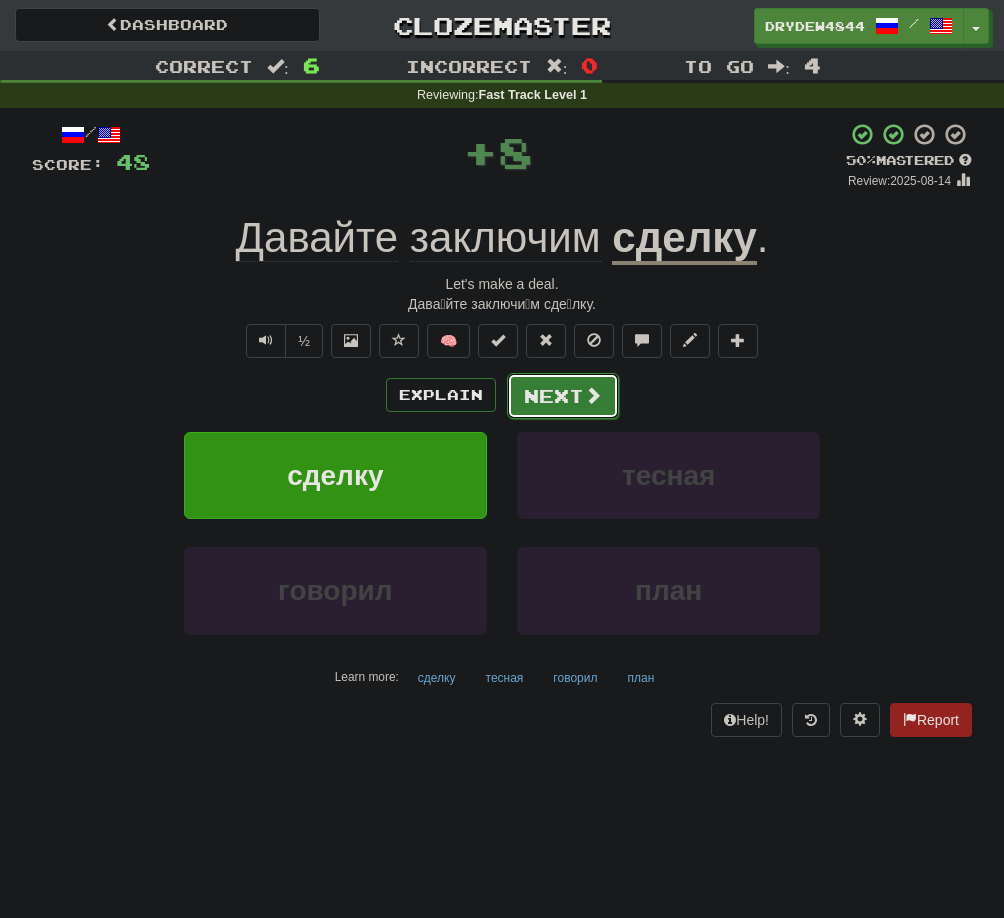 click on "Next" at bounding box center (563, 396) 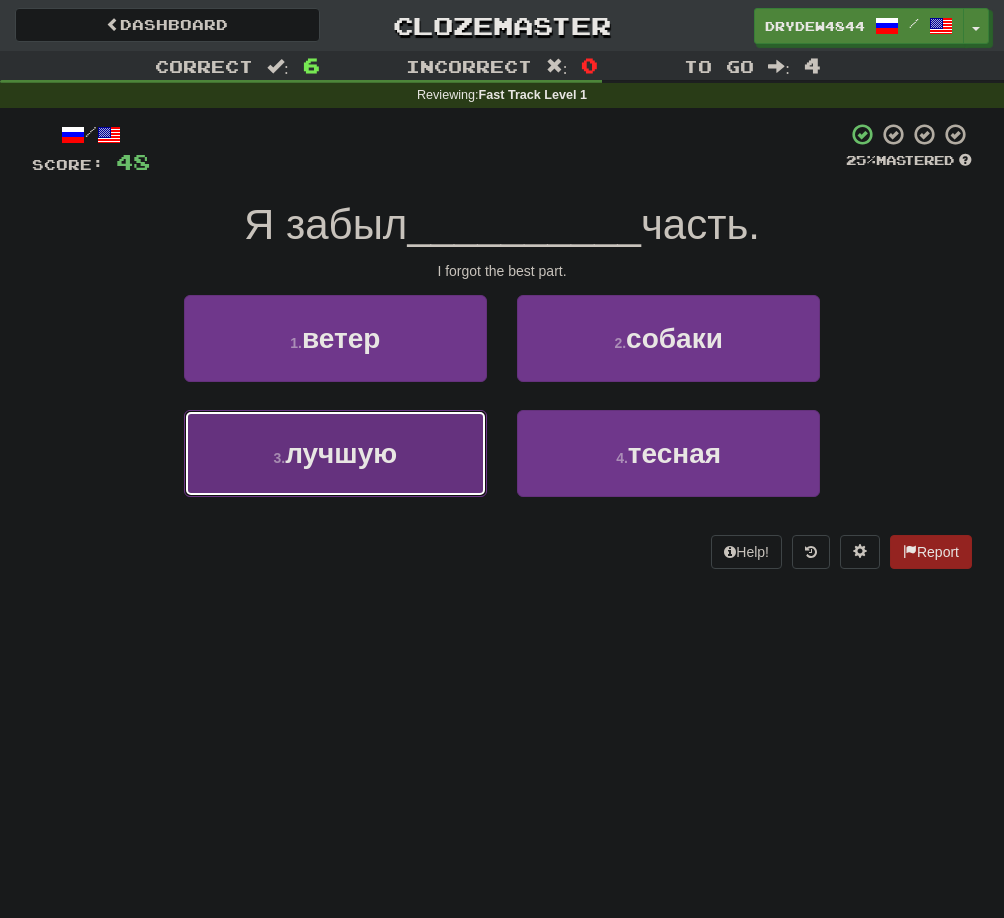 click on "3 .  лучшую" at bounding box center [335, 453] 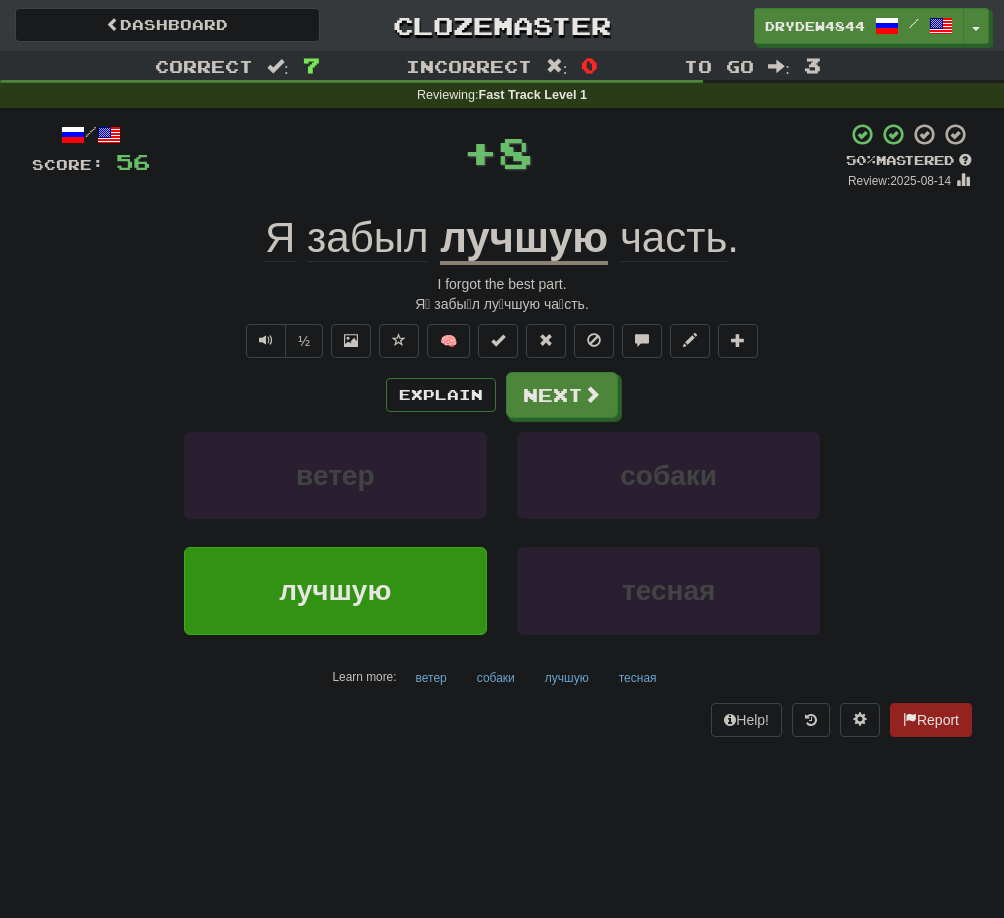 click on "лучшую" at bounding box center (524, 239) 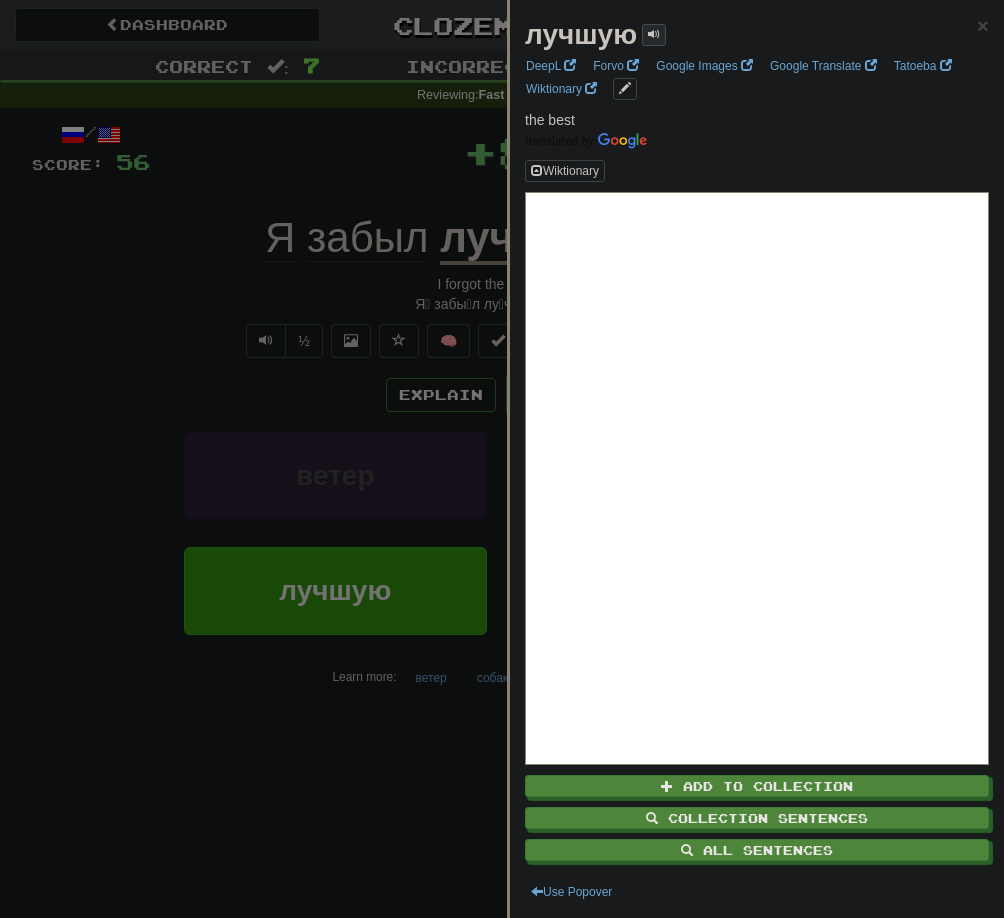 click at bounding box center [654, 34] 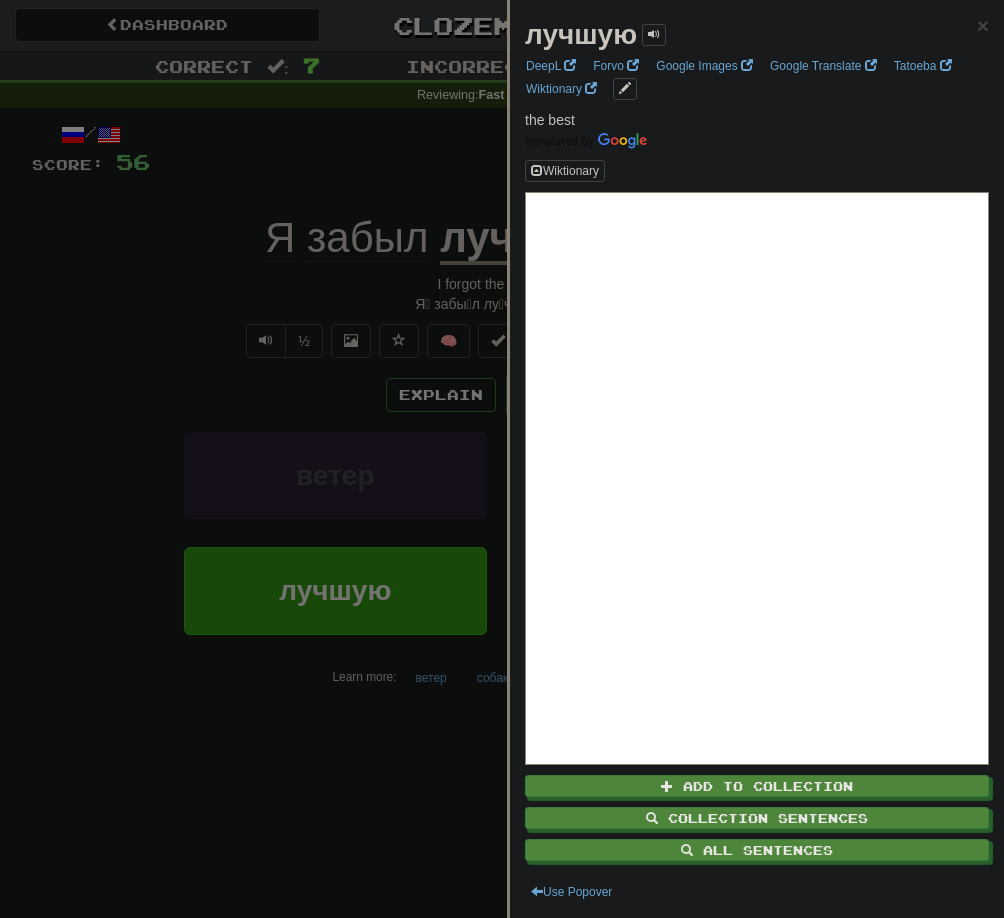click at bounding box center (502, 459) 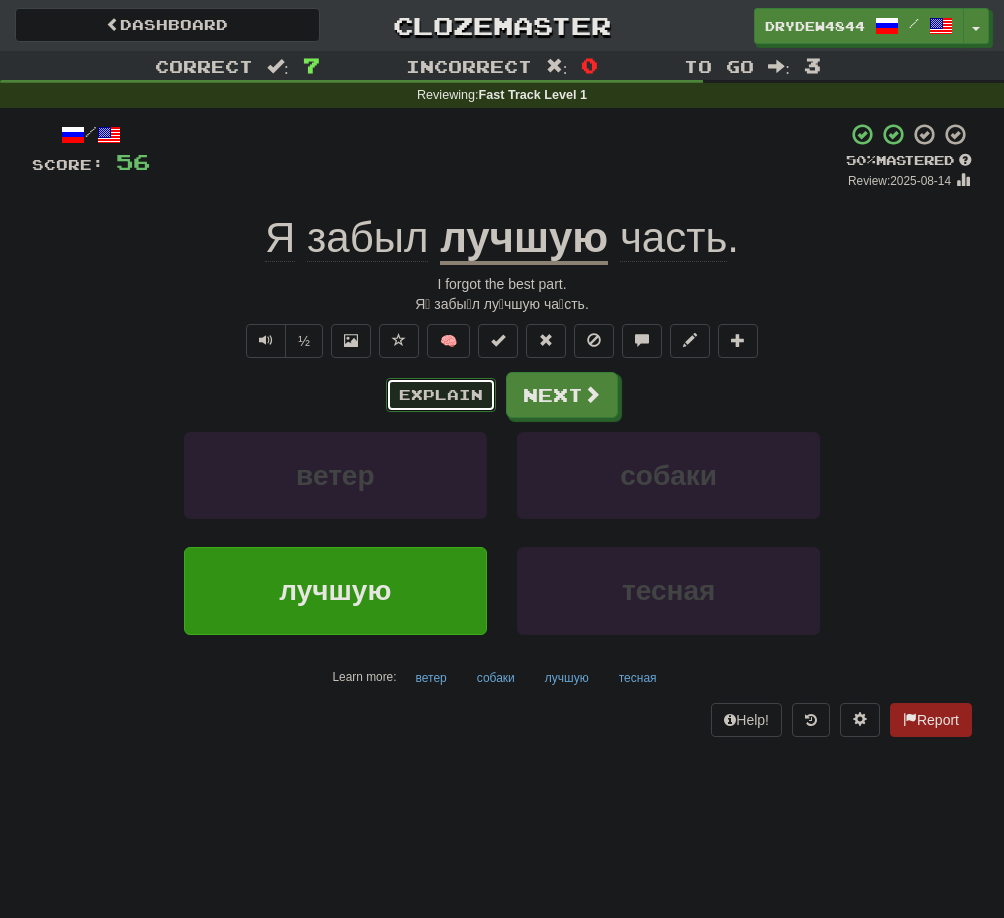 click on "Explain" at bounding box center (441, 395) 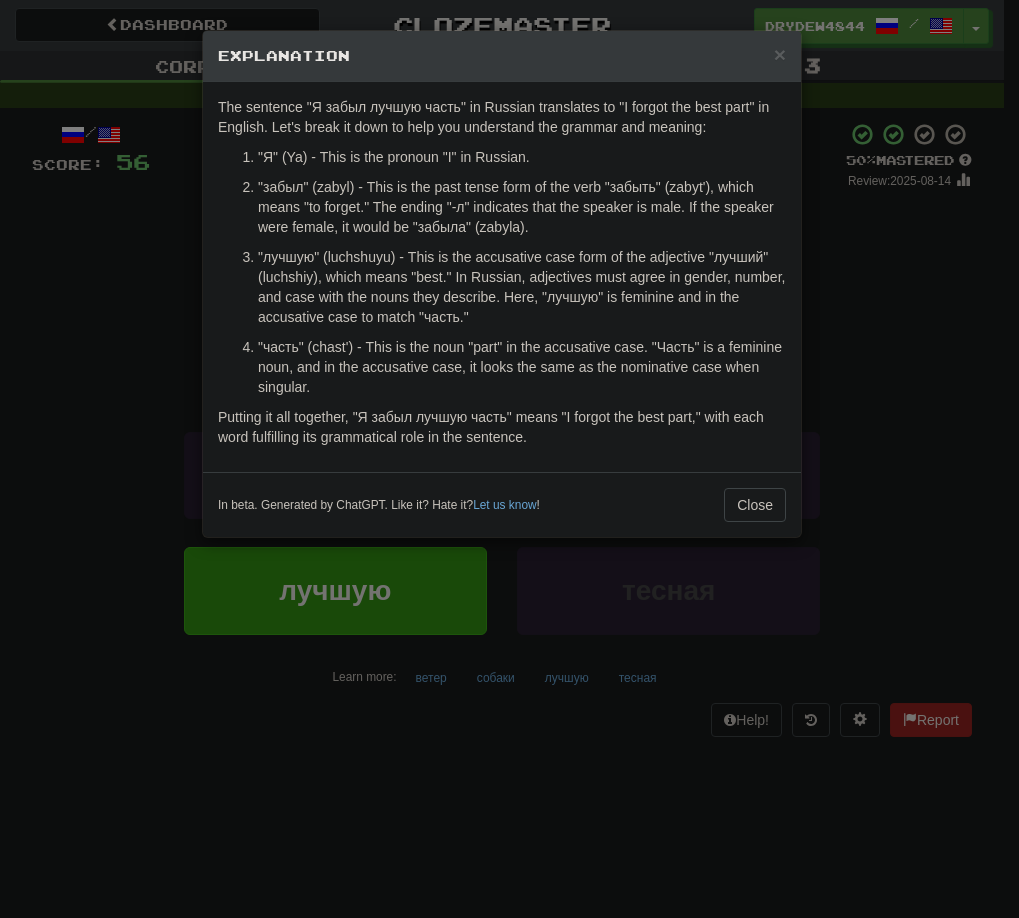 click on ""лучшую" (luchshuyu) - This is the accusative case form of the adjective "лучший" (luchshiy), which means "best." In Russian, adjectives must agree in gender, number, and case with the nouns they describe. Here, "лучшую" is feminine and in the accusative case to match "часть."" at bounding box center (522, 287) 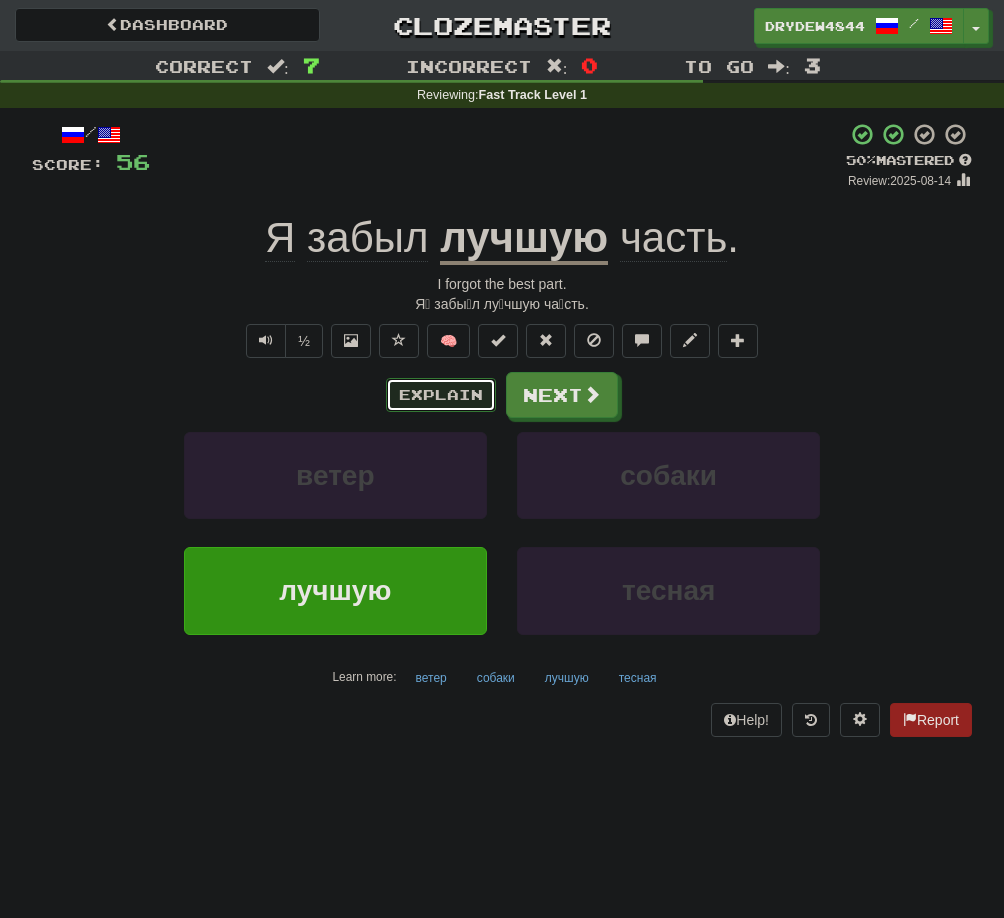 click on "Explain" at bounding box center [441, 395] 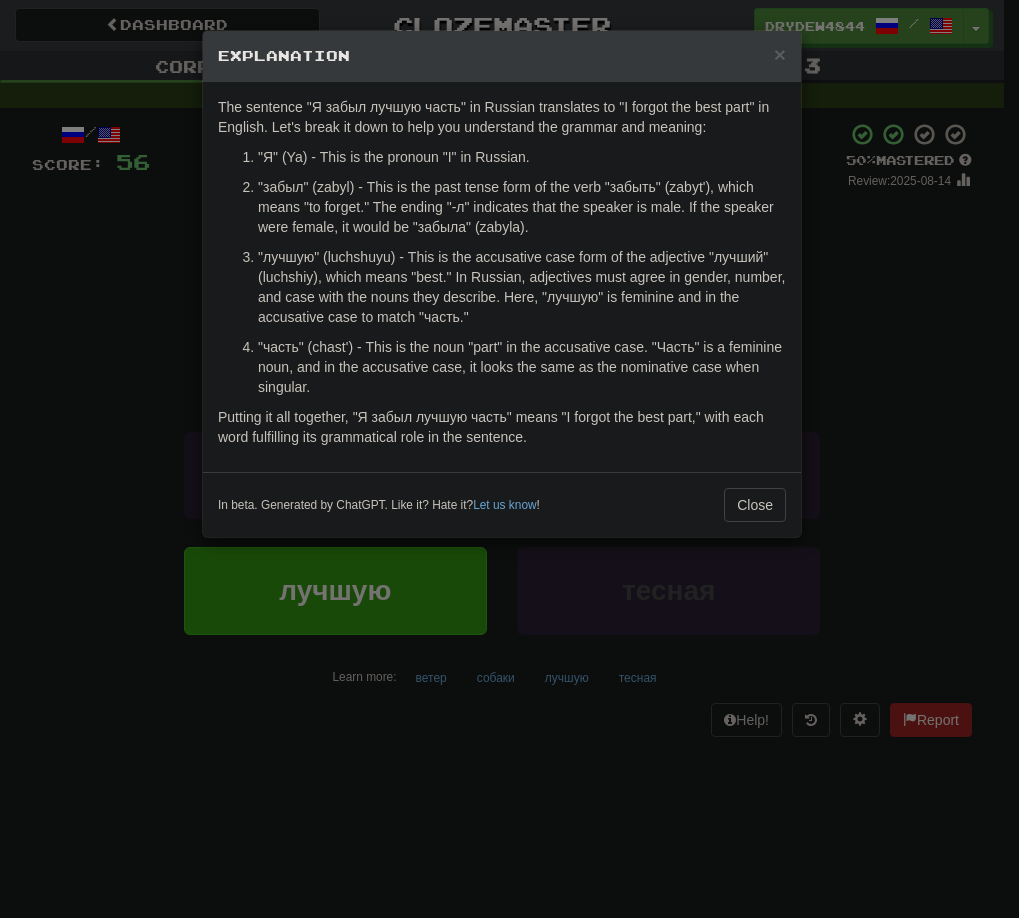 click on "× Explanation The sentence "Я забыл лучшую часть" in Russian translates to "I forgot the best part" in English. Let's break it down to help you understand the grammar and meaning:
"Я" (Ya) - This is the pronoun "I" in Russian.
"забыл" (zabyl) - This is the past tense form of the verb "забыть" (zabyt'), which means "to forget." The ending "-л" indicates that the speaker is male. If the speaker were female, it would be "забыла" (zabyla).
"лучшую" (luchshuyu) - This is the accusative case form of the adjective "лучший" (luchshiy), which means "best." In Russian, adjectives must agree in gender, number, and case with the nouns they describe. Here, "лучшую" is feminine and in the accusative case to match "часть."
"часть" (chast') - This is the noun "part" in the accusative case. "Часть" is a feminine noun, and in the accusative case, it looks the same as the nominative case when singular.
Let us know ! Close" at bounding box center [509, 459] 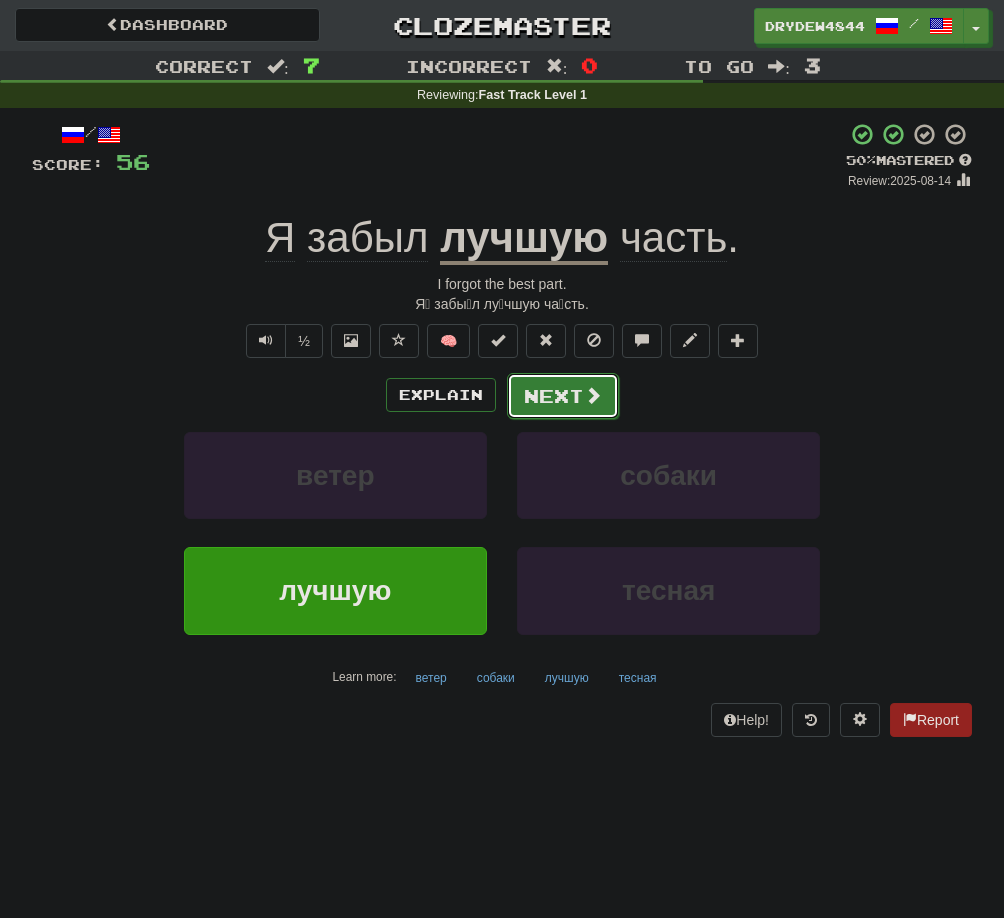 click on "Next" at bounding box center (563, 396) 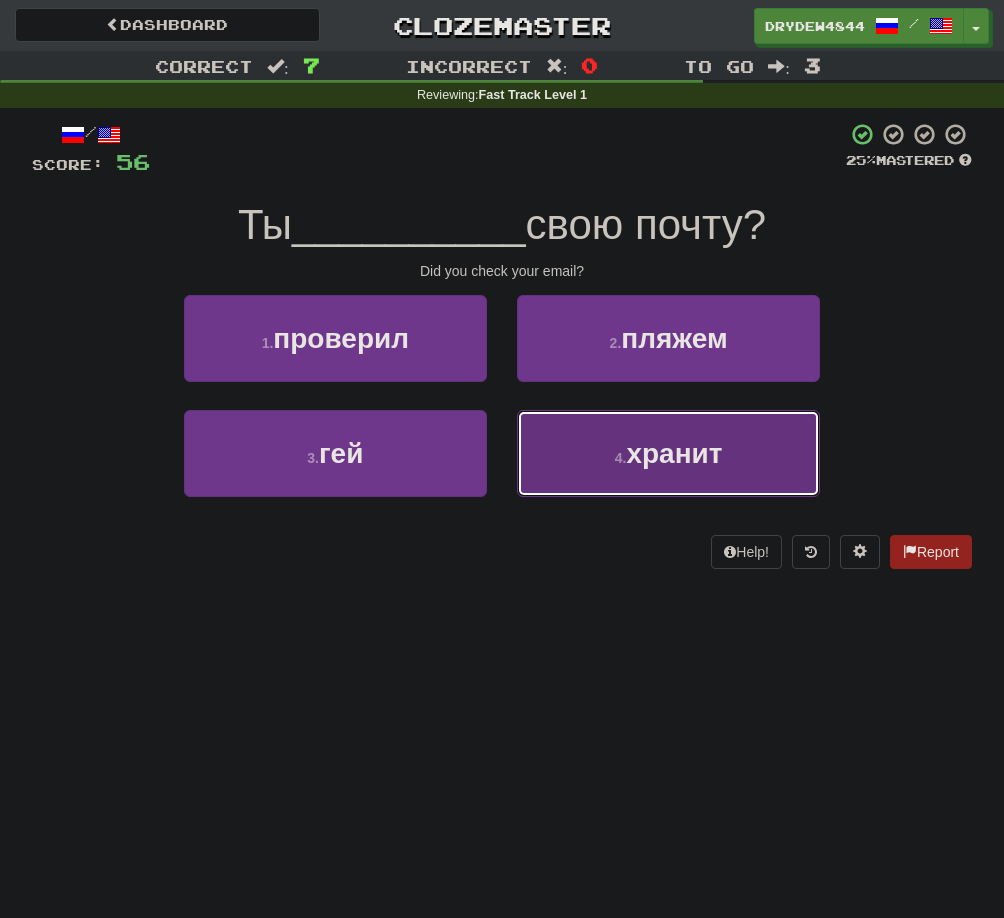 click on "4 .  хранит" at bounding box center (668, 453) 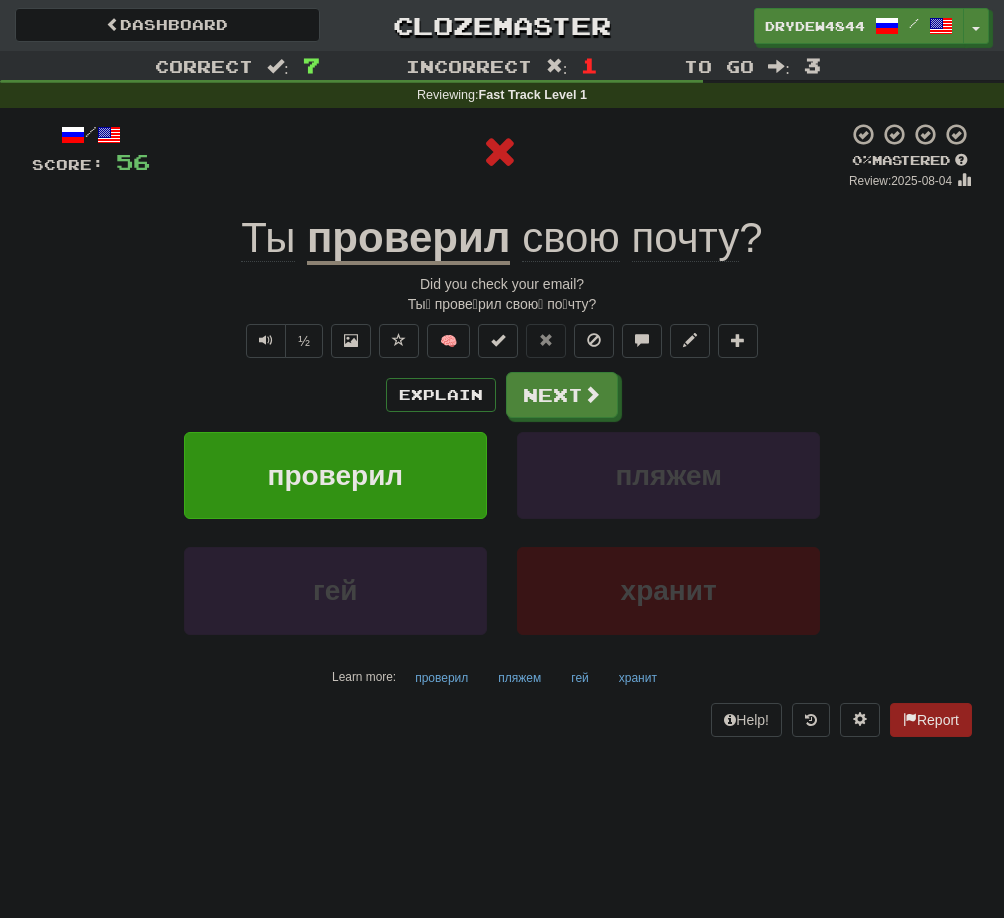 click on "проверил" at bounding box center [408, 239] 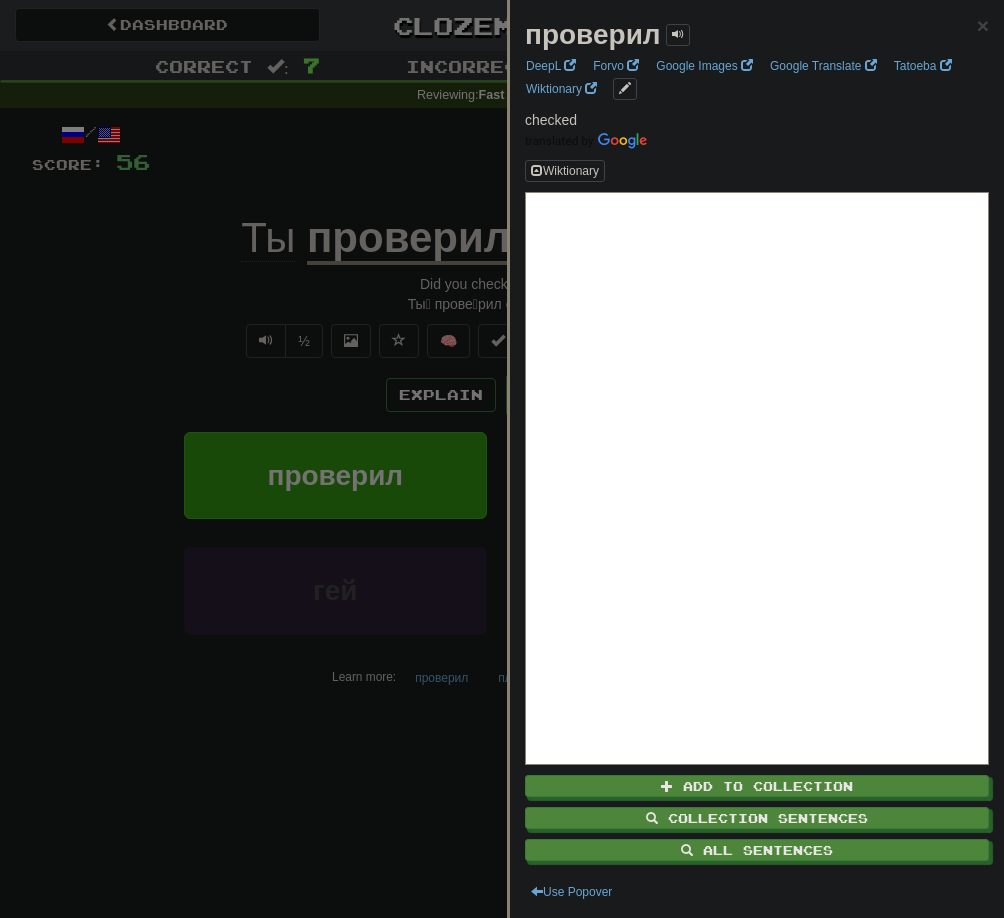 click on "проверил" at bounding box center [607, 35] 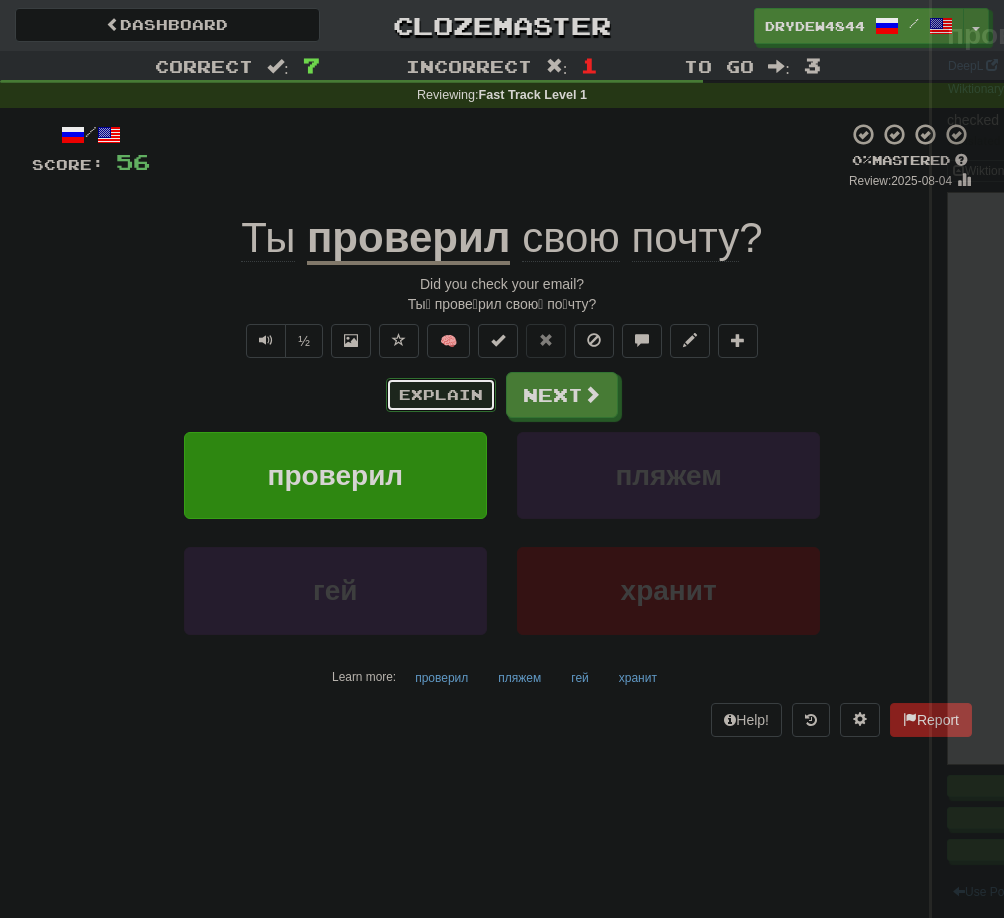 click on "Explain" at bounding box center (441, 395) 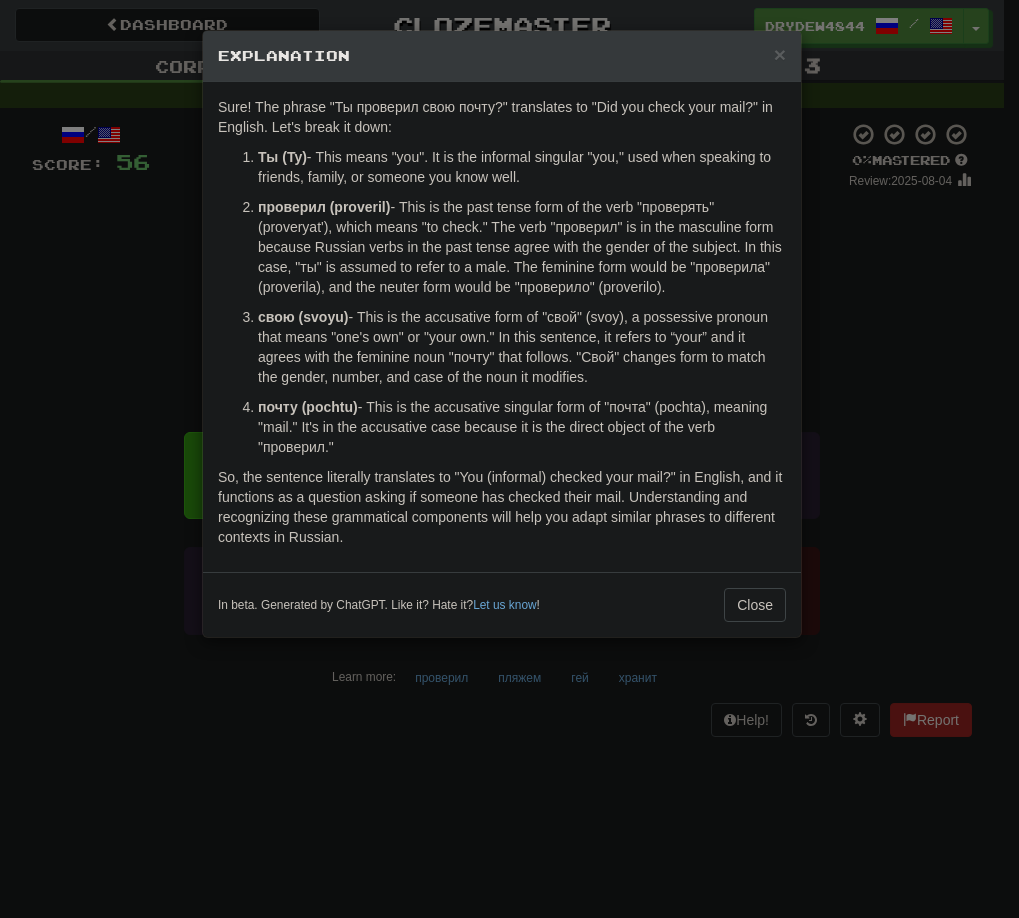 click on "проверил (proveril)  - This is the past tense form of the verb "проверять" (proveryat'), which means "to check." The verb "проверил" is in the masculine form because Russian verbs in the past tense agree with the gender of the subject. In this case, "ты" is assumed to refer to a male. The feminine form would be "проверила" (proverila), and the neuter form would be "проверило" (proverilo)." at bounding box center [522, 247] 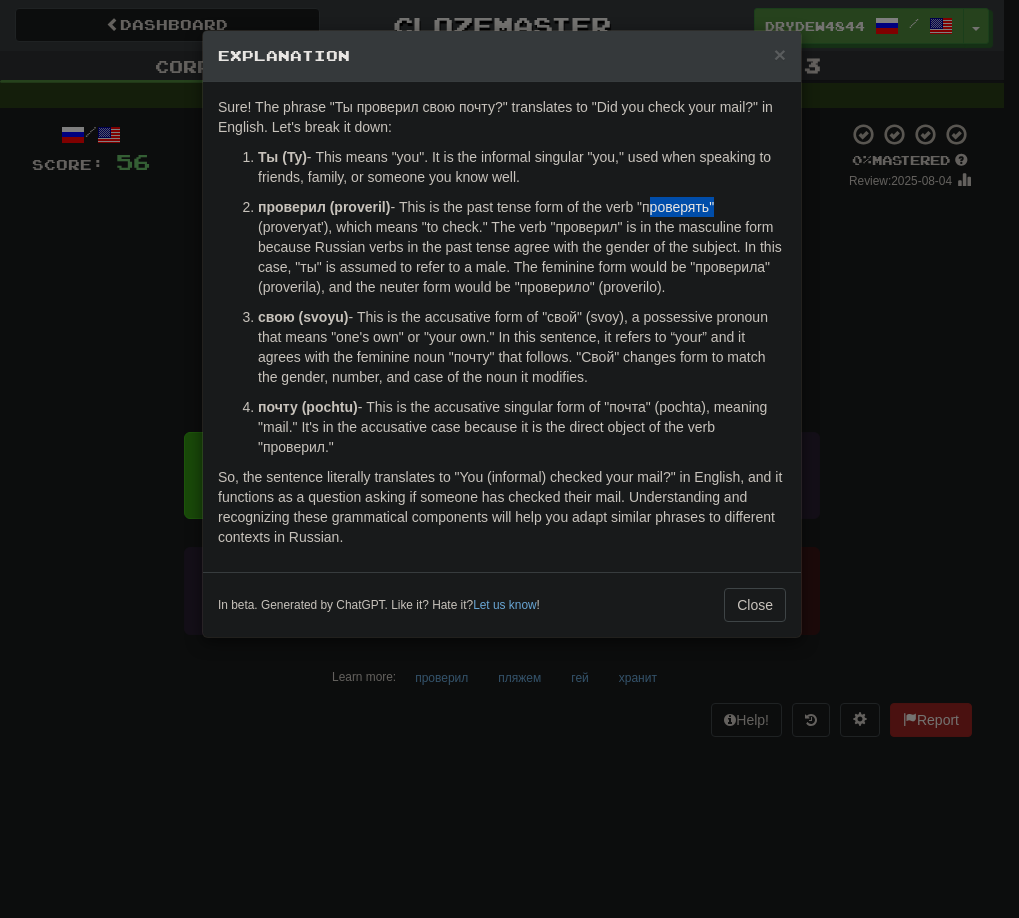 click on "проверил (proveril)  - This is the past tense form of the verb "проверять" (proveryat'), which means "to check." The verb "проверил" is in the masculine form because Russian verbs in the past tense agree with the gender of the subject. In this case, "ты" is assumed to refer to a male. The feminine form would be "проверила" (proverila), and the neuter form would be "проверило" (proverilo)." at bounding box center (522, 247) 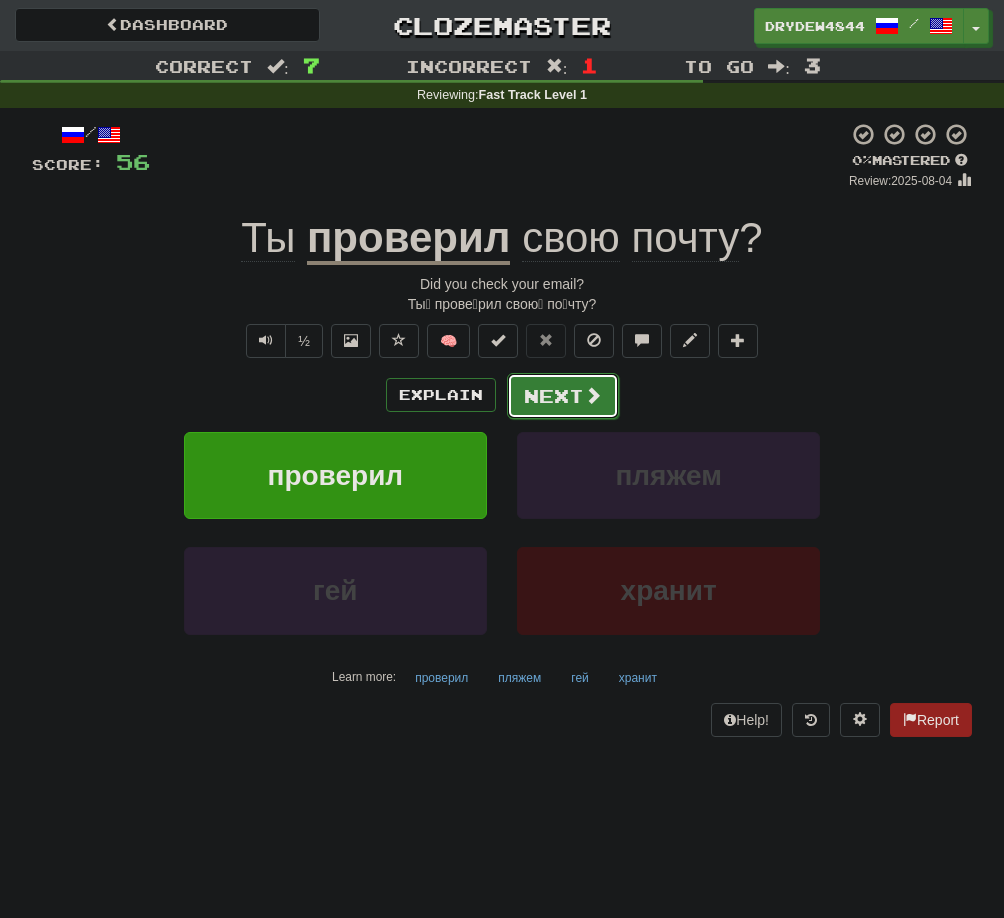 click on "Next" at bounding box center [563, 396] 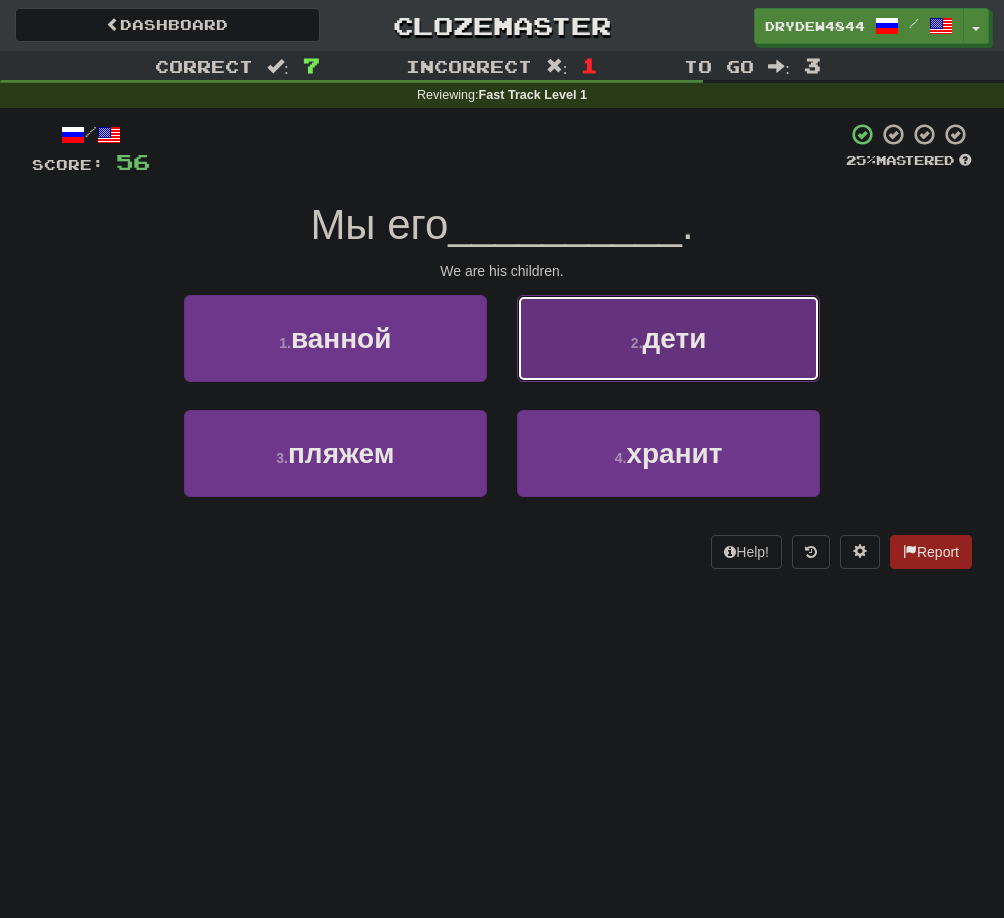 click on "2 .  дети" at bounding box center [668, 338] 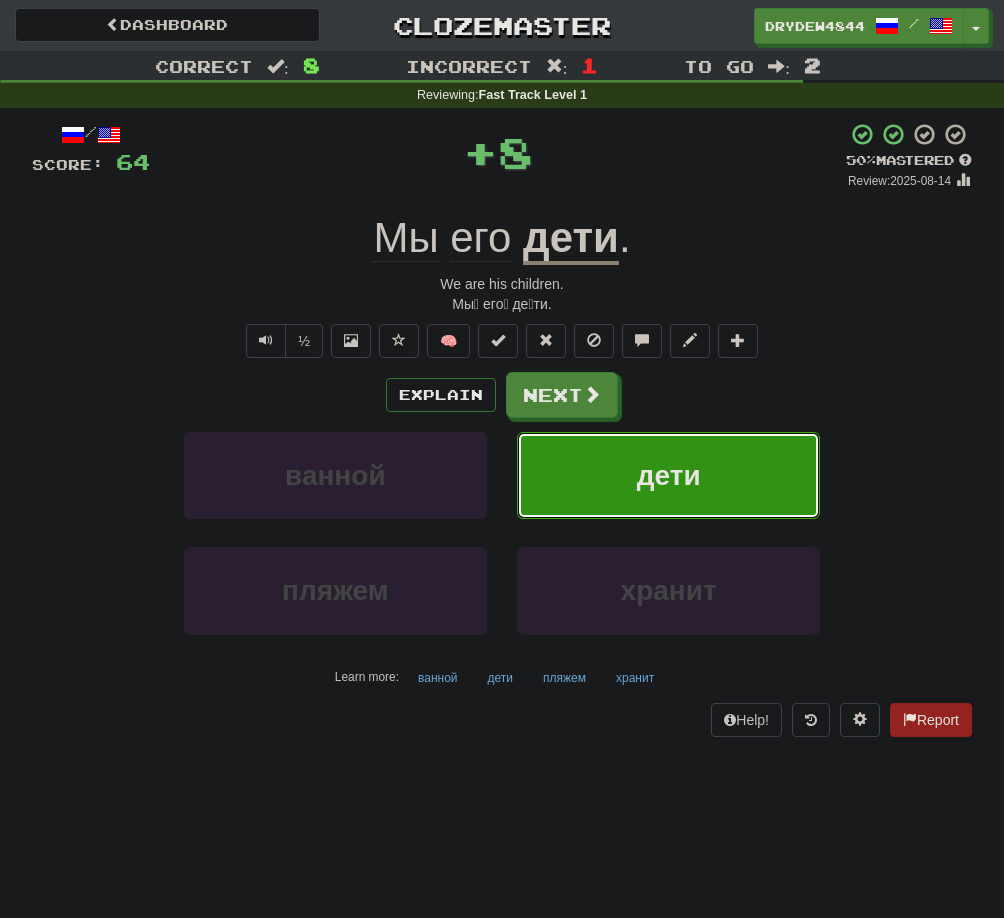 click on "Explain Next ванной дети пляжем хранит Learn more: ванной дети пляжем хранит" at bounding box center [502, 532] 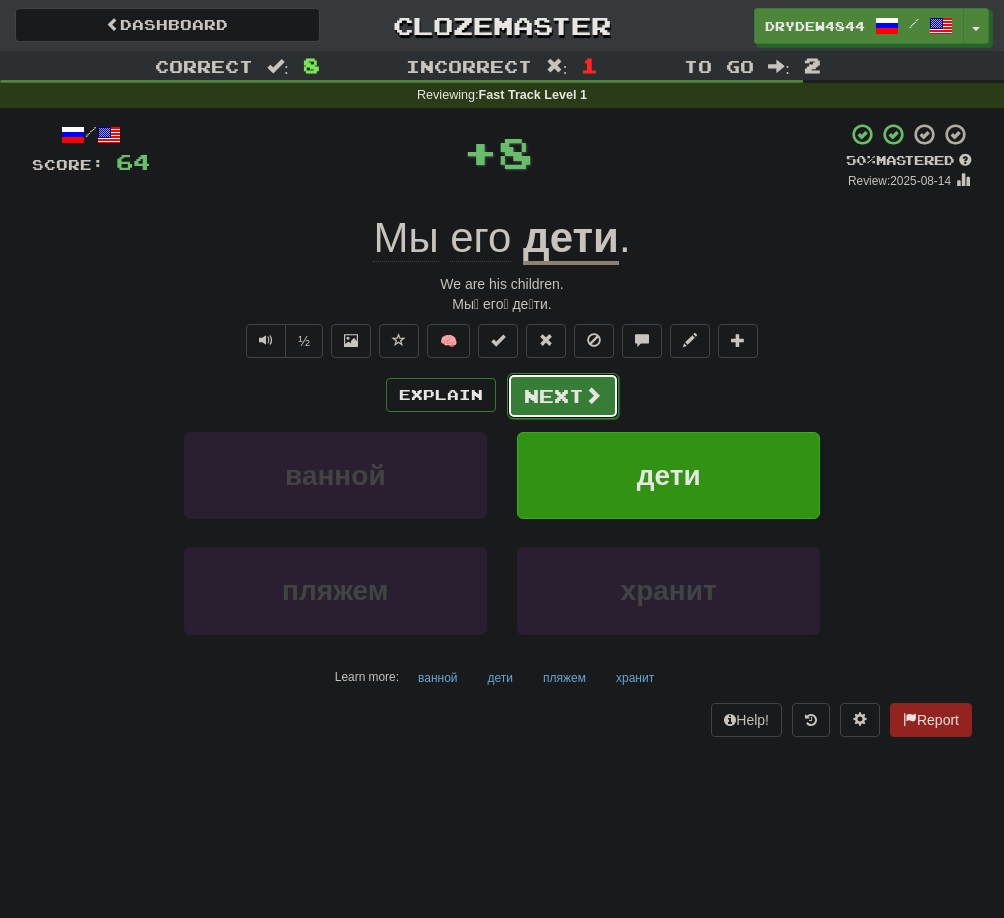 click on "Next" at bounding box center (563, 396) 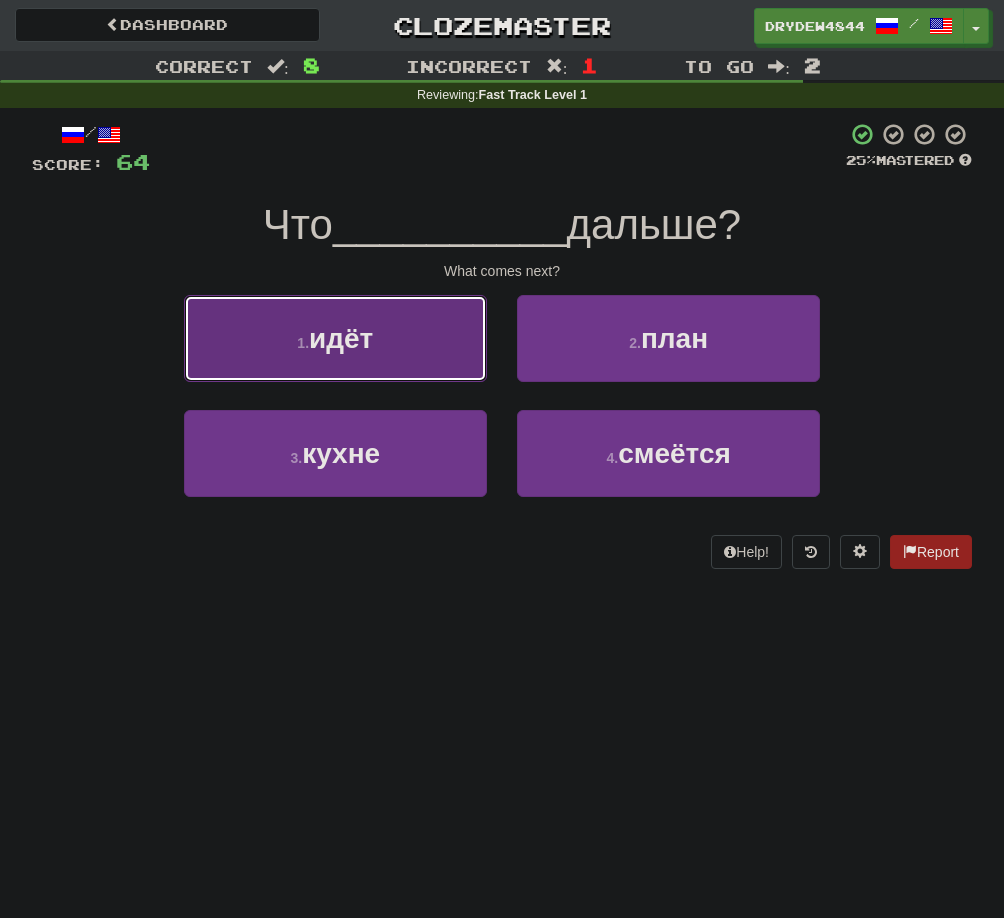 click on "1 .  идёт" at bounding box center (335, 338) 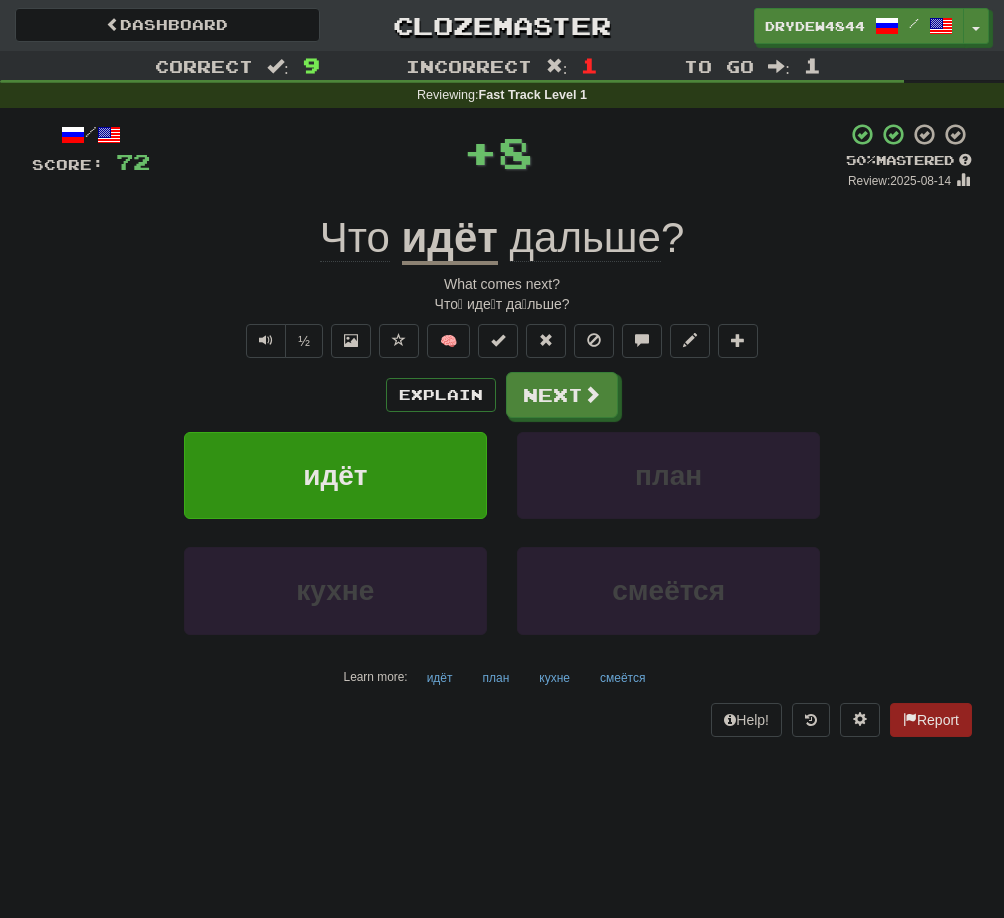 click on "дальше" at bounding box center [585, 238] 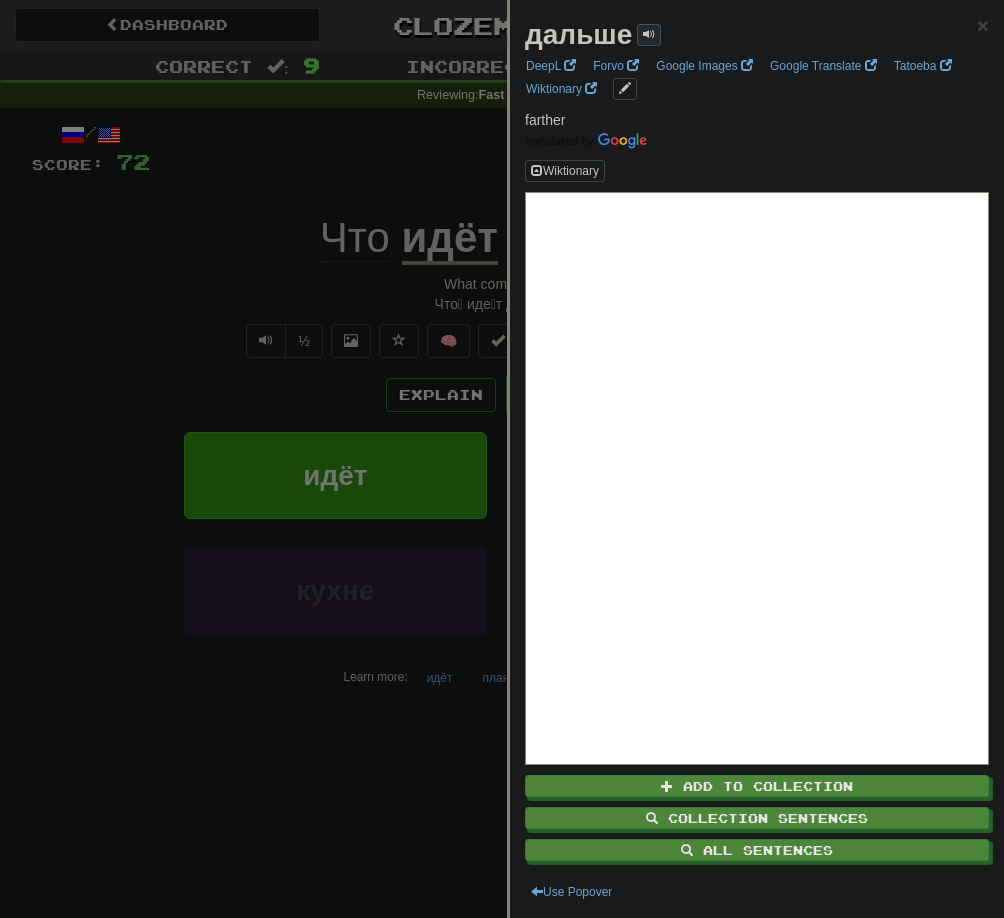 click at bounding box center (649, 34) 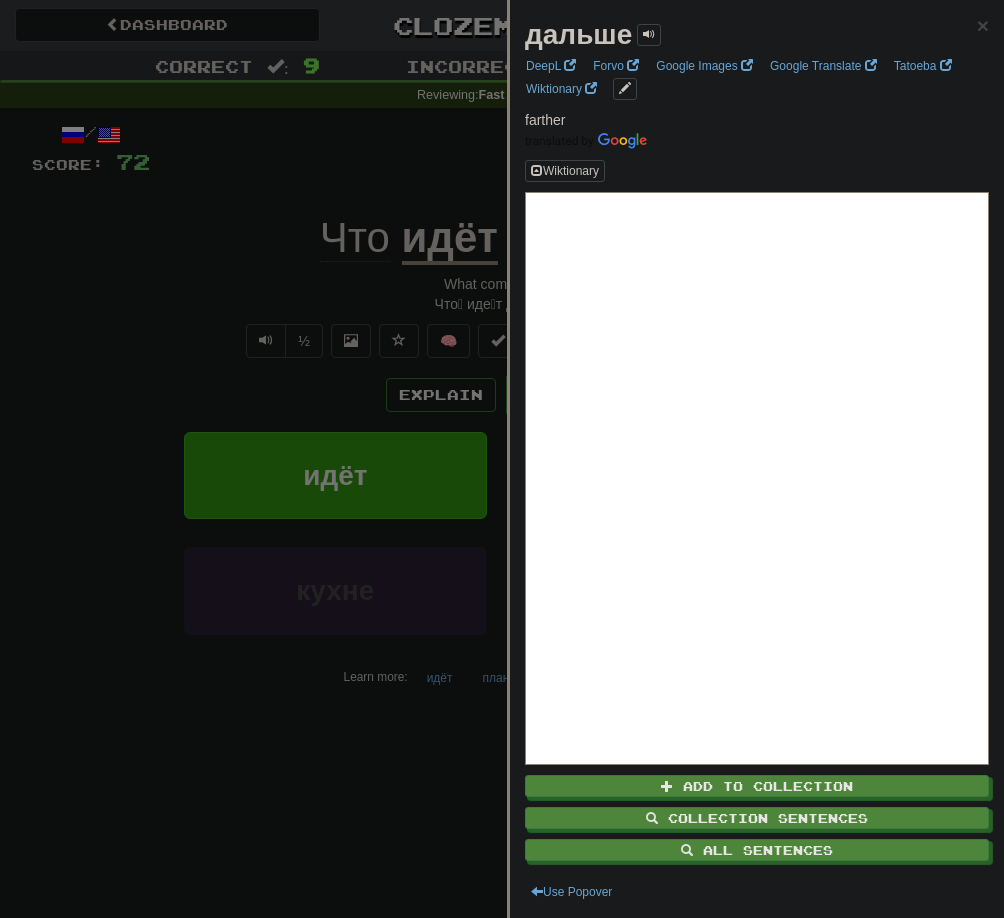 click at bounding box center [502, 459] 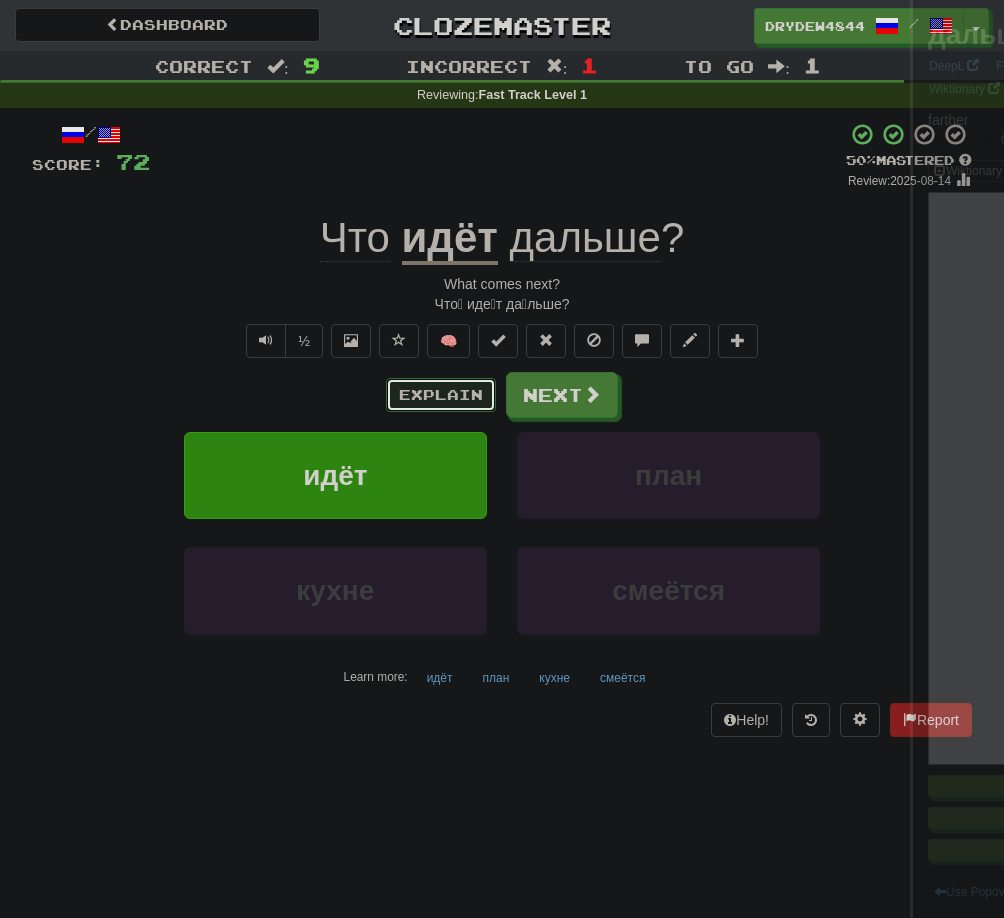 click on "Explain" at bounding box center (441, 395) 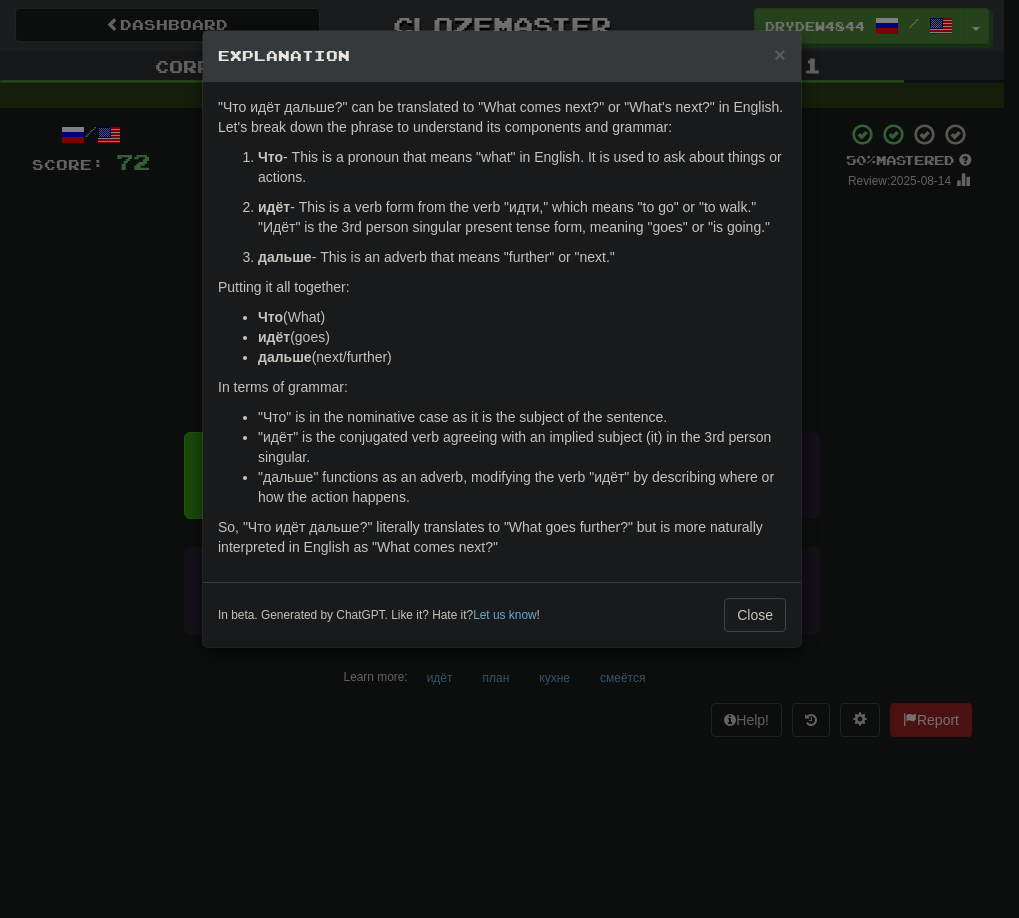 click on "× Explanation "Что идёт дальше?" can be translated to "What comes next?" or "What's next?" in English. Let's break down the phrase to understand its components and grammar:
Что  - This is a pronoun that means "what" in English. It is used to ask about things or actions.
идёт  - This is a verb form from the verb "идти," which means "to go" or "to walk." "Идёт" is the 3rd person singular present tense form, meaning "goes" or "is going."
дальше  - This is an adverb that means "further" or "next."
Putting it all together:
Что  (What)
идёт  (goes)
дальше  (next/further)
In terms of grammar:
"Что" is in the nominative case as it is the subject of the sentence.
"идёт" is the conjugated verb agreeing with an implied subject (it) in the 3rd person singular.
"дальше" functions as an adverb, modifying the verb "идёт" by describing where or how the action happens.
Let us know ! Close" at bounding box center (509, 459) 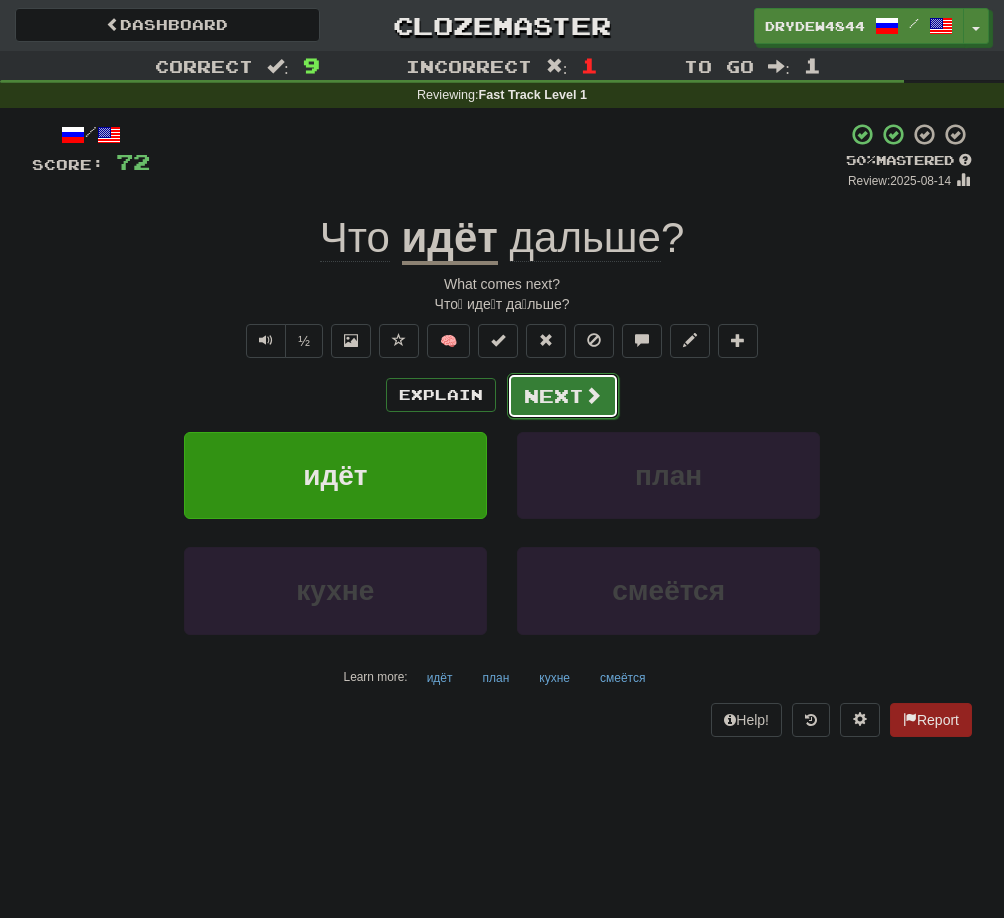 click on "Next" at bounding box center (563, 396) 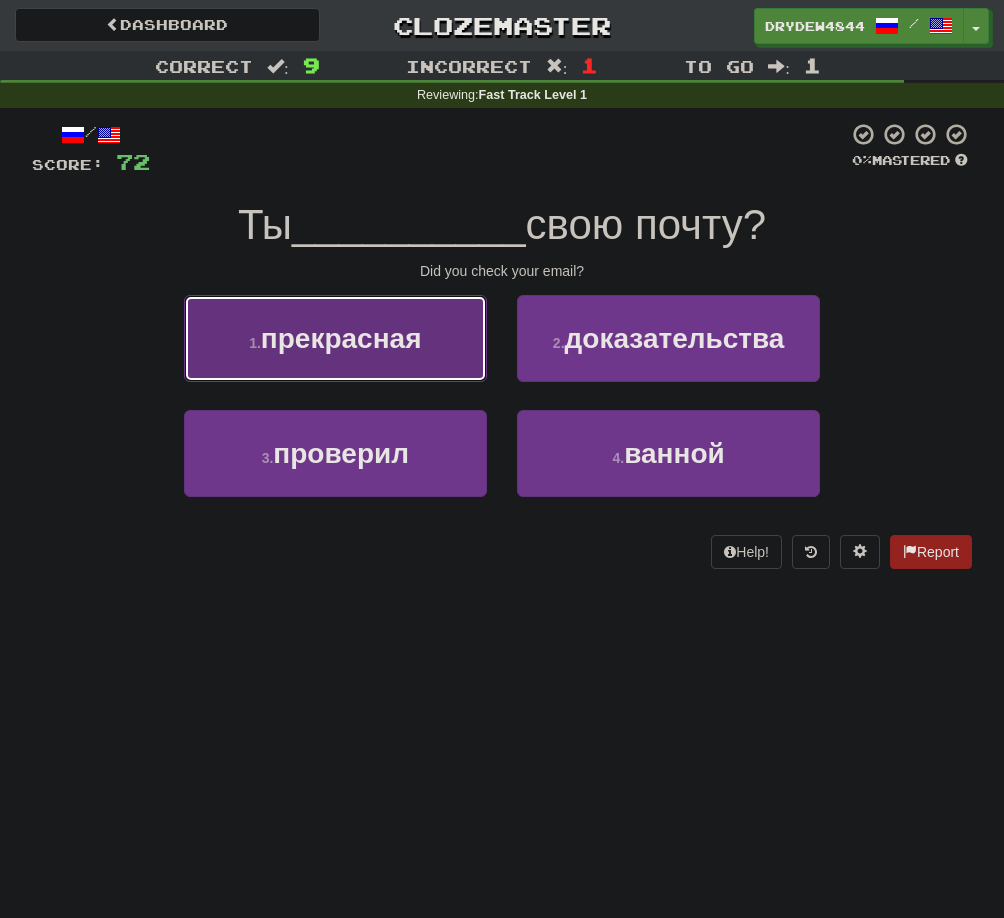 click on "прекрасная" at bounding box center (341, 338) 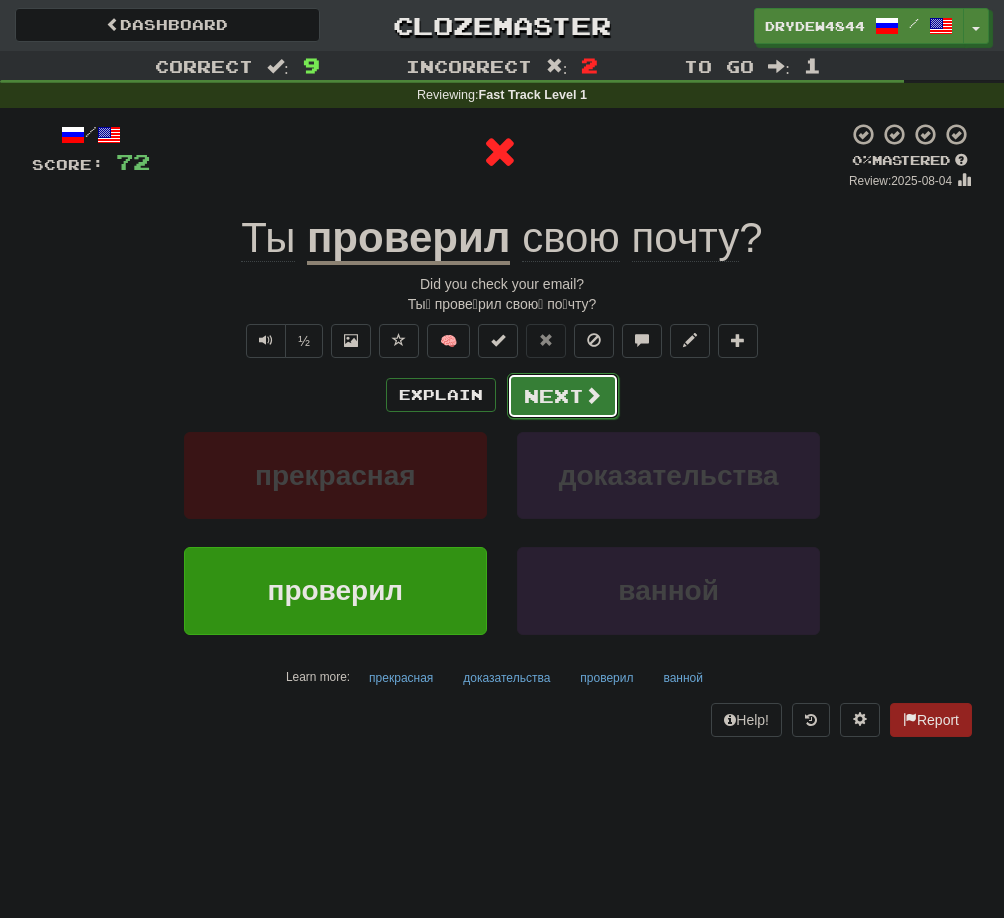 click on "Next" at bounding box center (563, 396) 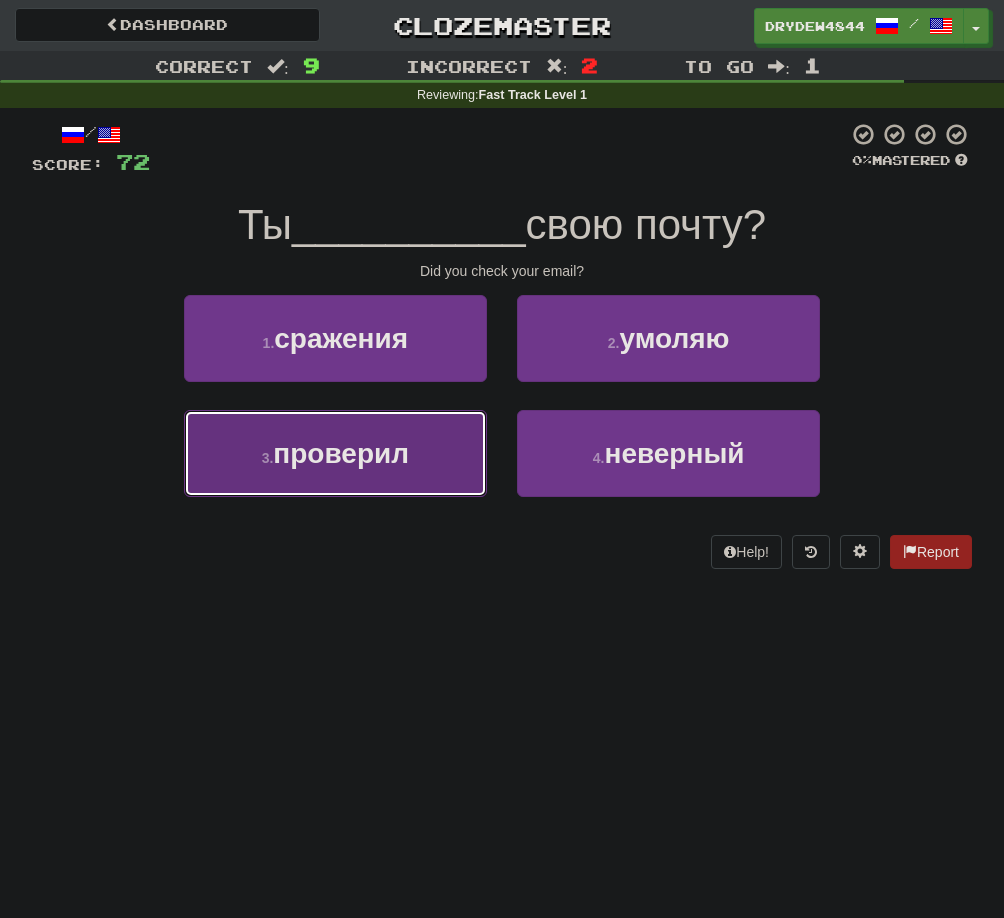 click on "проверил" at bounding box center [341, 453] 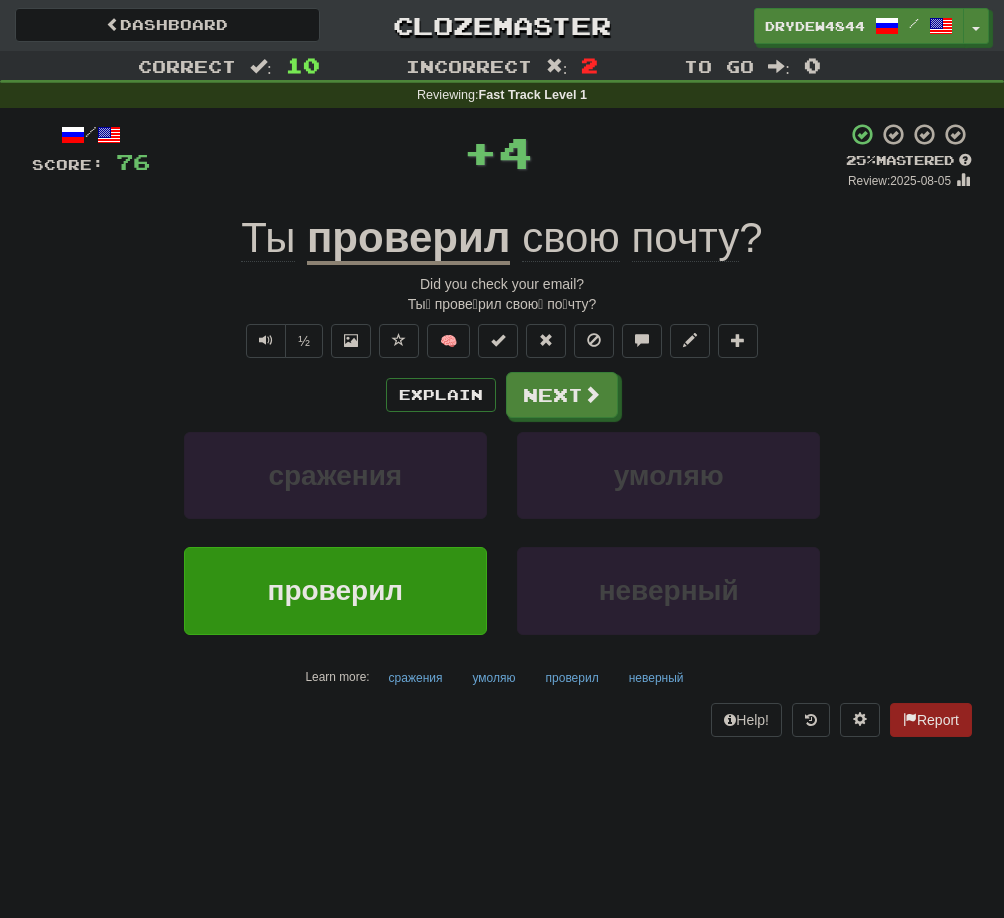 click on "проверил" at bounding box center [408, 239] 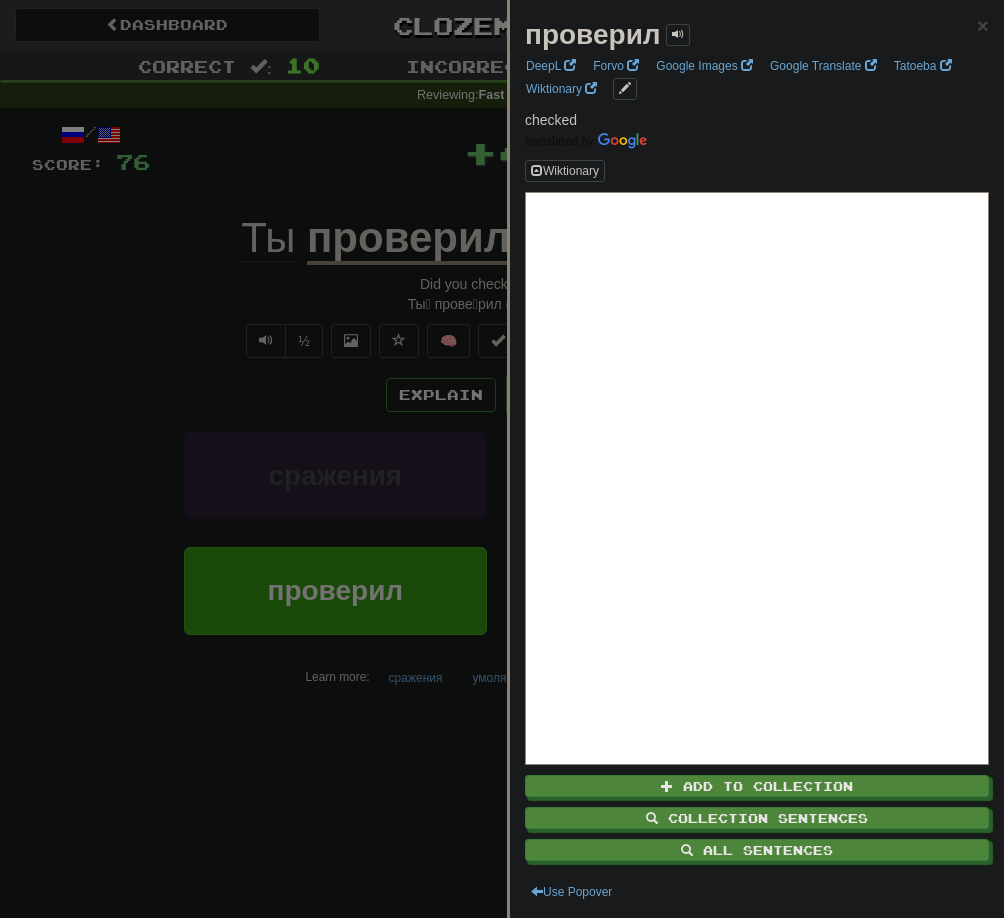 click on "проверил" at bounding box center (593, 34) 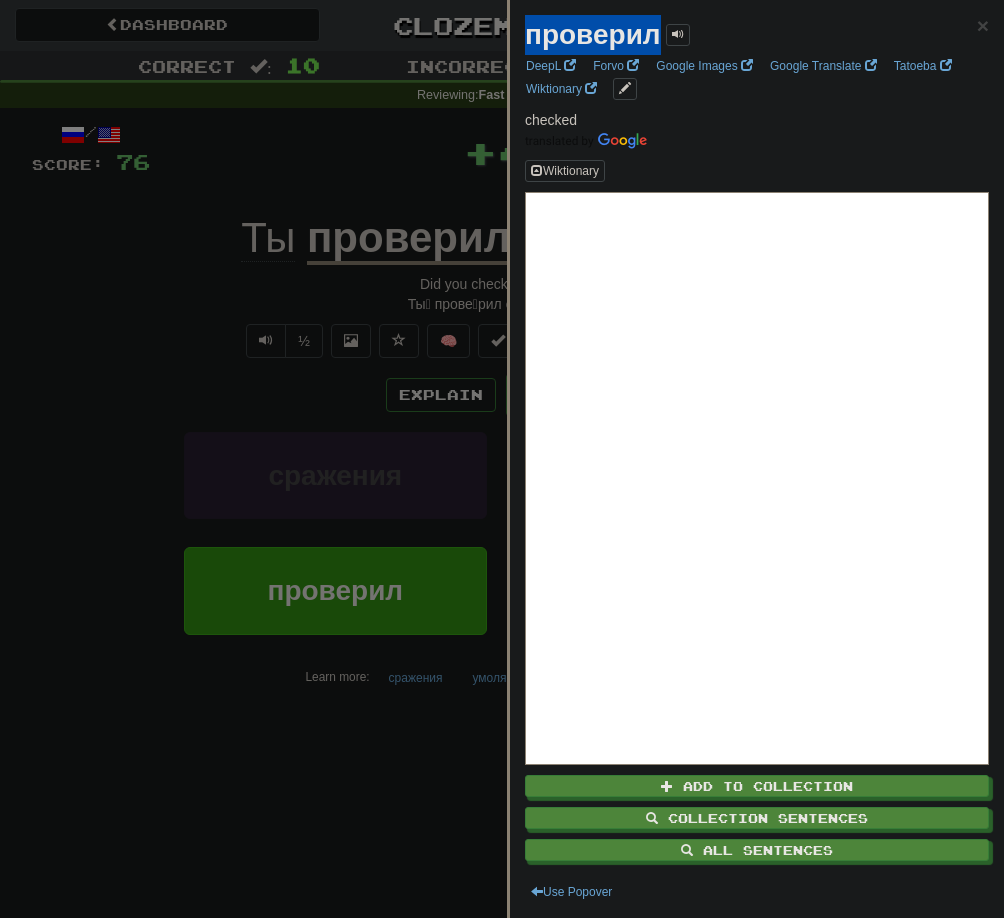 click on "проверил" at bounding box center (593, 34) 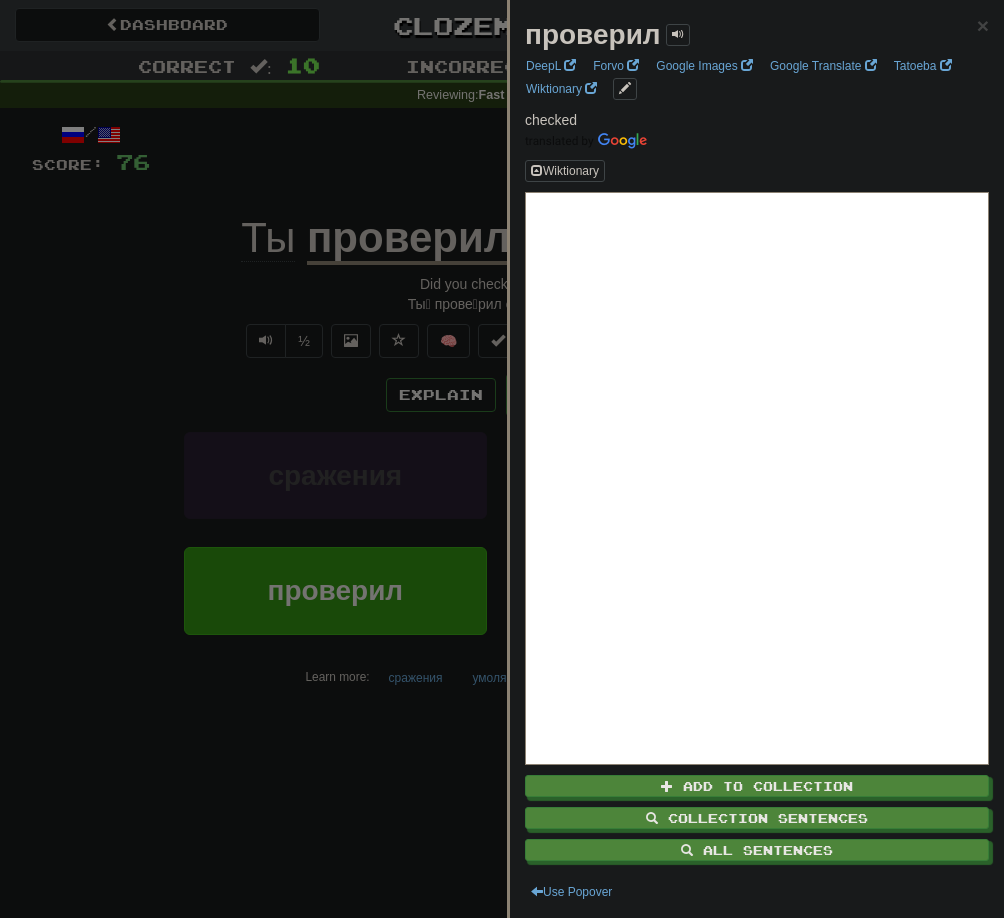 copy on "проверил" 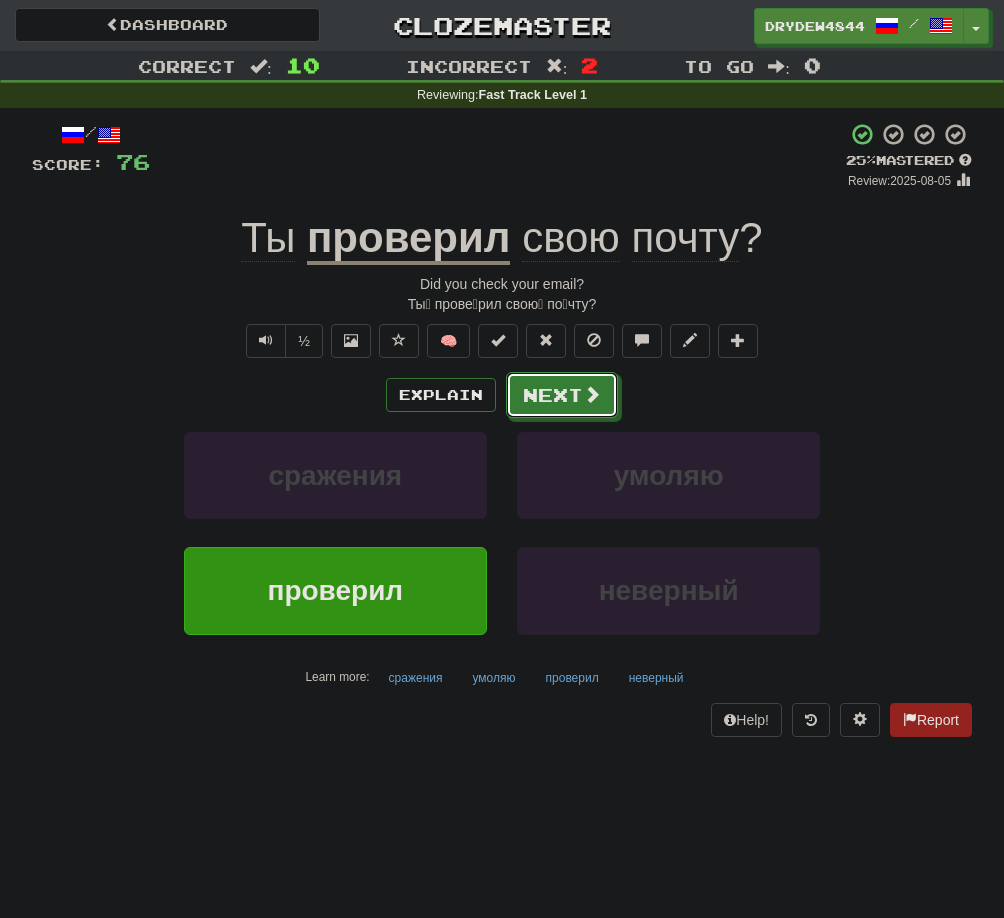 click on "Next" at bounding box center (562, 395) 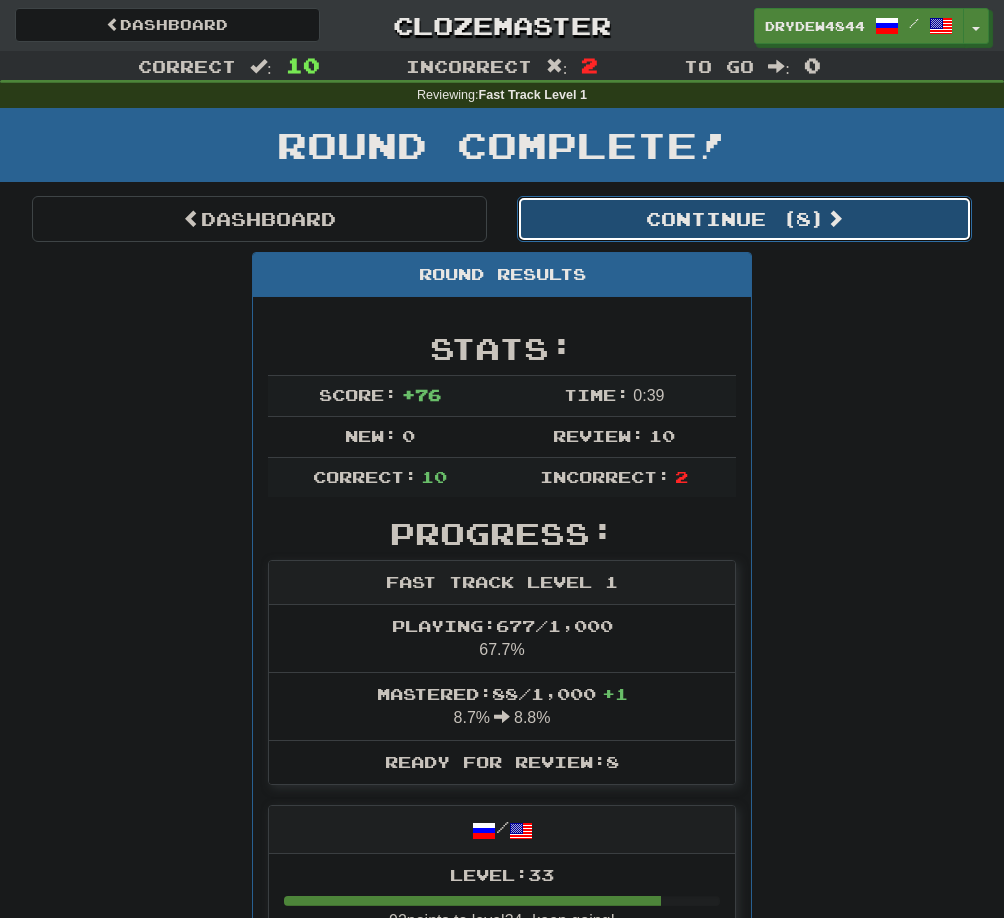 click on "Continue ( 8 )" at bounding box center (744, 219) 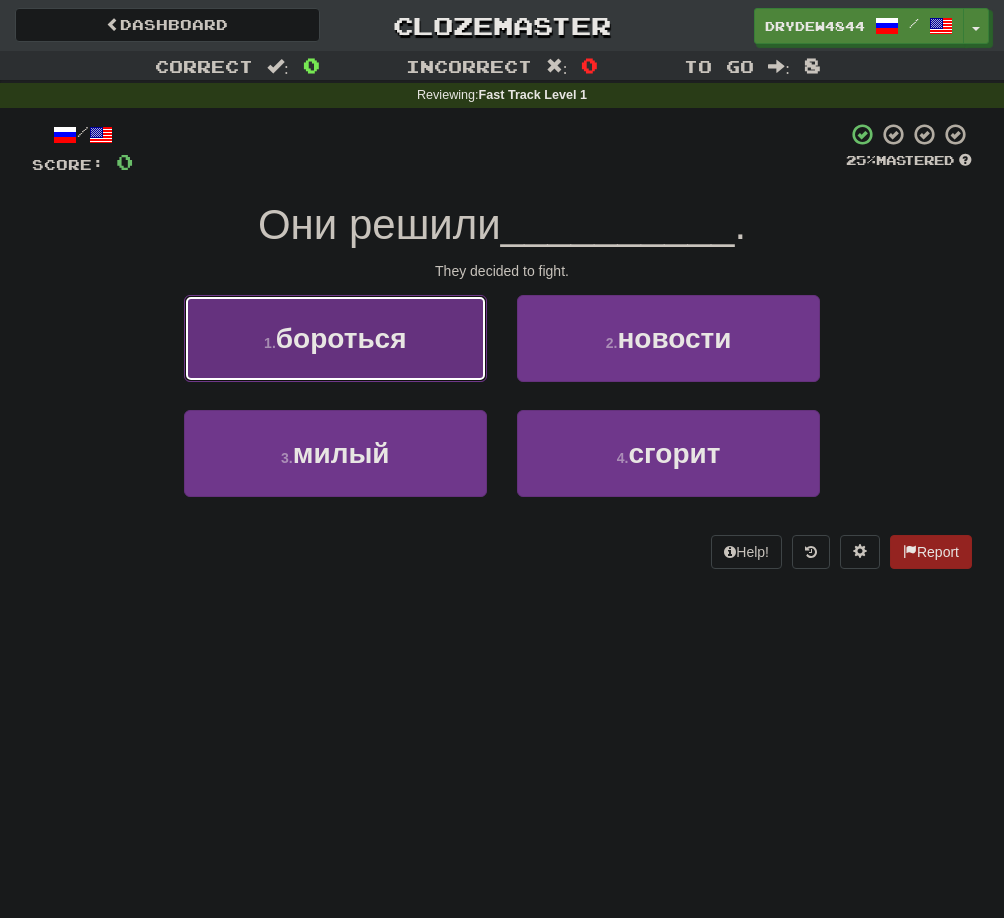 click on "1 .  бороться" at bounding box center (335, 338) 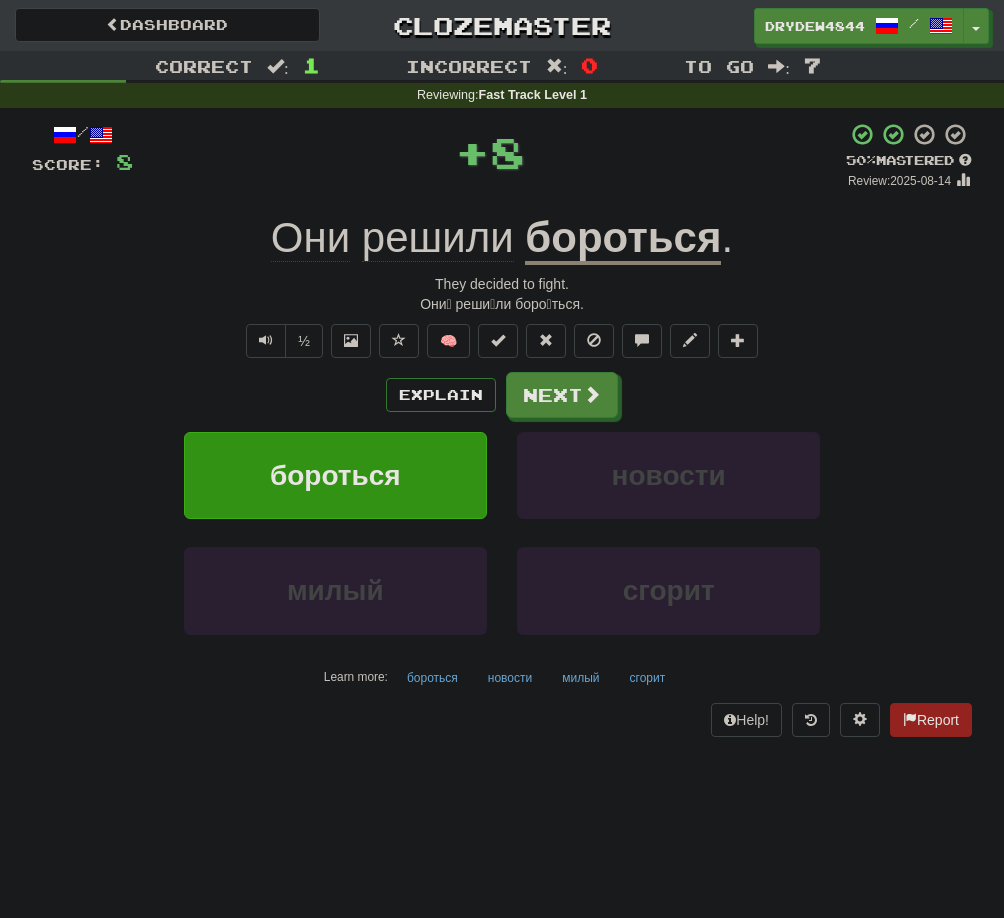 click on "бороться" at bounding box center [623, 239] 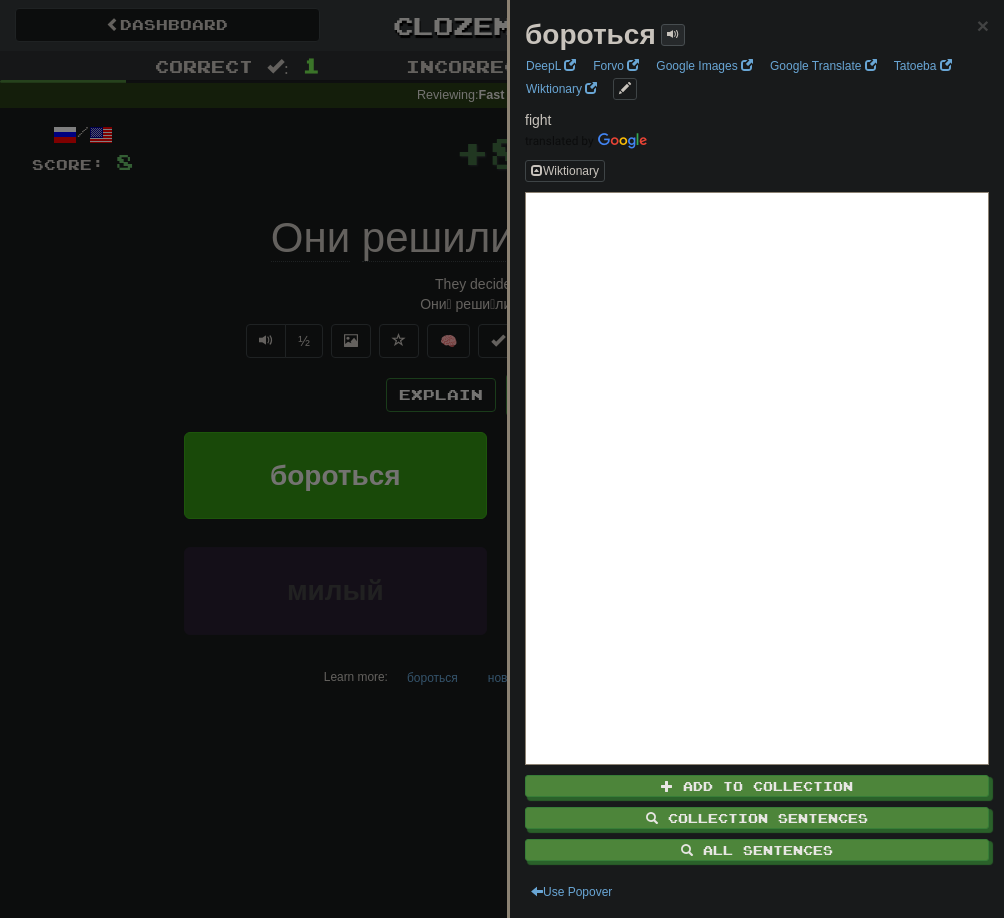 click at bounding box center [673, 34] 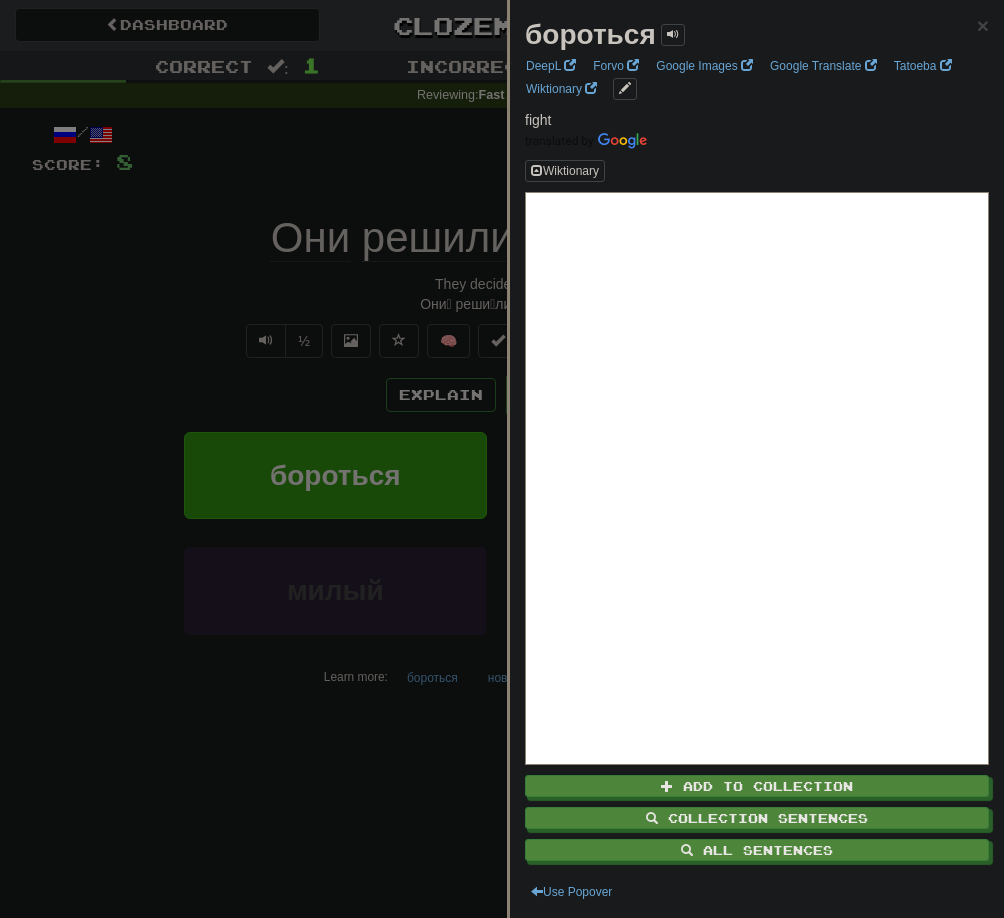 click at bounding box center [502, 459] 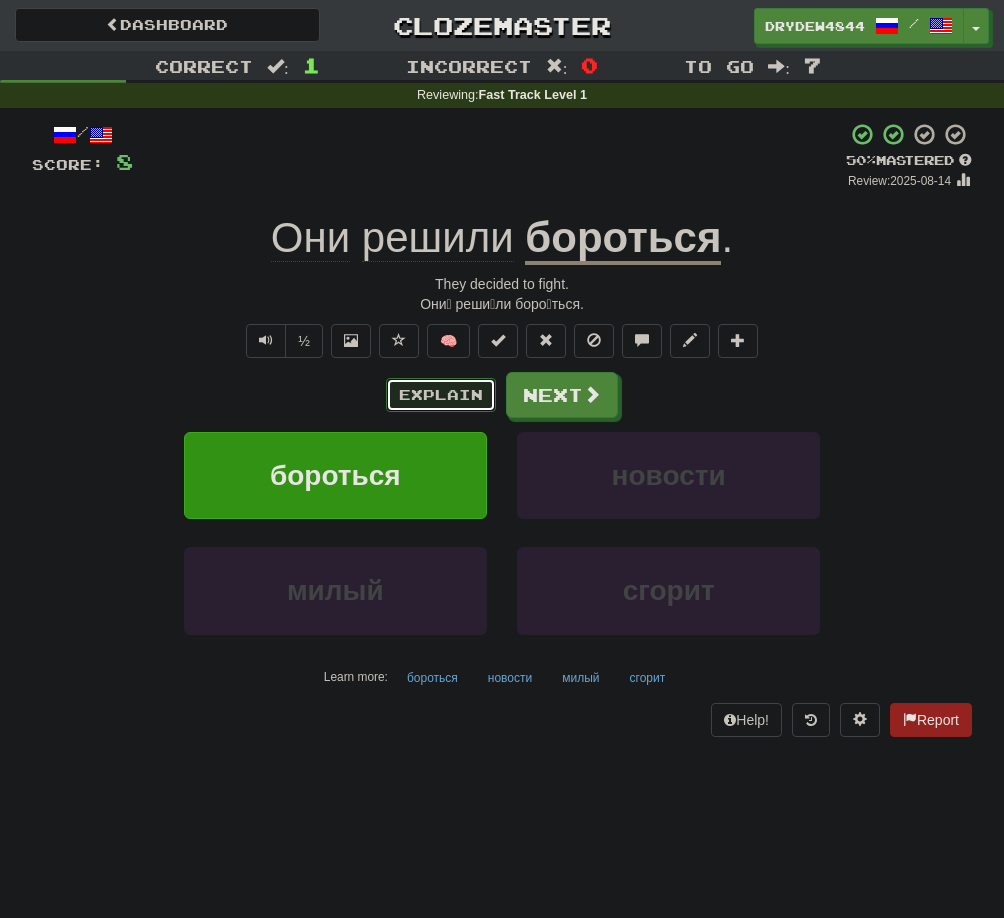 click on "Explain" at bounding box center (441, 395) 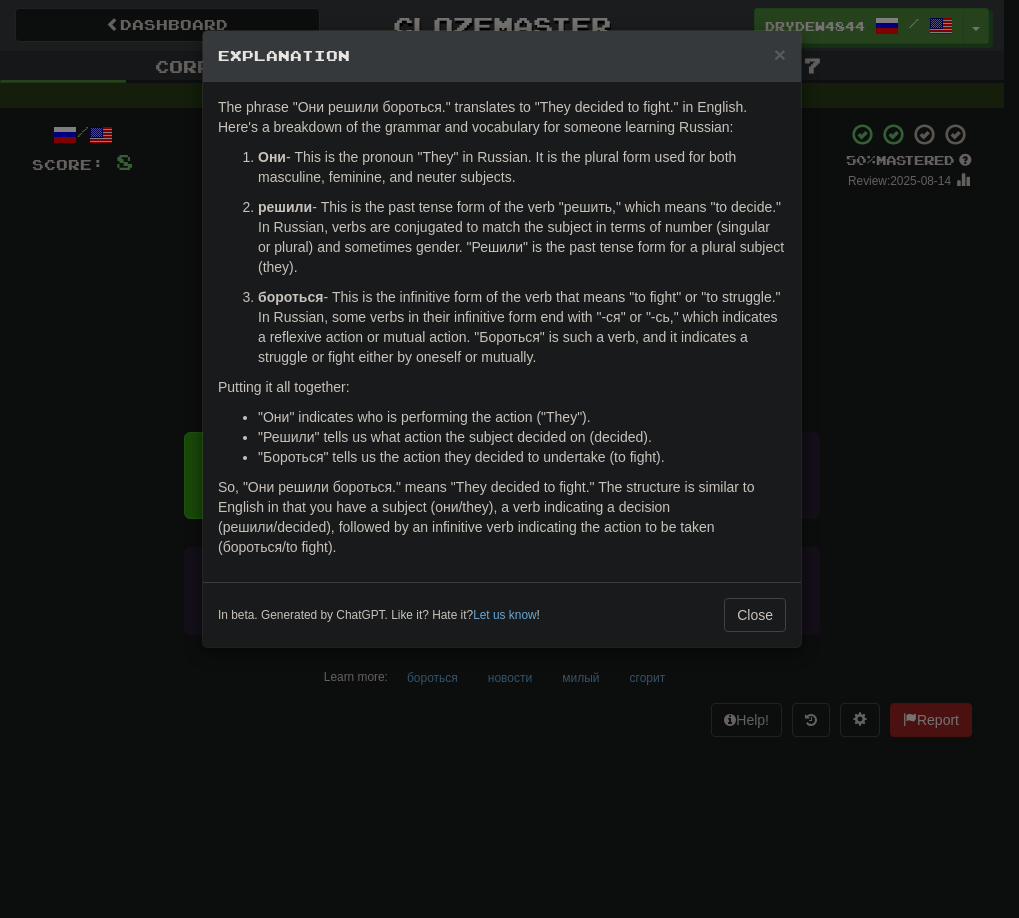 click on "бороться" at bounding box center [290, 297] 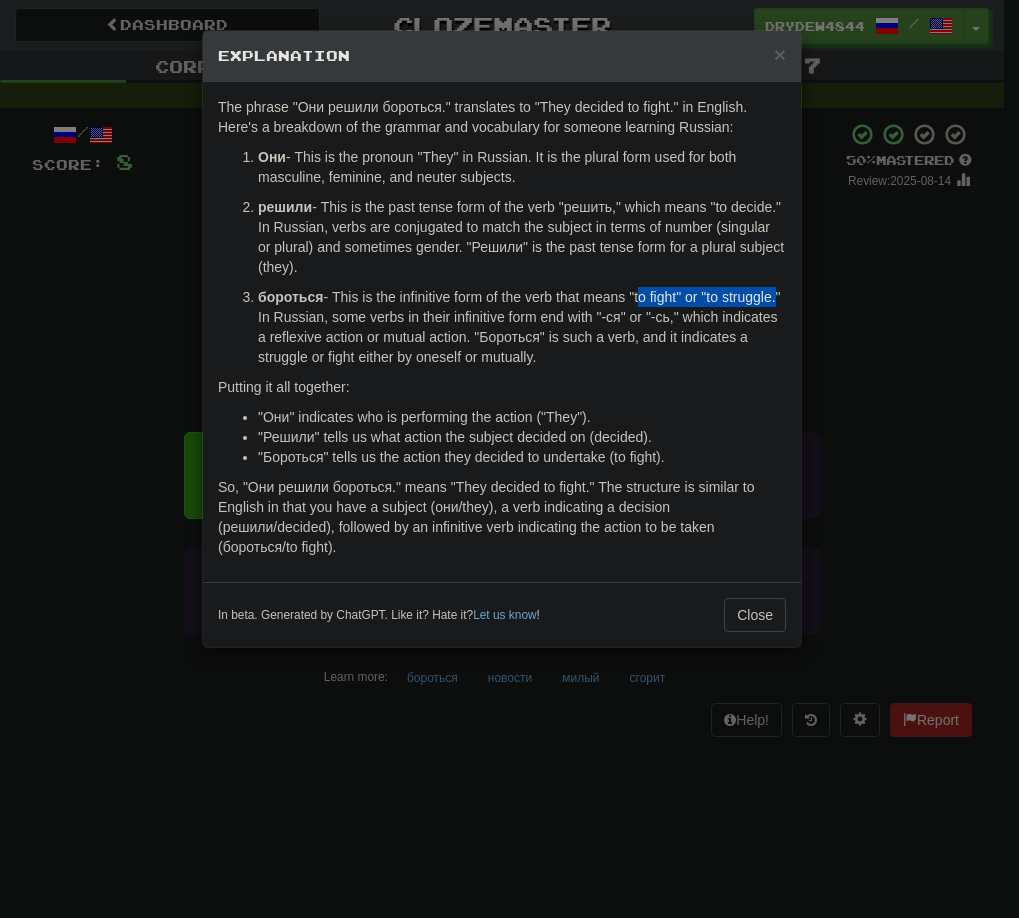 drag, startPoint x: 637, startPoint y: 294, endPoint x: 774, endPoint y: 295, distance: 137.00365 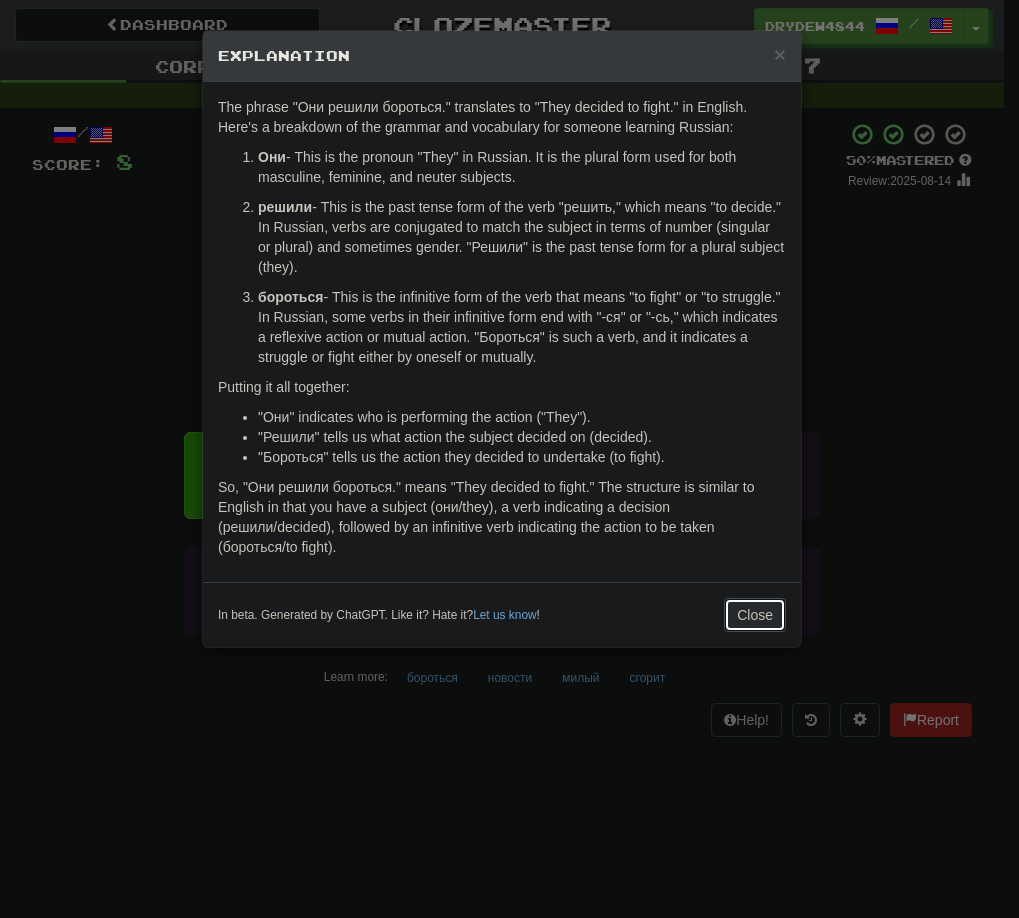 click on "Close" at bounding box center (755, 615) 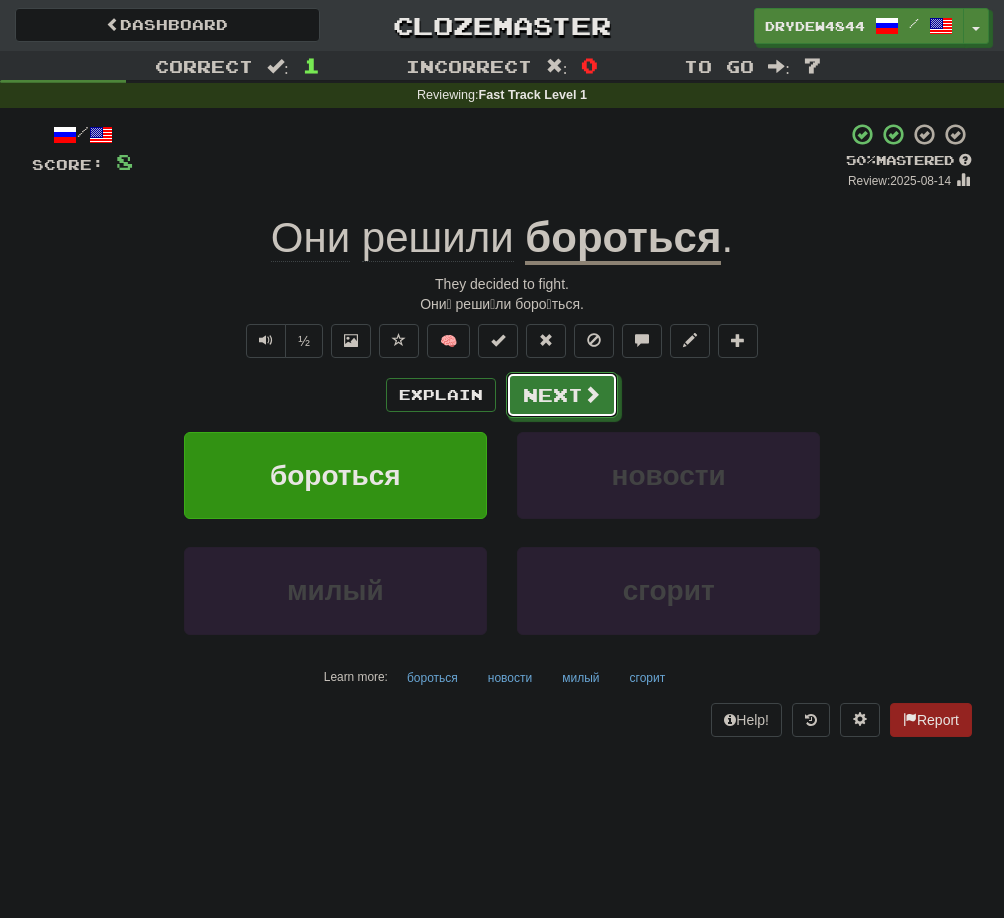 click on "Next" at bounding box center (562, 395) 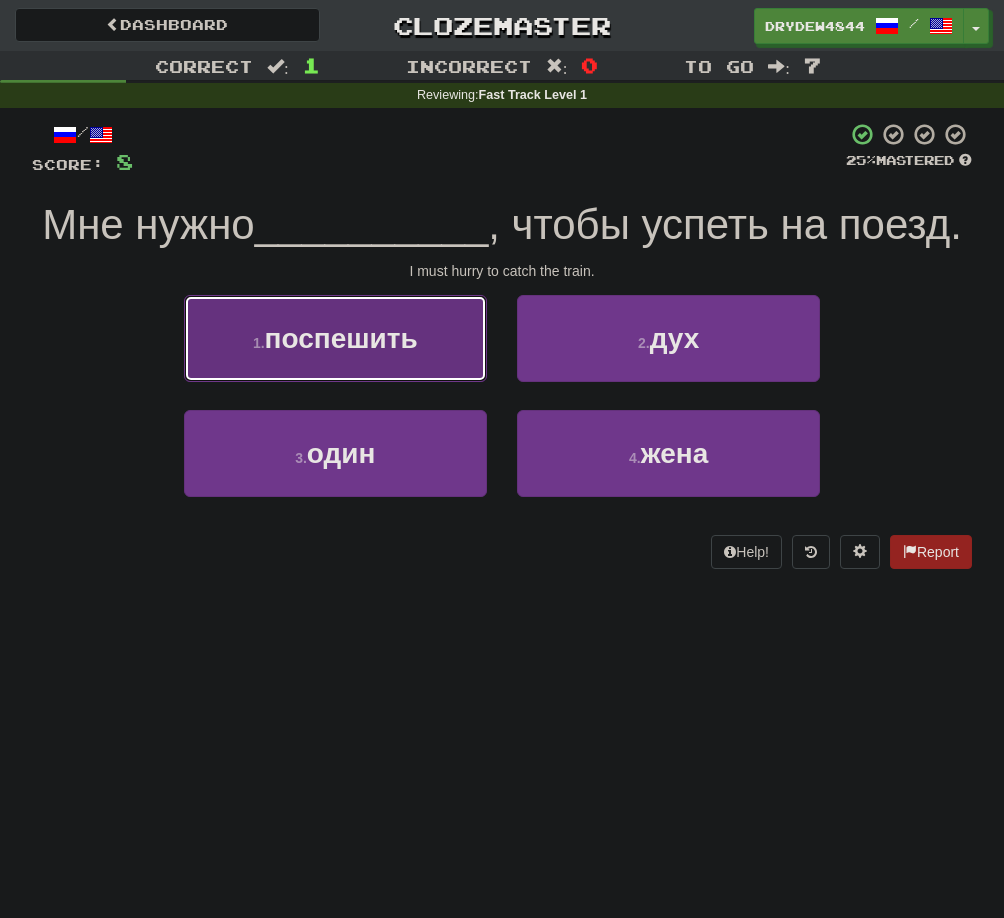 click on "поспешить" at bounding box center (341, 338) 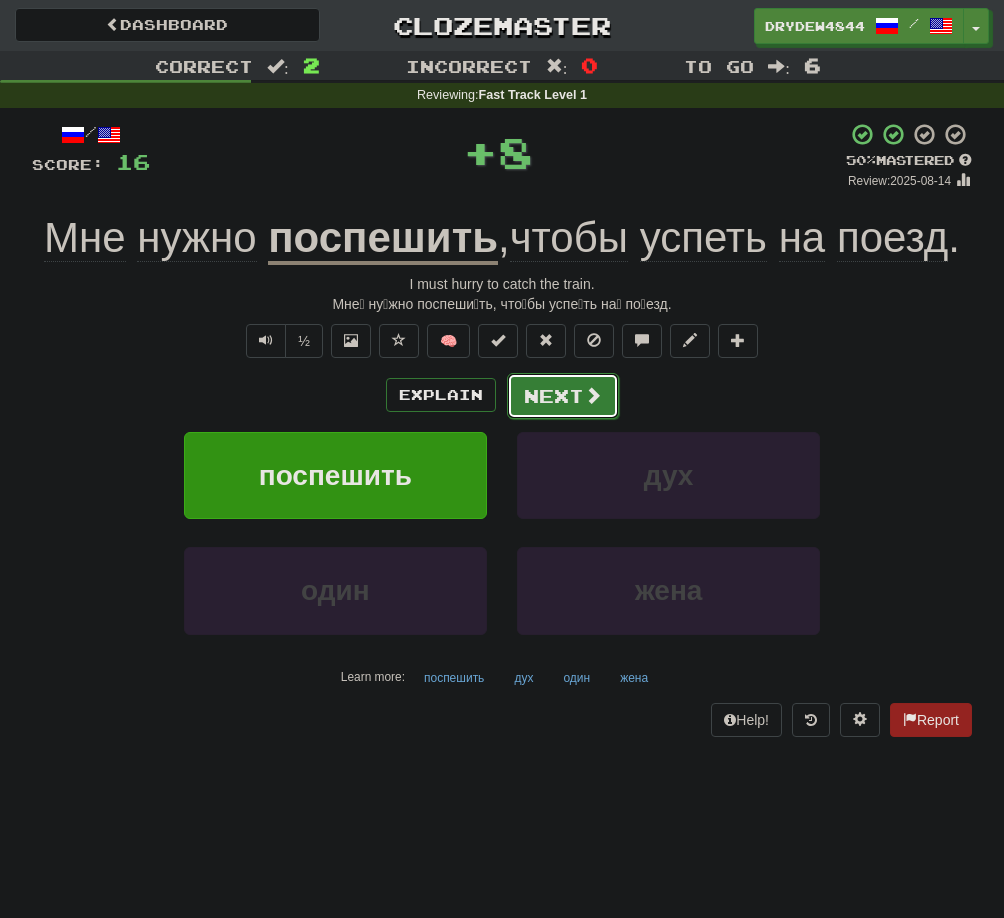 click on "Next" at bounding box center [563, 396] 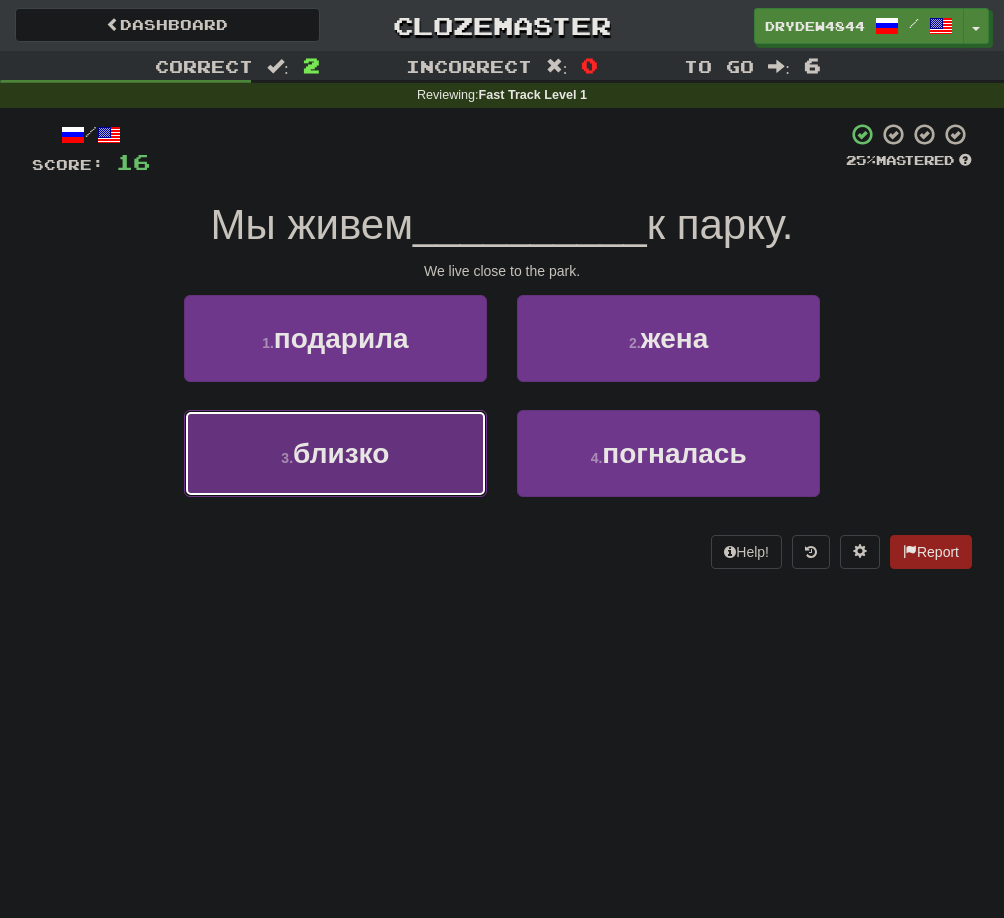 click on "близко" at bounding box center (341, 453) 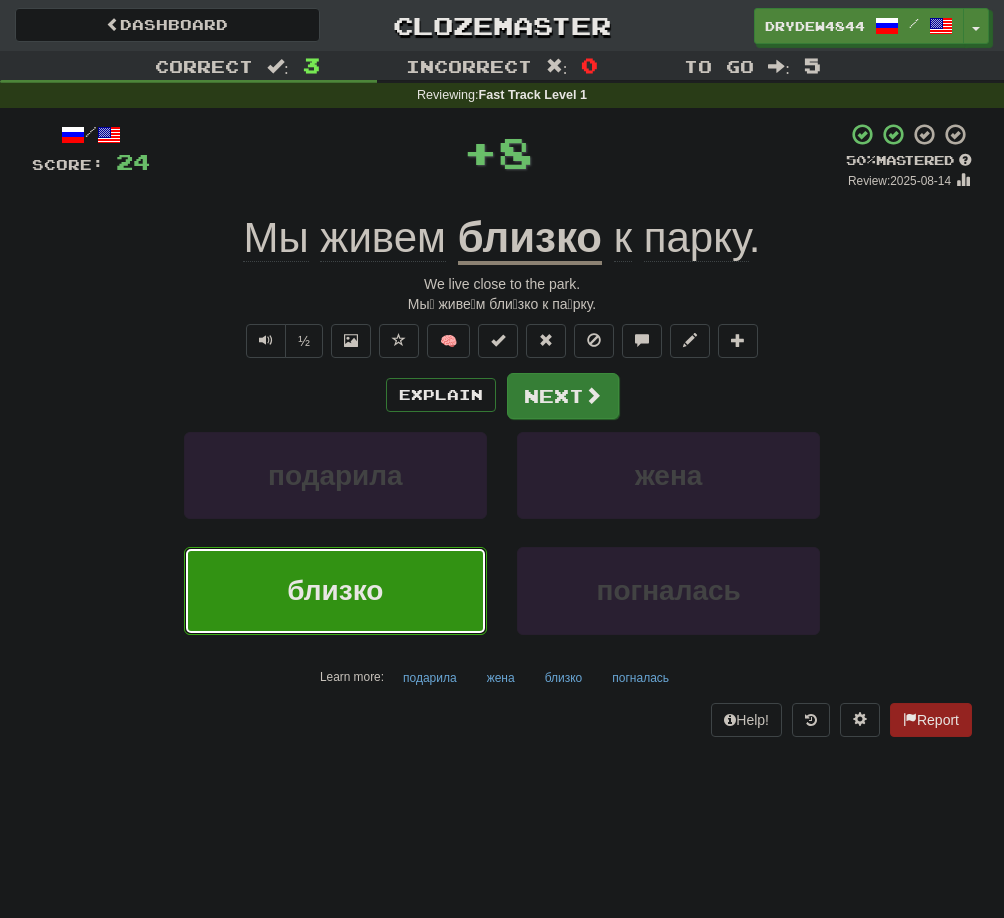 click at bounding box center (593, 395) 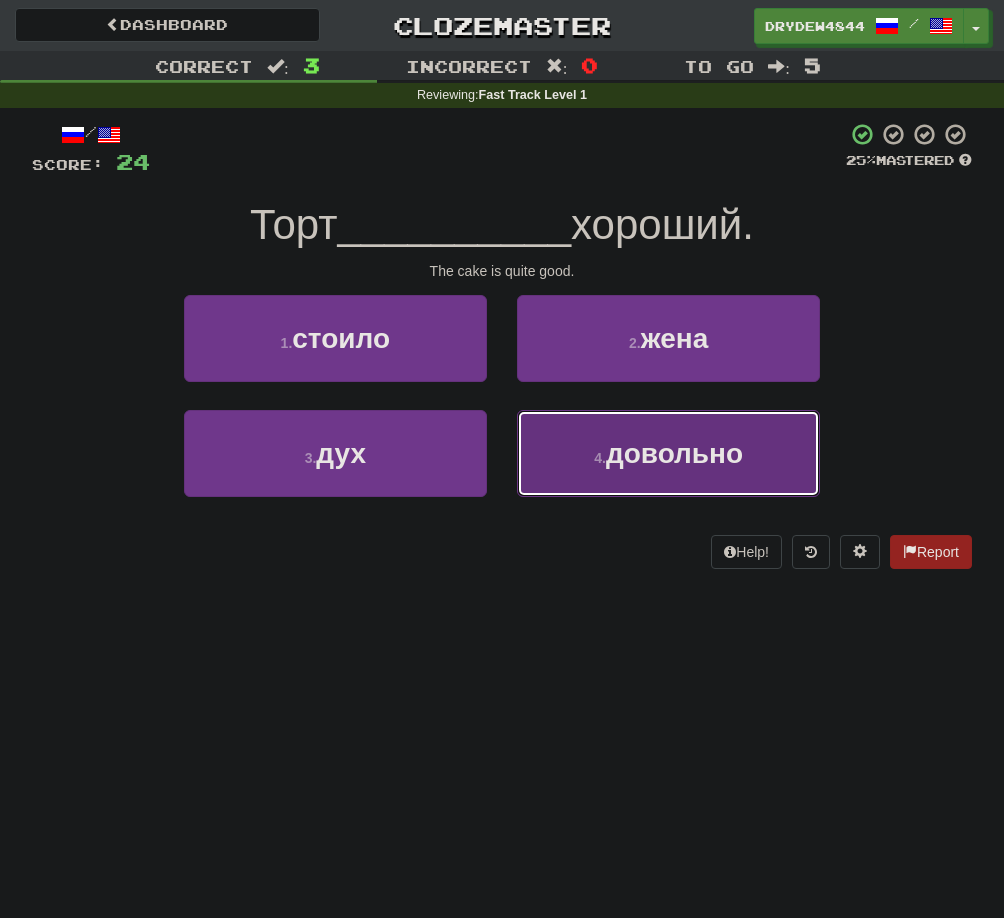click on "4 .  довольно" at bounding box center [668, 453] 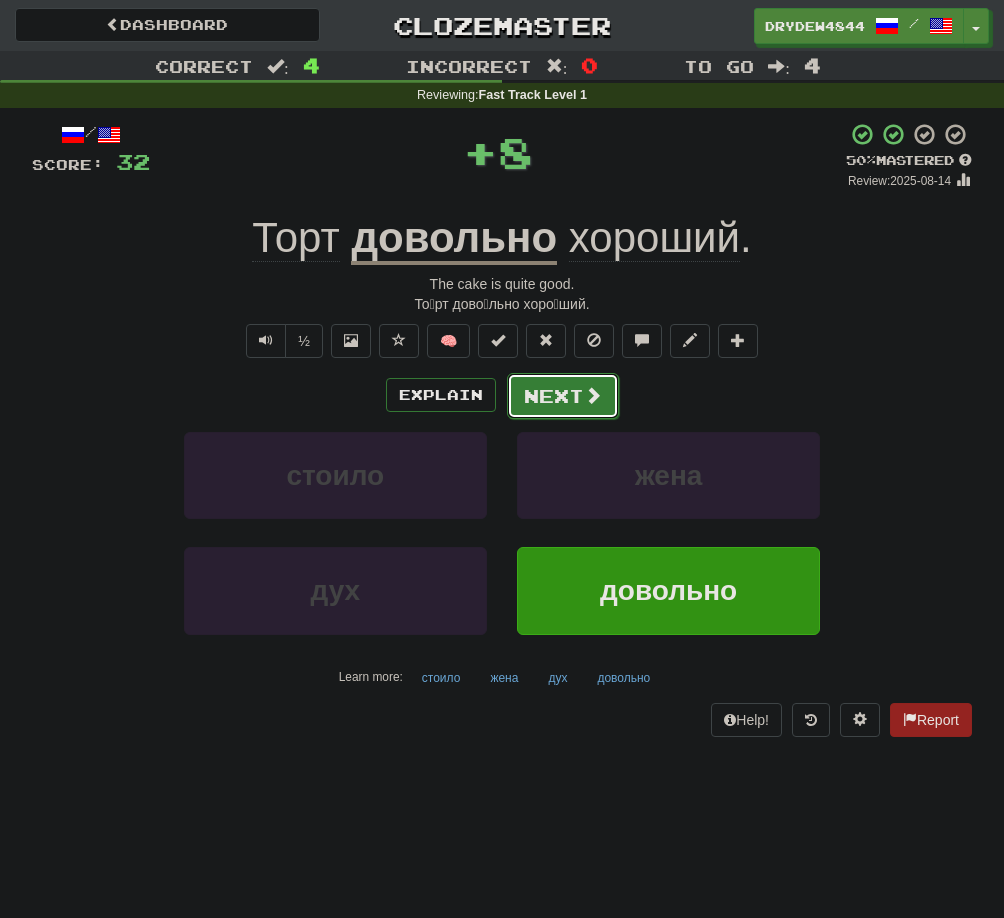 click on "Next" at bounding box center (563, 396) 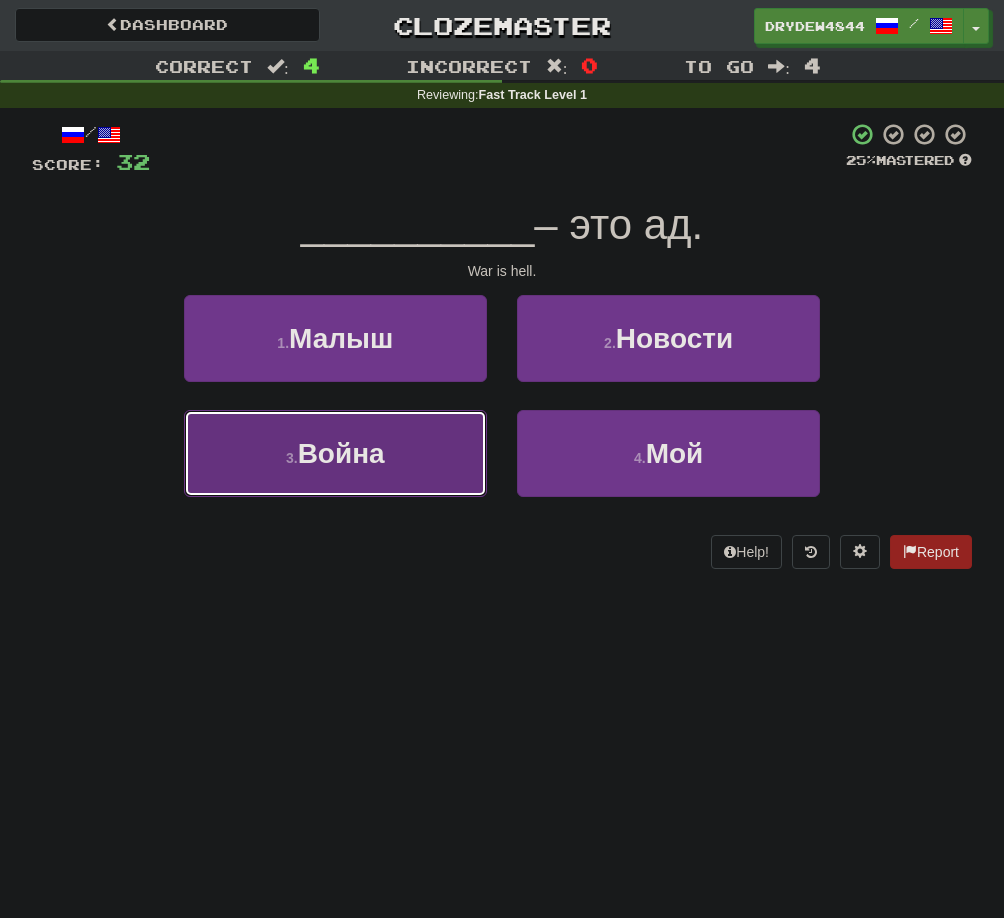 click on "Война" at bounding box center [341, 453] 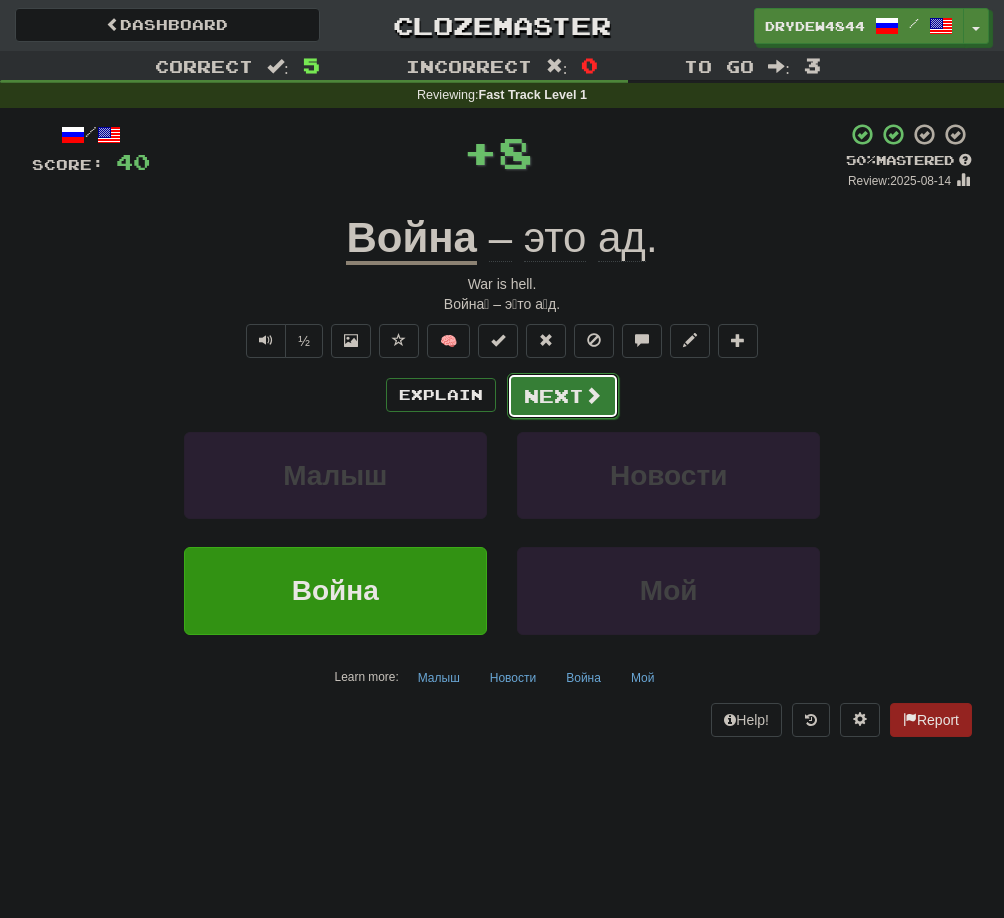 click on "Next" at bounding box center [563, 396] 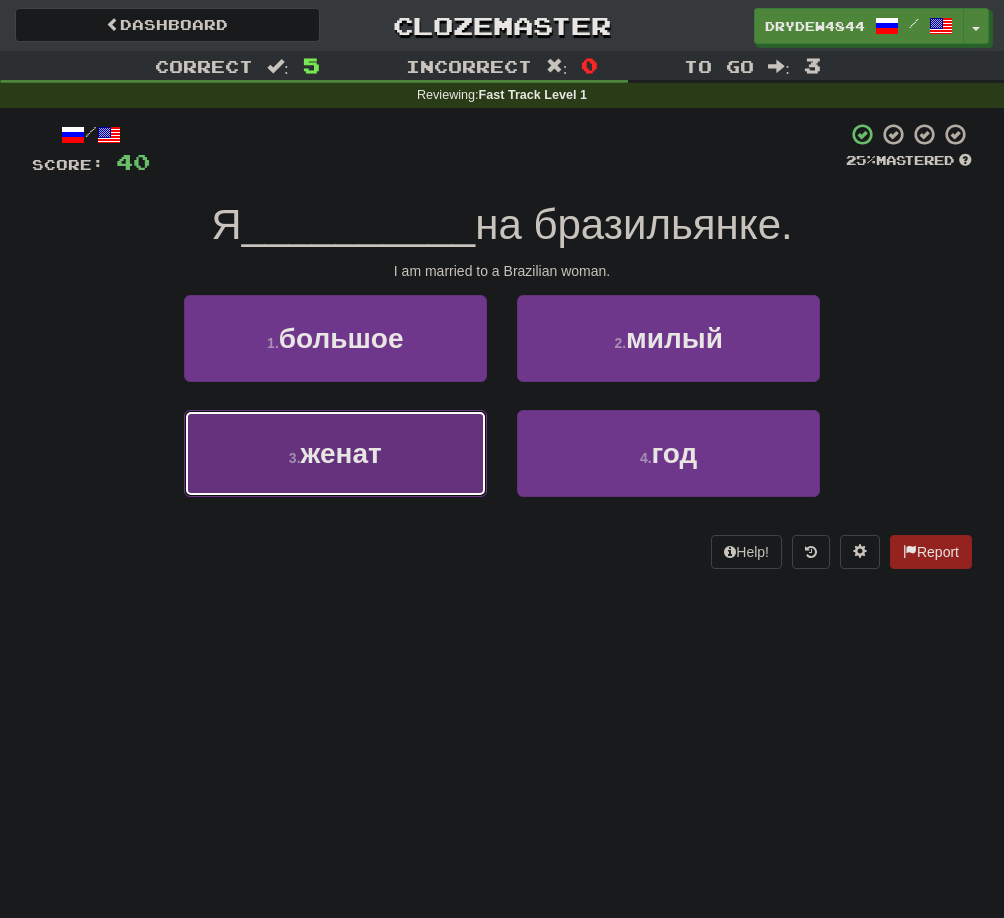click on "3 .  женат" at bounding box center (335, 453) 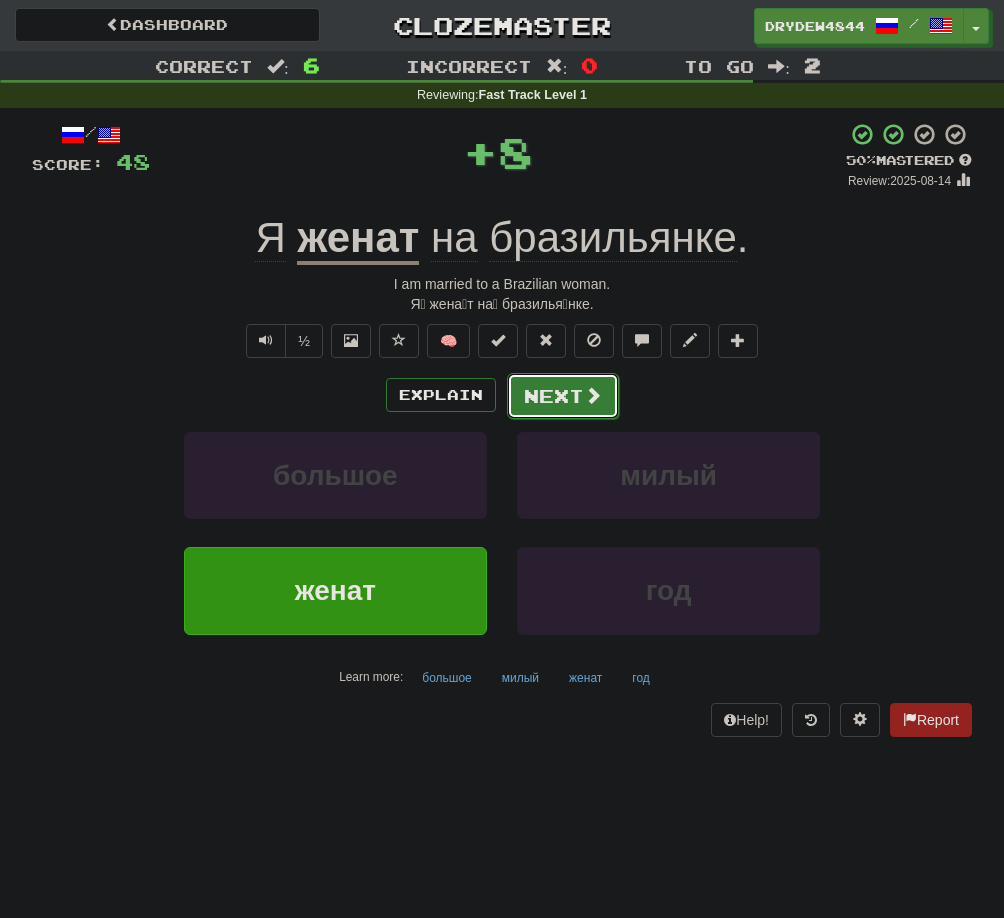 click on "Next" at bounding box center (563, 396) 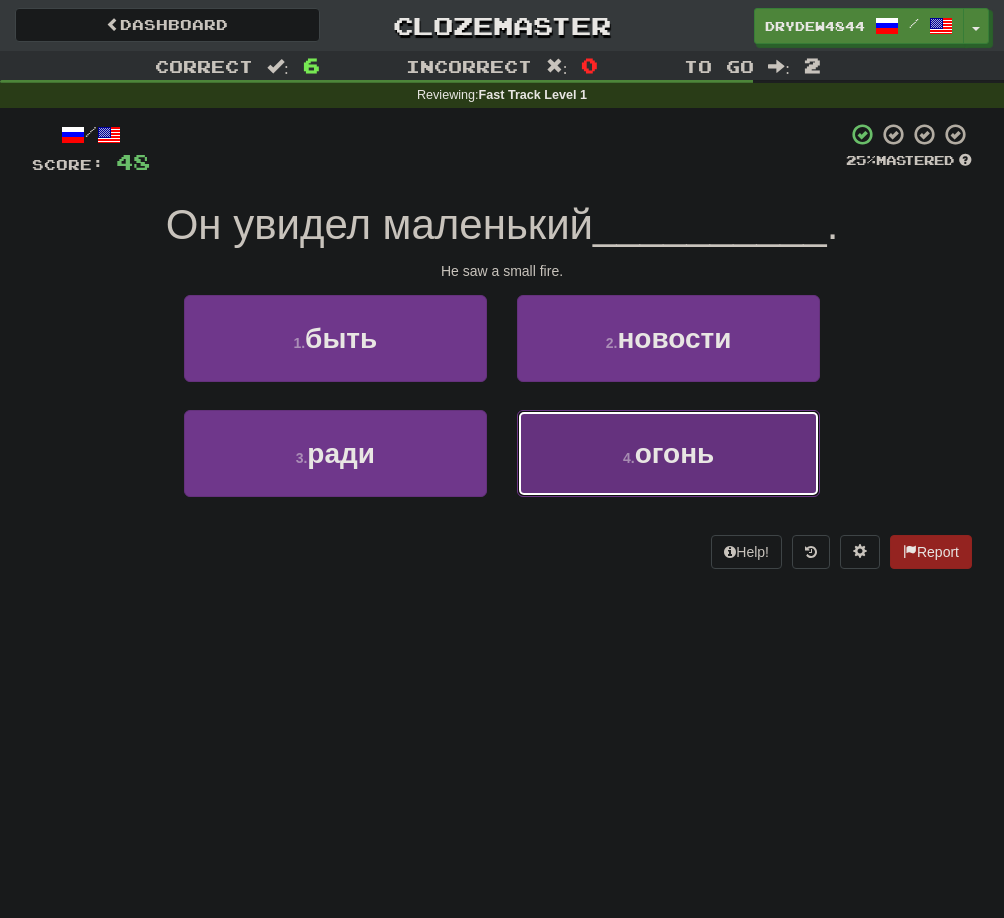 click on "4 .  огонь" at bounding box center (668, 453) 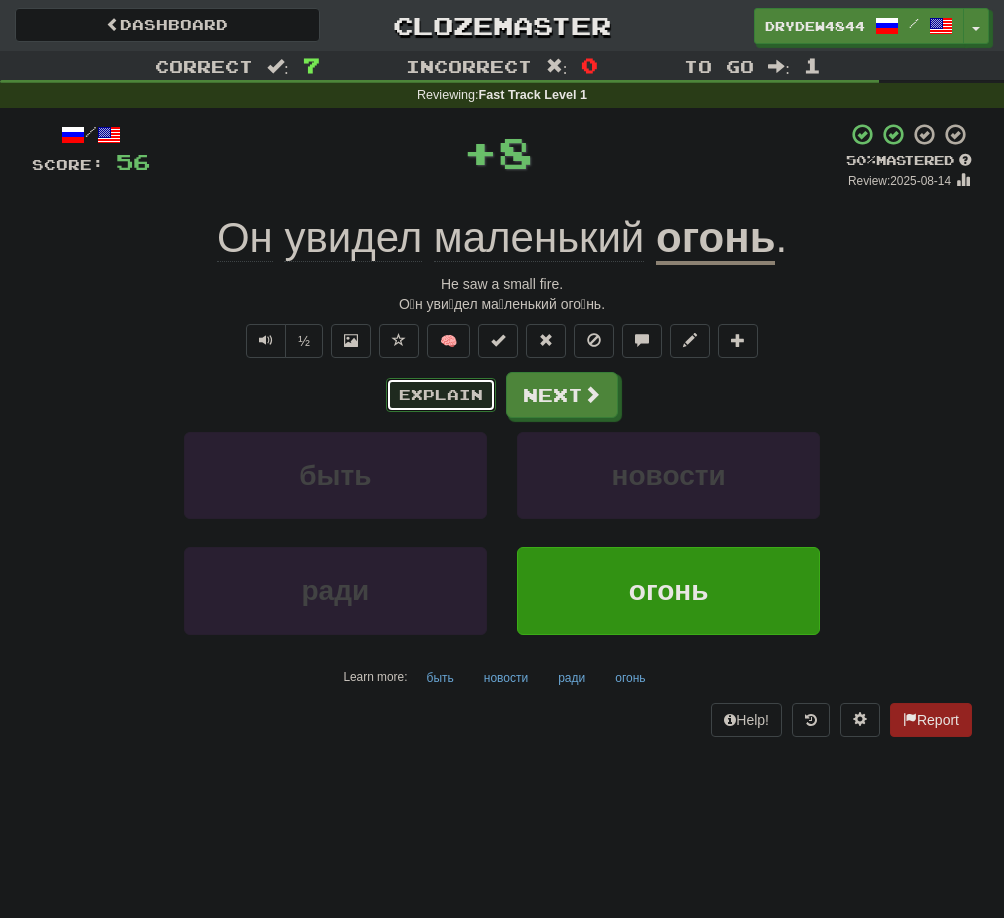click on "Explain" at bounding box center [441, 395] 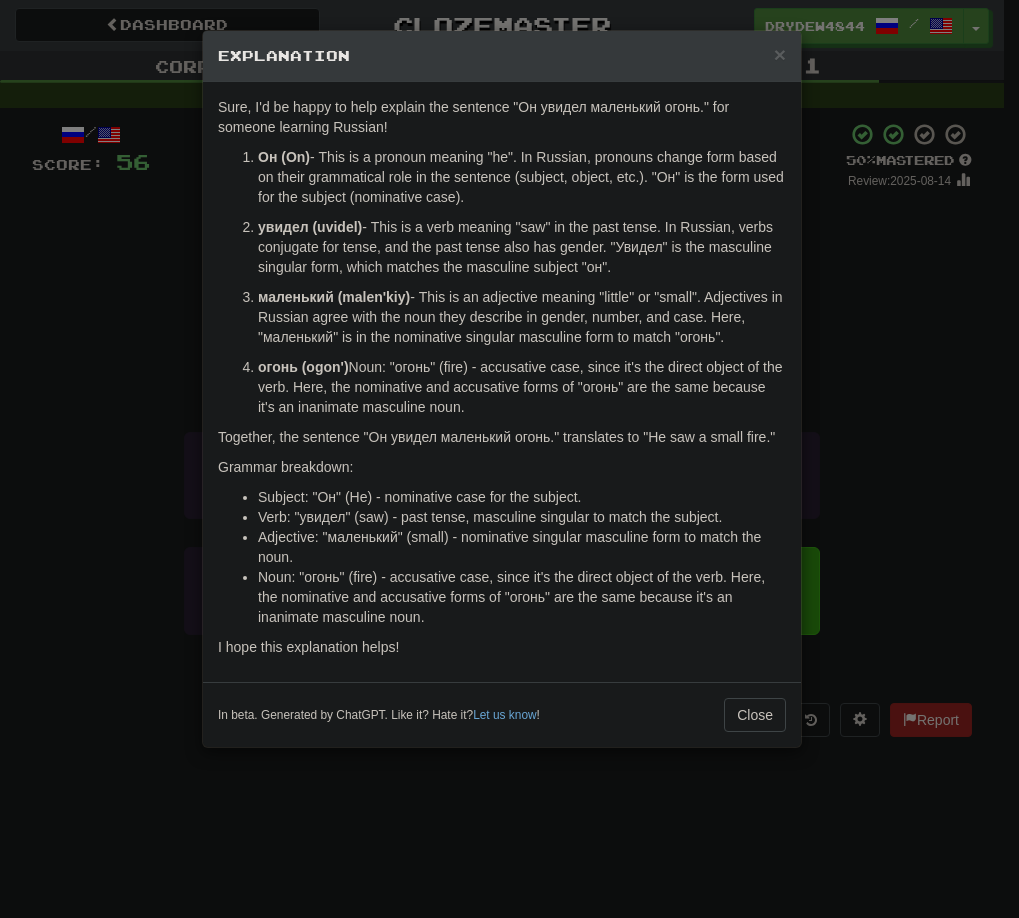 click on "× Explanation Sure, I'd be happy to help explain the sentence "Он увидел маленький огонь." for someone learning Russian!
Он (On)  - This is a pronoun meaning "he". In Russian, pronouns change form based on their grammatical role in the sentence (subject, object, etc.). "Он" is the form used for the subject (nominative case).
увидел (uvidel)  - This is a verb meaning "saw" in the past tense. In Russian, verbs conjugate for tense, and the past tense also has gender. "Увидел" is the masculine singular form, which matches the masculine subject "он".
маленький (malen'kiy)  - This is an adjective meaning "little" or "small". Adjectives in Russian agree with the noun they describe in gender, number, and case. Here, "маленький" is in the nominative singular masculine form to match "огонь".
огонь (ogon')
Together, the sentence "Он увидел маленький огонь." translates to "He saw a small fire."" at bounding box center [509, 459] 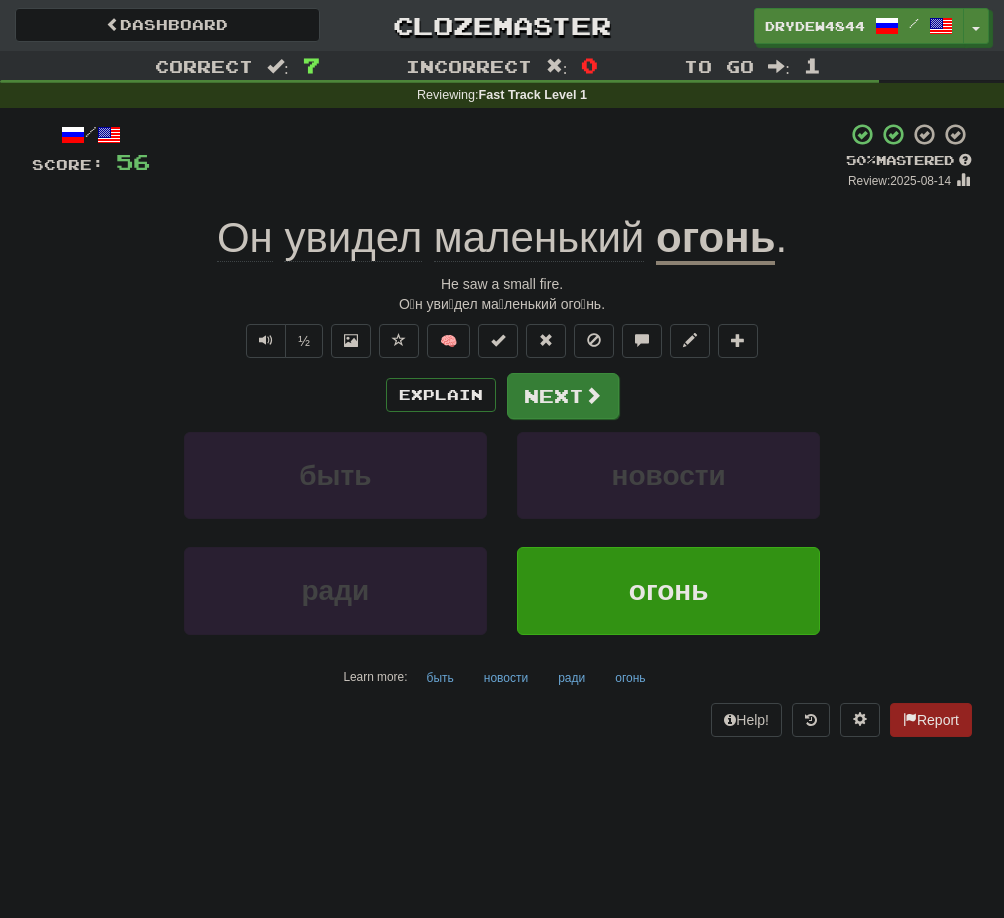 click at bounding box center (593, 395) 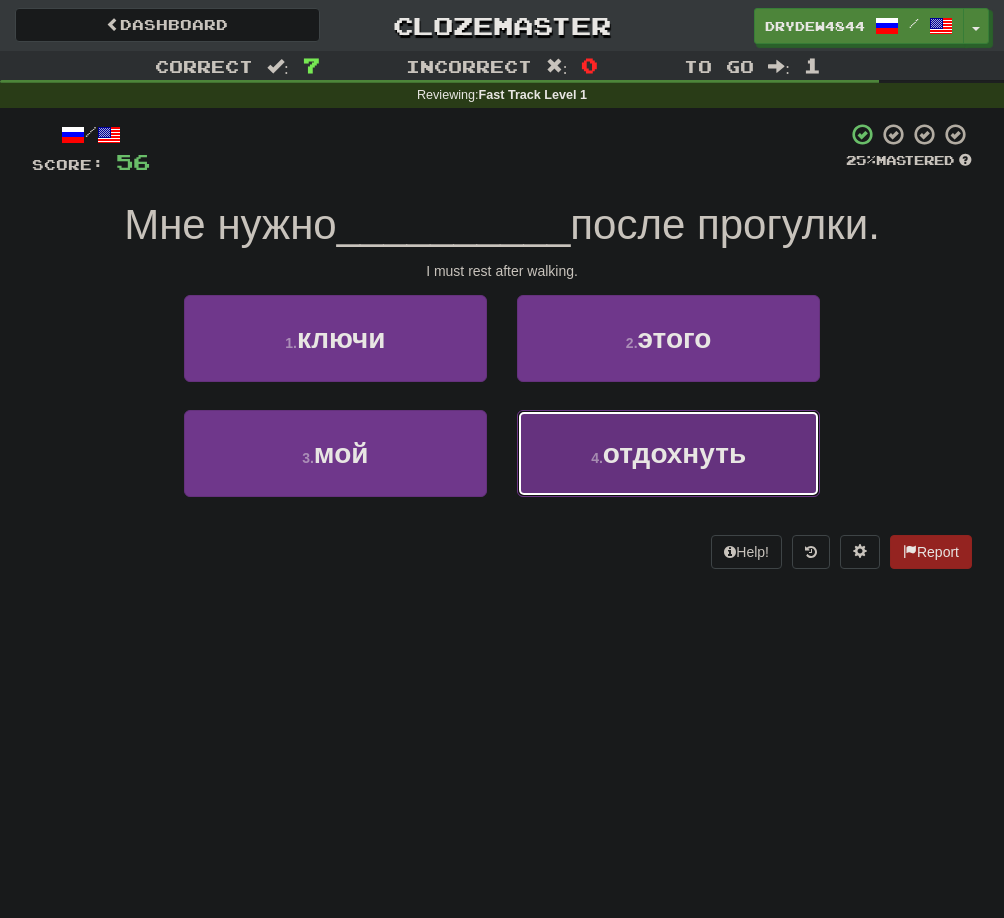 click on "отдохнуть" at bounding box center [674, 453] 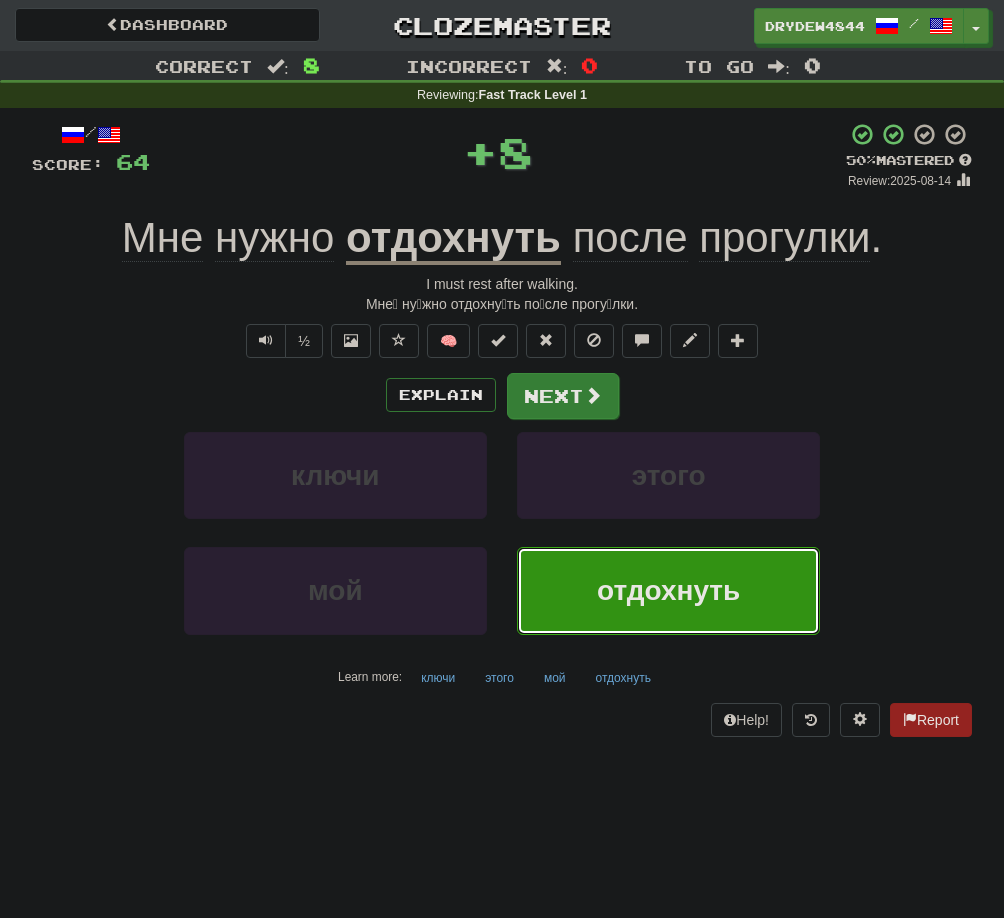 click at bounding box center [593, 395] 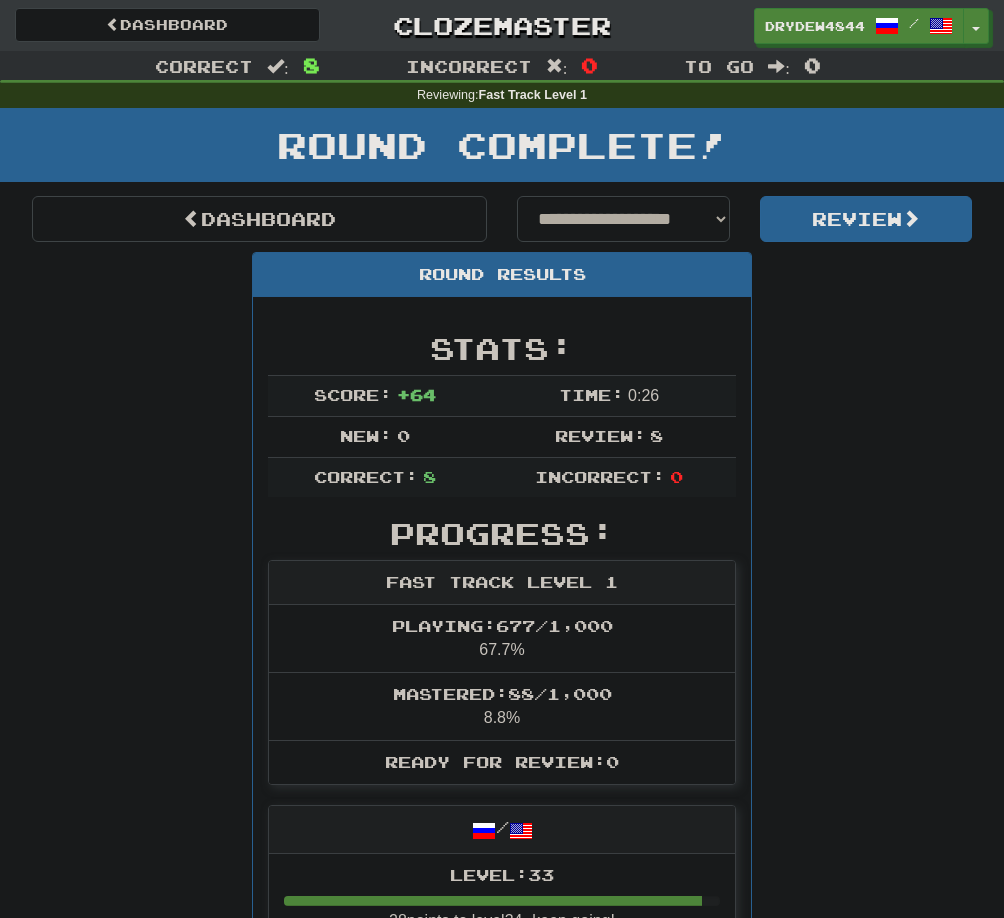 click on "Round Complete!" at bounding box center [502, 152] 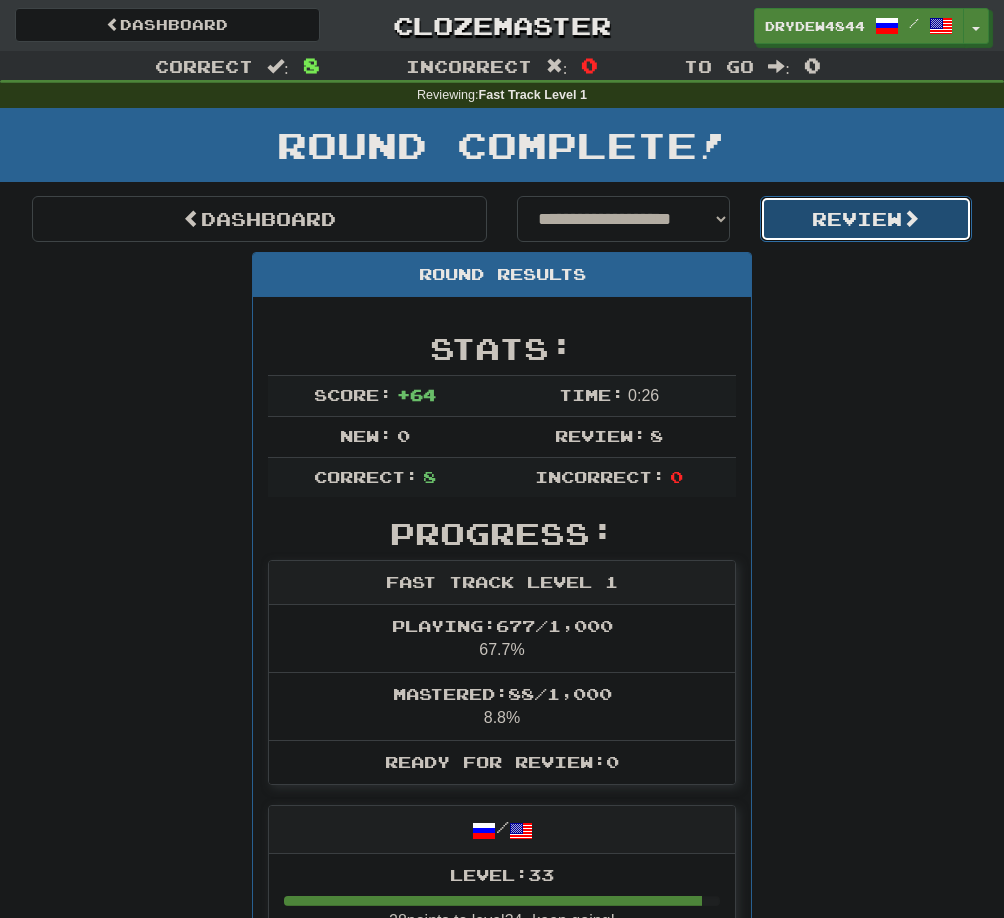 click on "Review" at bounding box center [866, 219] 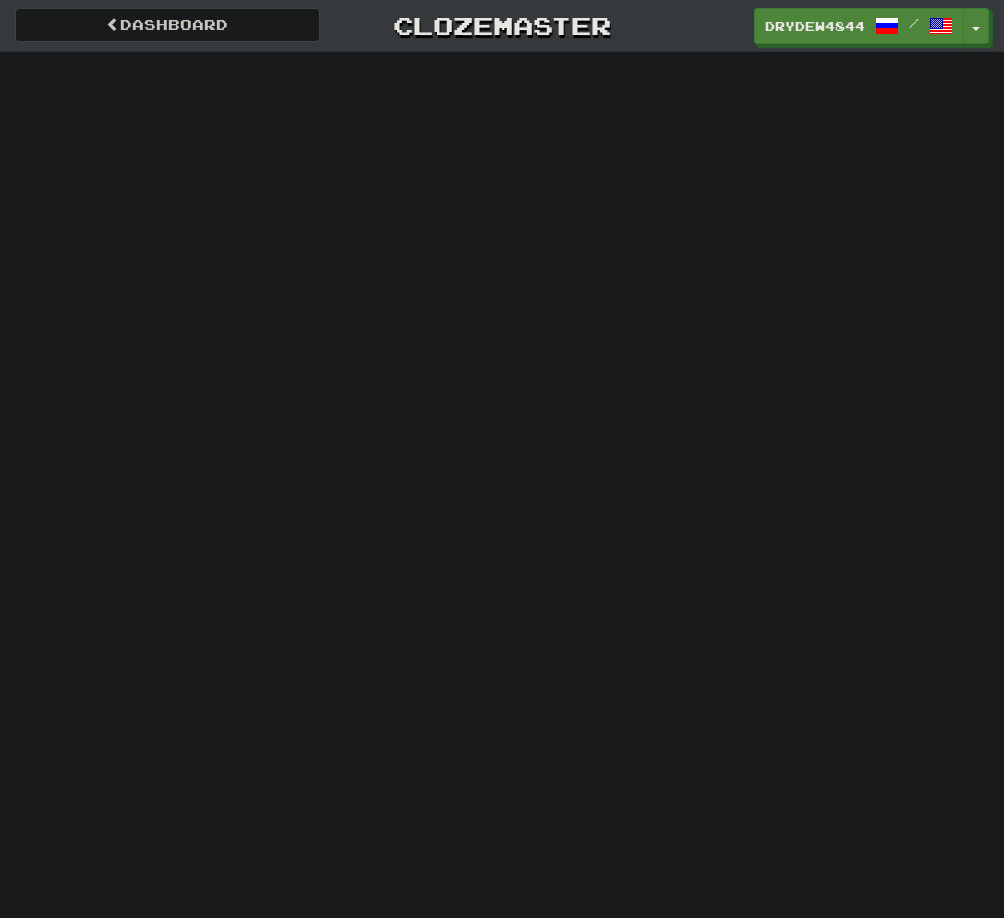 scroll, scrollTop: 0, scrollLeft: 0, axis: both 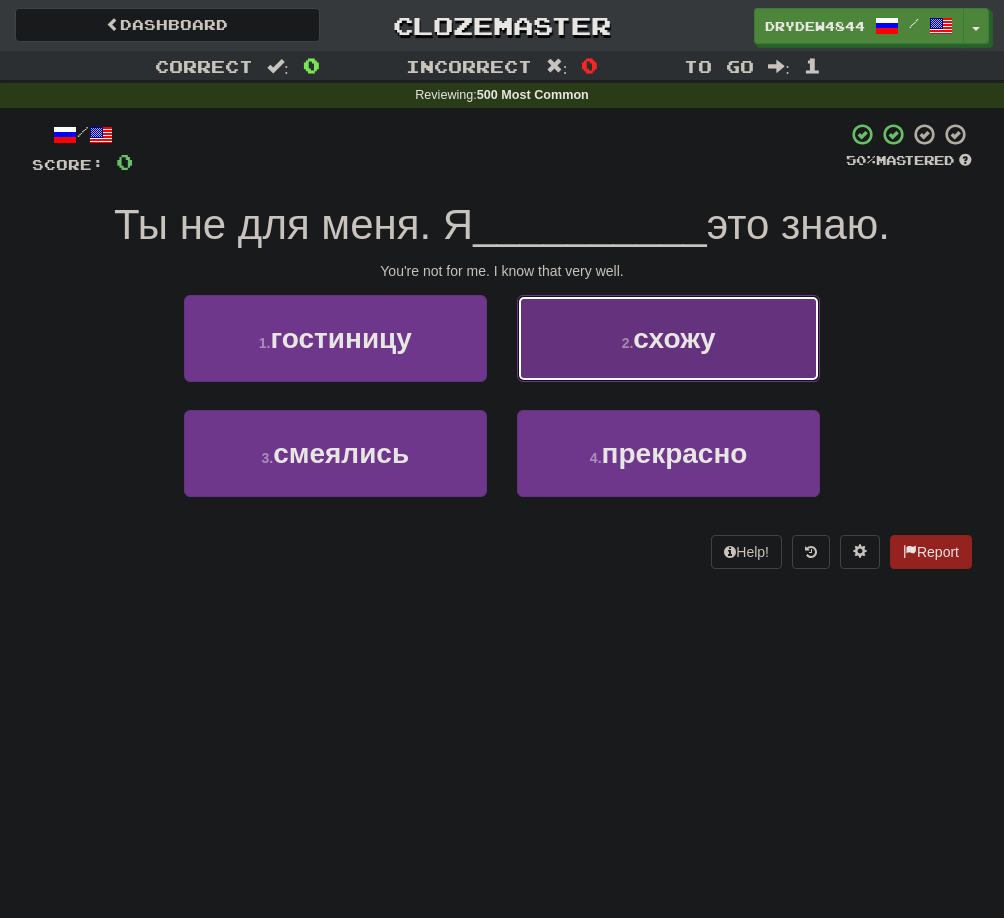 click on "схожу" at bounding box center [674, 338] 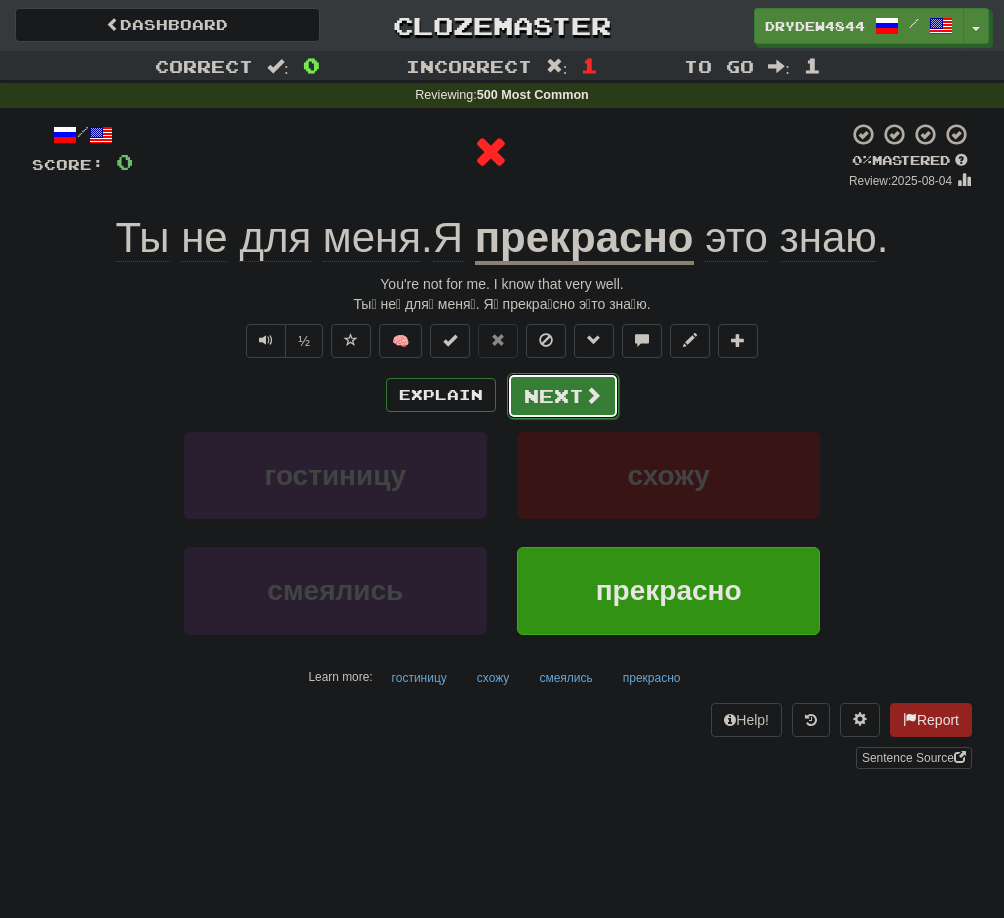 click on "Next" at bounding box center [563, 396] 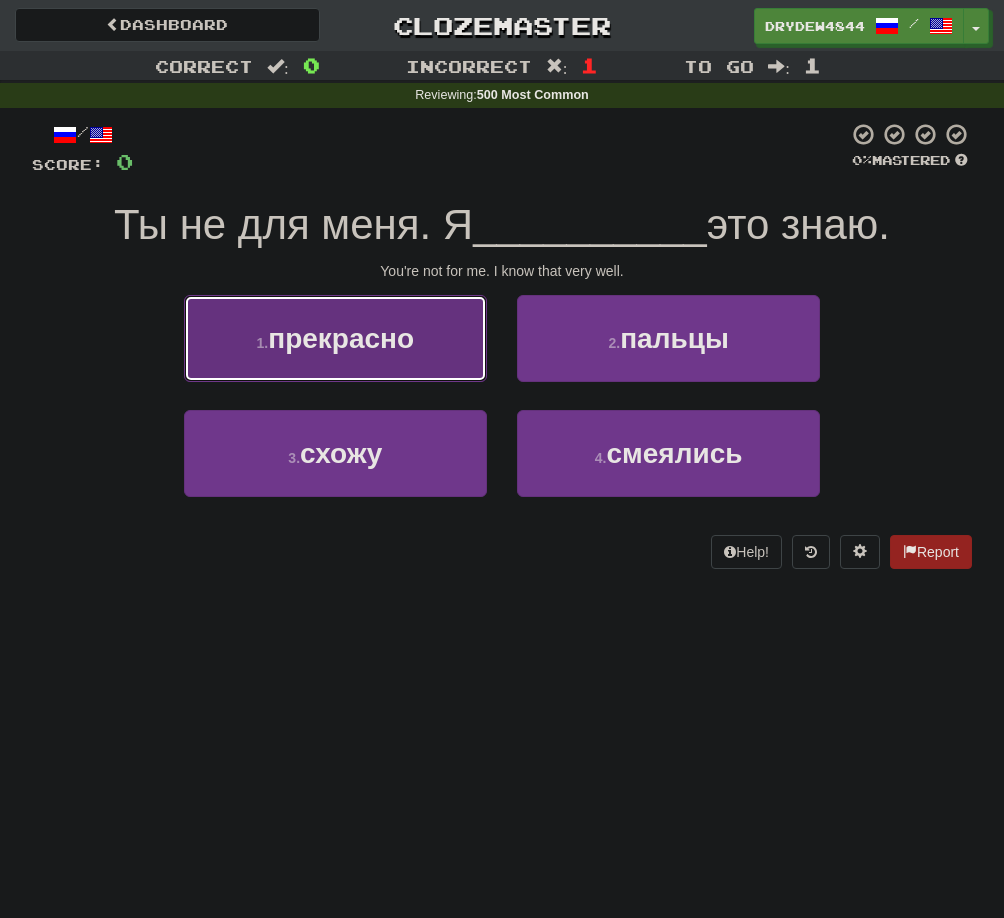 click on "1 .  прекрасно" at bounding box center [335, 338] 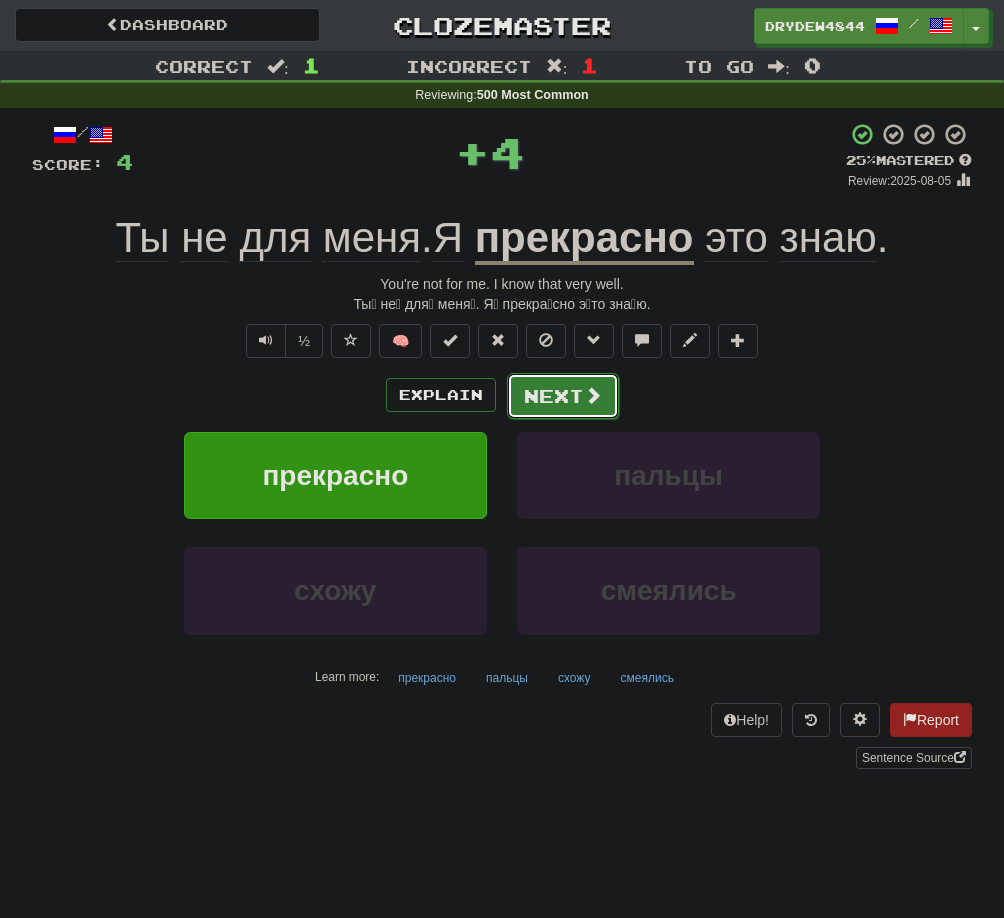 click on "Next" at bounding box center (563, 396) 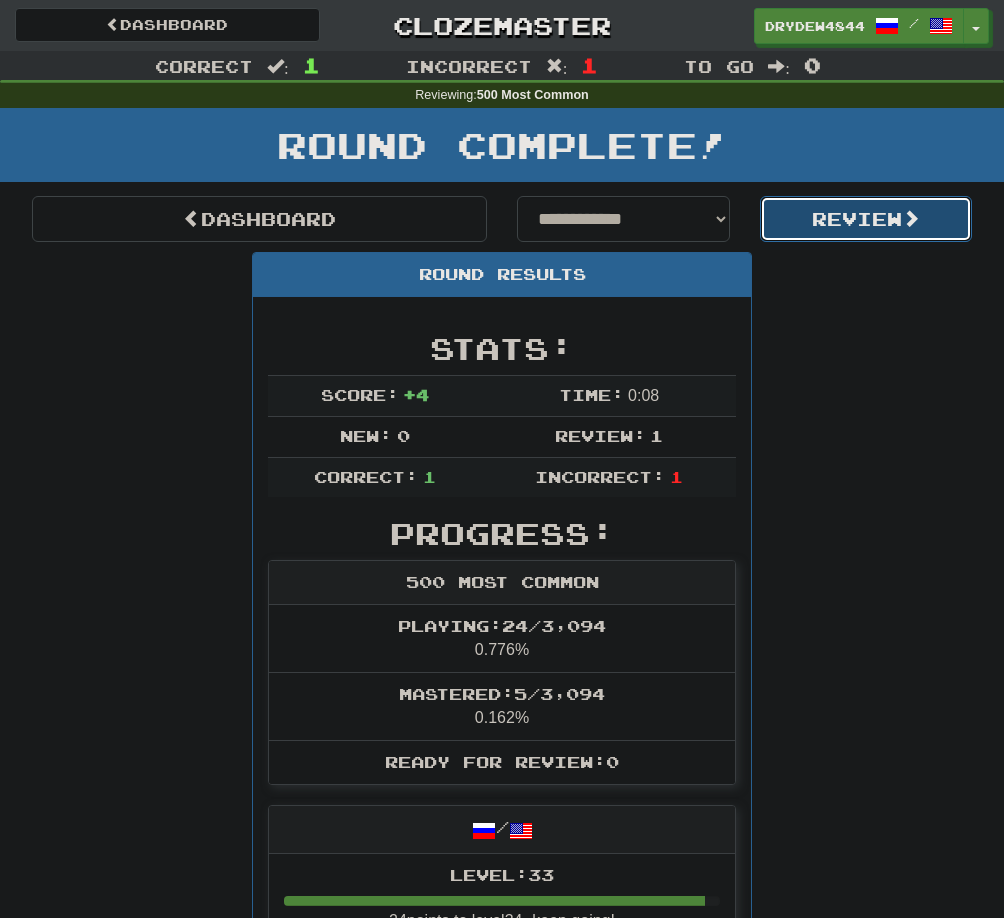 click on "Review" at bounding box center (866, 219) 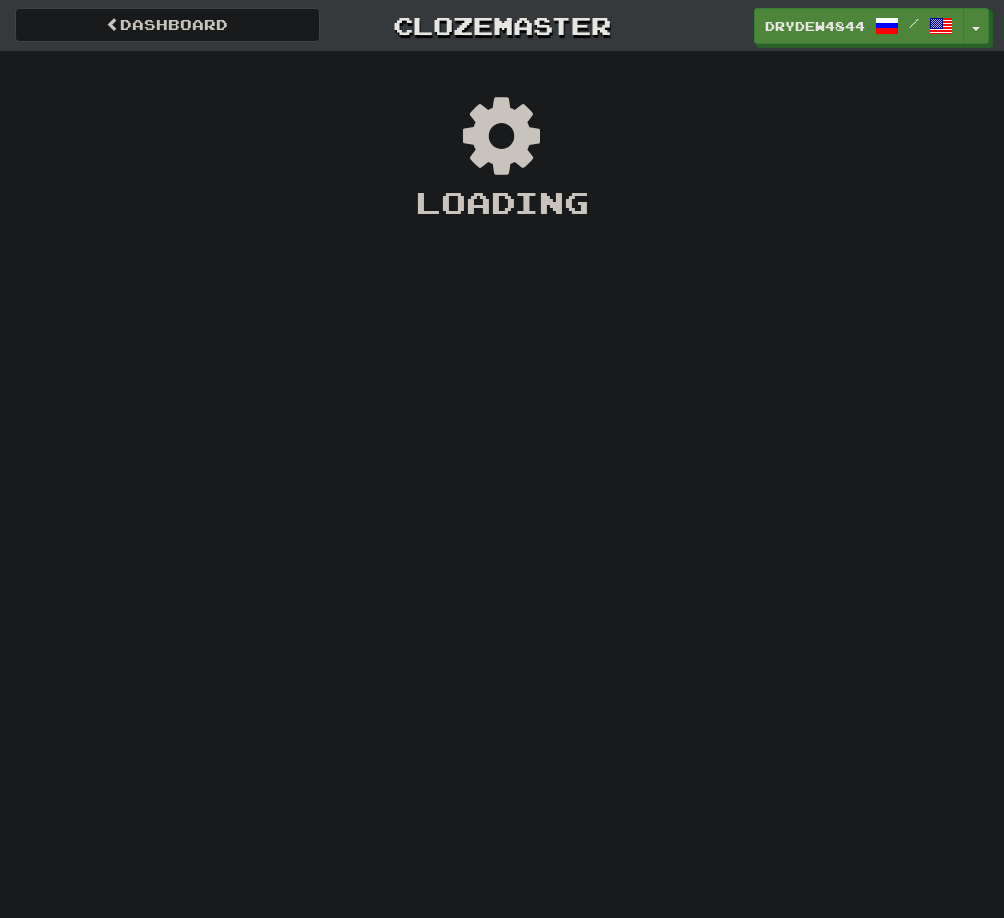 scroll, scrollTop: 0, scrollLeft: 0, axis: both 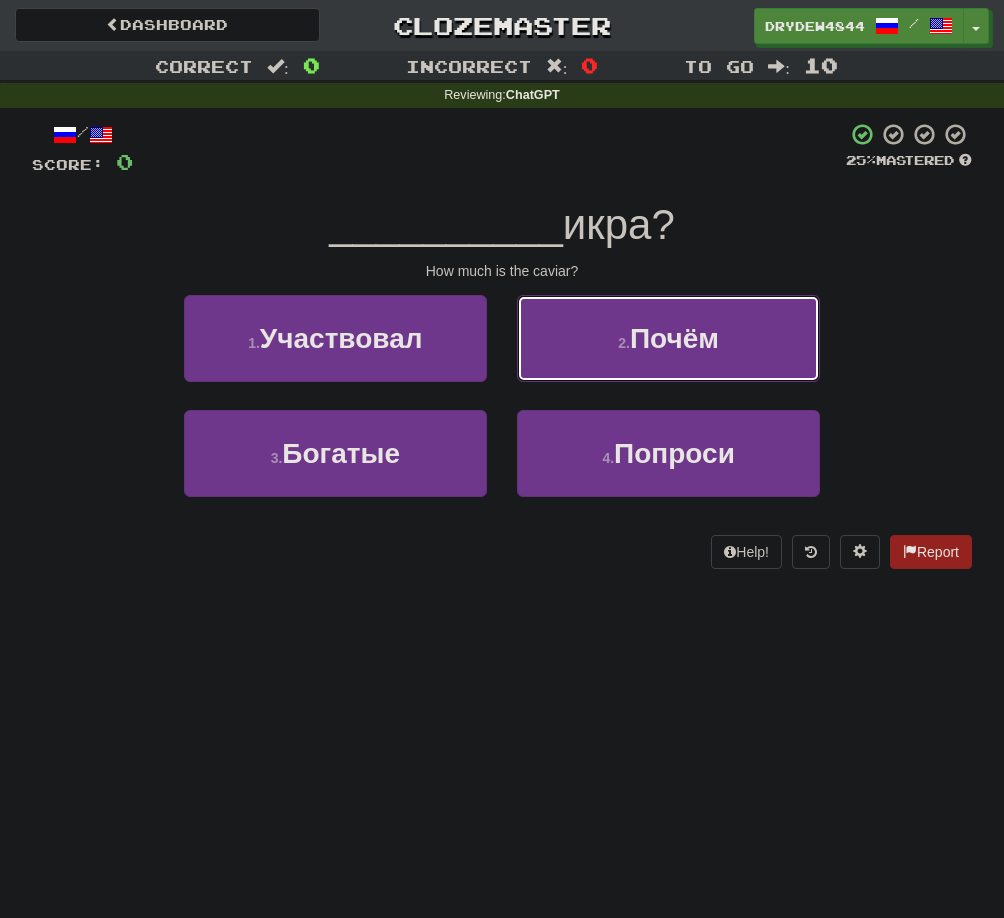 click on "Почём" at bounding box center (674, 338) 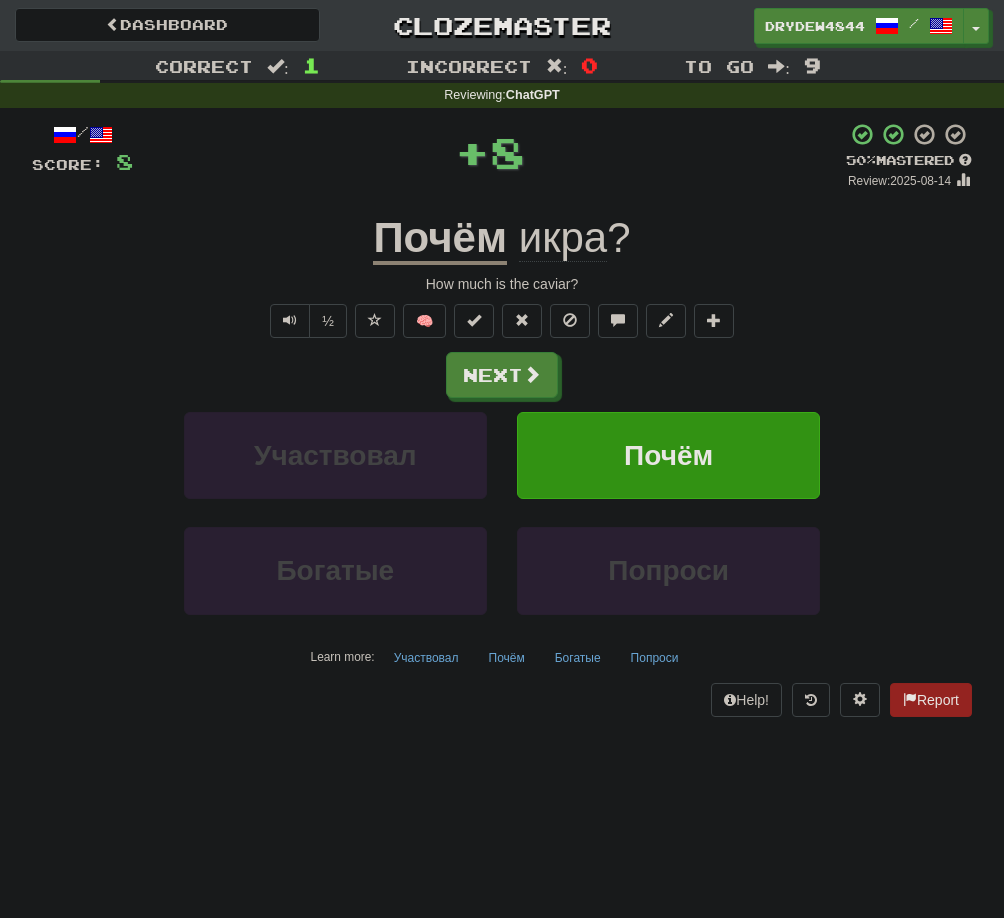 click on "Почём" at bounding box center (440, 239) 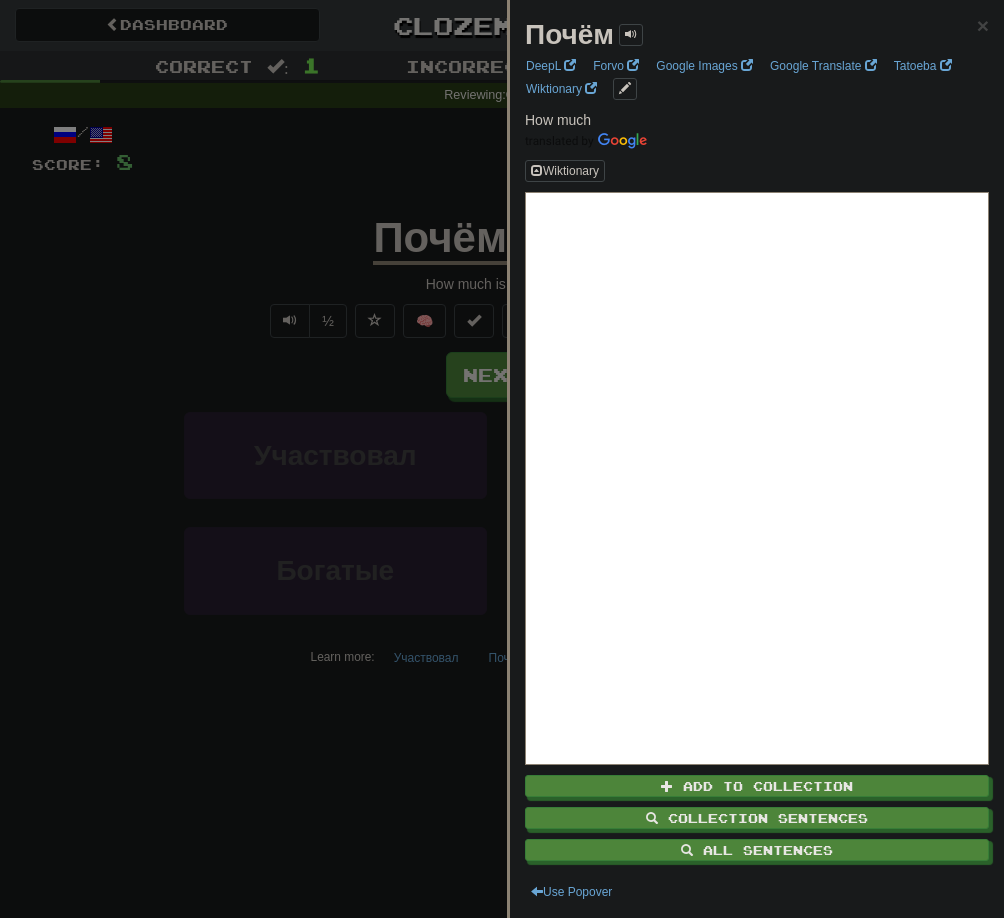 click at bounding box center (502, 459) 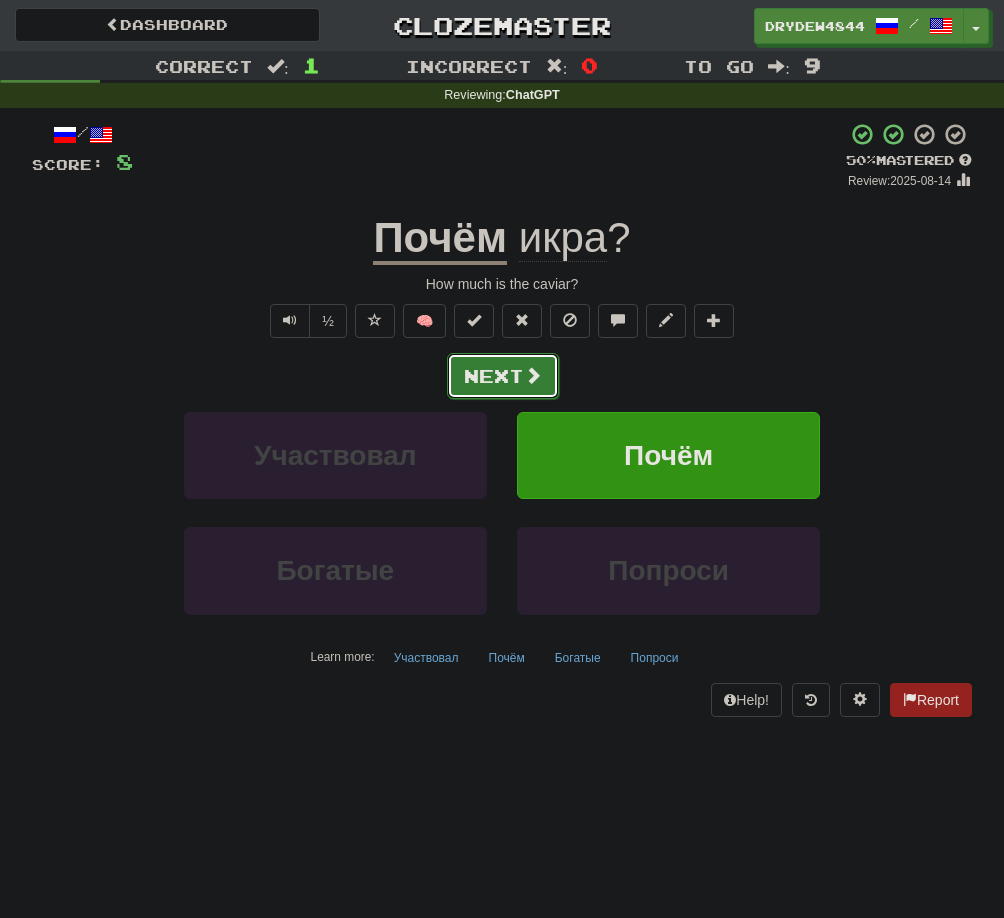 click on "Next" at bounding box center (503, 376) 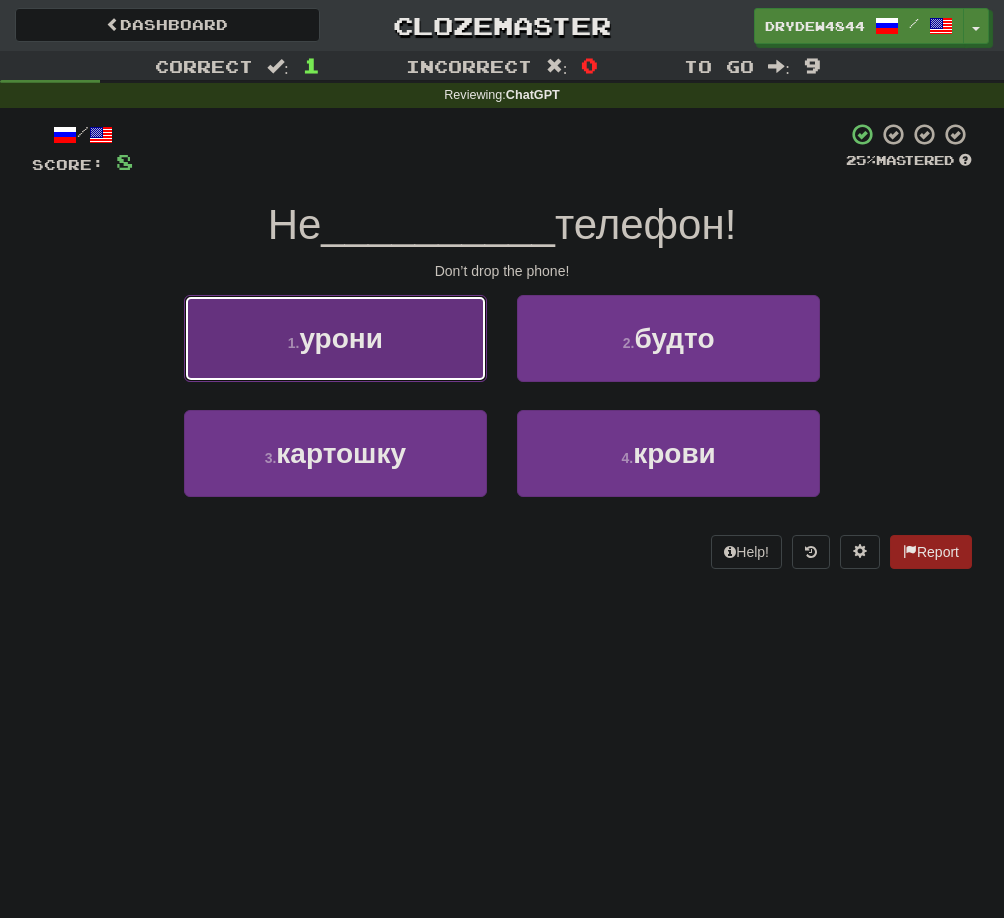 click on "урони" at bounding box center [341, 338] 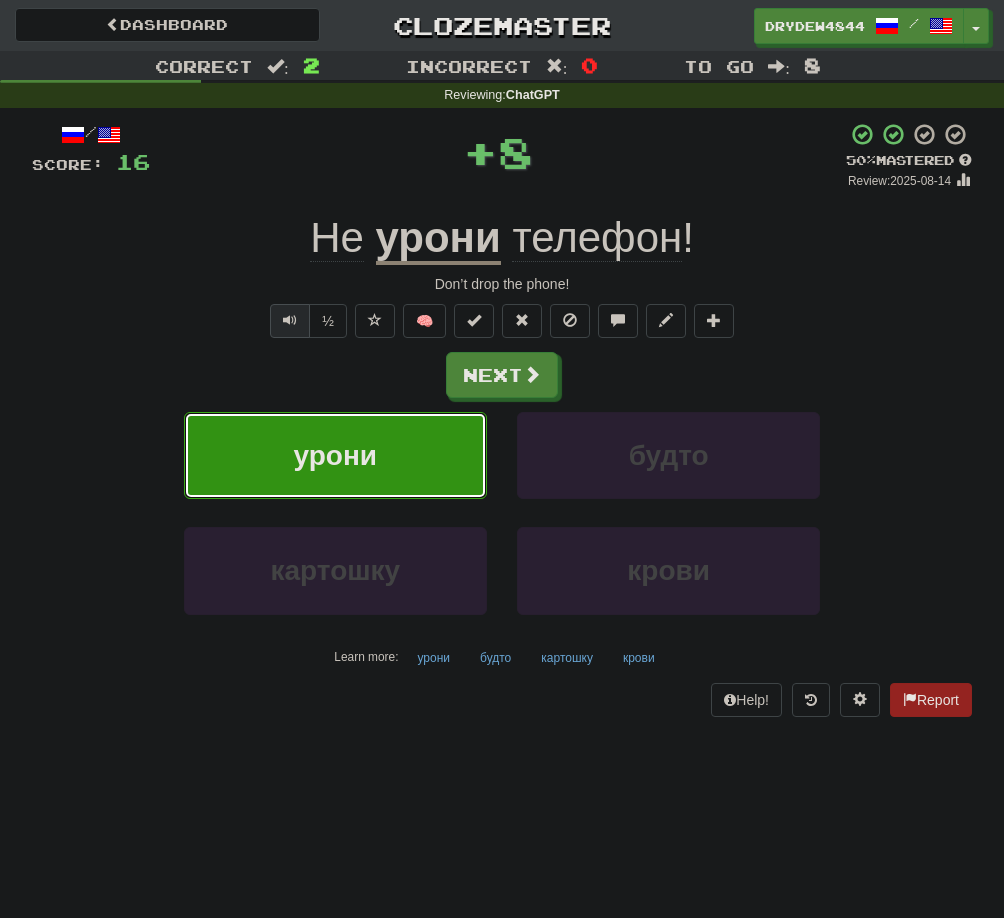 click at bounding box center (290, 320) 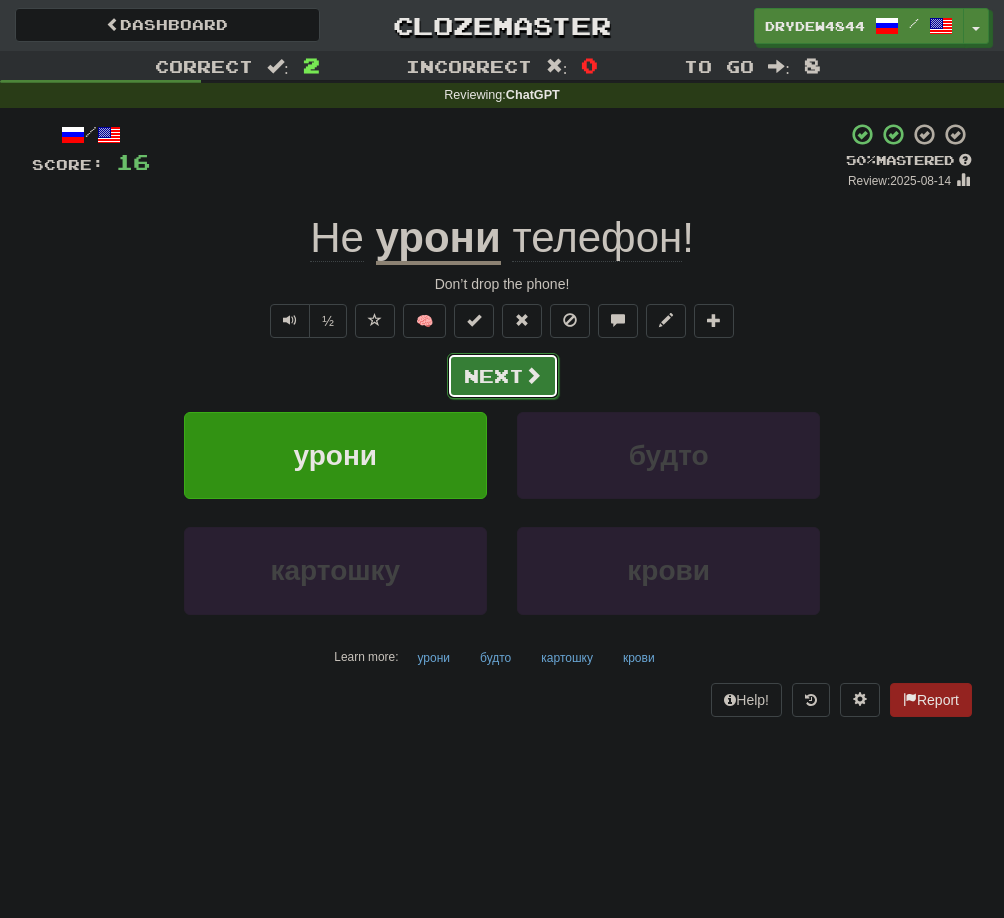 click on "Next" at bounding box center [503, 376] 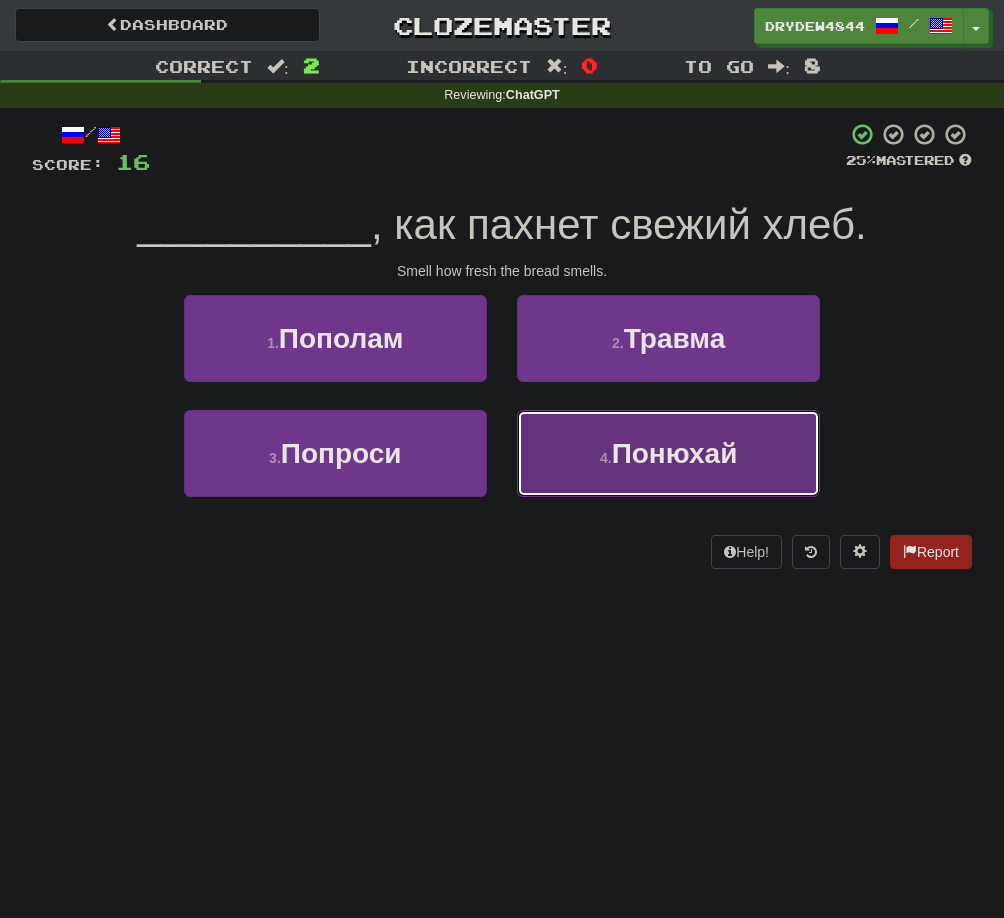 click on "4 .  Понюхай" at bounding box center (668, 453) 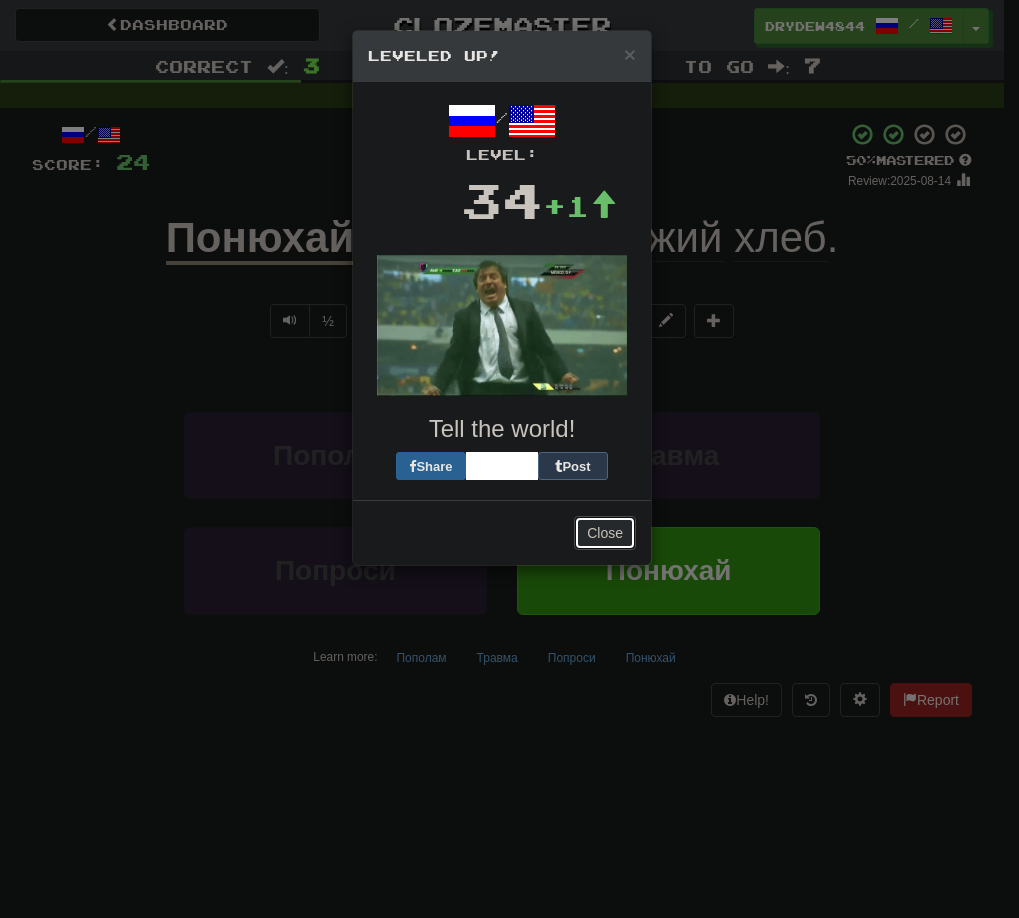 click on "Close" at bounding box center (605, 533) 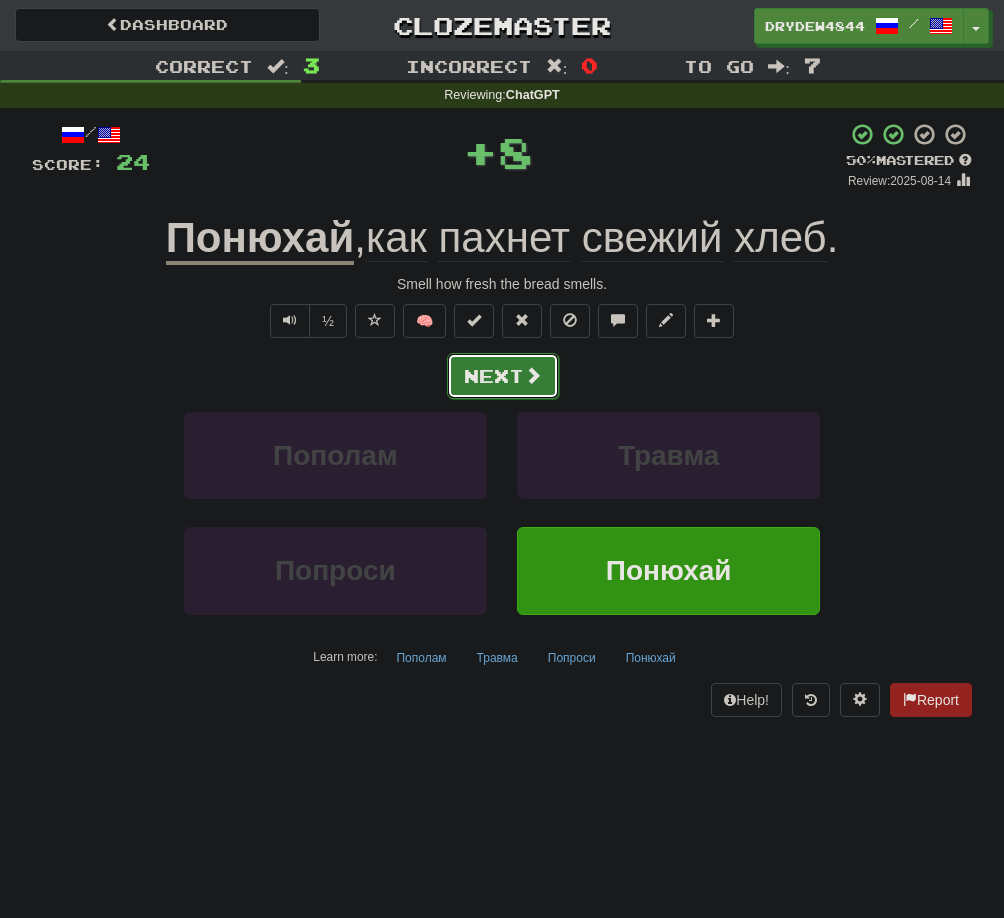 click on "Next" at bounding box center [503, 376] 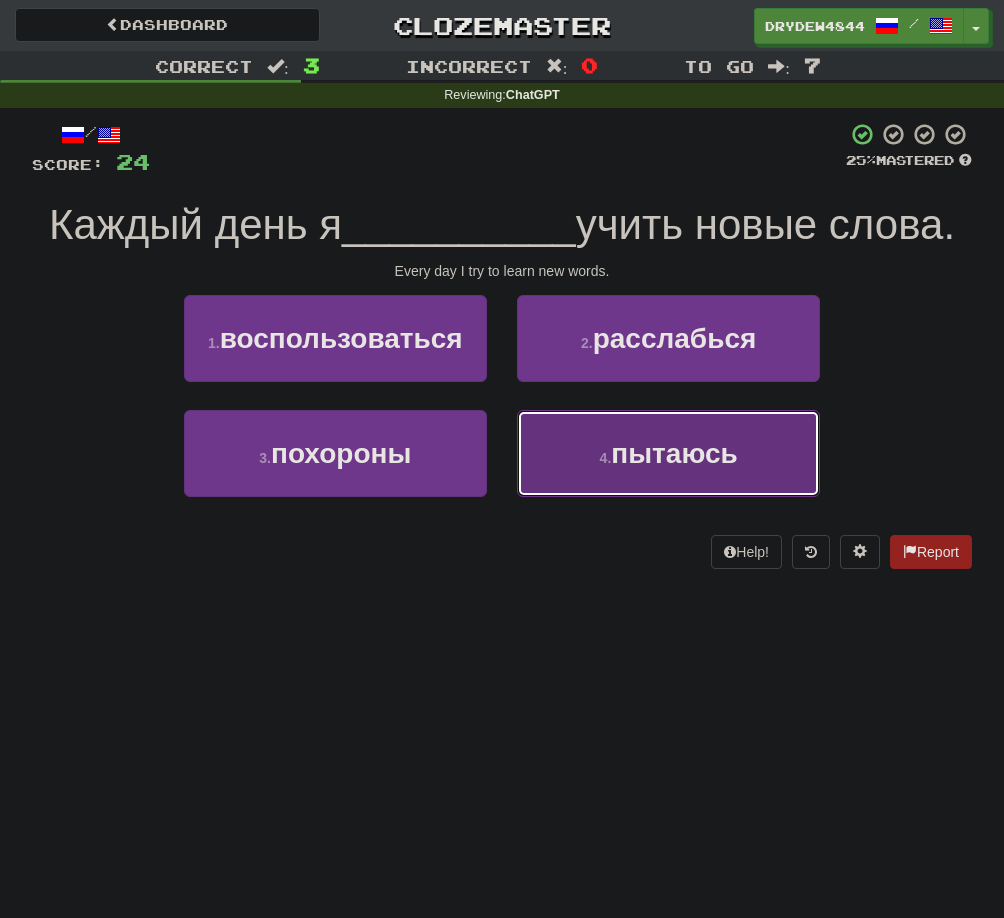 click on "4 .  пытаюсь" at bounding box center (668, 453) 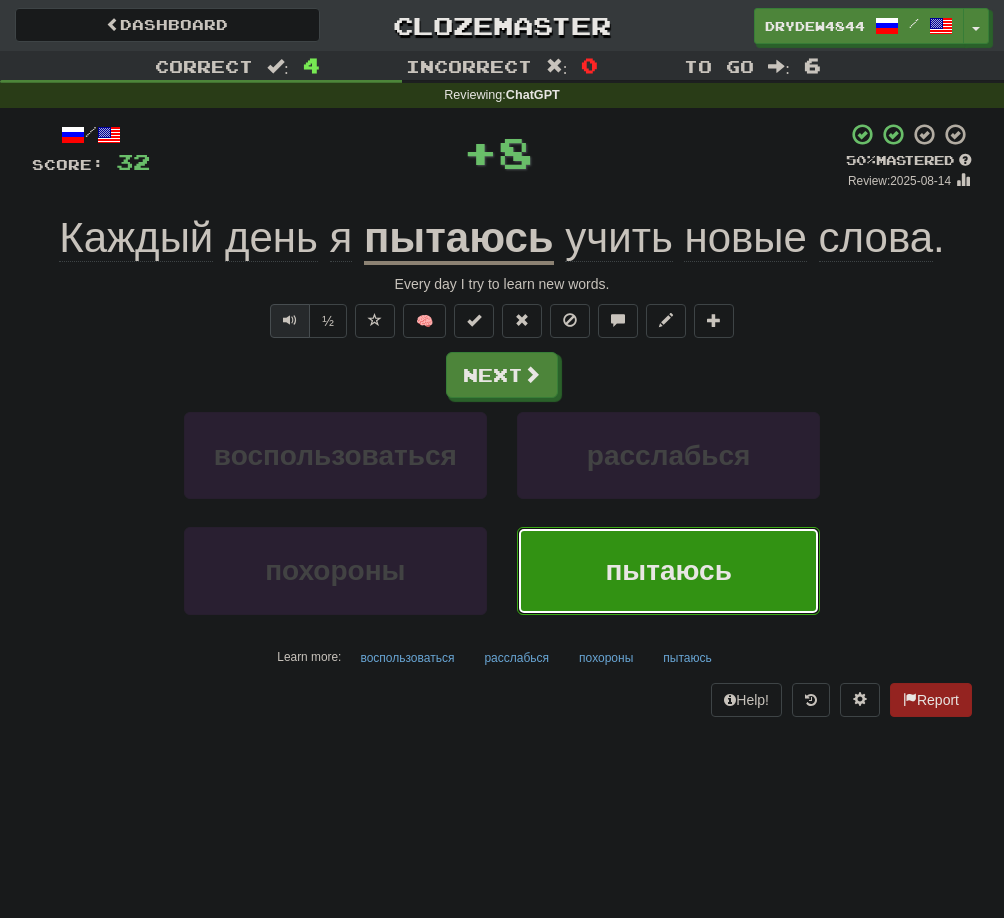 click at bounding box center (290, 320) 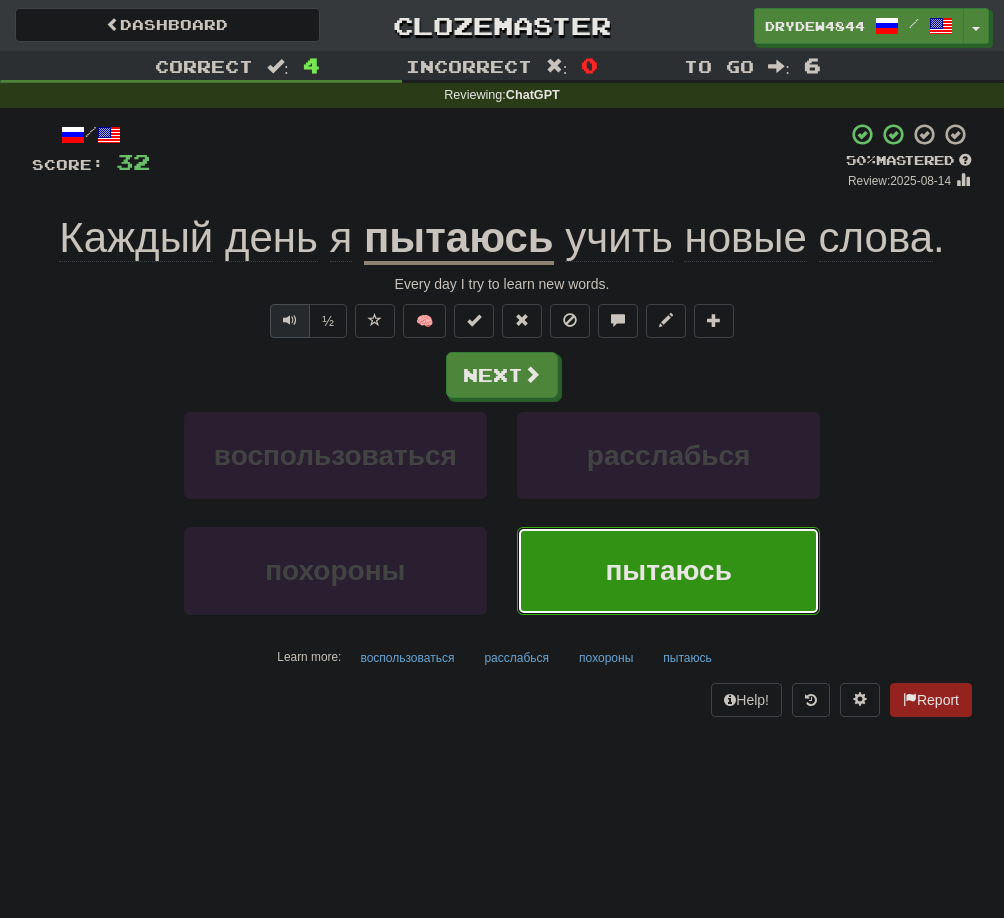 click at bounding box center (290, 320) 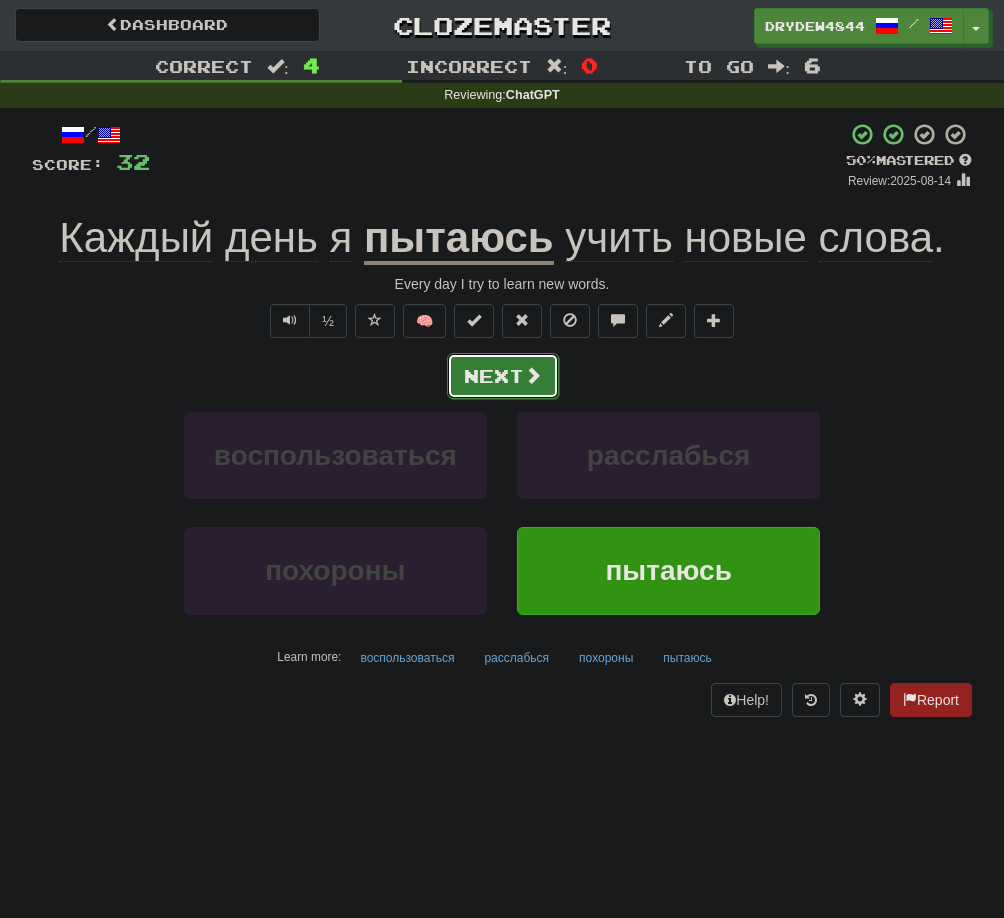 click on "Next" at bounding box center (503, 376) 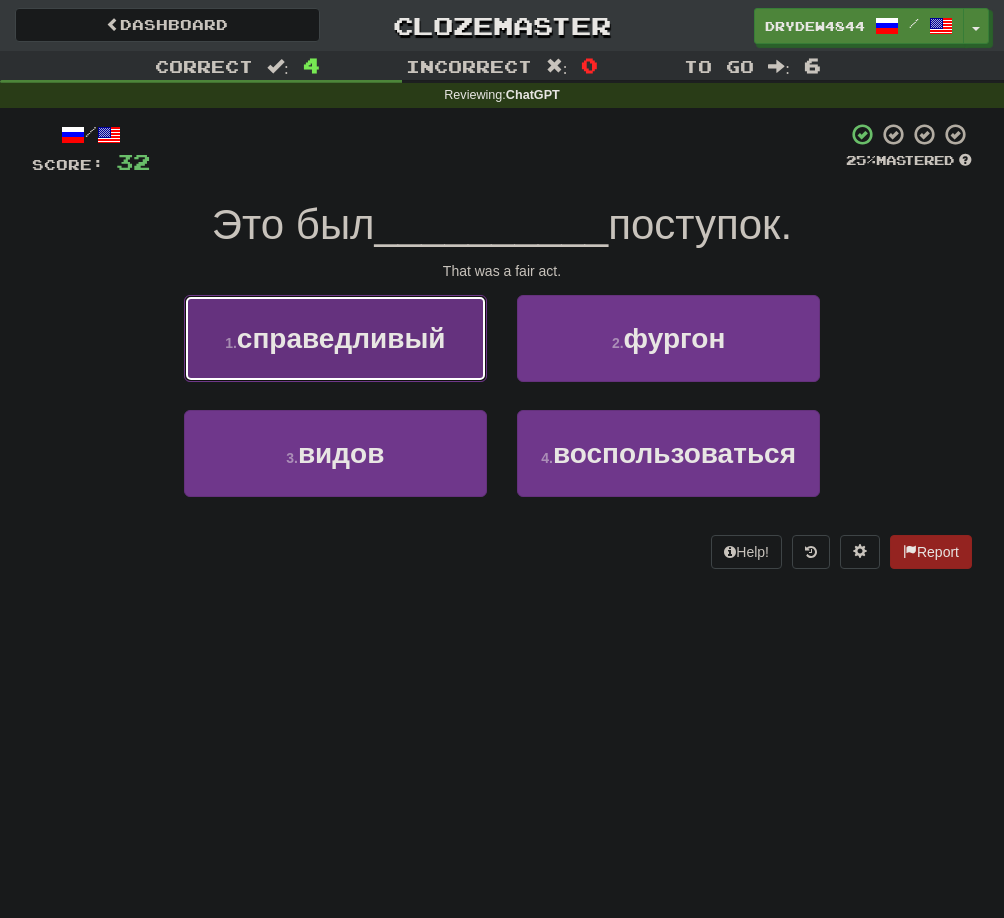 click on "1 .  справедливый" at bounding box center (335, 338) 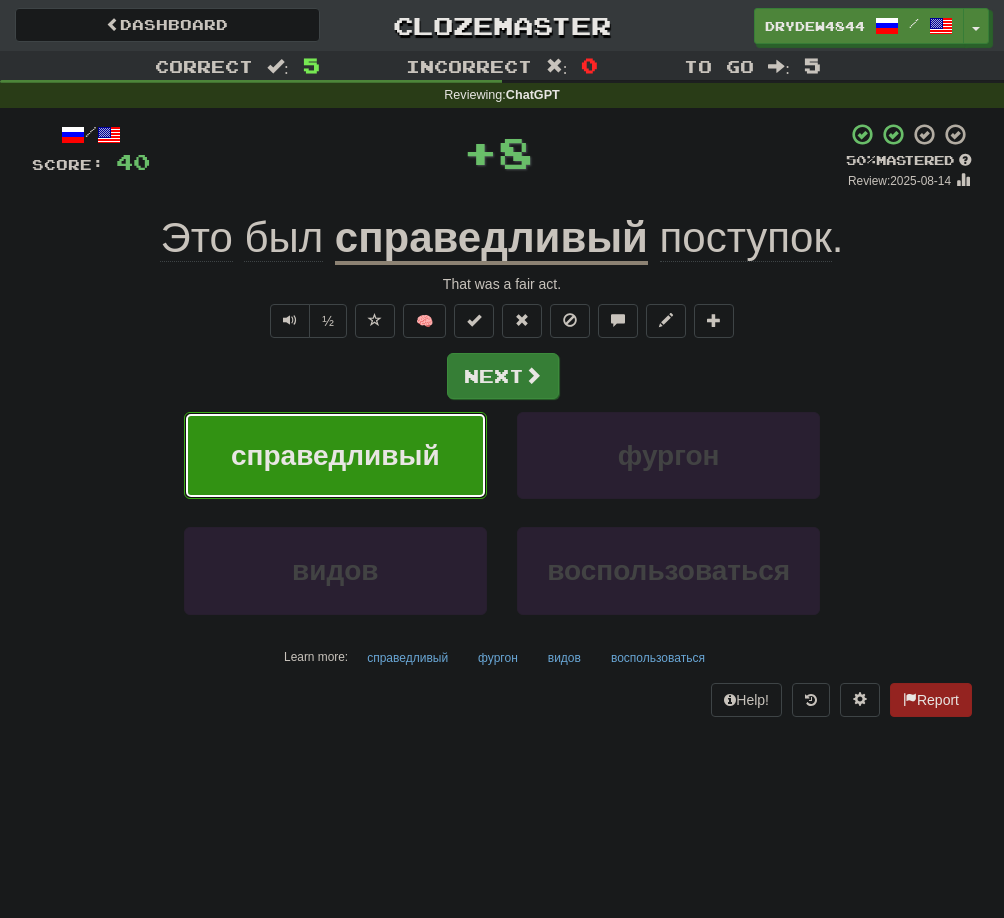 click at bounding box center [533, 375] 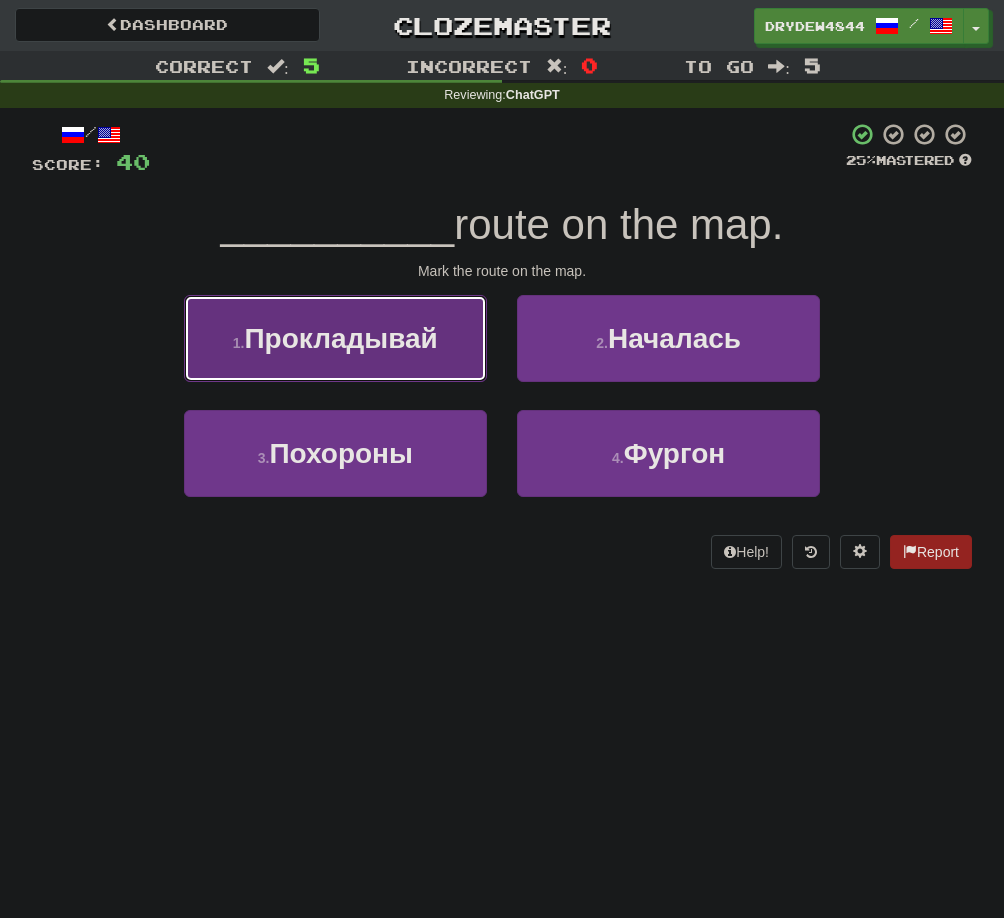 click on "1 .  Прокладывай" at bounding box center (335, 338) 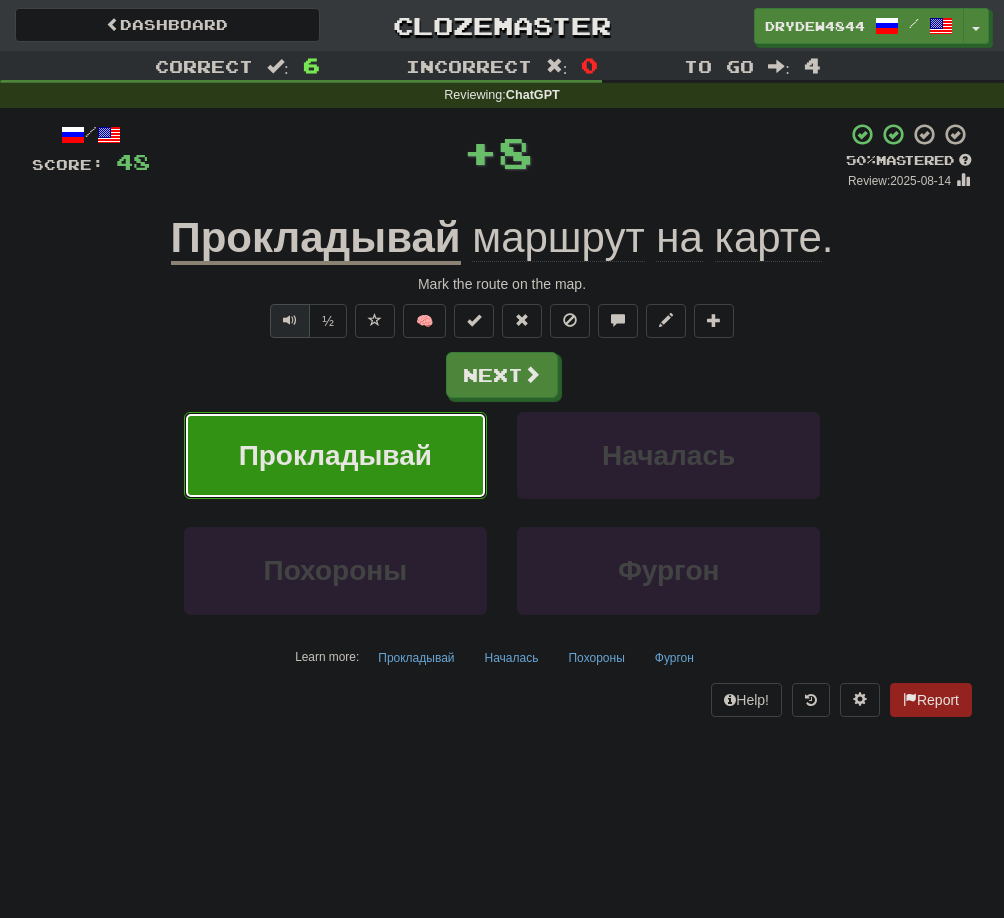 click at bounding box center (290, 320) 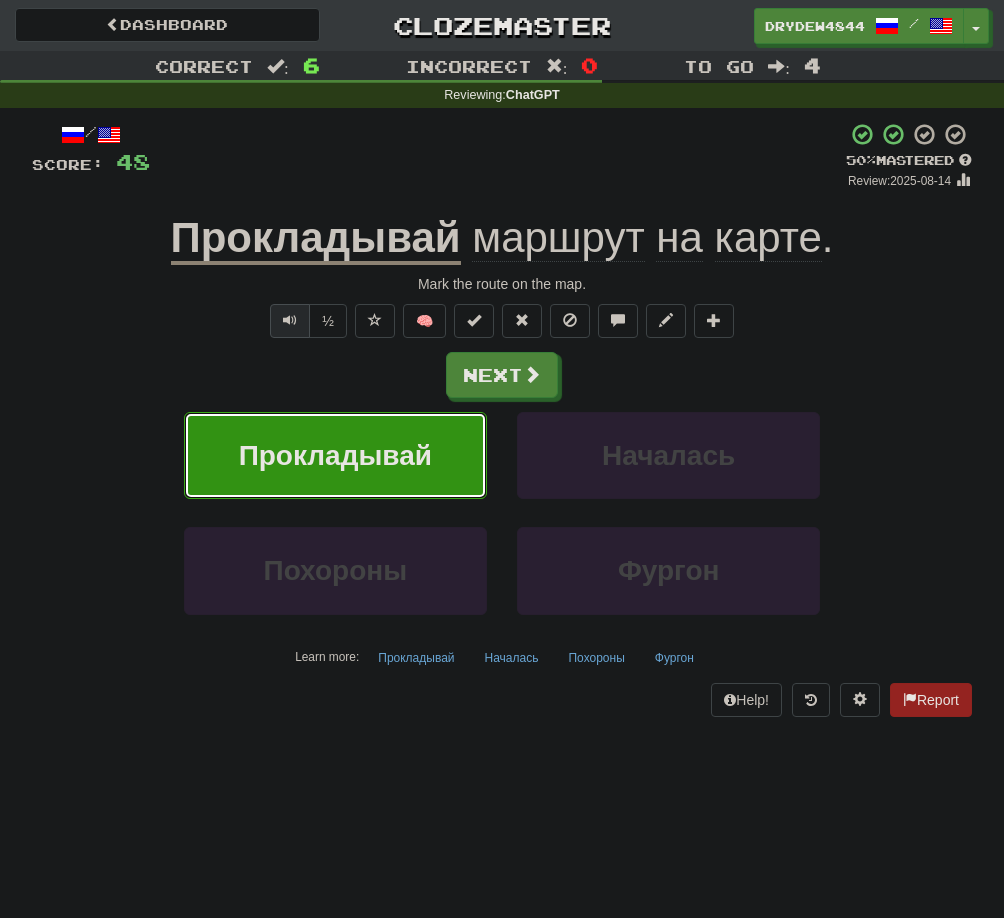 click at bounding box center (290, 320) 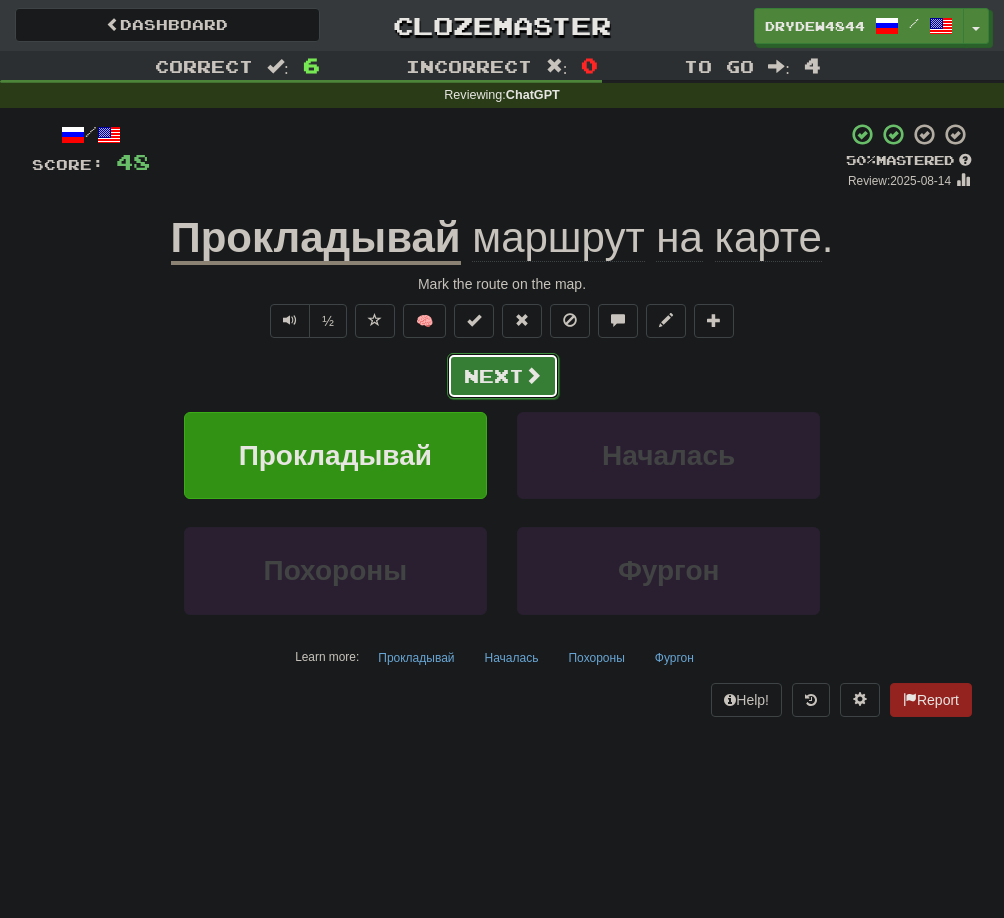 click on "Next" at bounding box center (503, 376) 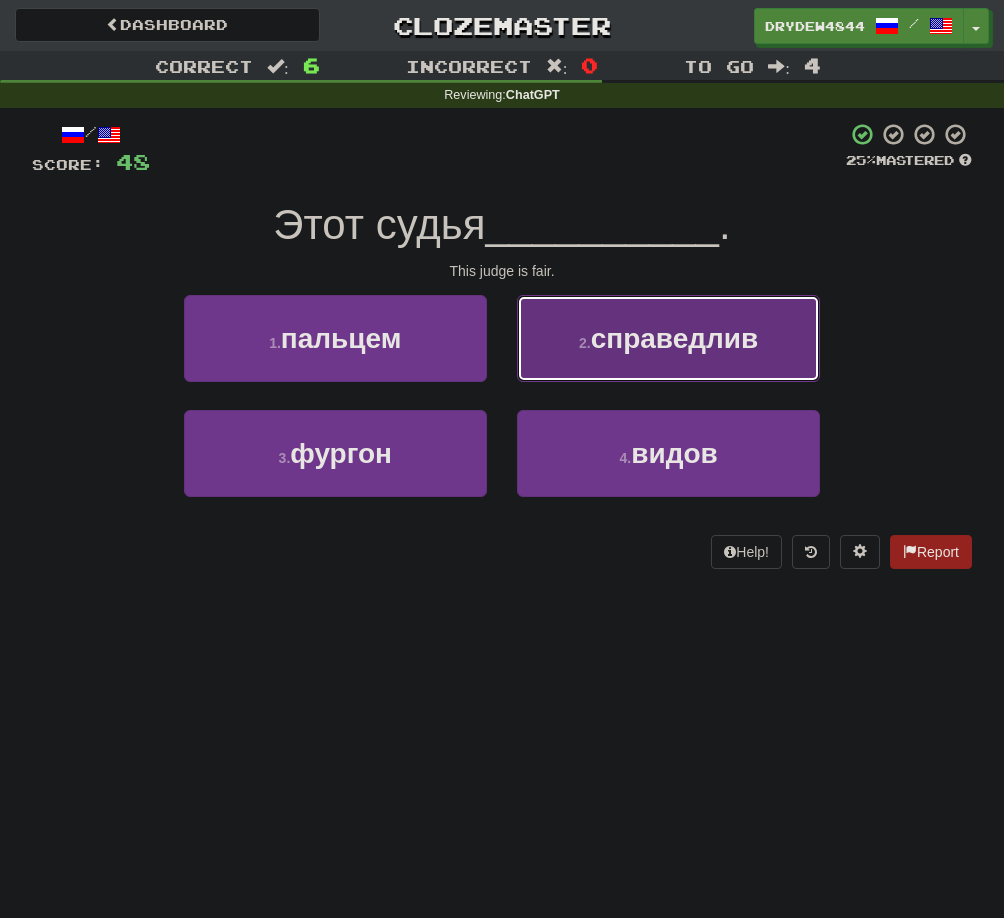 click on "2 .  справедлив" at bounding box center [668, 338] 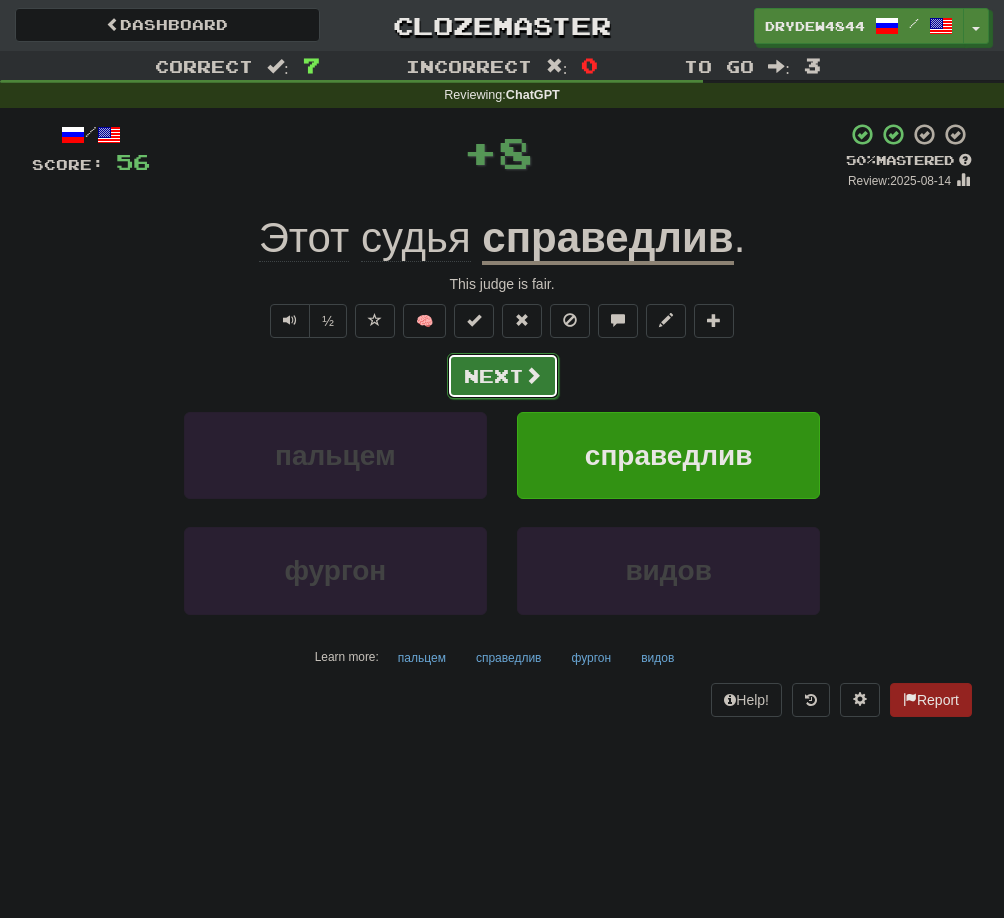 click on "Next" at bounding box center (503, 376) 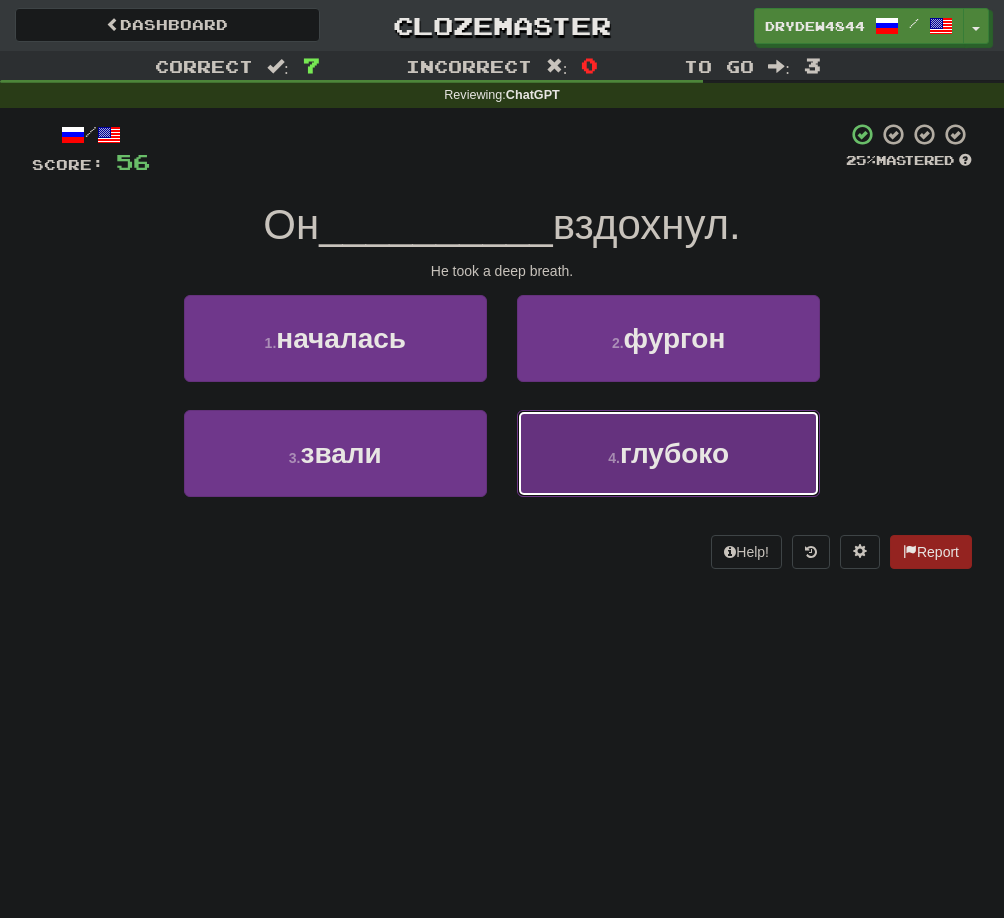 click on "4 .  глубоко" at bounding box center [668, 453] 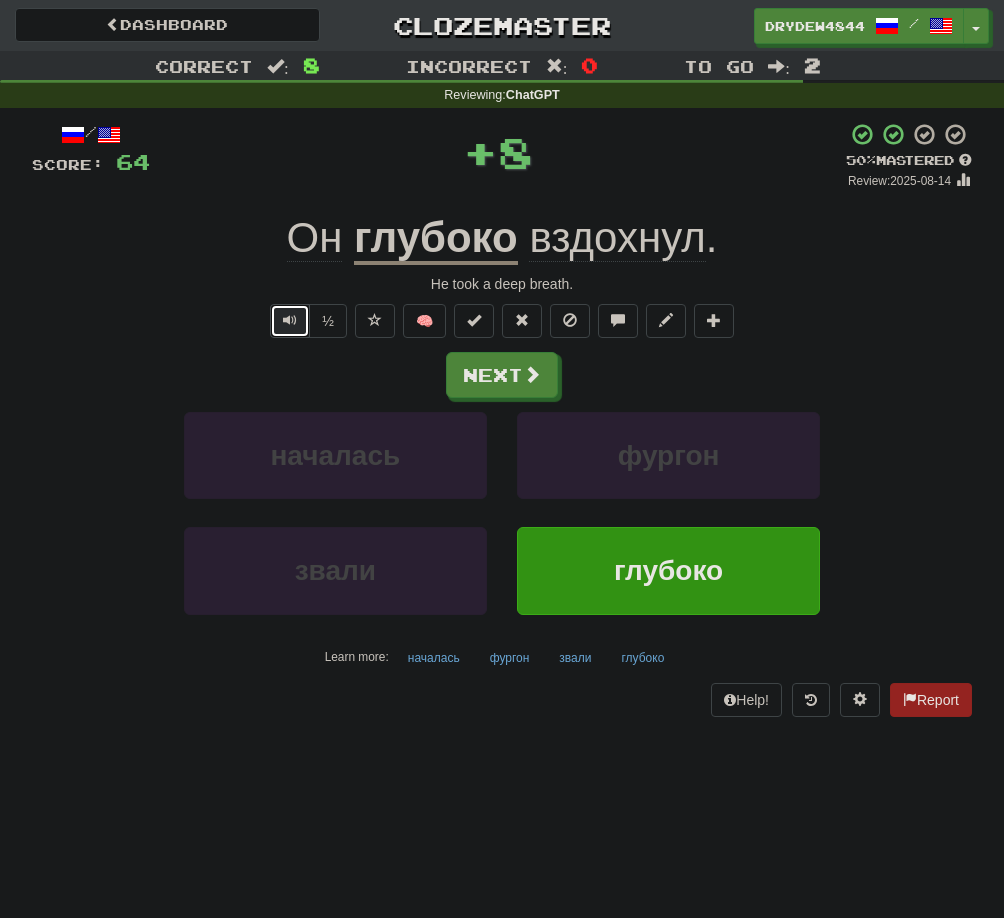 click at bounding box center [290, 321] 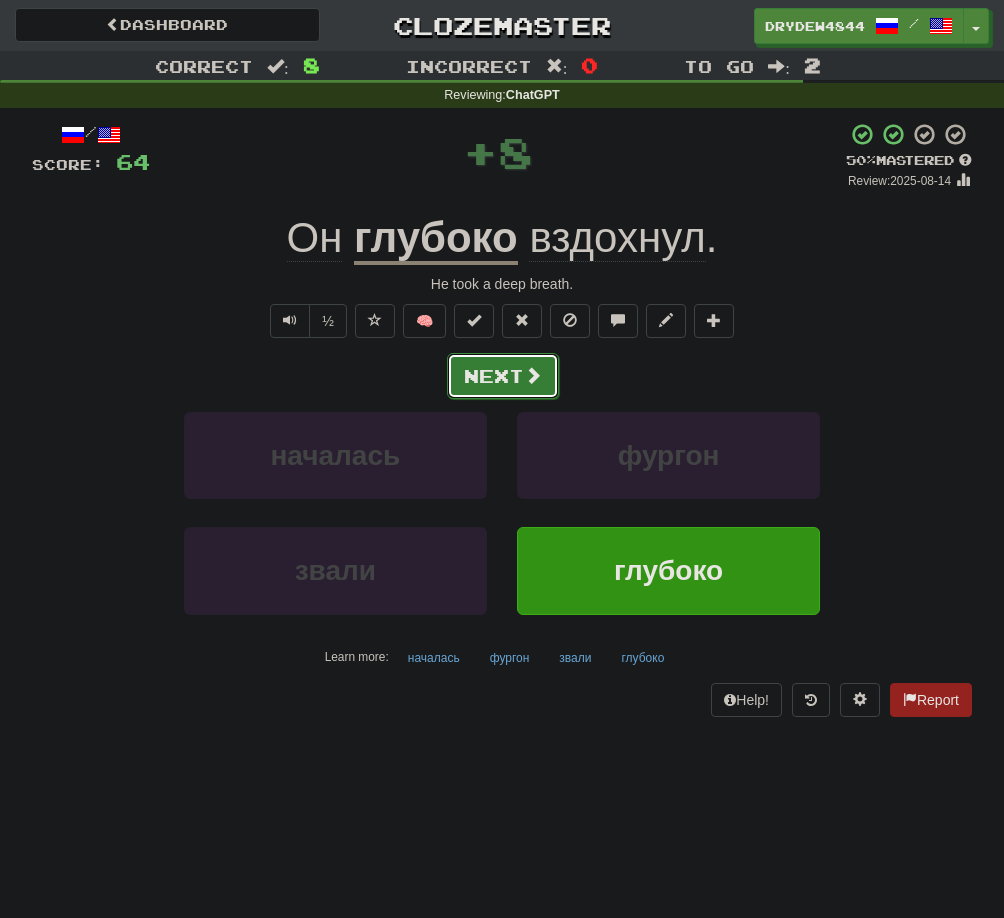 click on "Next" at bounding box center [503, 376] 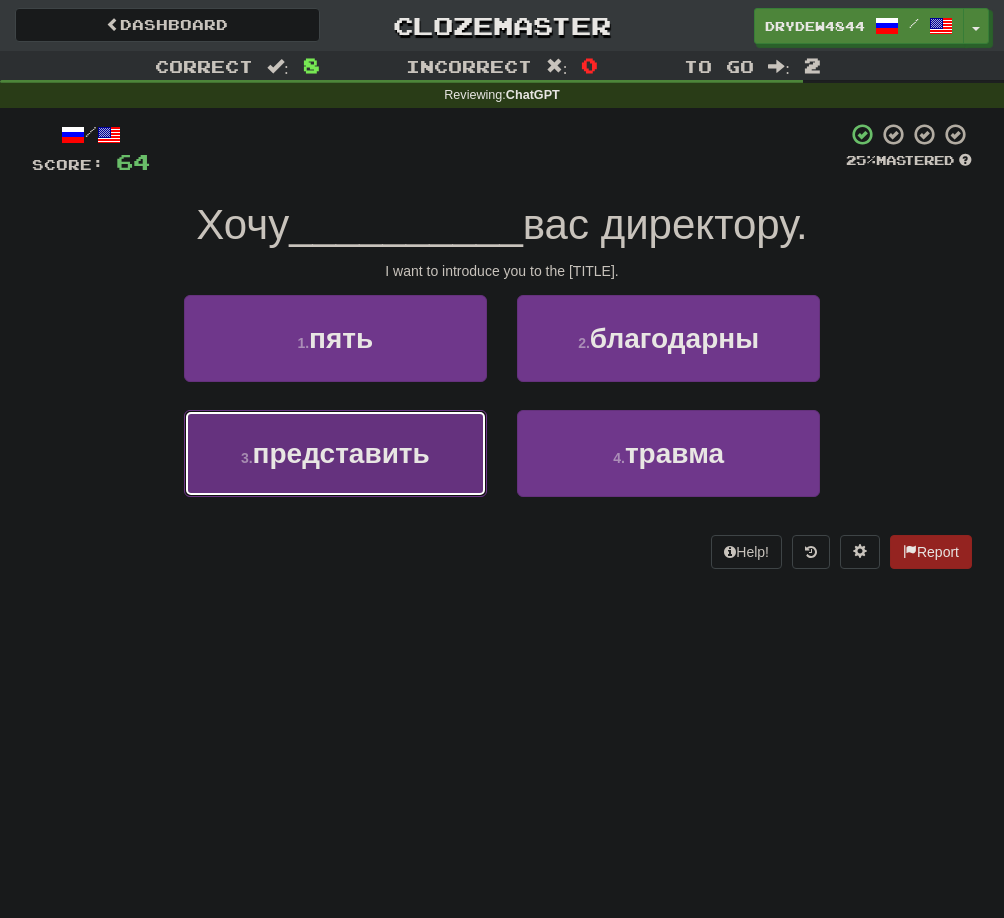 click on "3 .  представить" at bounding box center (335, 453) 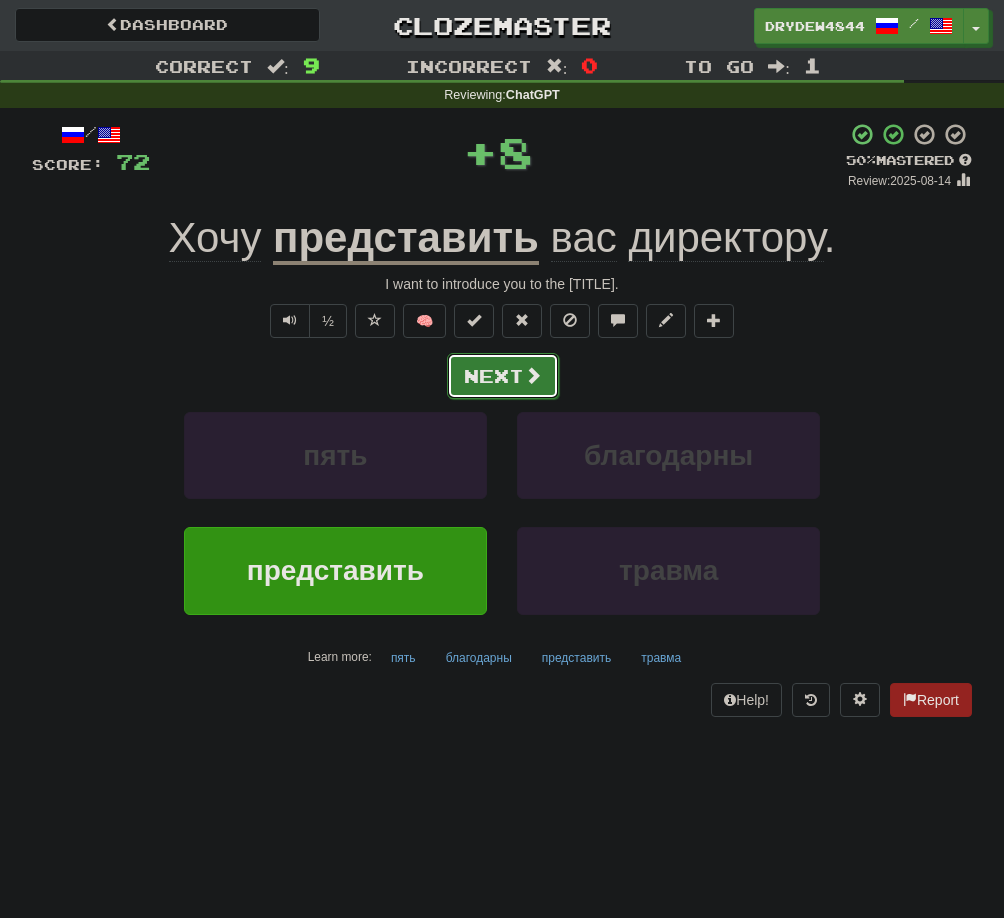 click on "Next" at bounding box center (503, 376) 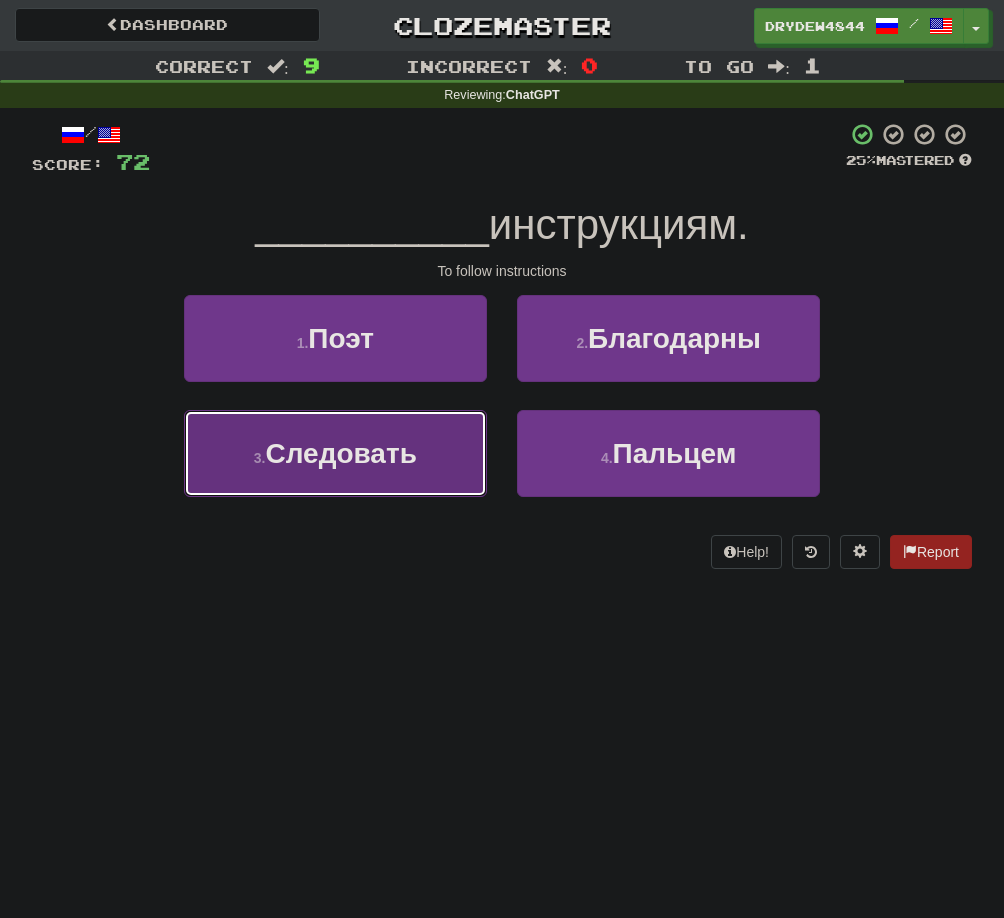 click on "3 .  Следовать" at bounding box center [335, 453] 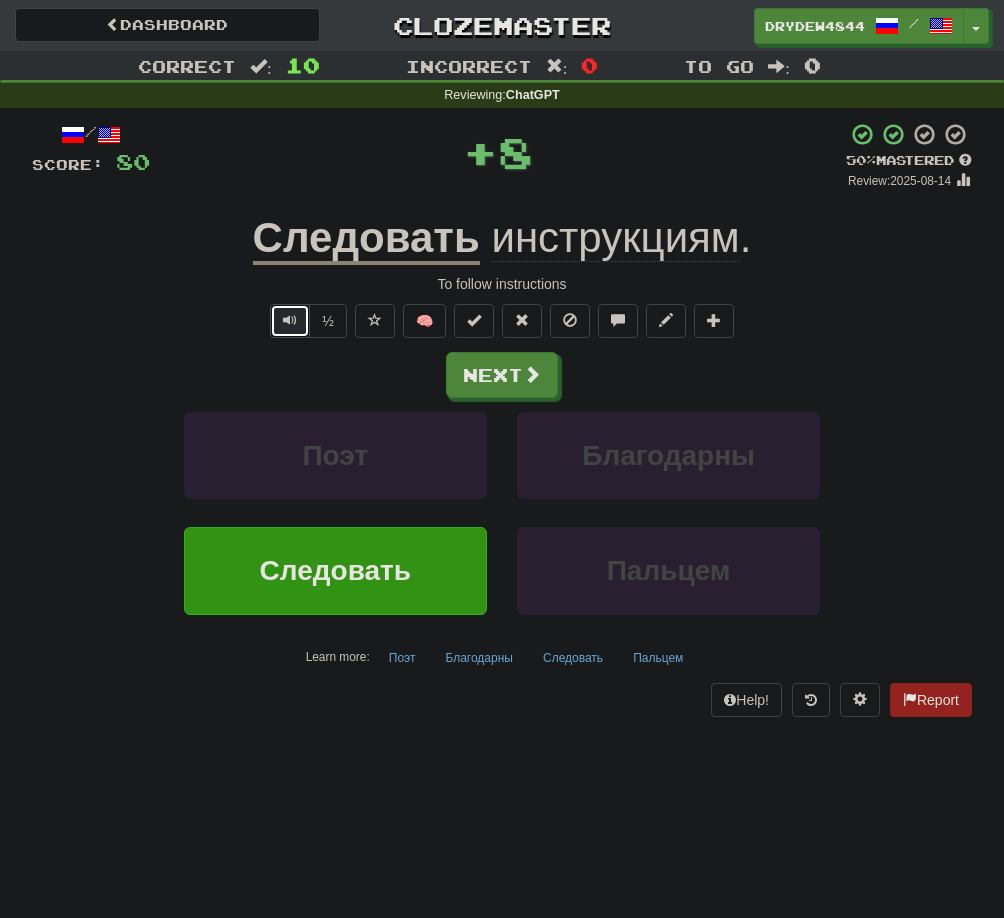 click at bounding box center (290, 321) 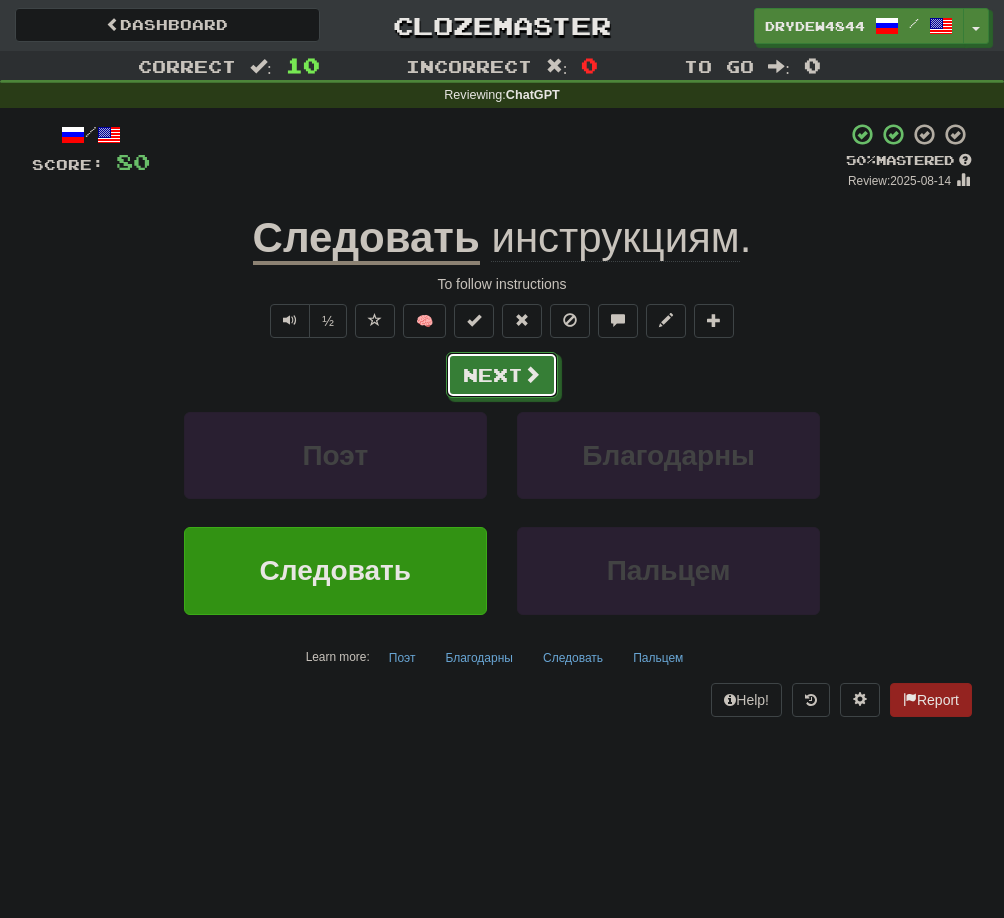 click on "Next" at bounding box center (502, 375) 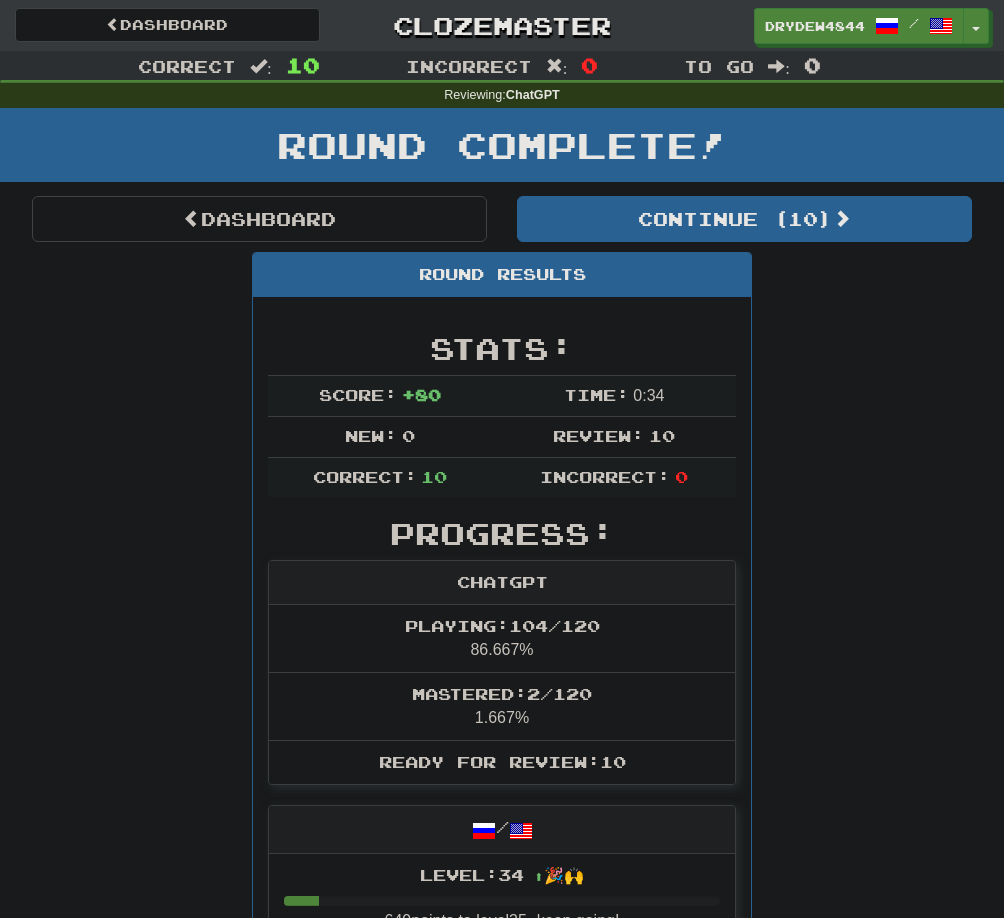 click on "Dashboard Continue ( 10 )  Round Results Stats: Score:   + 80 Time:   0 : 34 New:   0 Review:   10 Correct:   10 Incorrect:   0 Progress: ChatGPT Playing:  104  /  120 86.667% Mastered:  2  /  120 1.667% Ready for Review:  10  /  Level:  34 ⬆🎉🙌 649  points to level  35  - keep going! Ranked:  102 nd  this week ( 20  points to  101 st ) Sentences: Почём  икра?  How much is the caviar?  Не  урони  телефон!  Don’t drop the phone! Понюхай , как пахнет свежий хлеб.  Smell how fresh the bread smells. Каждый день я  пытаюсь  учить новые слова.  Every day I try to learn new words. Это был  справедливый  поступок. That was a fair act. Прокладывай  маршрут на карте.  Mark the route on the map. Этот судья  справедлив .  This judge is fair. Он  глубоко  вздохнул.  He took a deep breath. Хочу  представить Следовать 10 )" at bounding box center (502, 1124) 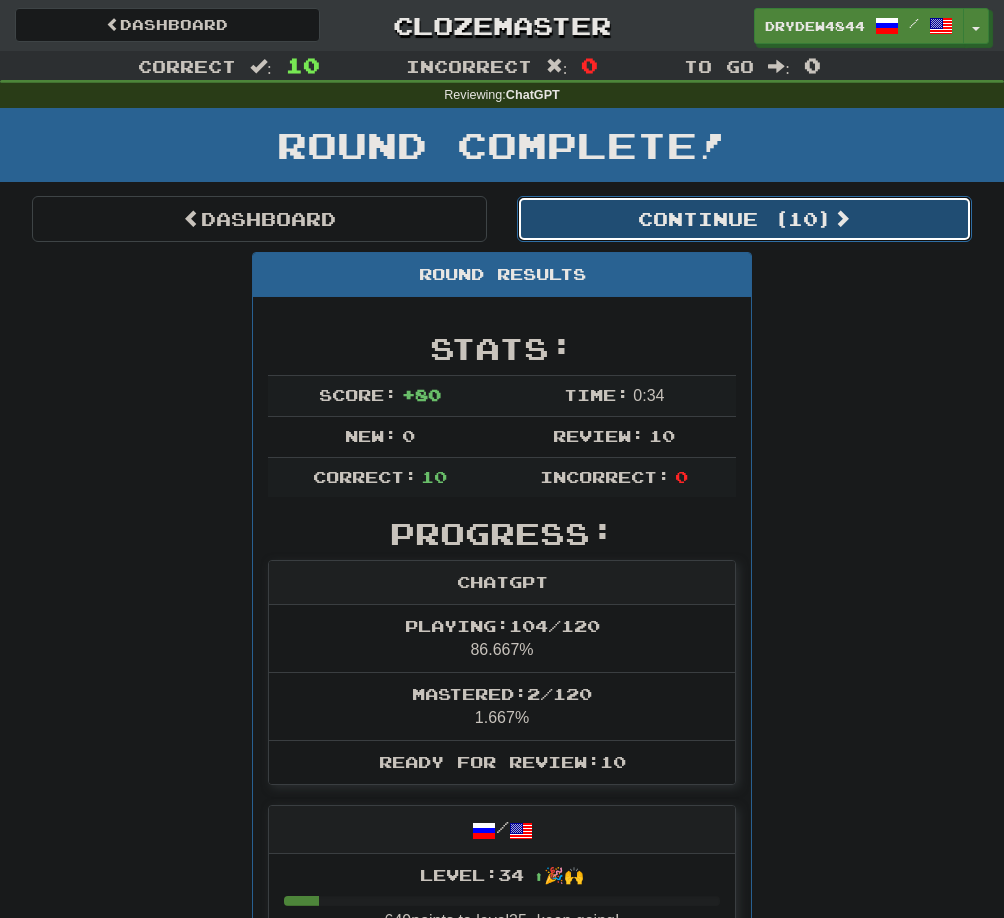 click on "Continue ( 10 )" at bounding box center [744, 219] 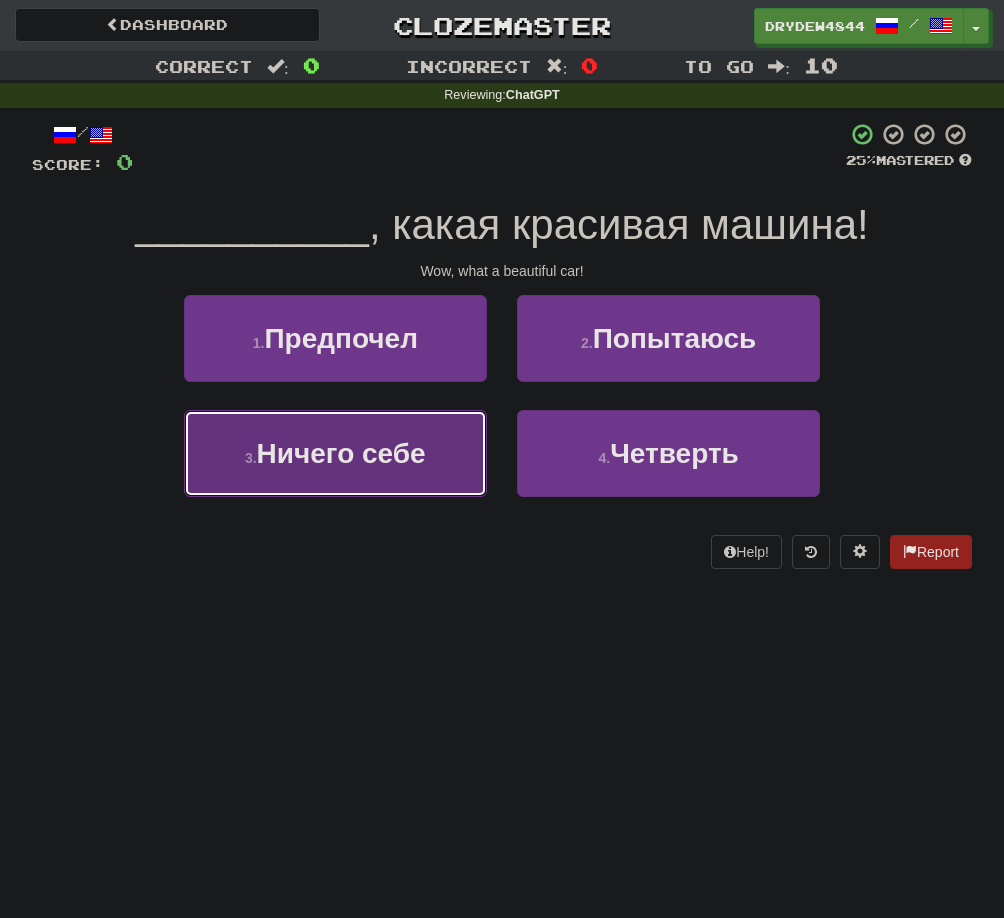 click on "Ничего себе" at bounding box center [341, 453] 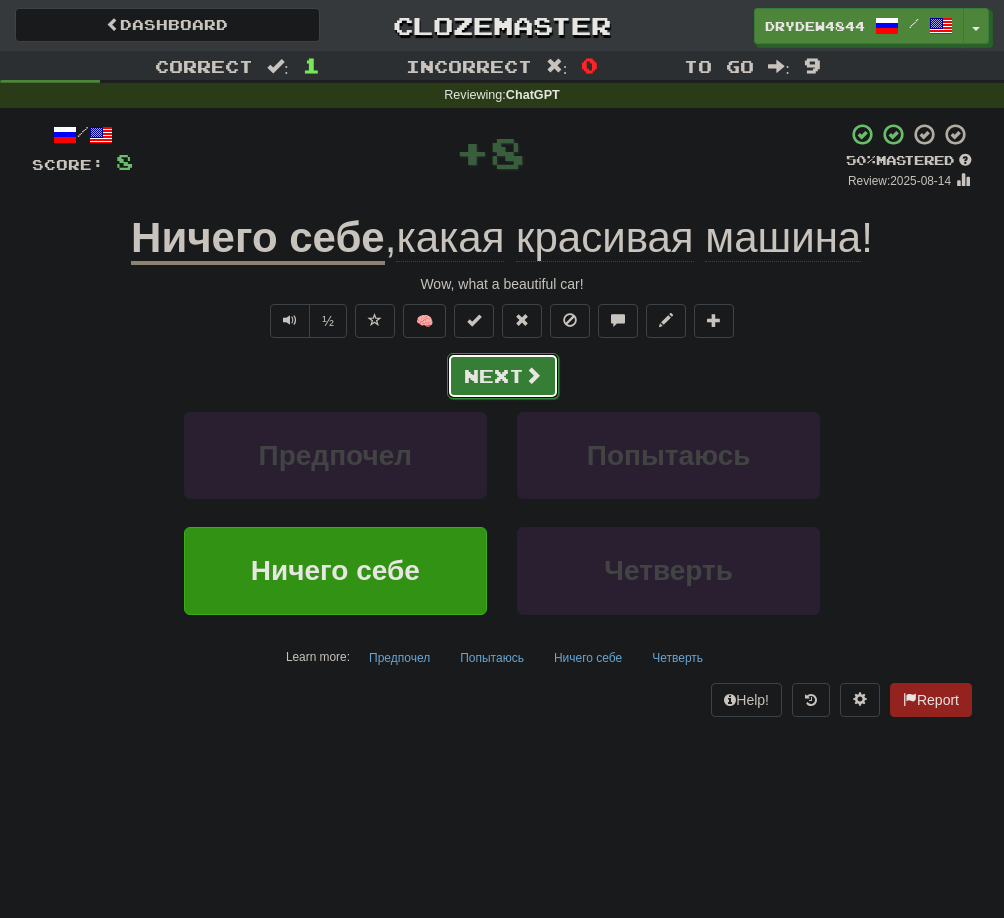 click on "Next" at bounding box center (503, 376) 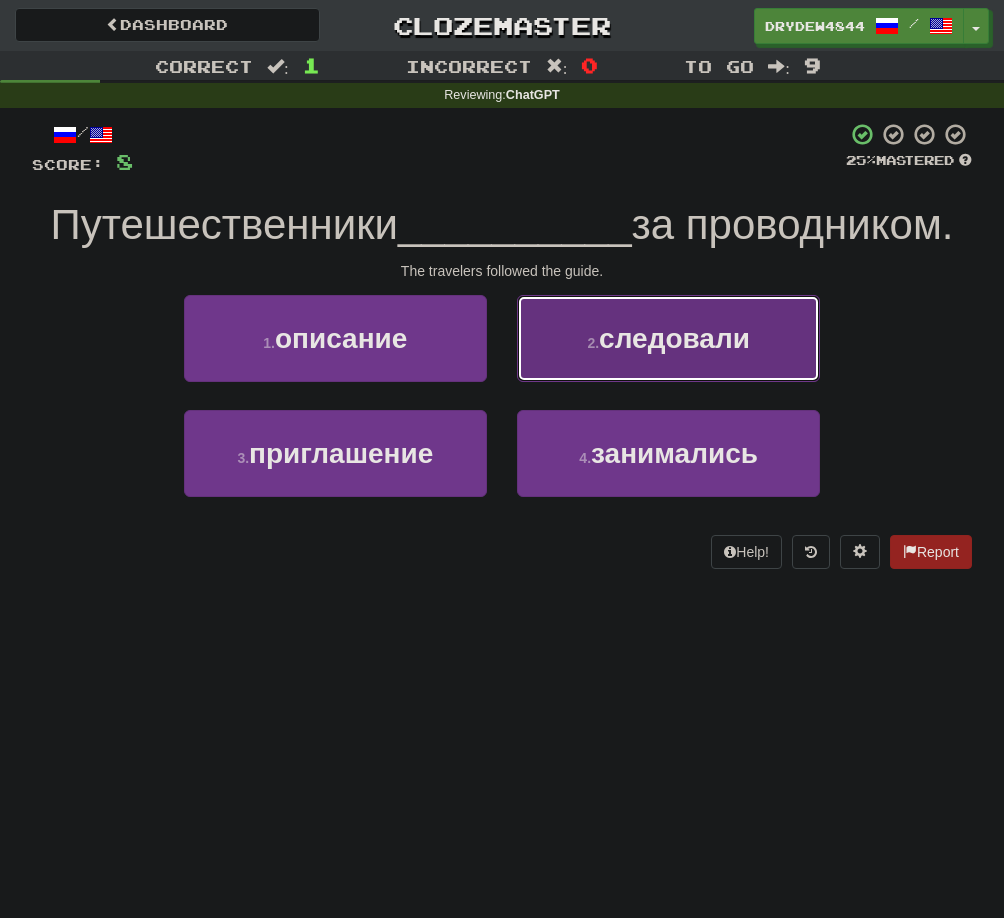 click on "2 ." at bounding box center [593, 343] 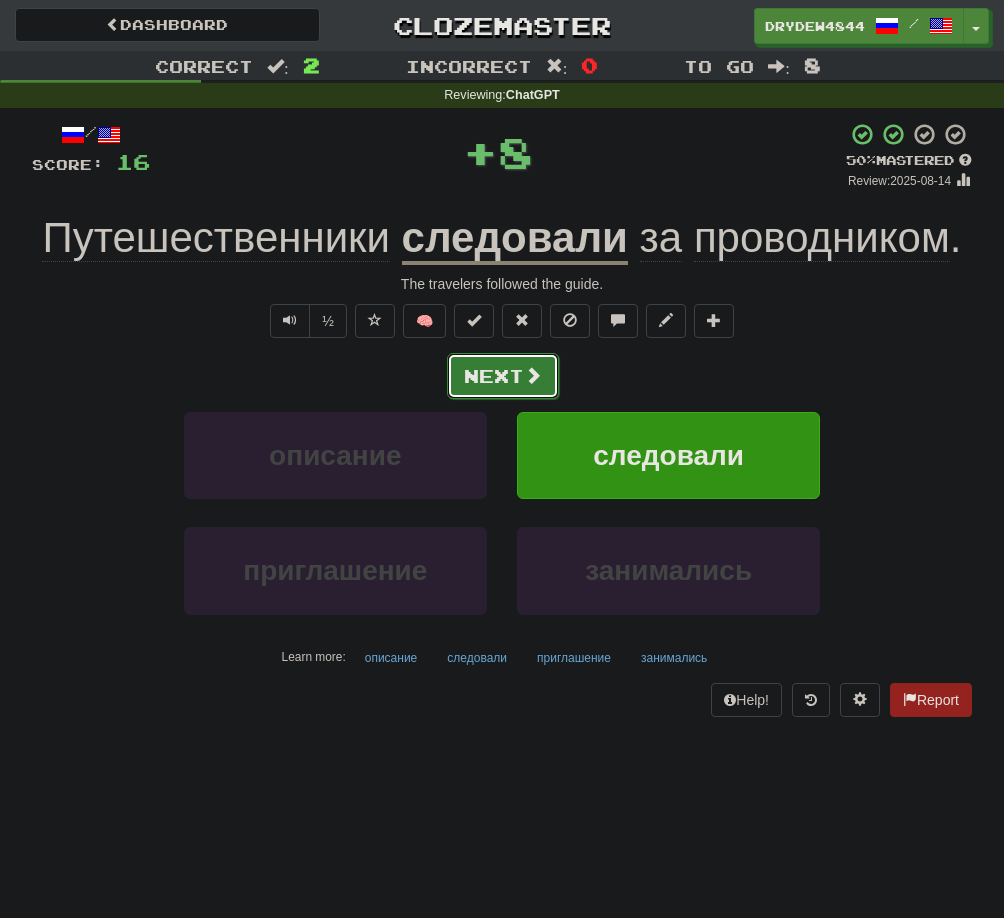 click on "Next" at bounding box center [503, 376] 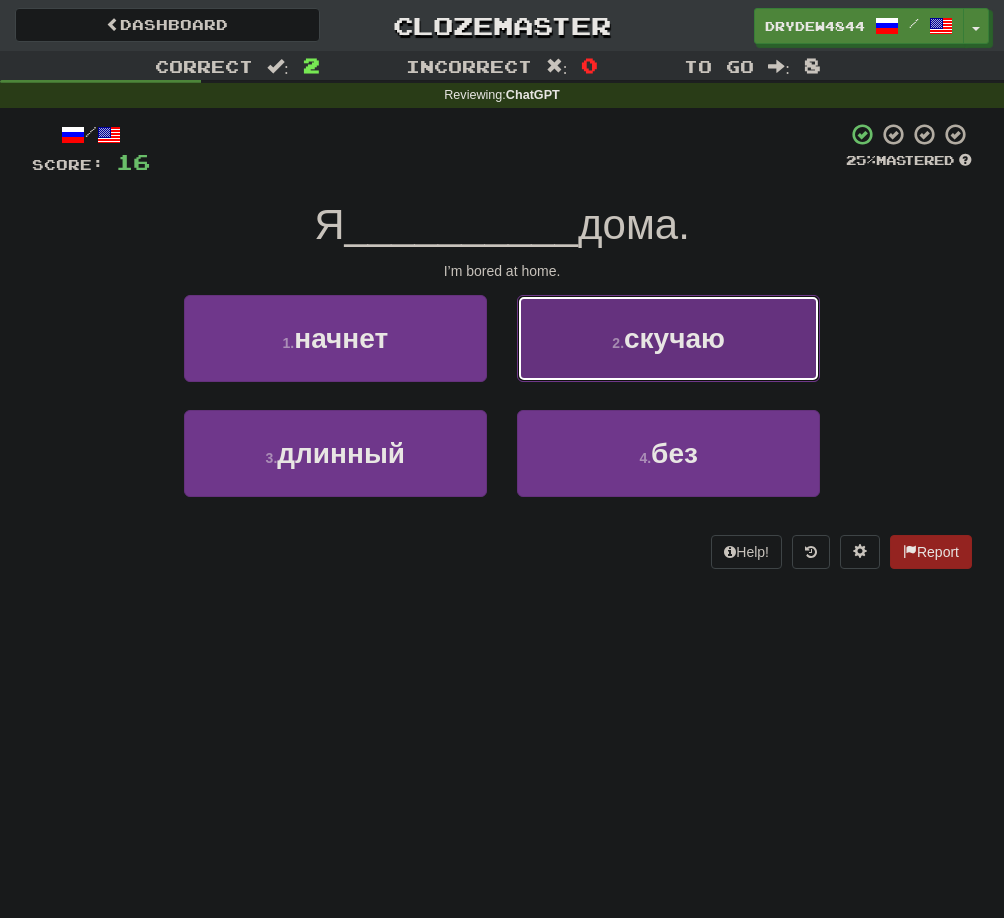 click on "2 .  скучаю" at bounding box center (668, 338) 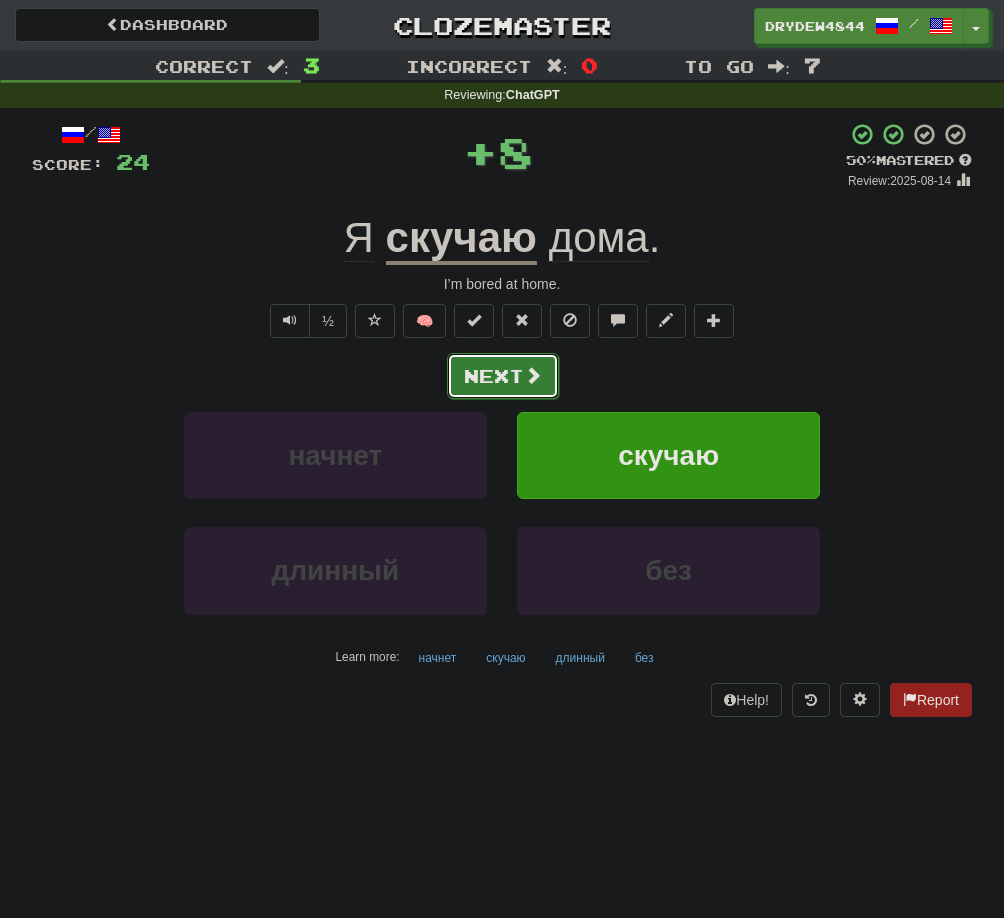 click on "Next" at bounding box center [503, 376] 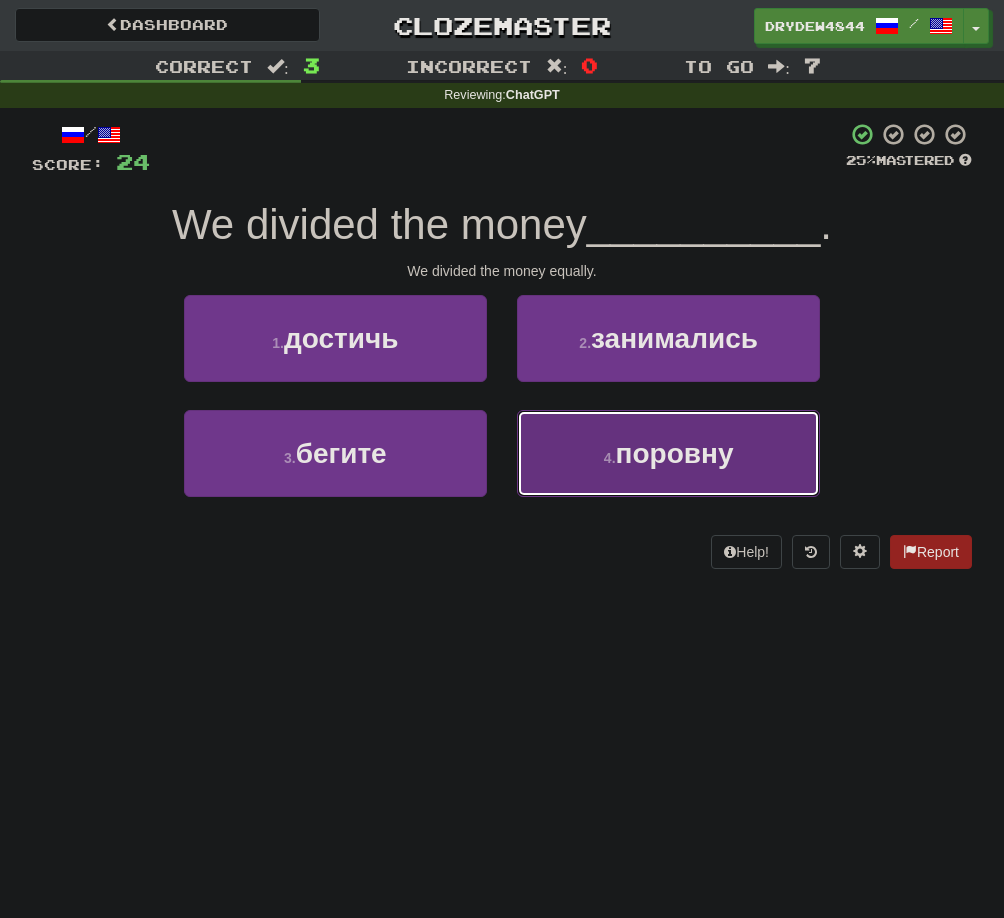 click on "4 .  поровну" at bounding box center (668, 453) 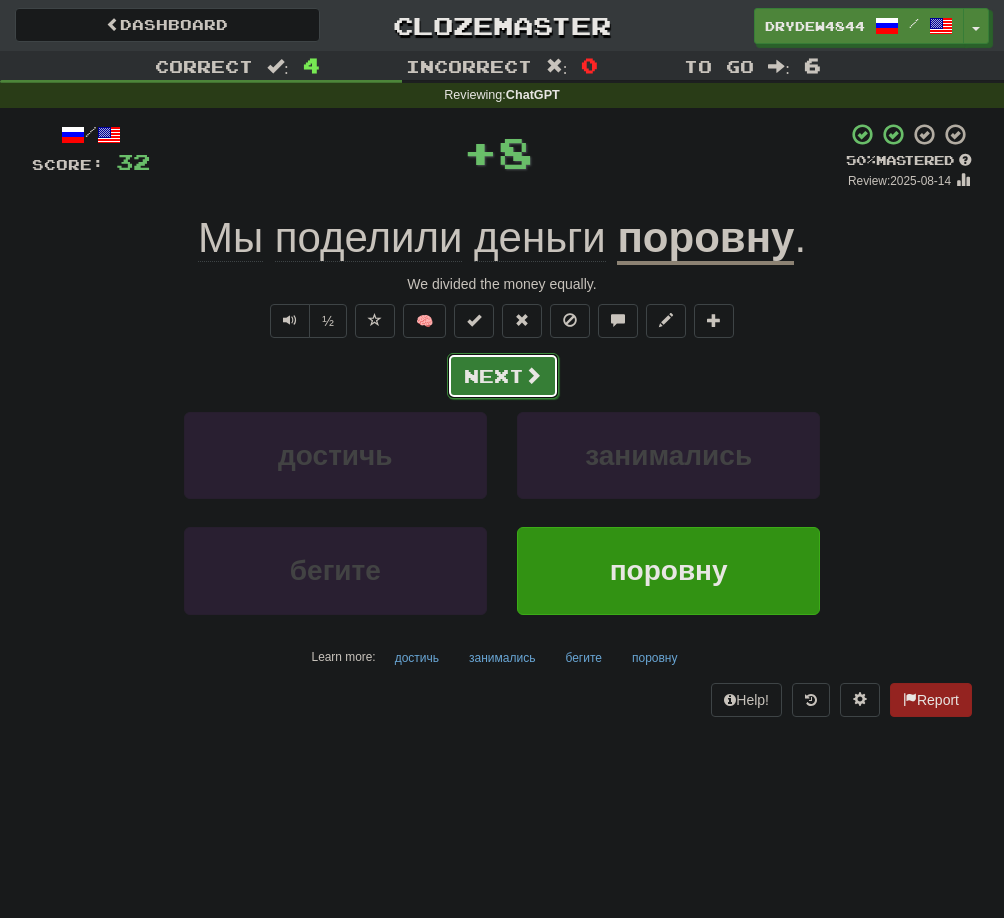 click on "Next" at bounding box center [503, 376] 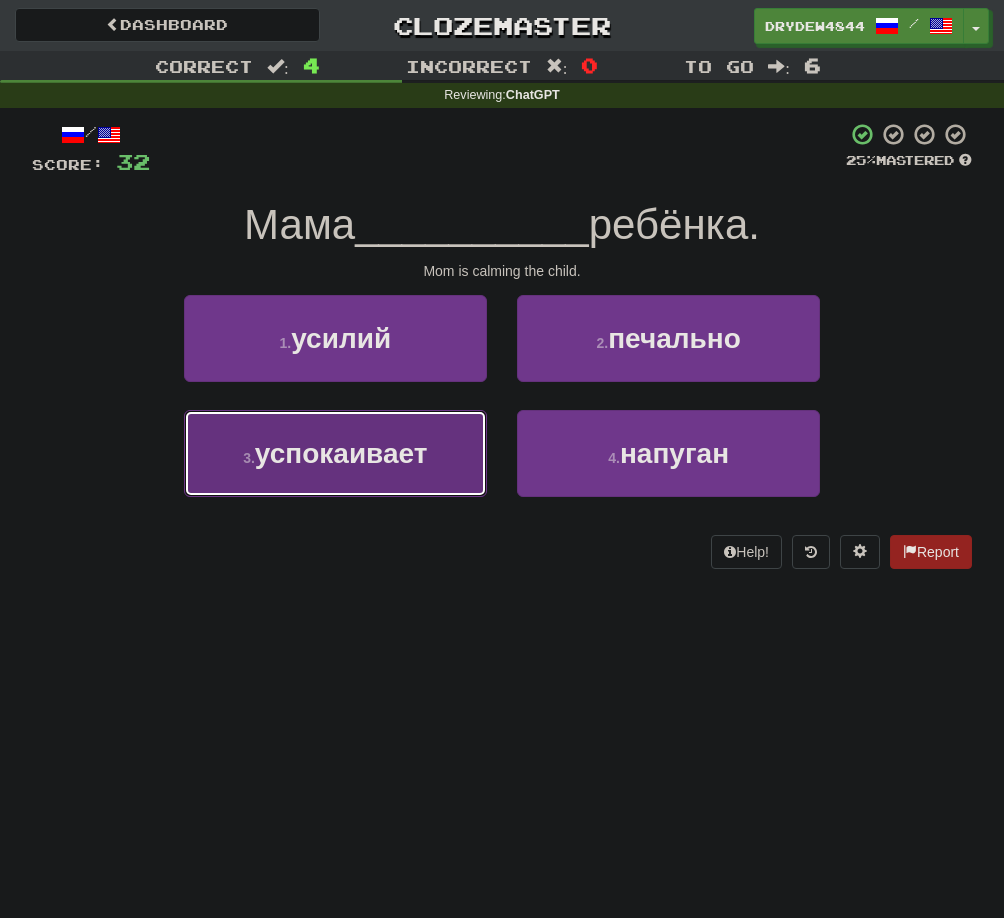 click on "3 .  успокаивает" at bounding box center (335, 453) 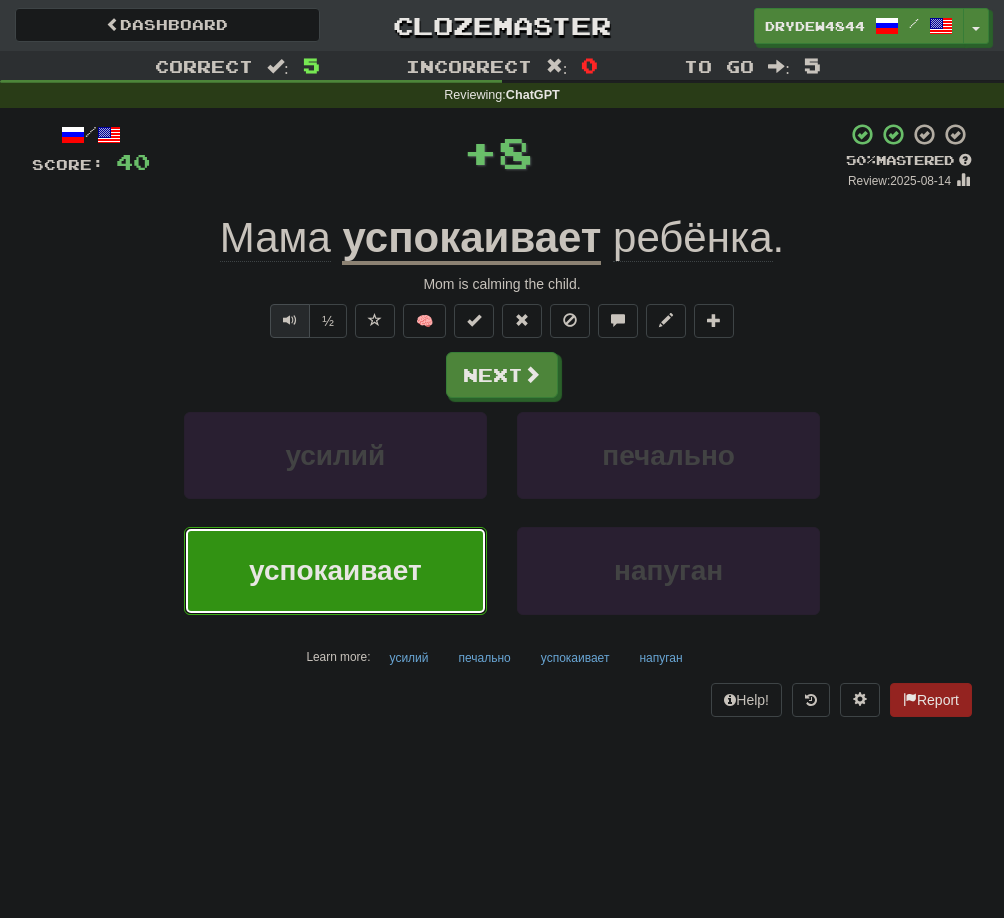 click at bounding box center (290, 320) 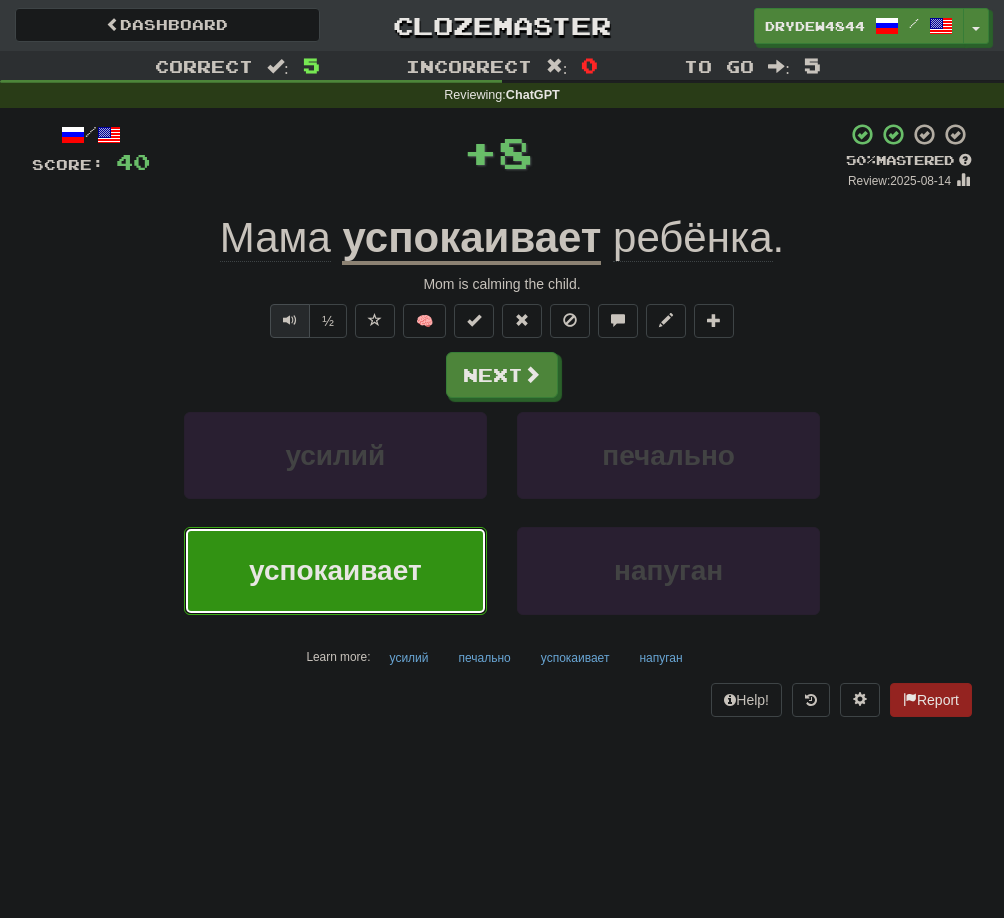 click at bounding box center (290, 320) 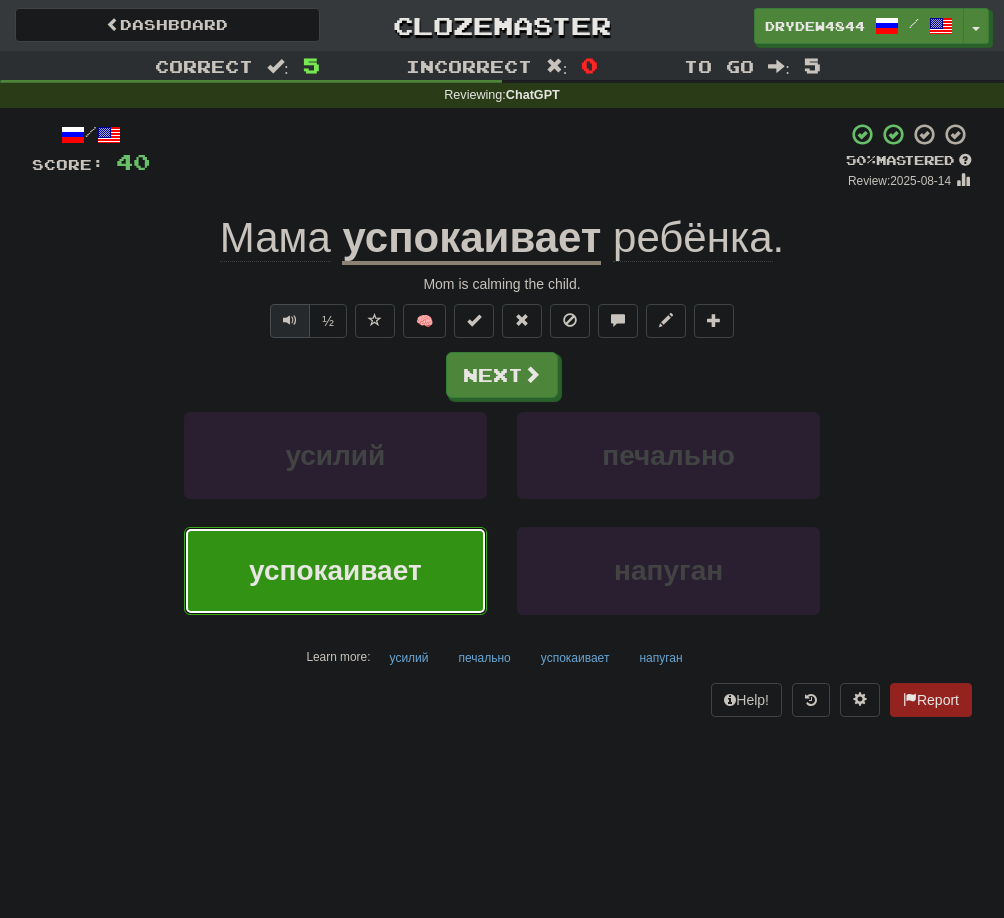 click at bounding box center (290, 320) 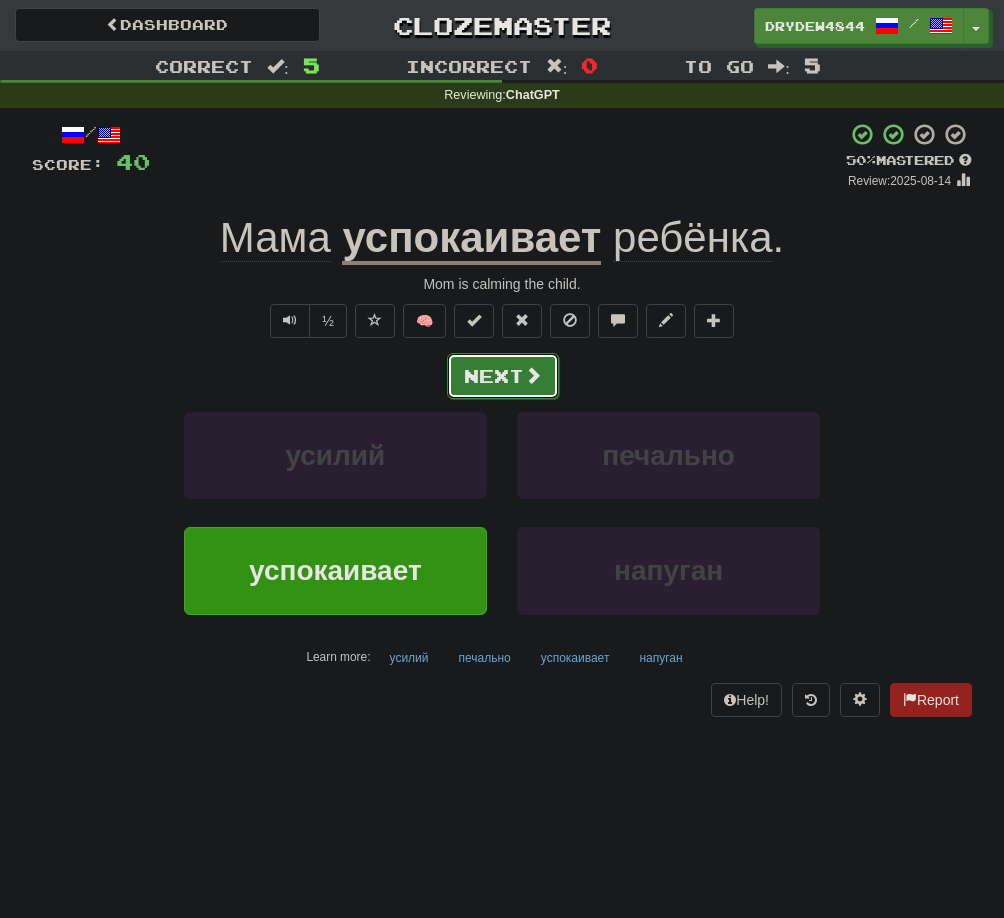 click on "Next" at bounding box center [503, 376] 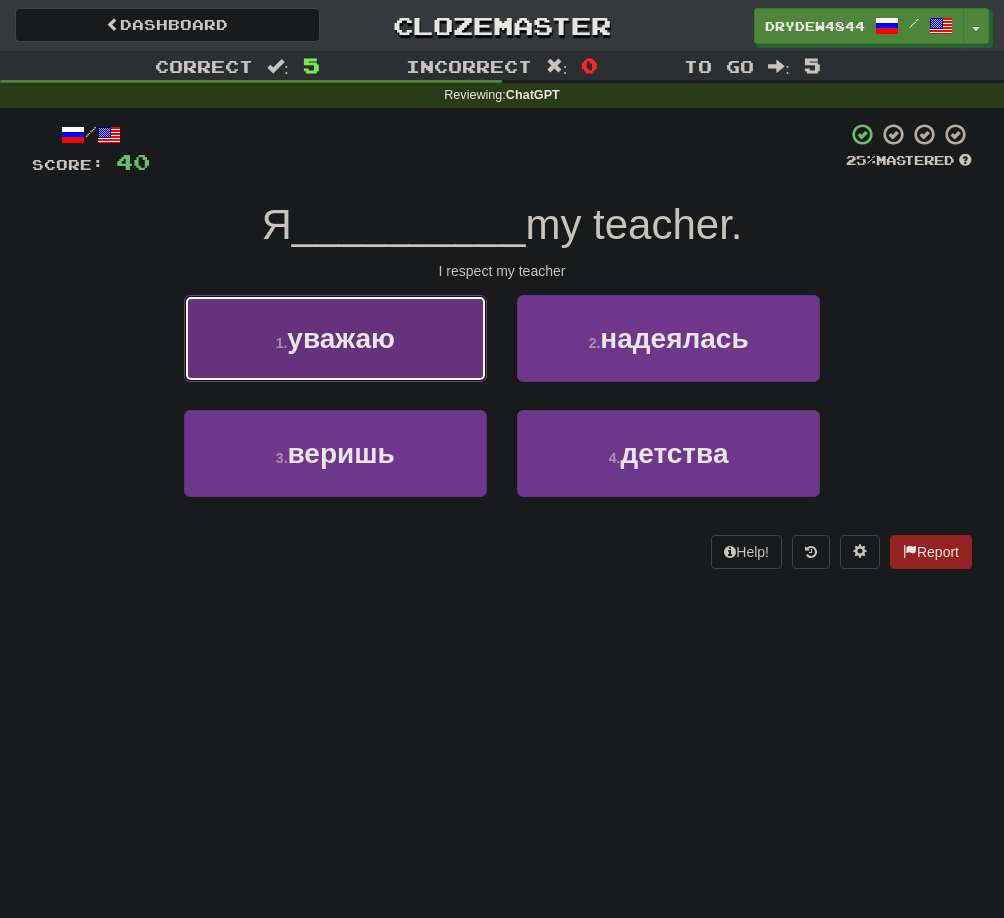 click on "1 .  уважаю" at bounding box center (335, 338) 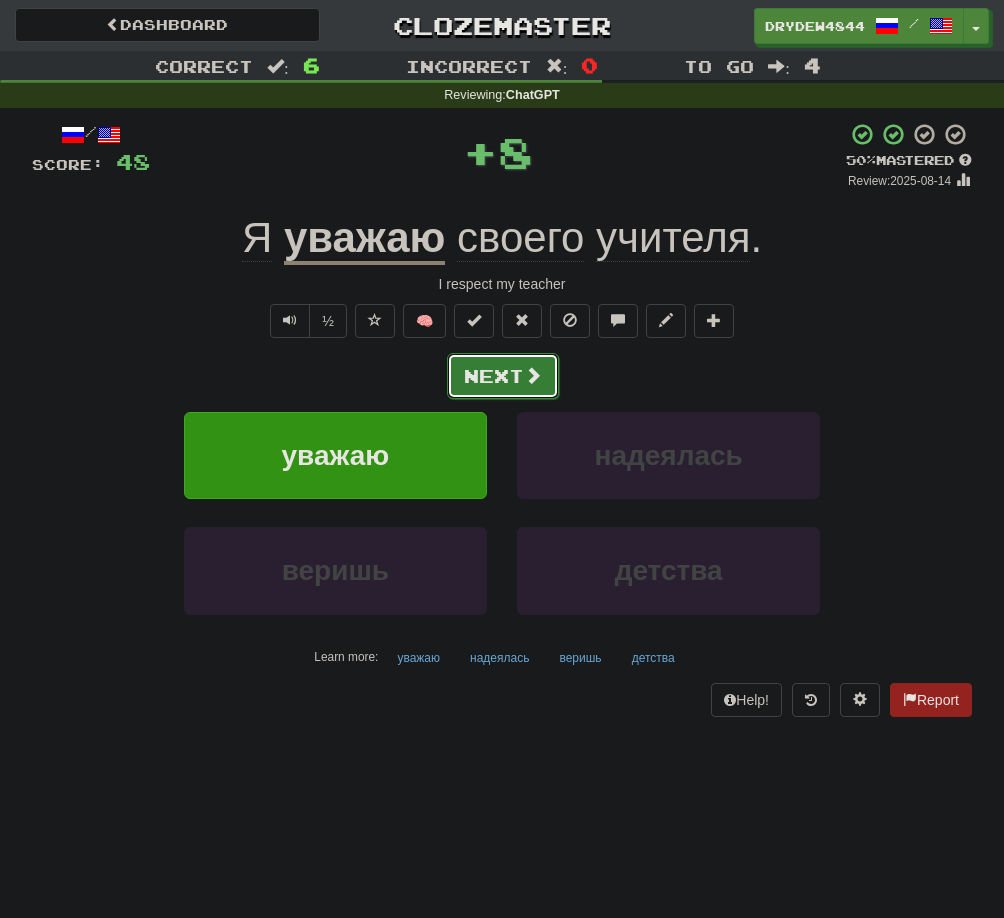 click on "Next" at bounding box center [503, 376] 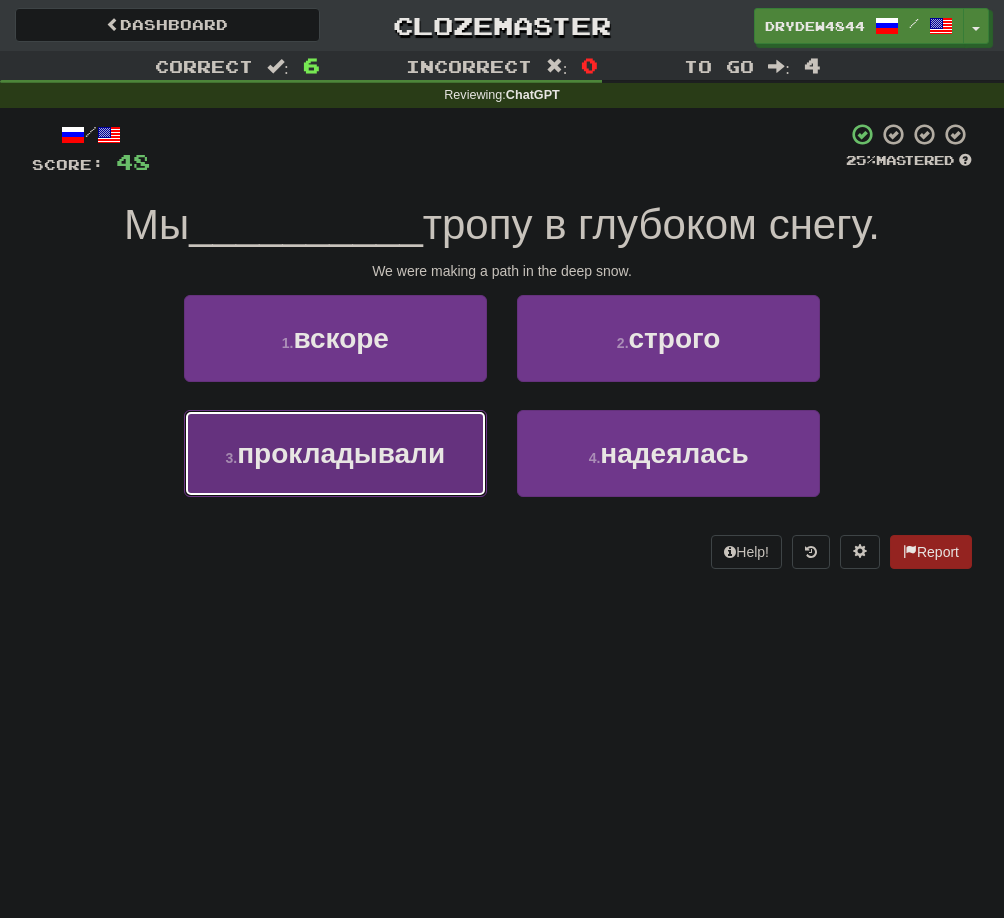 click on "3 .  прокладывали" at bounding box center [335, 453] 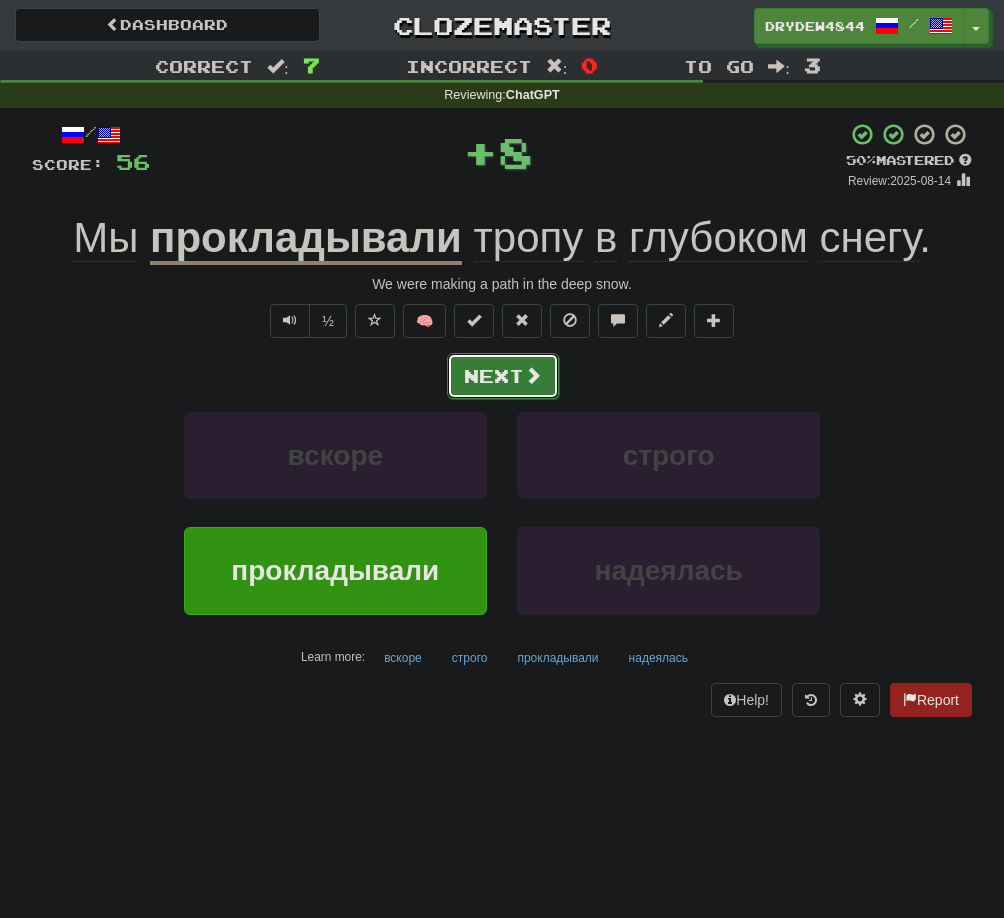 click on "Next" at bounding box center [503, 376] 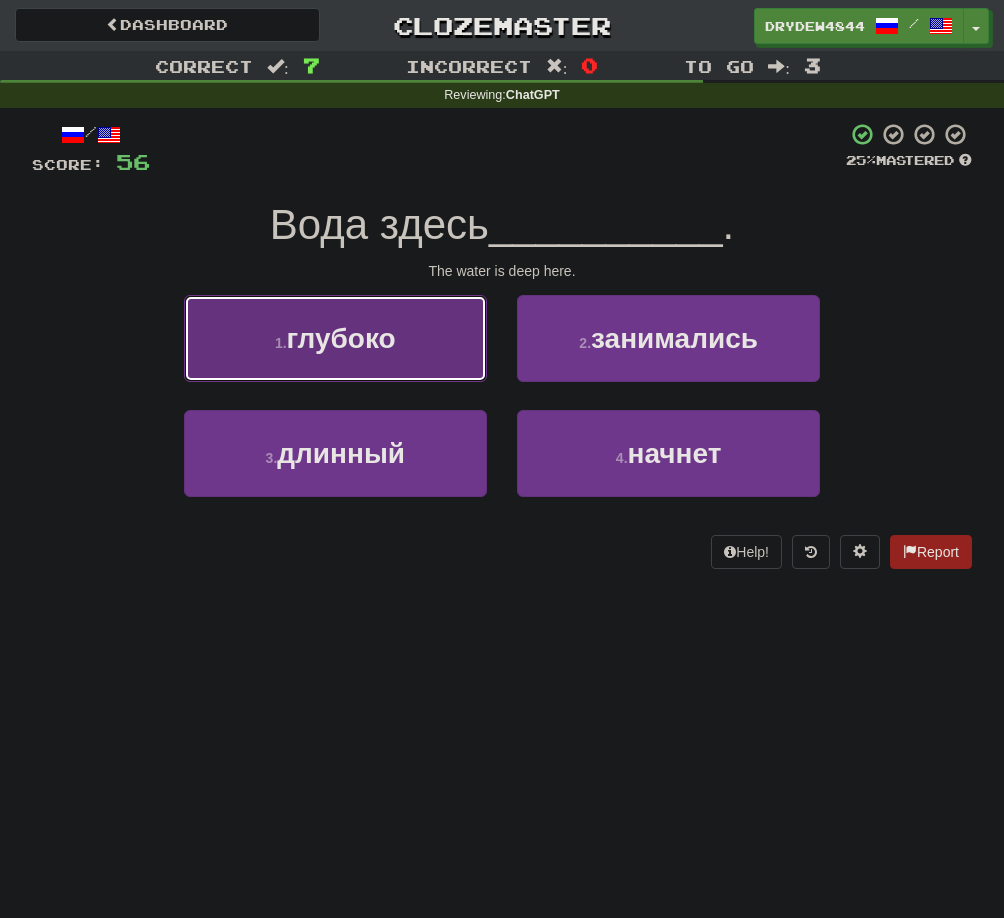 click on "1 .  глубоко" at bounding box center [335, 338] 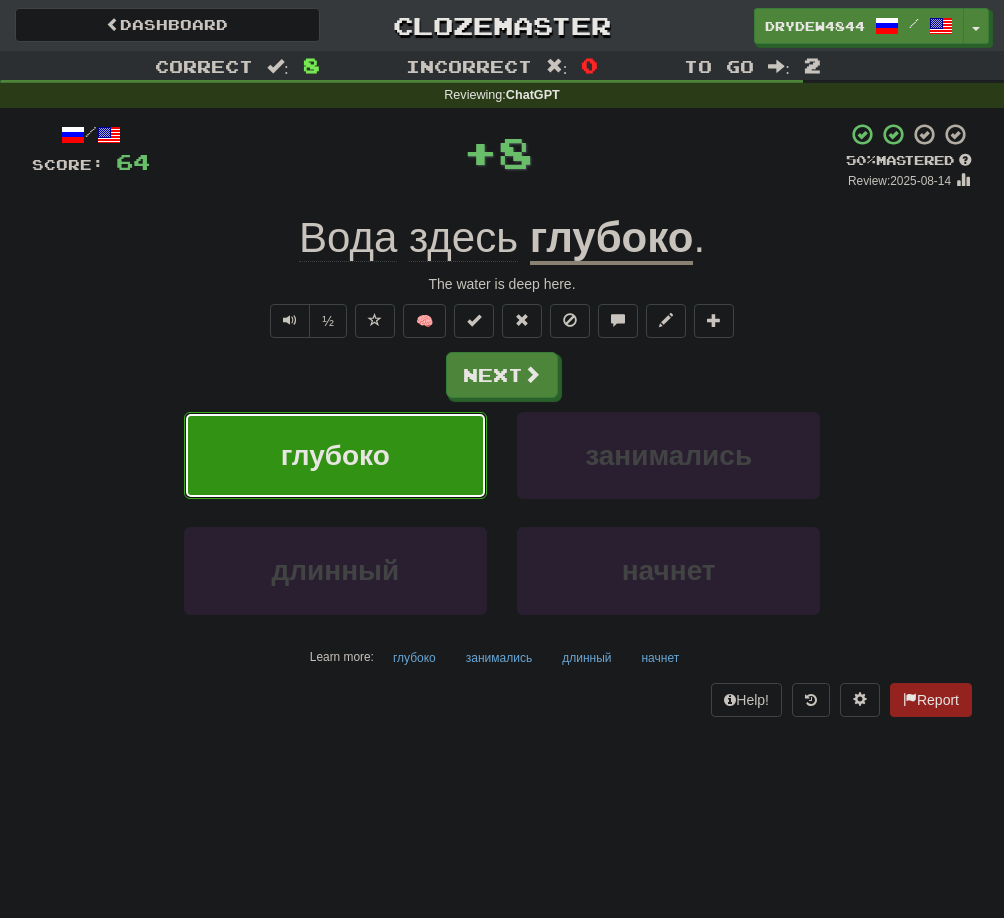 click on "/  Score:   64 + 8 50 %  Mastered Review:  2025-08-14 Вода   здесь   глубоко .  The water is deep here. ½ 🧠 Next глубоко занимались длинный начнет Learn more: глубоко занимались длинный начнет  Help!  Report" at bounding box center [502, 419] 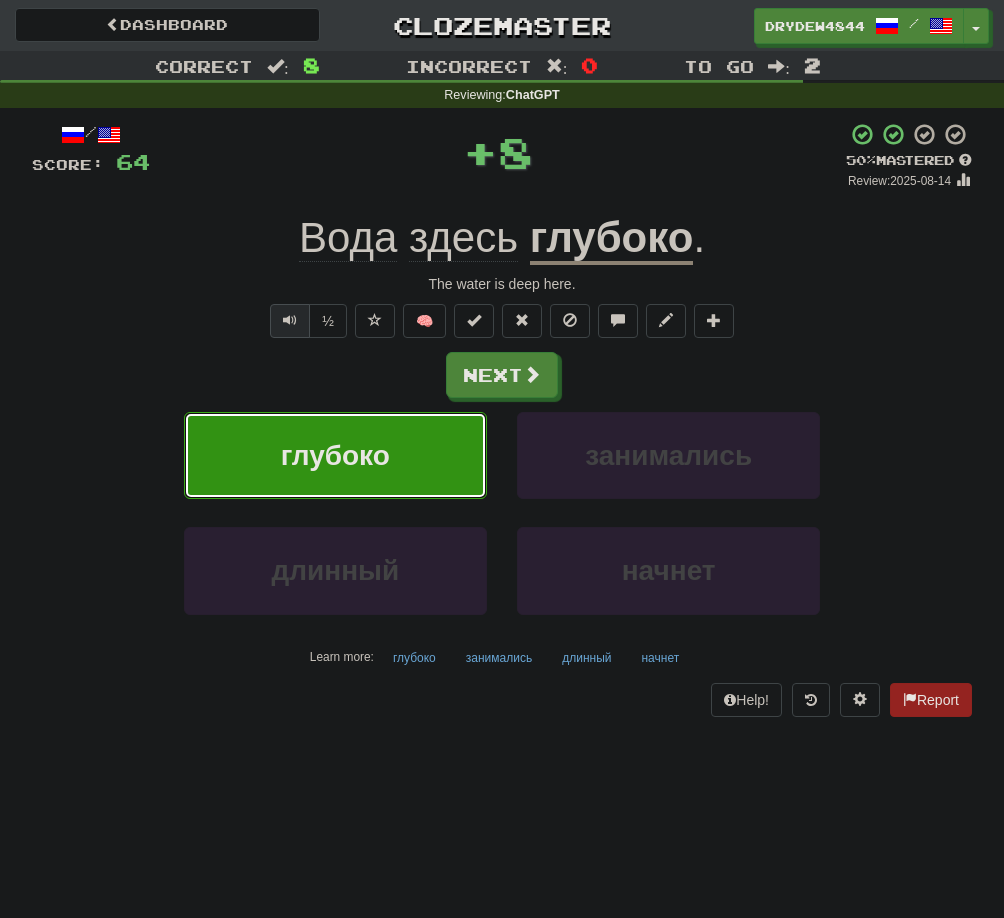 click at bounding box center [290, 320] 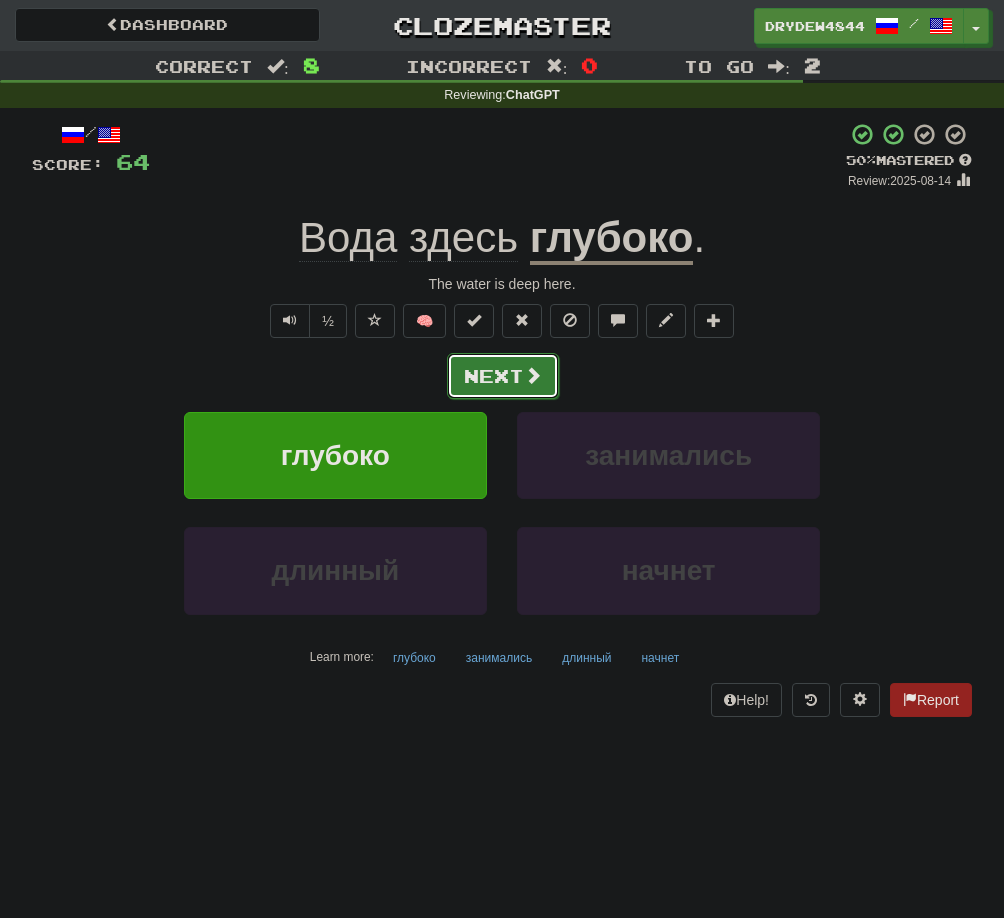 click on "Next" at bounding box center [503, 376] 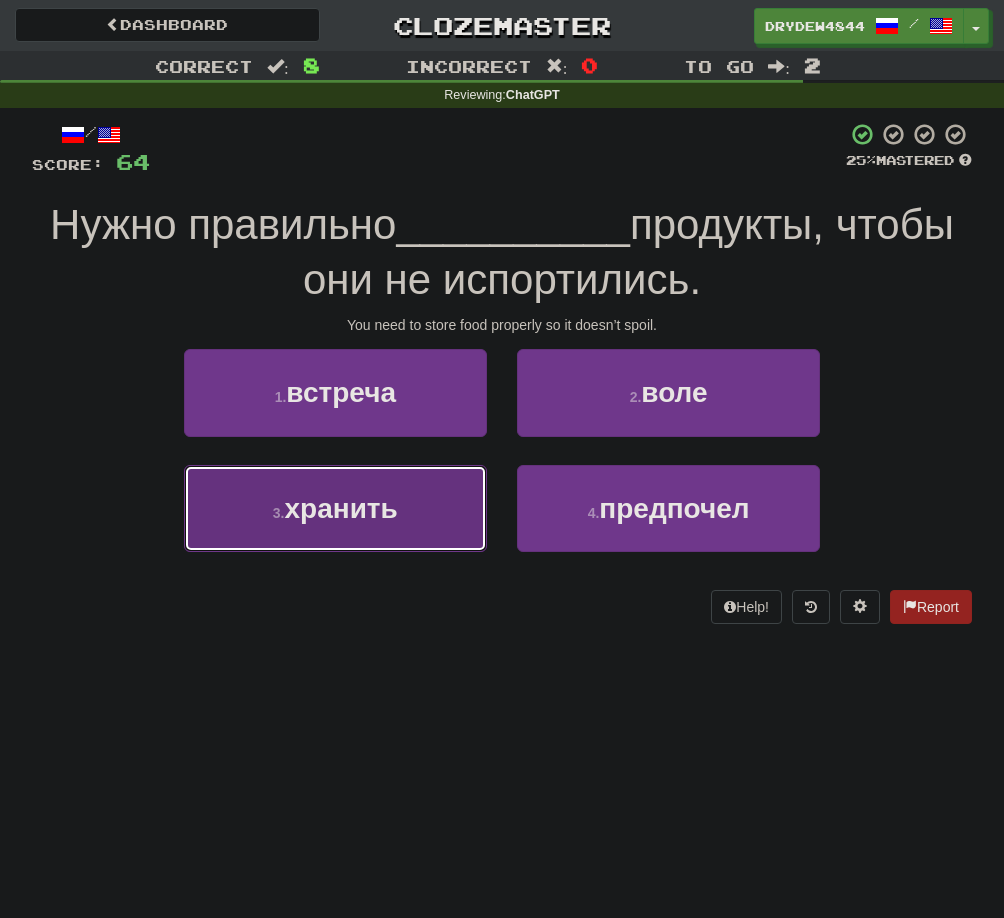 click on "3 .  хранить" at bounding box center (335, 508) 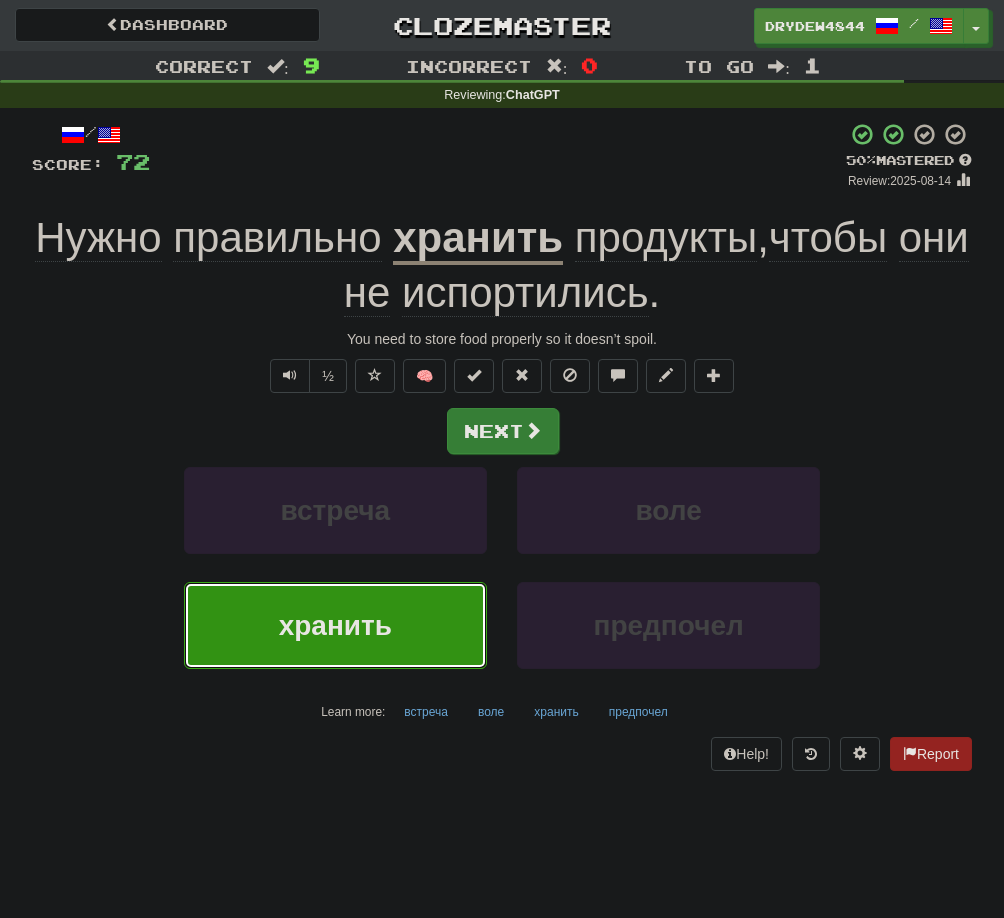 click at bounding box center (533, 430) 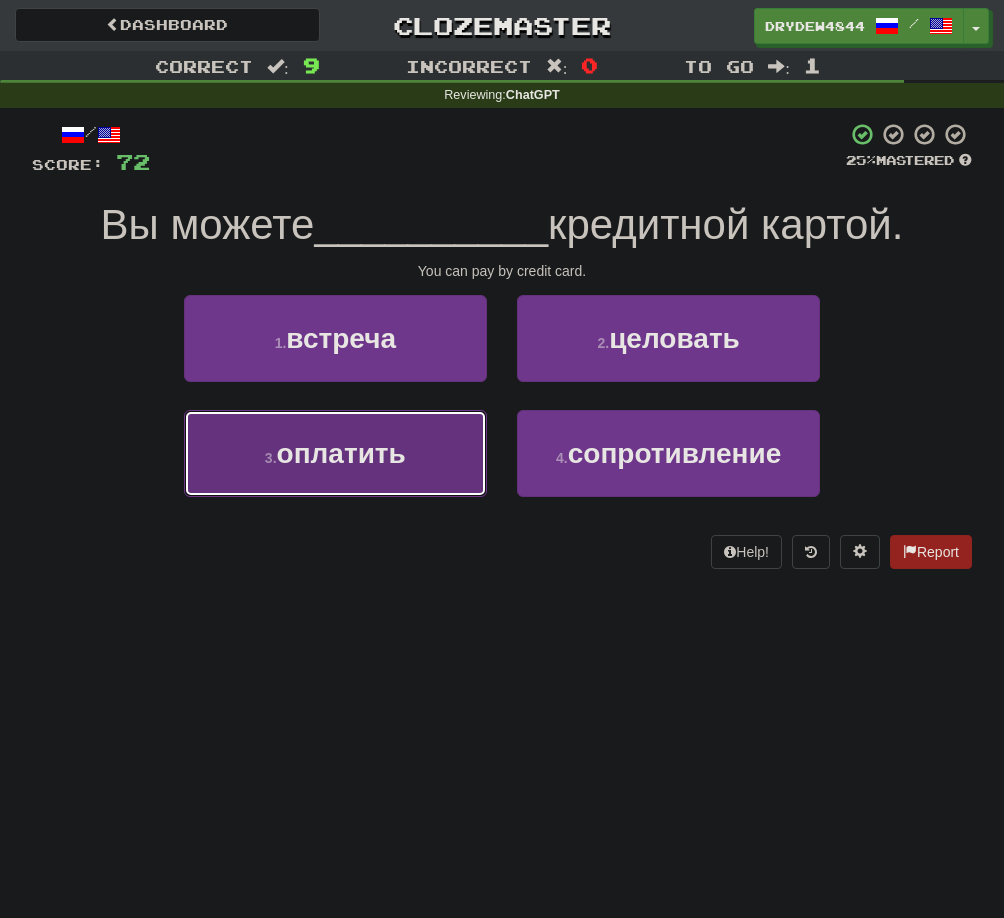 click on "оплатить" at bounding box center [341, 453] 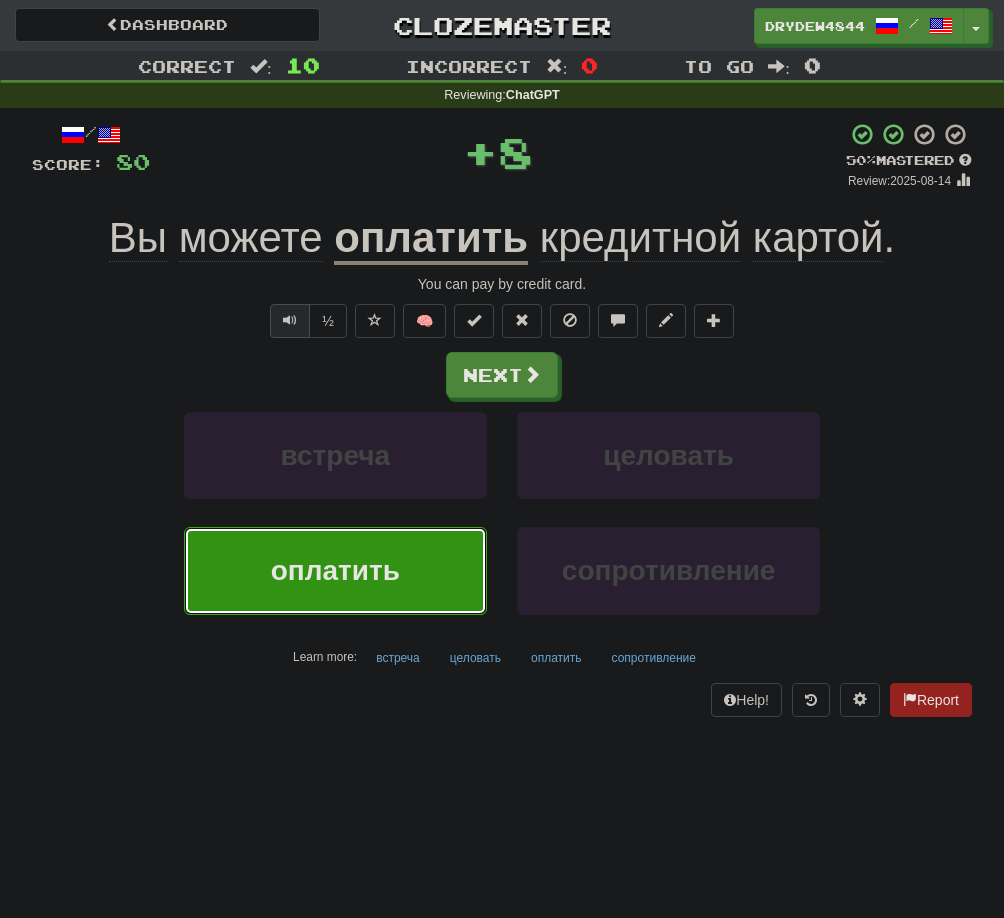click at bounding box center (290, 320) 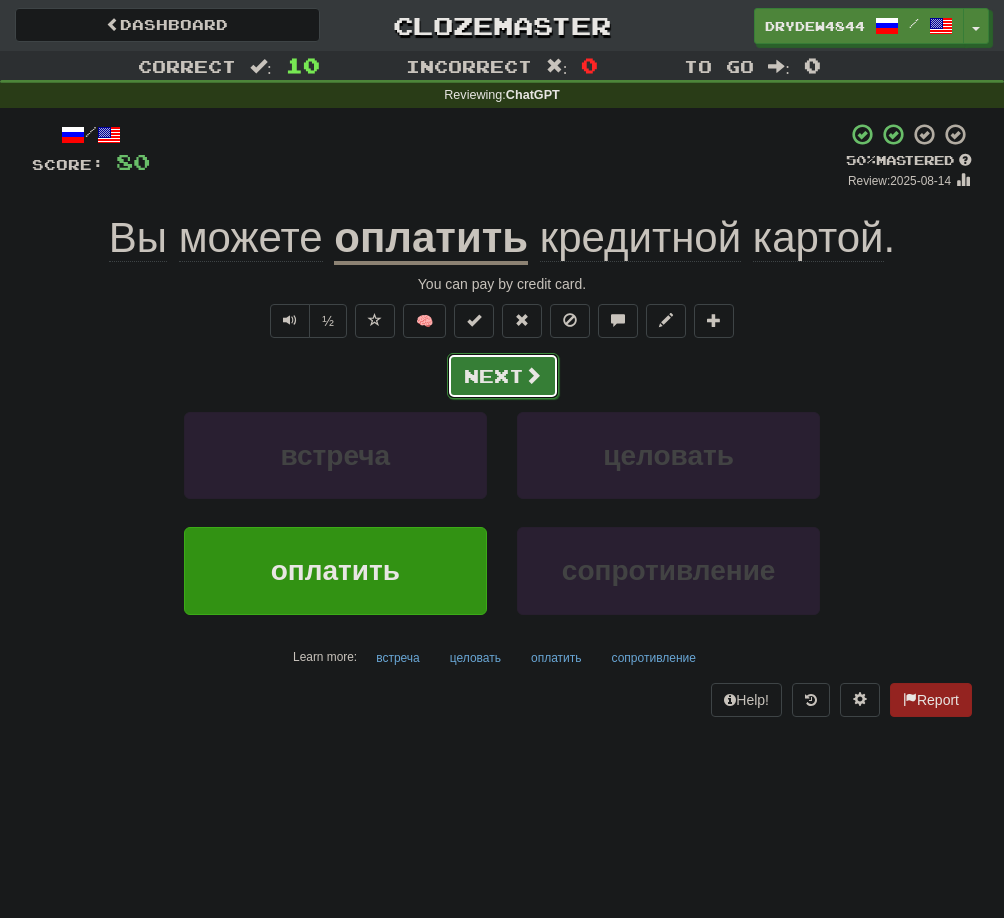 click on "Next" at bounding box center (503, 376) 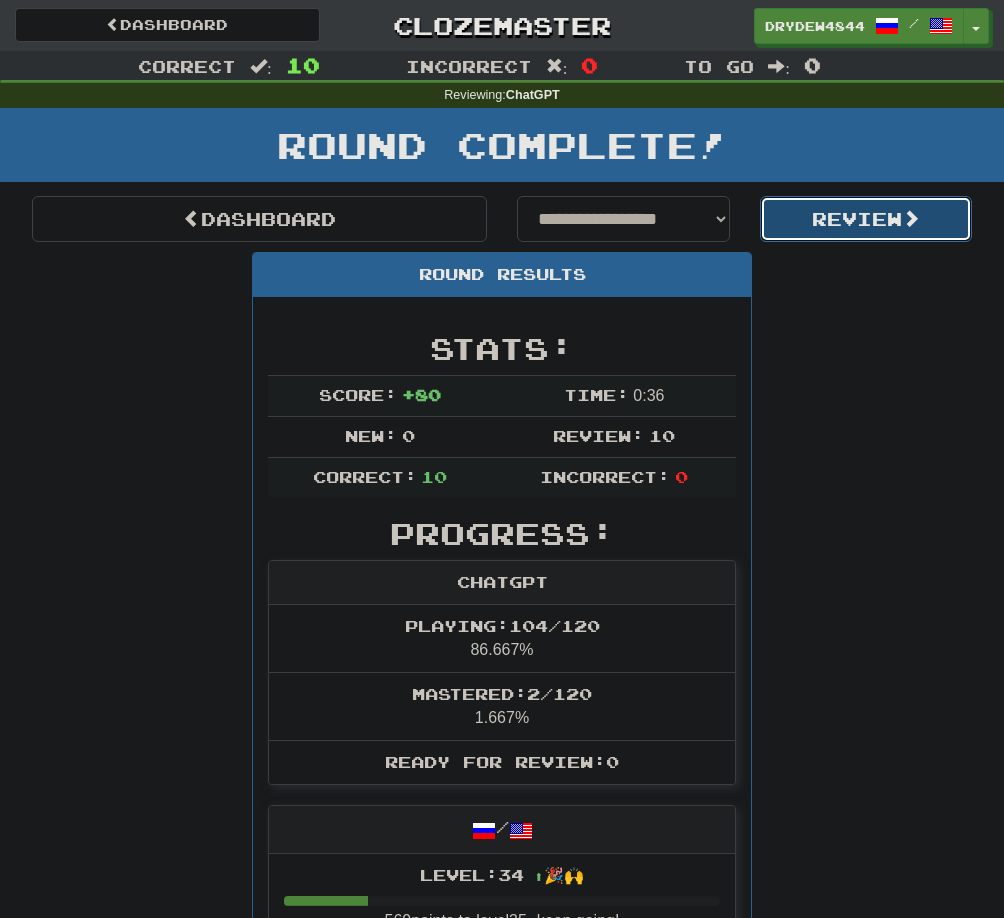 click on "Review" at bounding box center (866, 219) 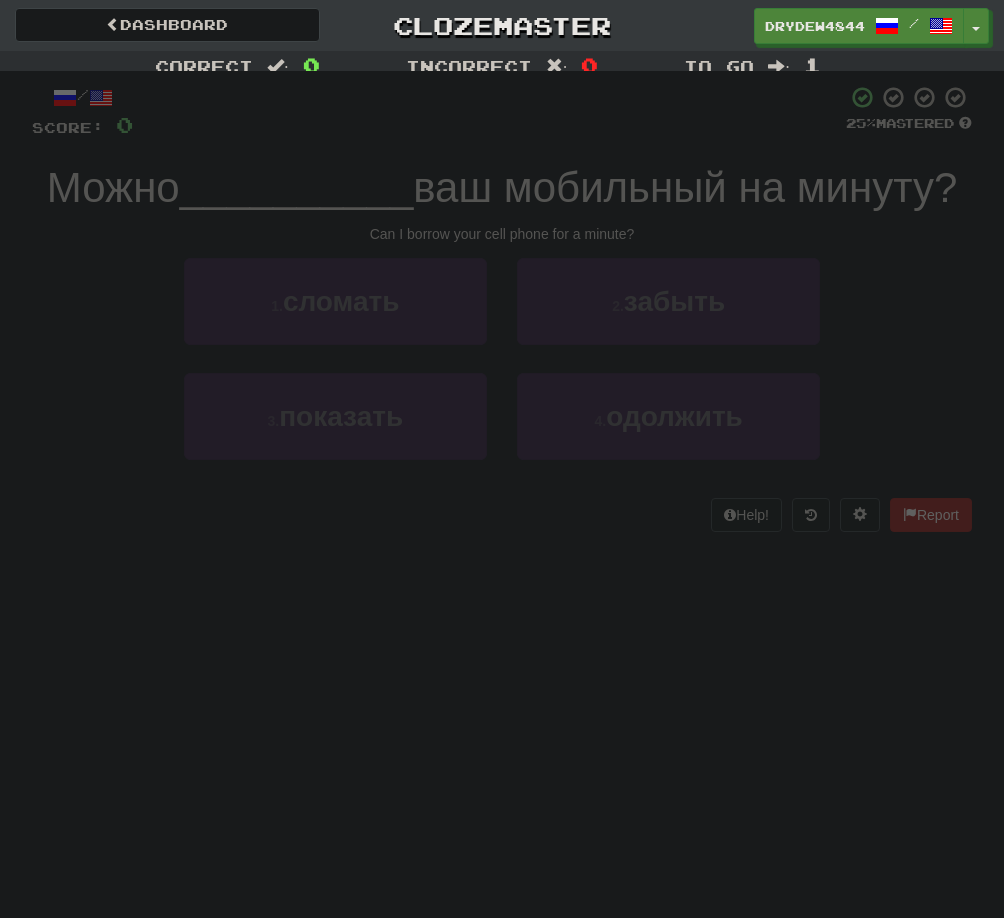 scroll, scrollTop: 0, scrollLeft: 0, axis: both 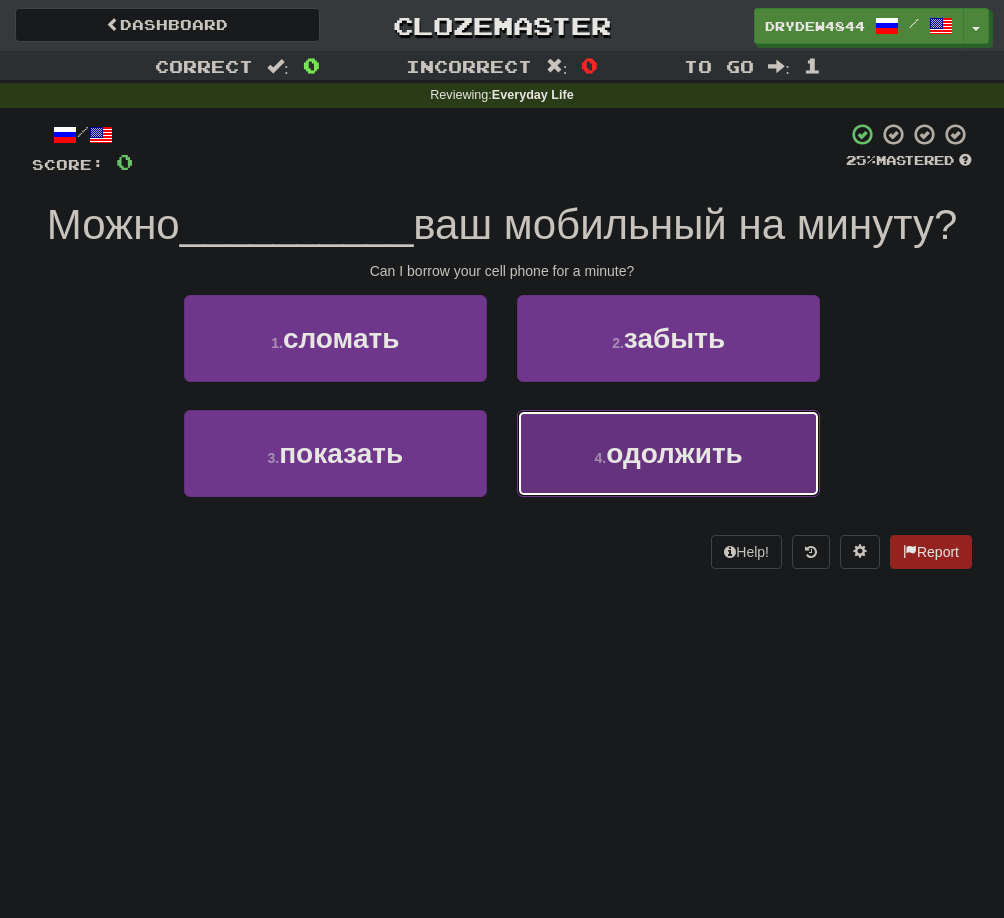 click on "4 .  одолжить" at bounding box center (668, 453) 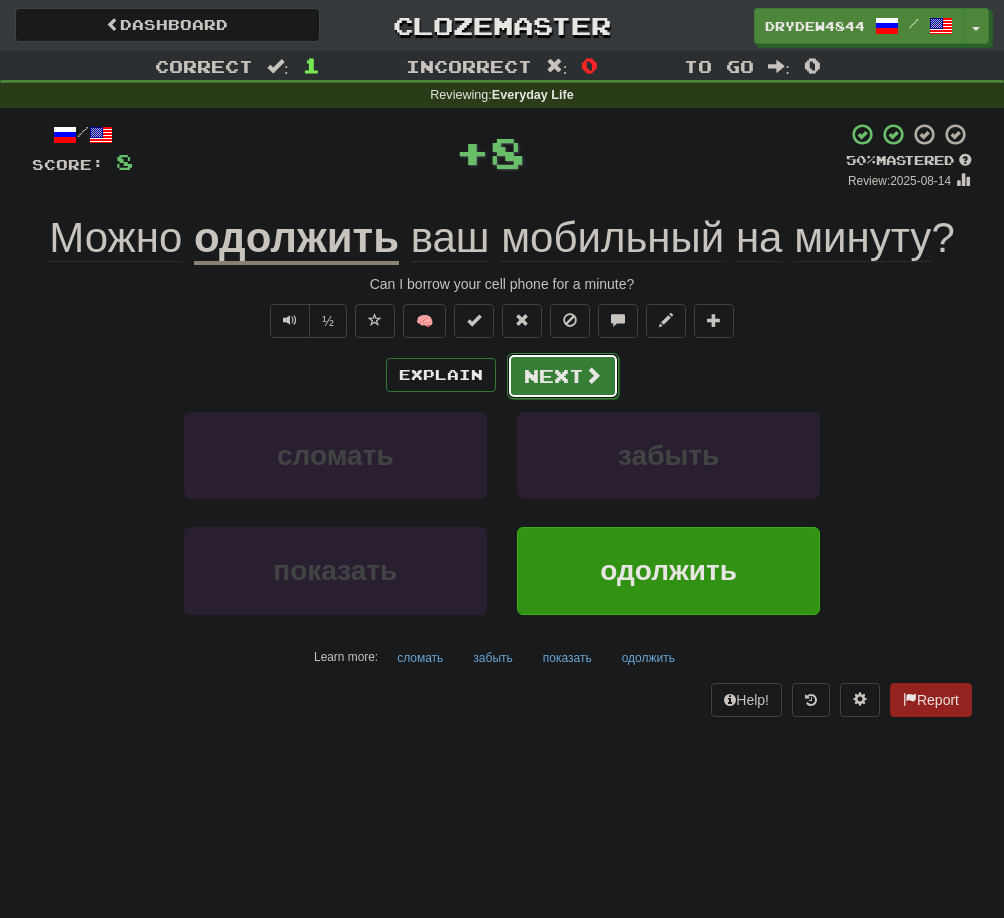 click on "Next" at bounding box center (563, 376) 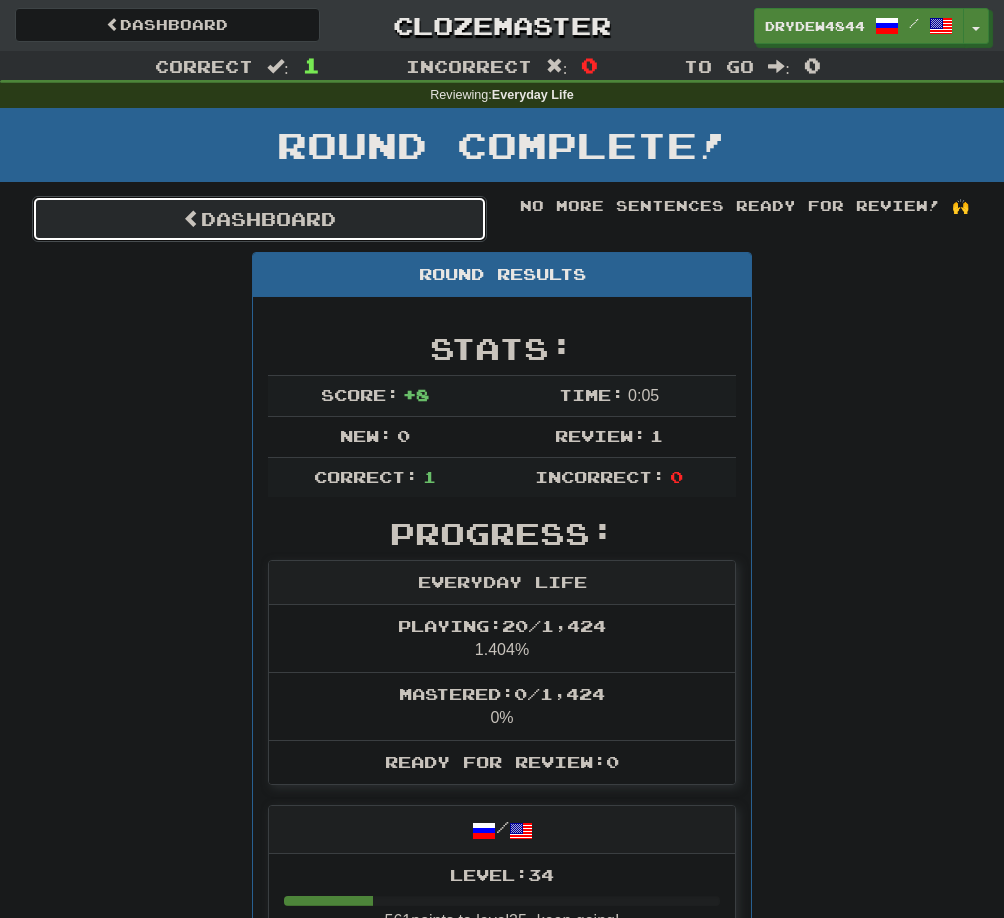 click on "Dashboard" at bounding box center [259, 219] 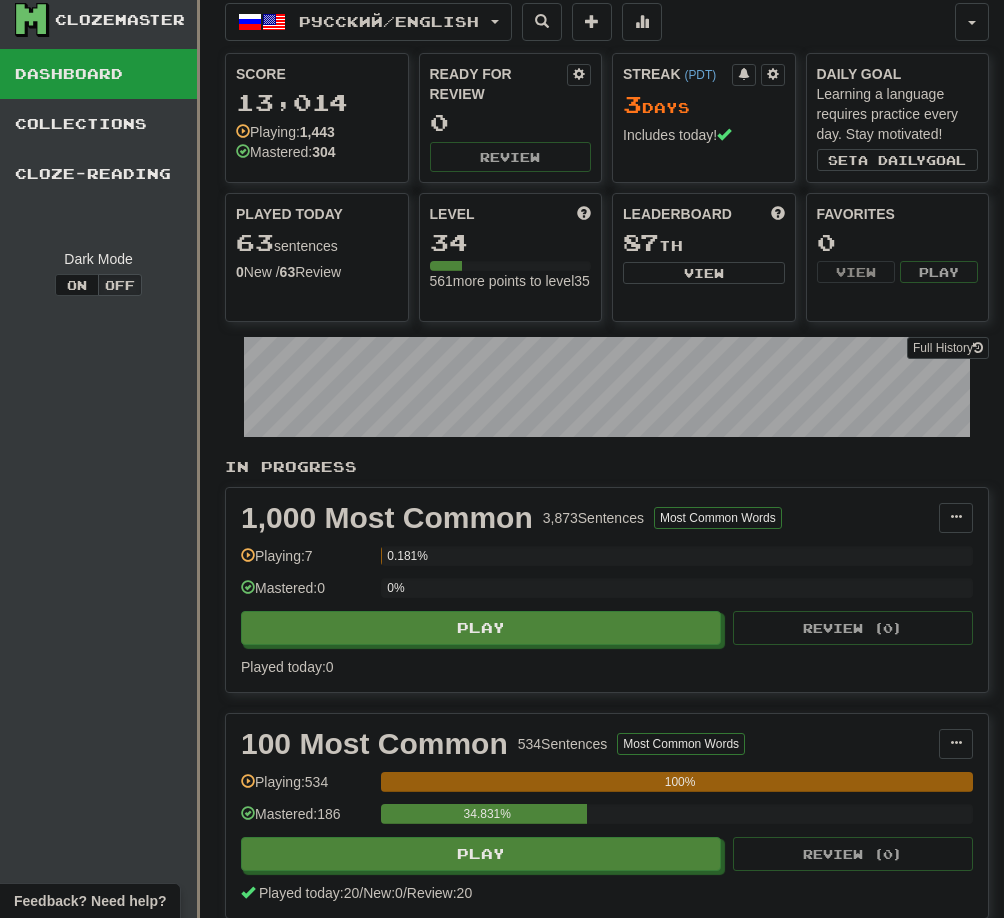 scroll, scrollTop: 0, scrollLeft: 0, axis: both 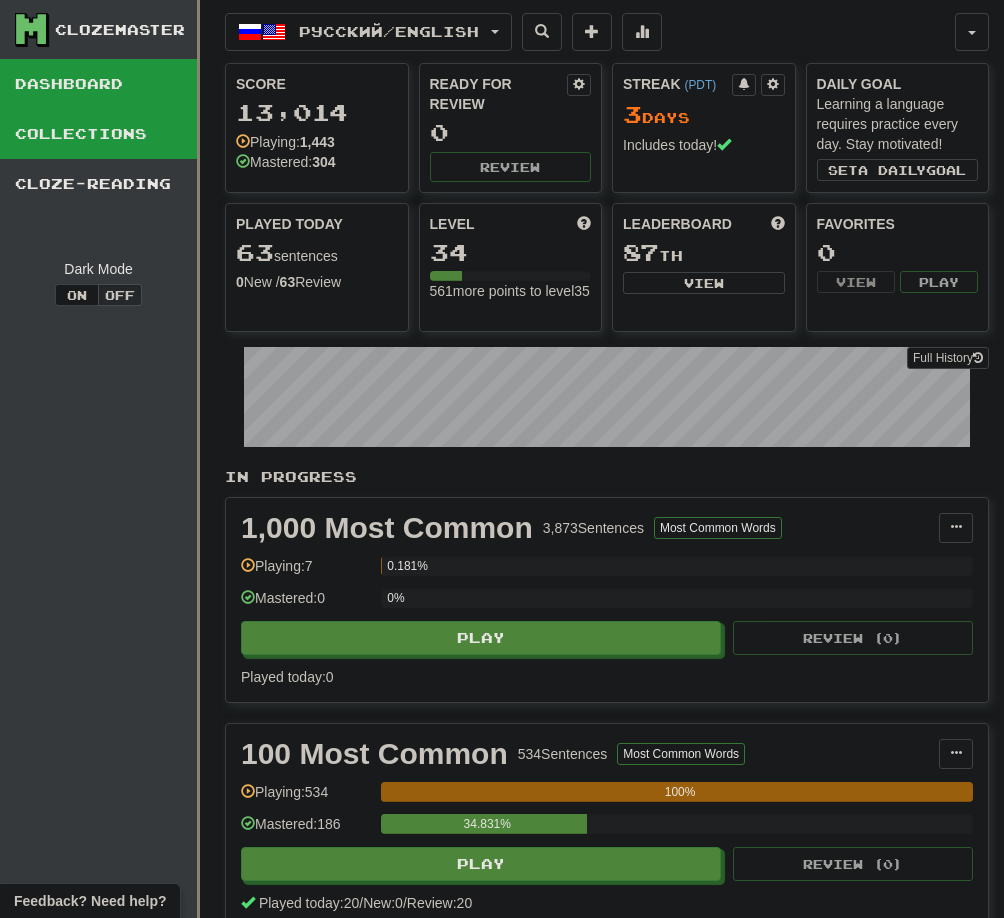 click on "Collections" at bounding box center [98, 134] 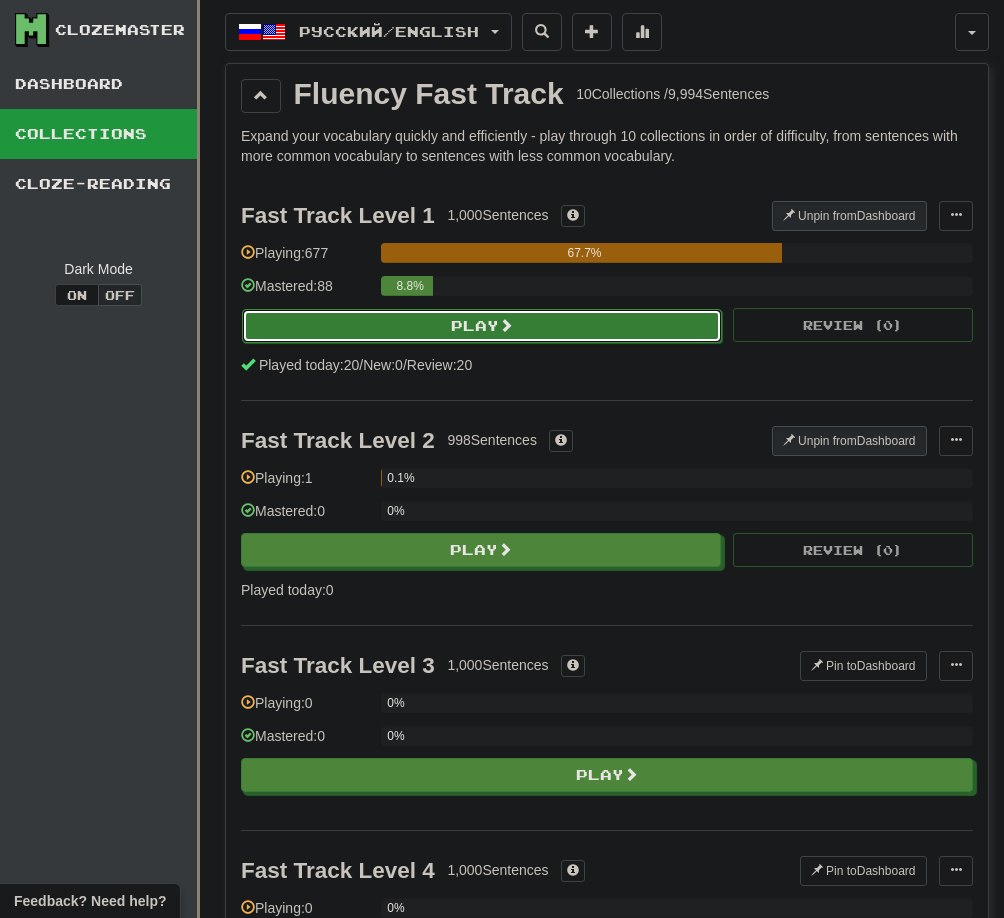 click on "Play" at bounding box center (482, 326) 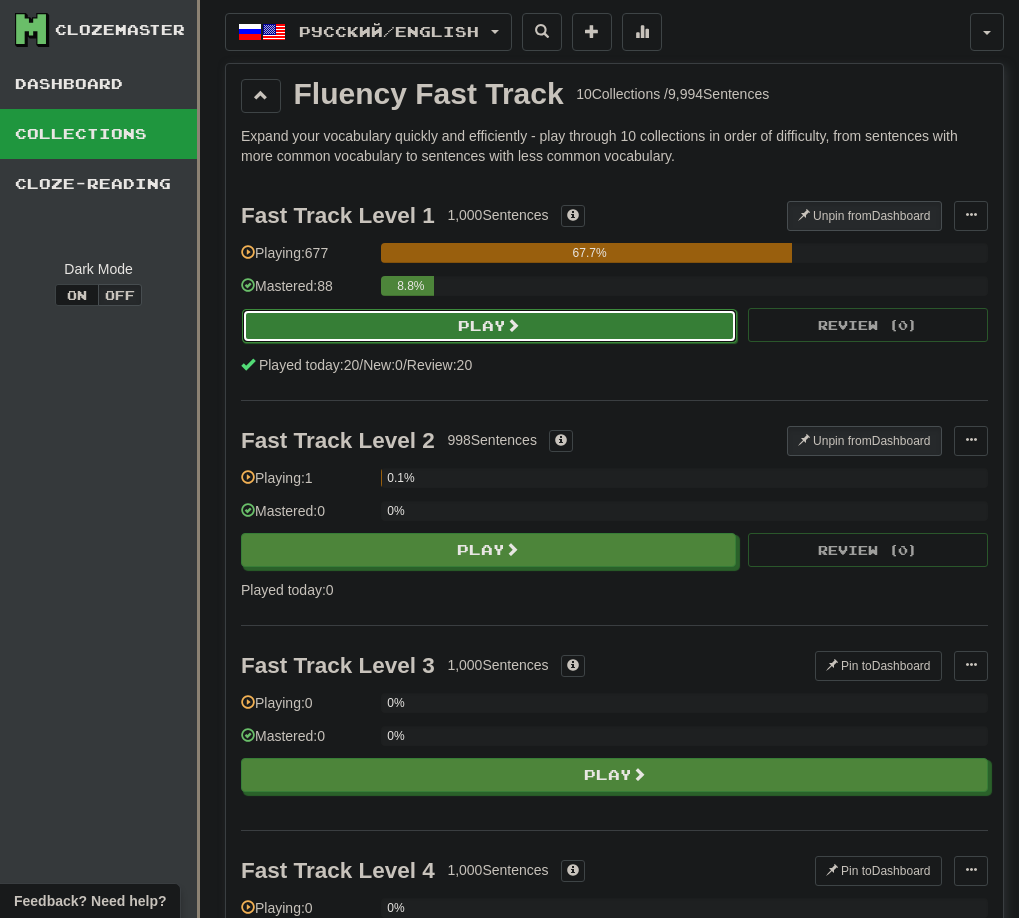 select on "**" 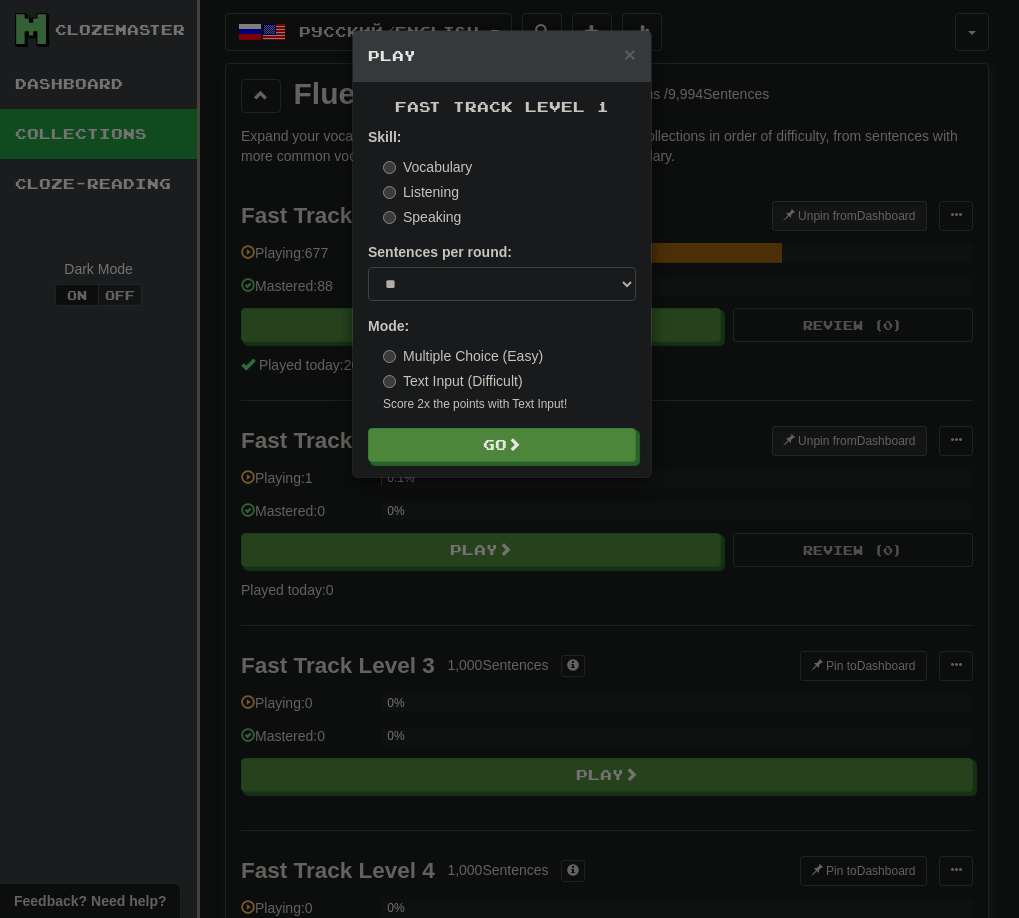 click on "× Play Fast Track Level 1 Skill: Vocabulary Listening Speaking Sentences per round: * ** ** ** ** ** *** ******** Mode: Multiple Choice (Easy) Text Input (Difficult) Score 2x the points with Text Input ! Go" at bounding box center (509, 459) 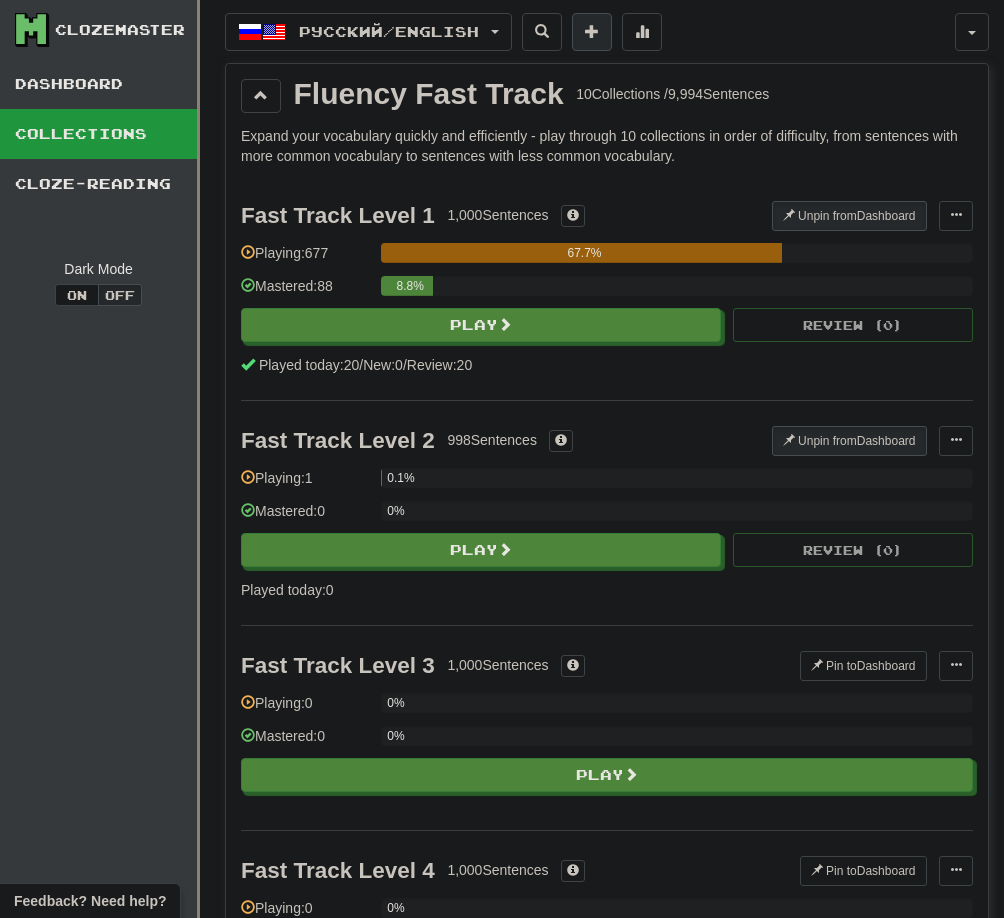 click at bounding box center (592, 31) 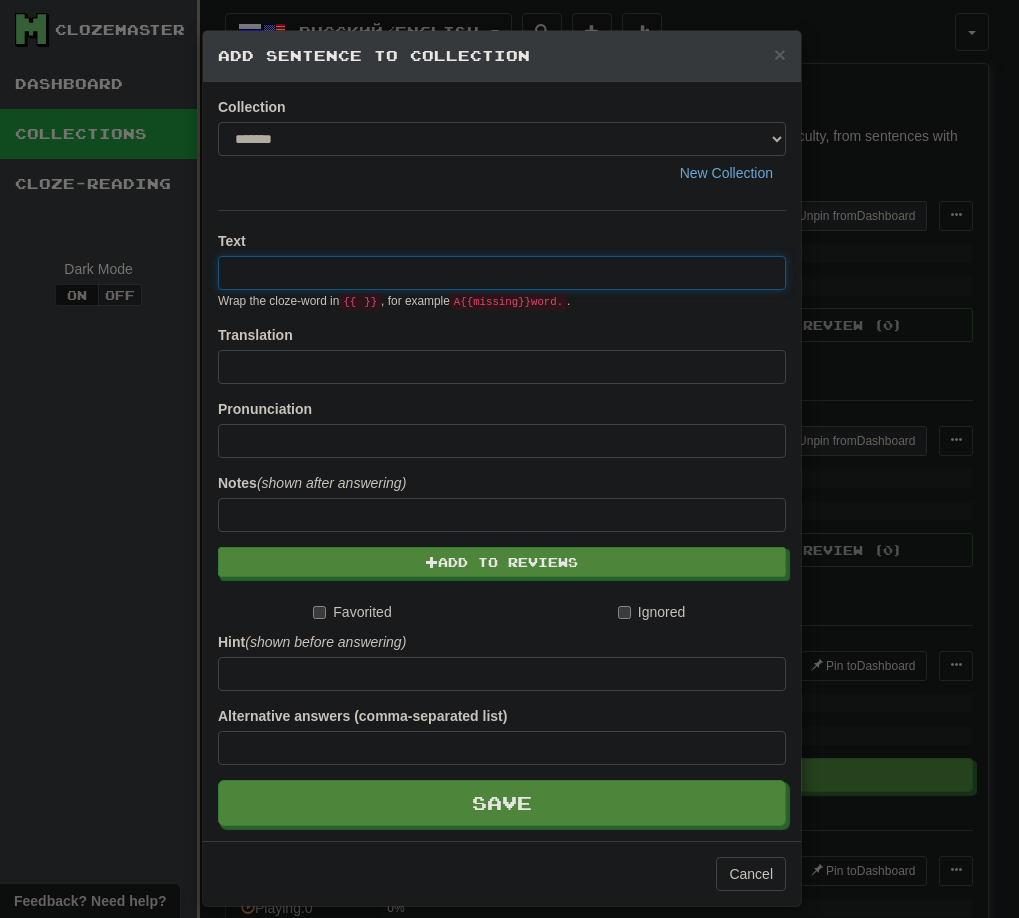 click on "× Add Sentence to Collection Collection ******* ******** New Collection Text Wrap the cloze-word in  {{ }} , for example  A  {{ missing }}  word. . Translation Pronunciation Notes  (shown after answering)  Add to Reviews  Favorited  Ignored Hint  (shown before answering) Alternative answers (comma-separated list) Save Cancel" at bounding box center [509, 459] 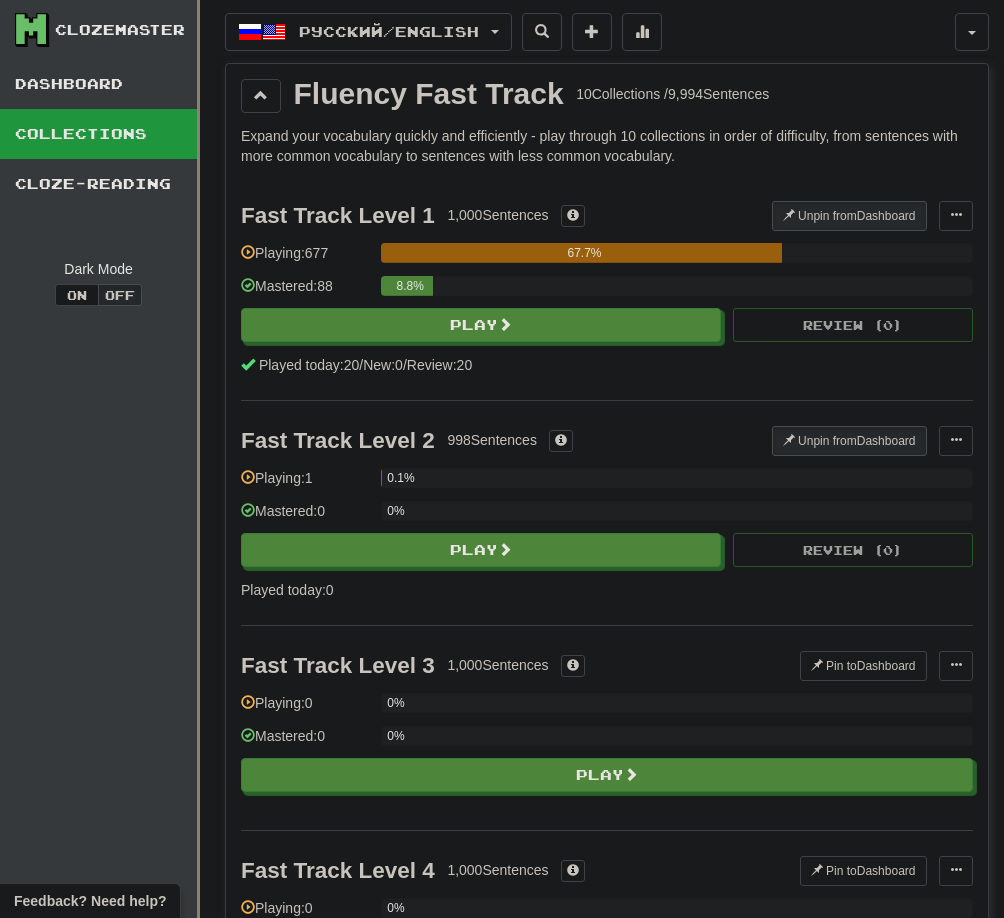 scroll, scrollTop: 2, scrollLeft: 0, axis: vertical 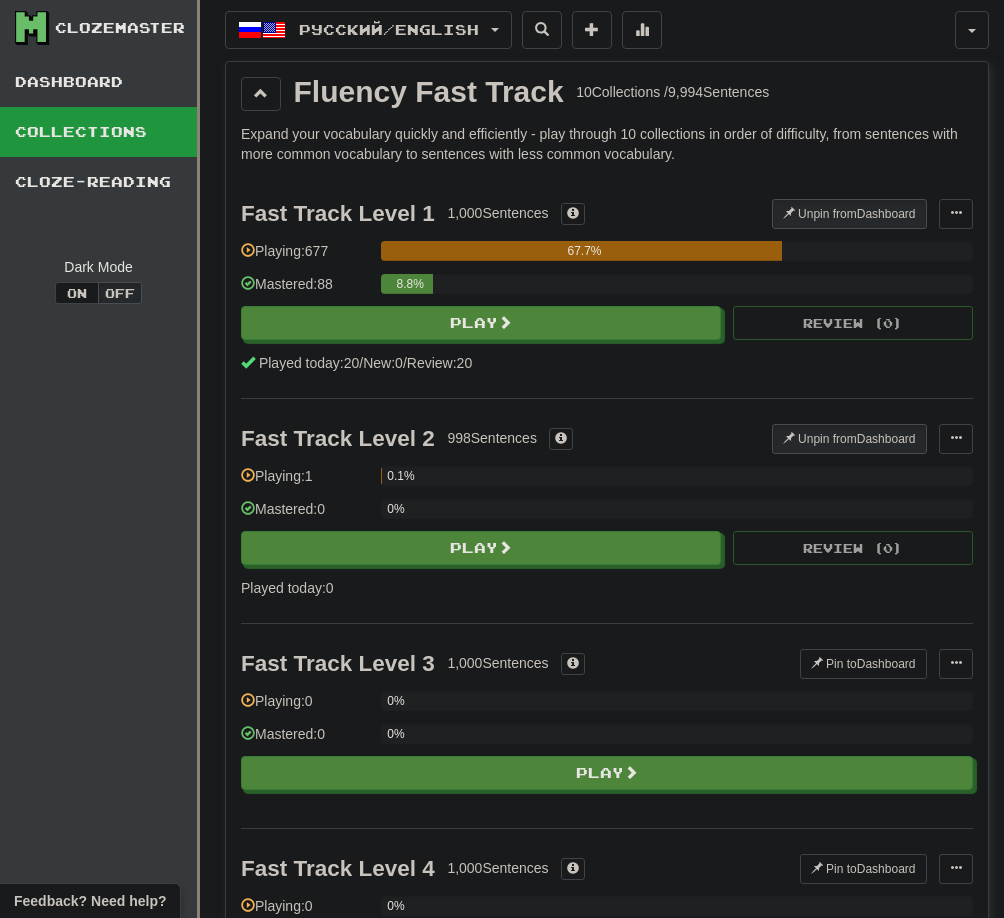 click on "Fluency Fast Track 10  Collections /  9,994  Sentences Expand your vocabulary quickly and efficiently - play through 10 collections in order of difficulty, from sentences with more common vocabulary to sentences with less common vocabulary. Fast Track Level 1 1,000  Sentences   Unpin from  Dashboard   Unpin from  Dashboard Manage Sentences  Playing:  677 67.7%  Mastered:  88 8.8% Play  Review ( 0 )   Played today:  20  /  New:  0  /  Review:  20 Fast Track Level 2 998  Sentences   Unpin from  Dashboard   Unpin from  Dashboard Manage Sentences  Playing:  1 0.1%  Mastered:  0 0% Play  Review ( 0 ) Played today:  0 Fast Track Level 3 1,000  Sentences   Pin to  Dashboard   Pin to  Dashboard Manage Sentences  Playing:  0 0%  Mastered:  0 0% Play  Fast Track Level 4 1,000  Sentences   Pin to  Dashboard   Pin to  Dashboard Manage Sentences  Playing:  0 0%  Mastered:  0 0% Play  Fast Track Level 5 1,000  Sentences   Pin to  Dashboard   Pin to  Dashboard Manage Sentences  Playing:  0 0%  Mastered:  0 0% Play  1,000" at bounding box center [607, 1180] 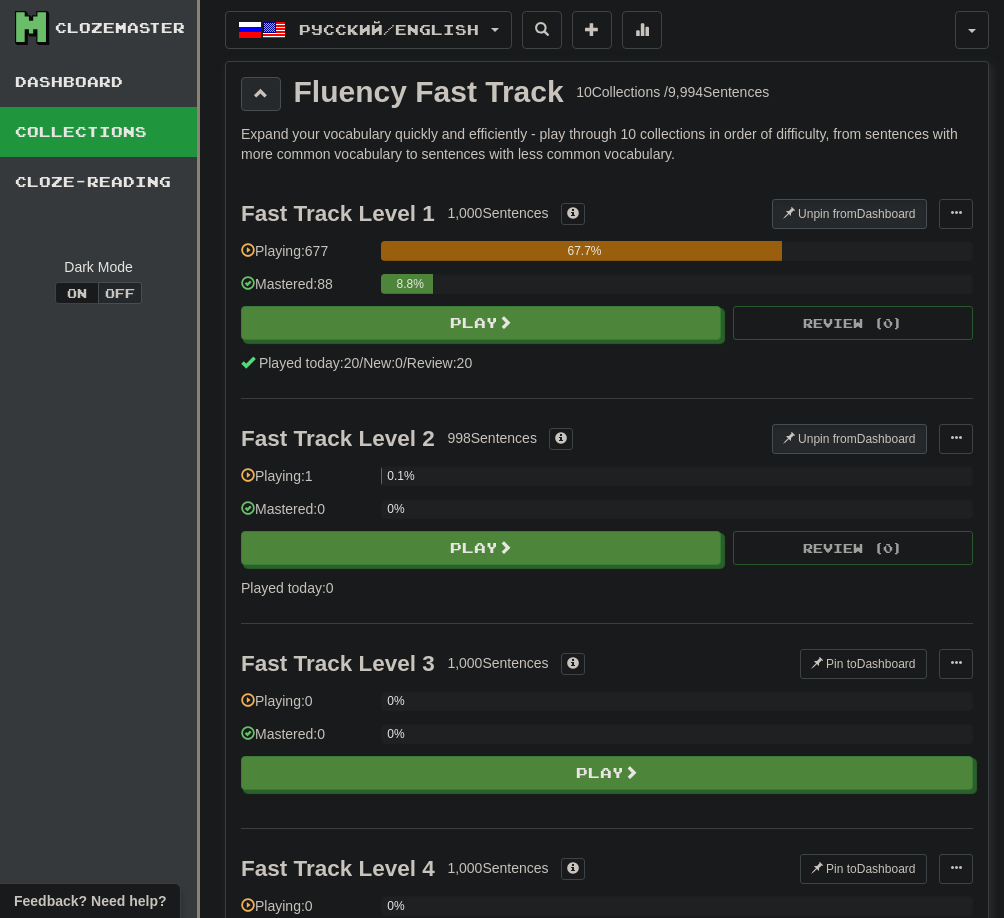 click at bounding box center [261, 93] 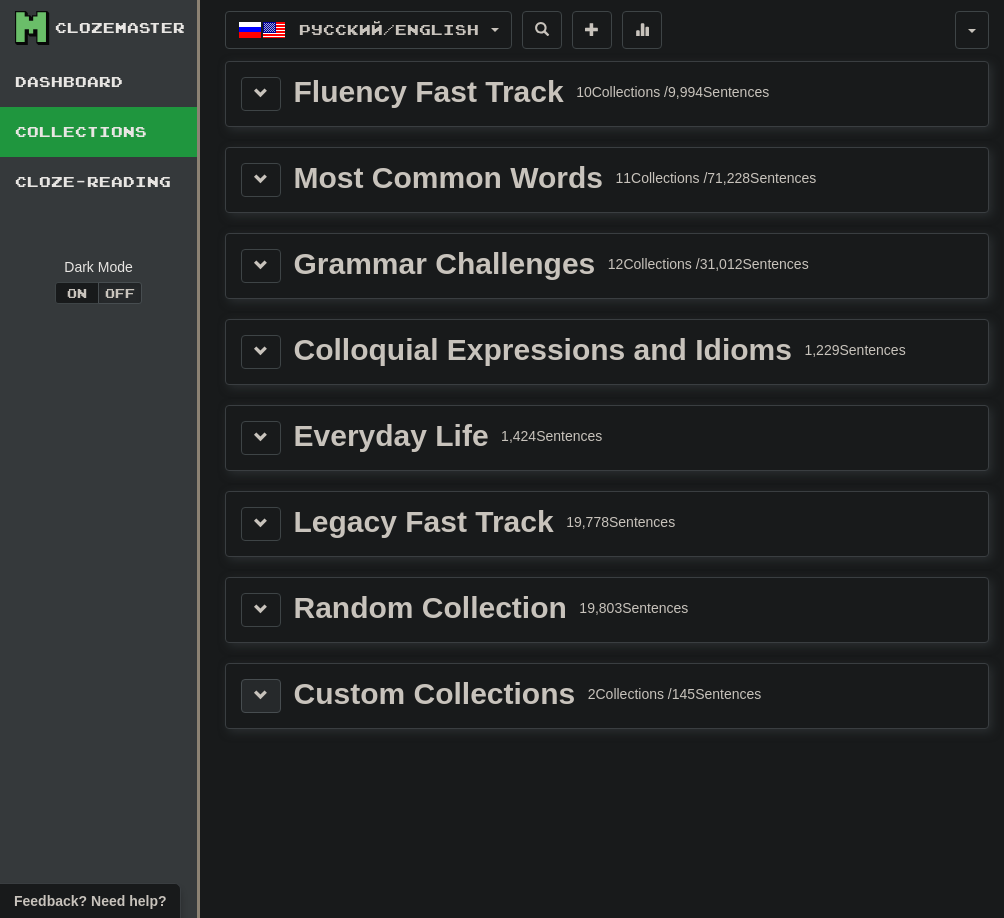 click at bounding box center [261, 695] 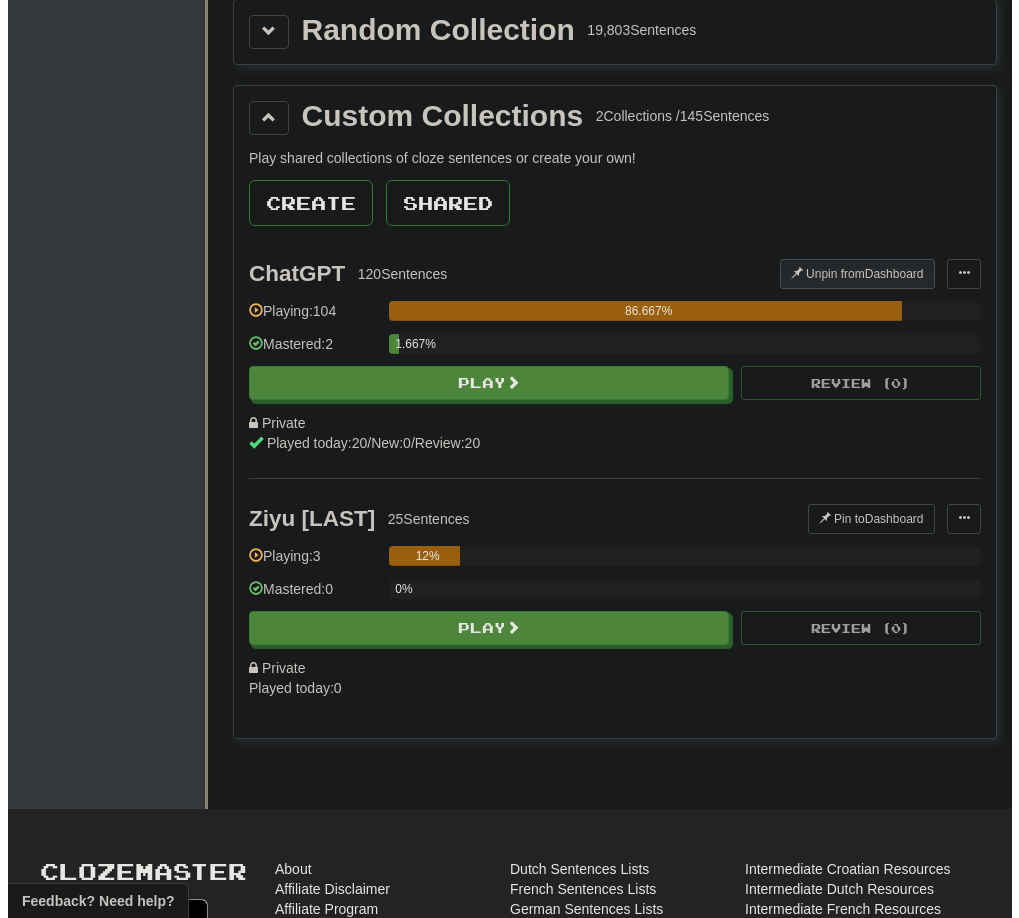scroll, scrollTop: 602, scrollLeft: 0, axis: vertical 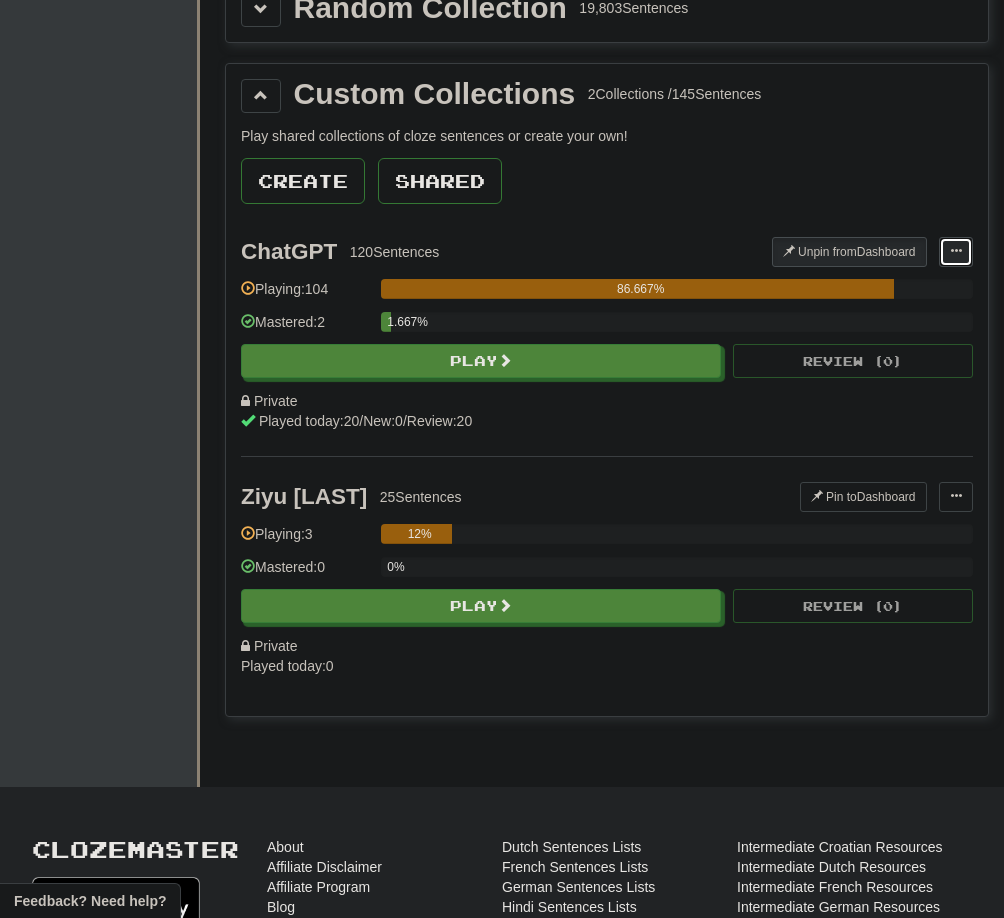click at bounding box center [956, 252] 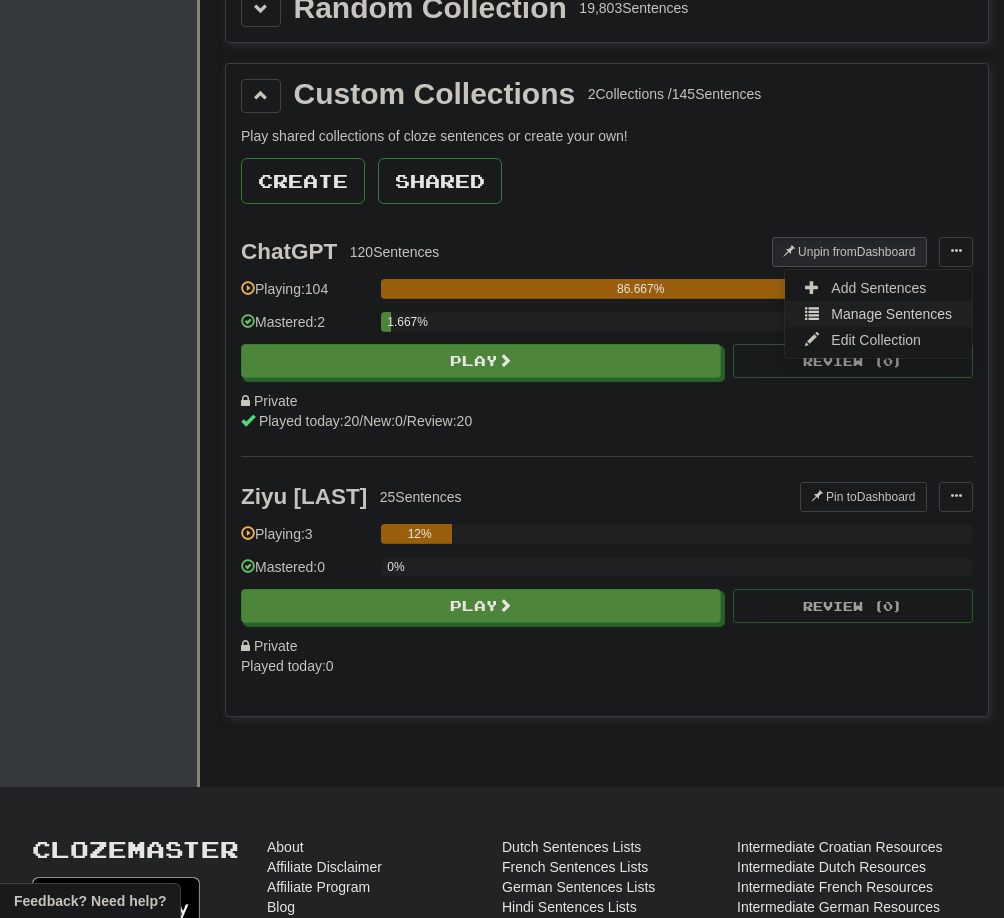 click on "Manage Sentences" at bounding box center (891, 314) 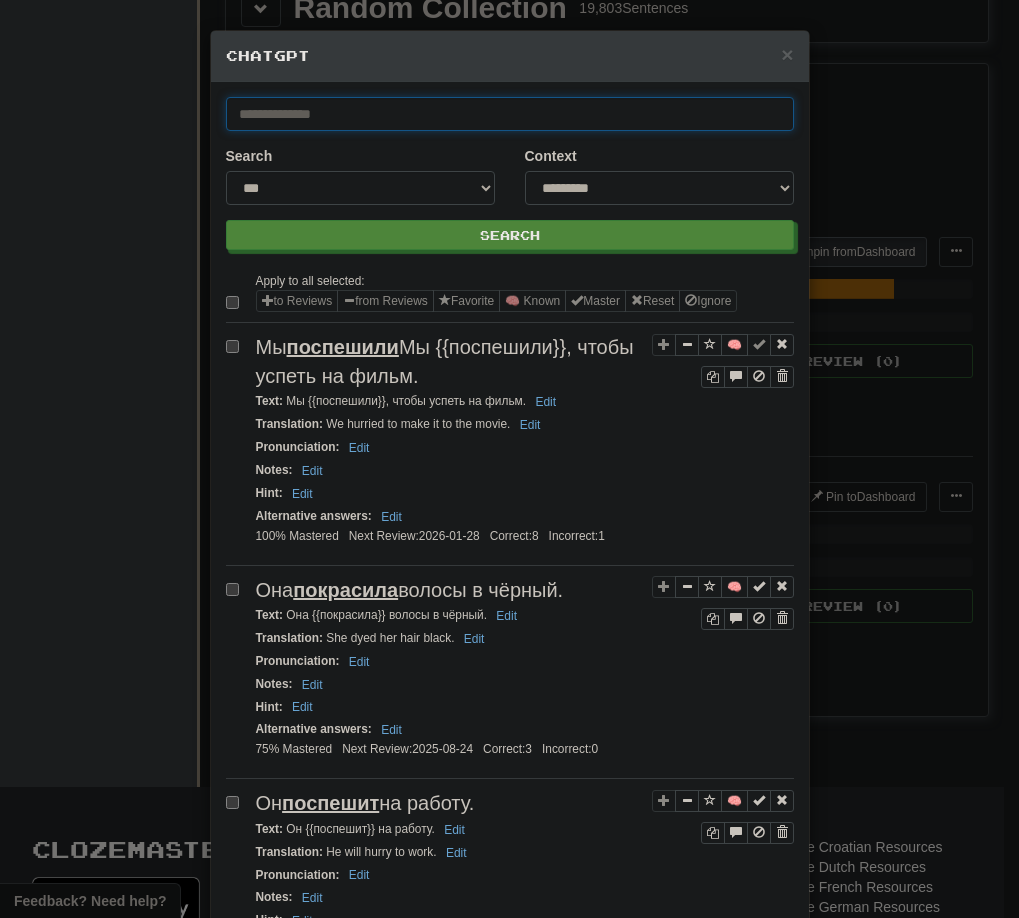 paste on "**********" 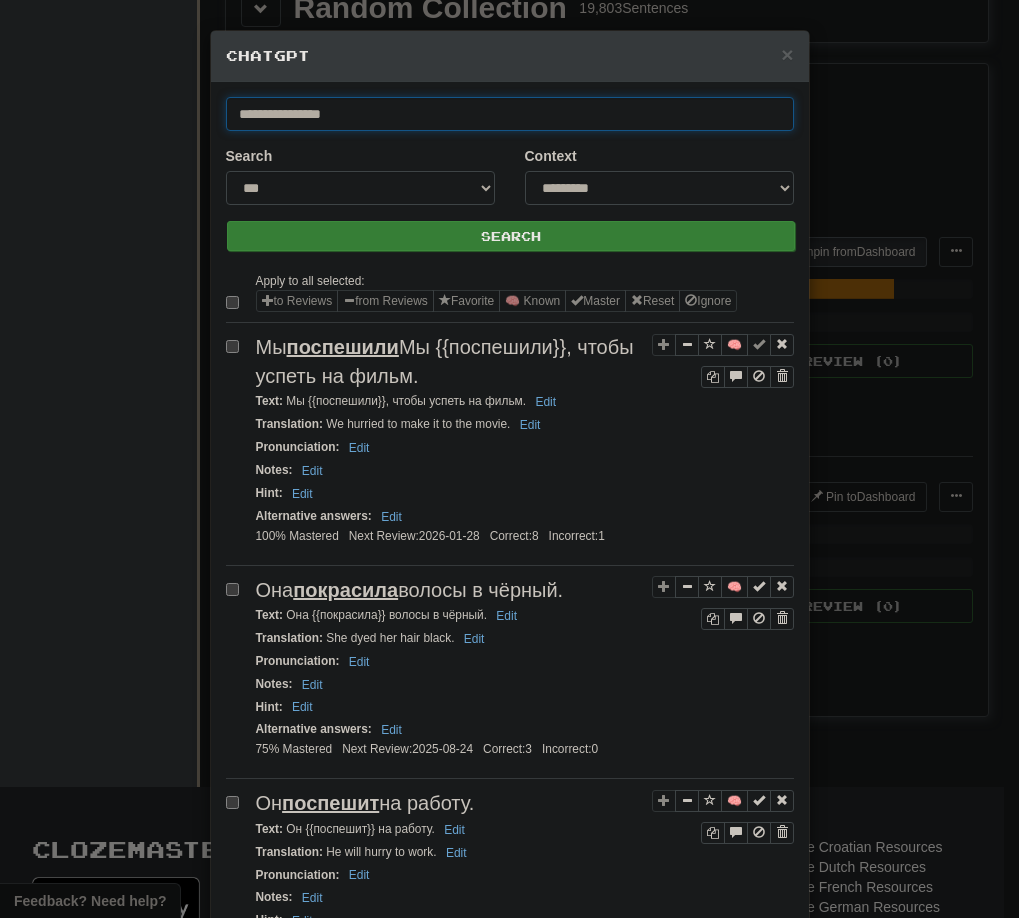 type on "**********" 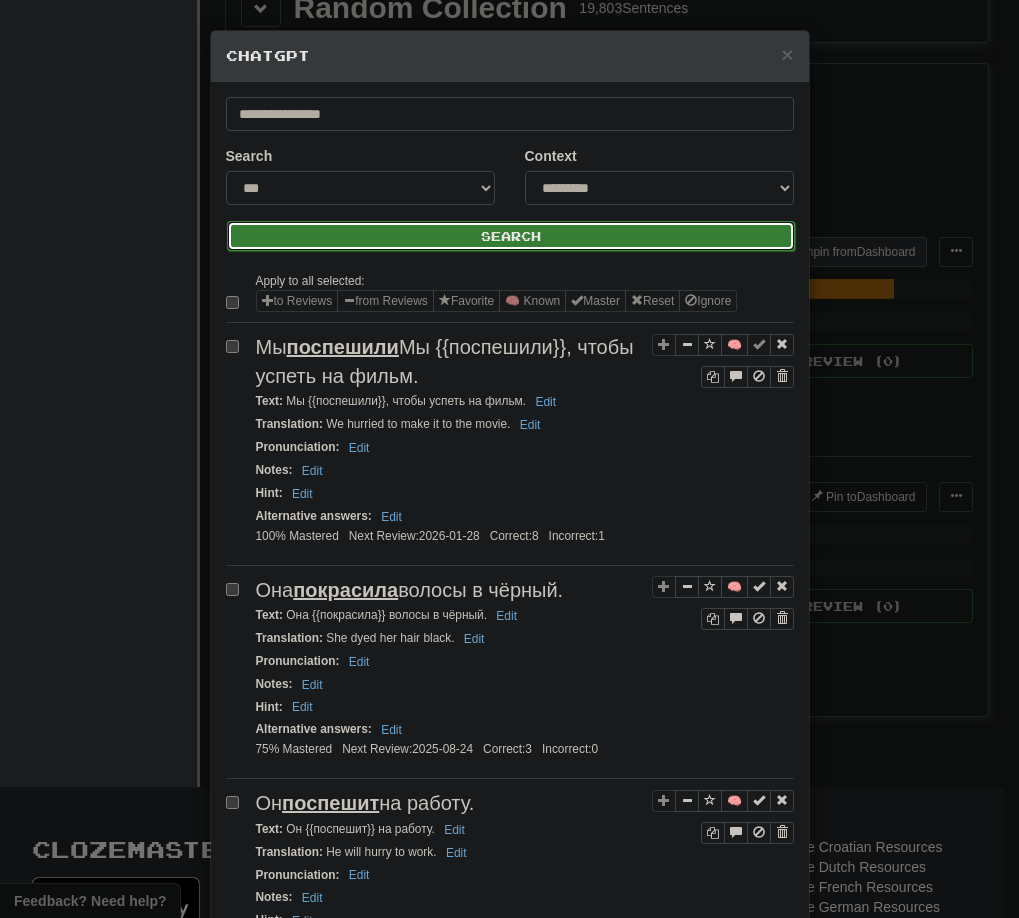 click on "Search" at bounding box center (511, 236) 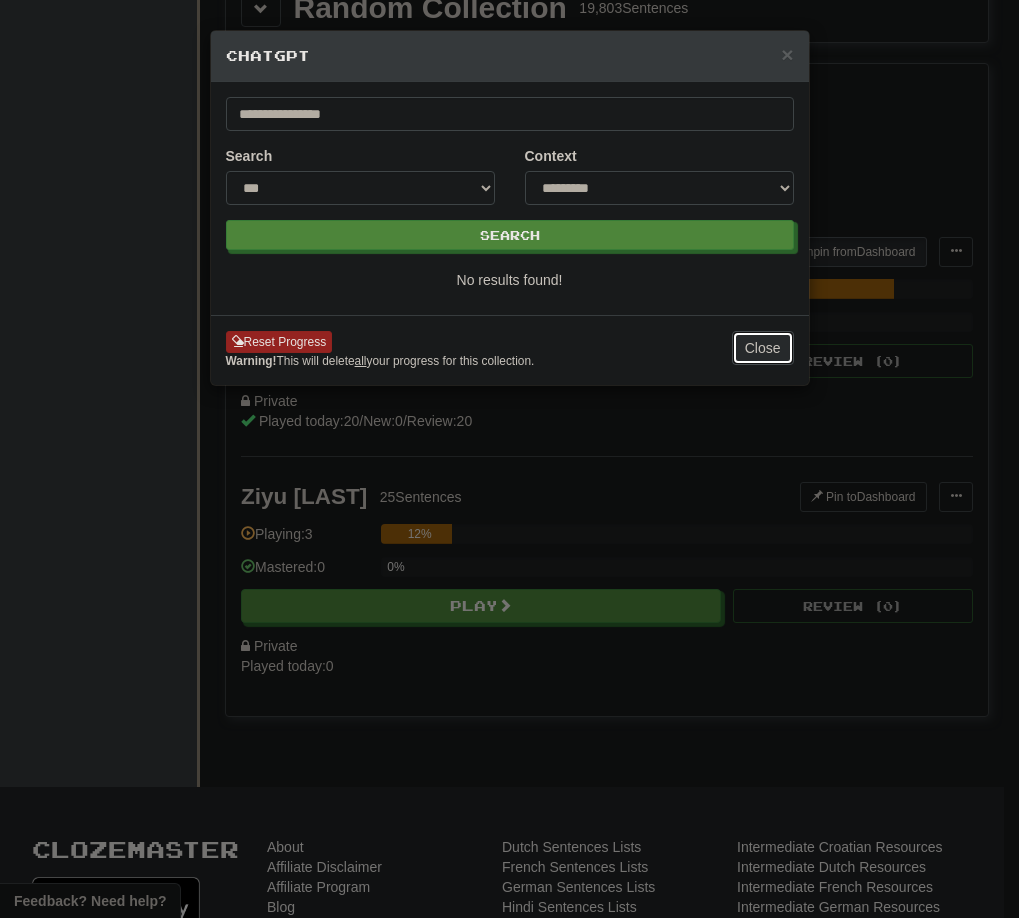 click on "Close" at bounding box center (763, 348) 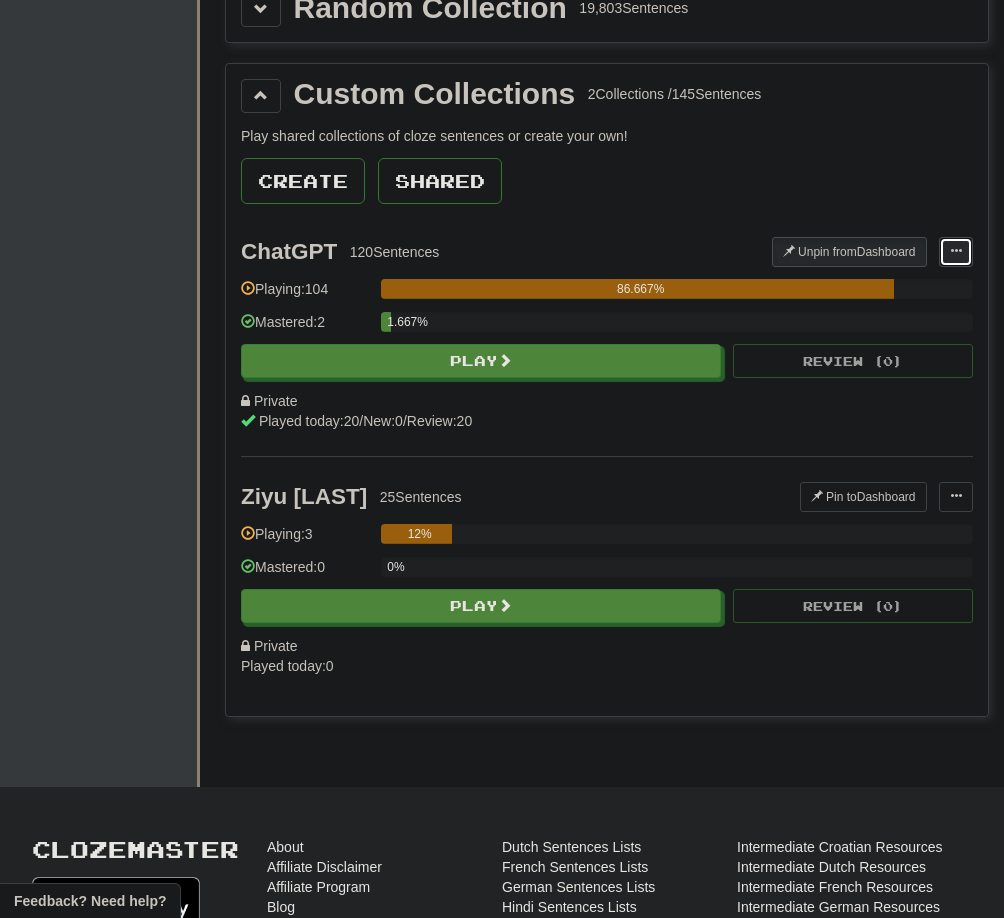 click at bounding box center [956, 252] 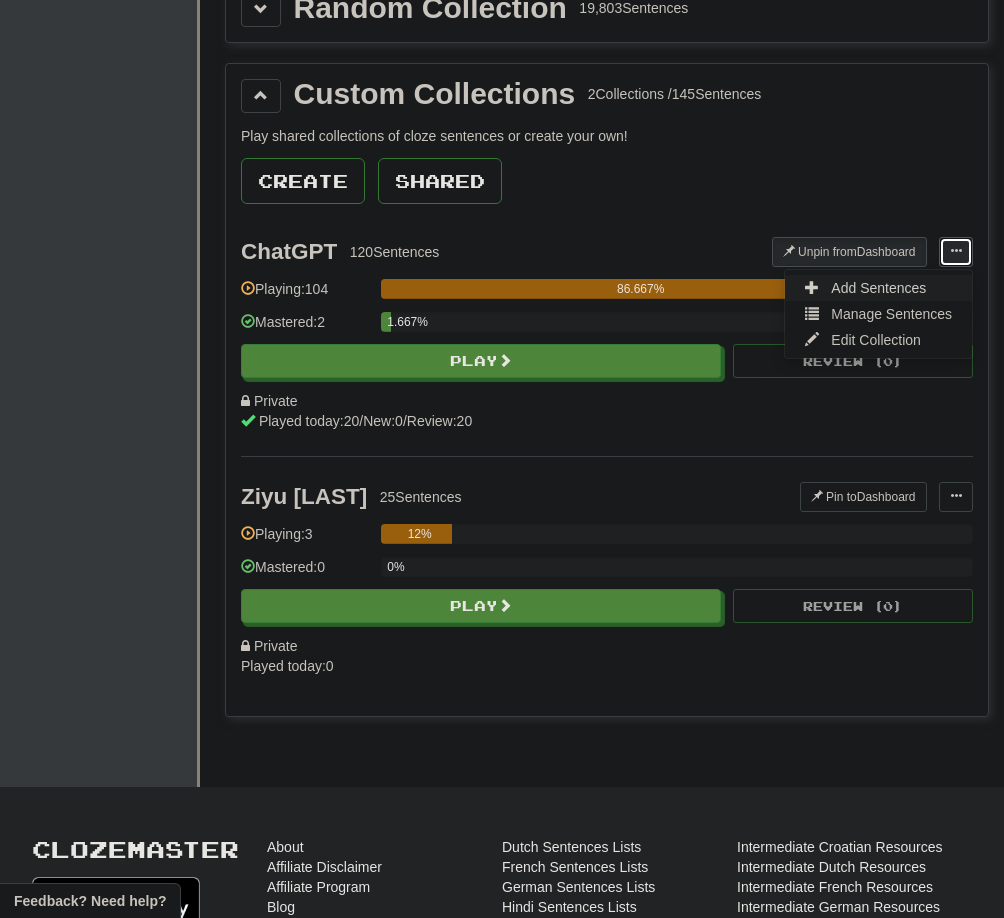 click on "Add Sentences" at bounding box center [878, 288] 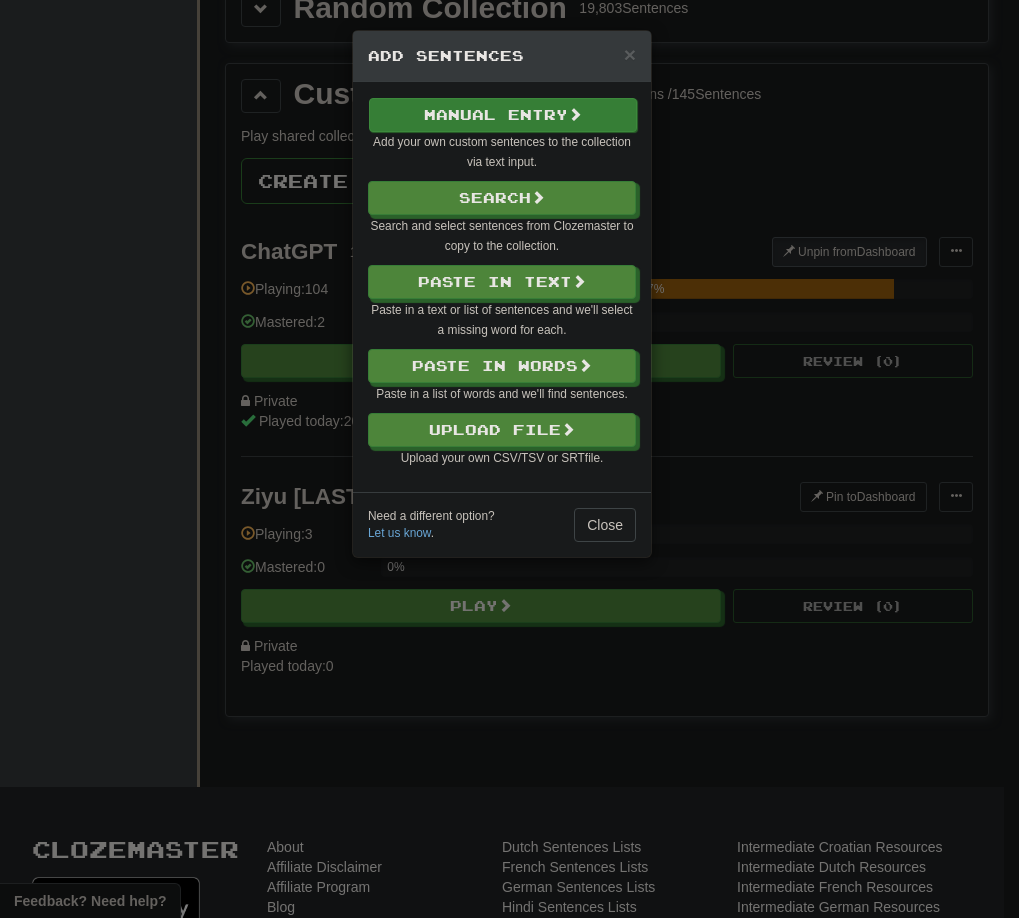 click on "Manual Entry  Add your own custom sentences to the collection via text input." at bounding box center [502, 134] 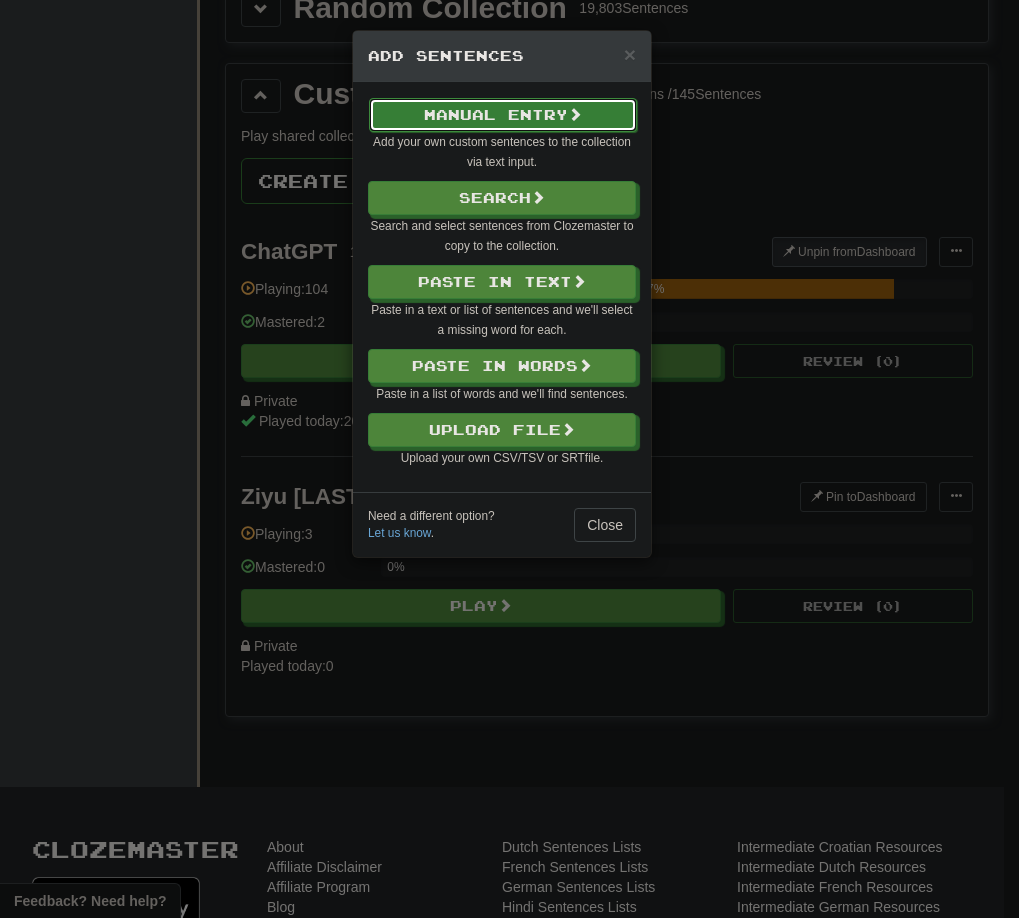 click on "Manual Entry" at bounding box center (503, 115) 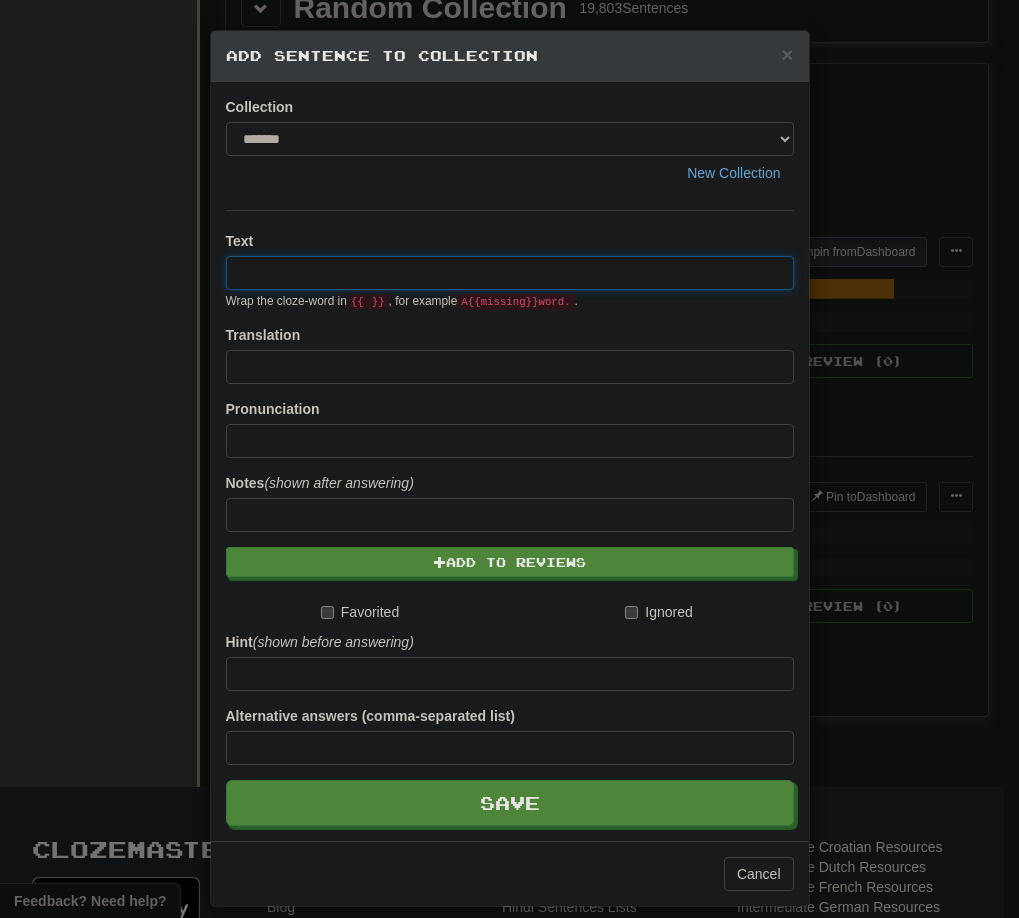 paste on "**********" 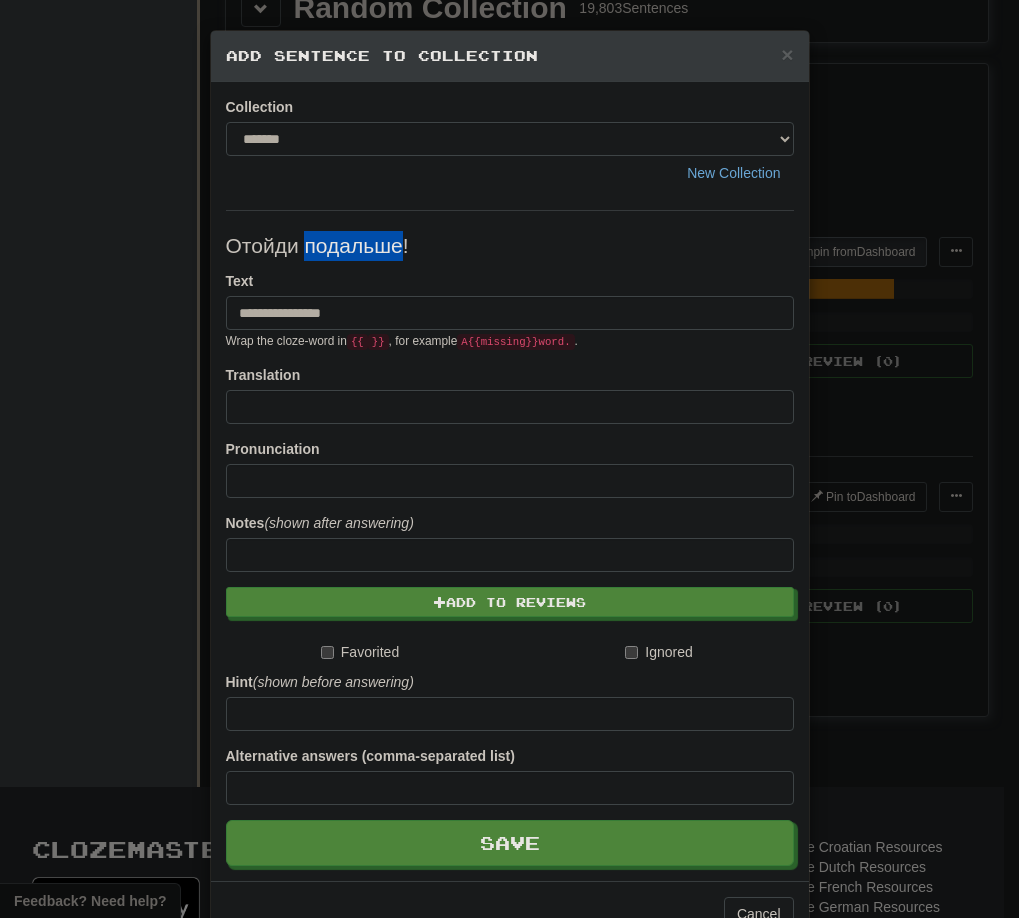 drag, startPoint x: 299, startPoint y: 244, endPoint x: 393, endPoint y: 244, distance: 94 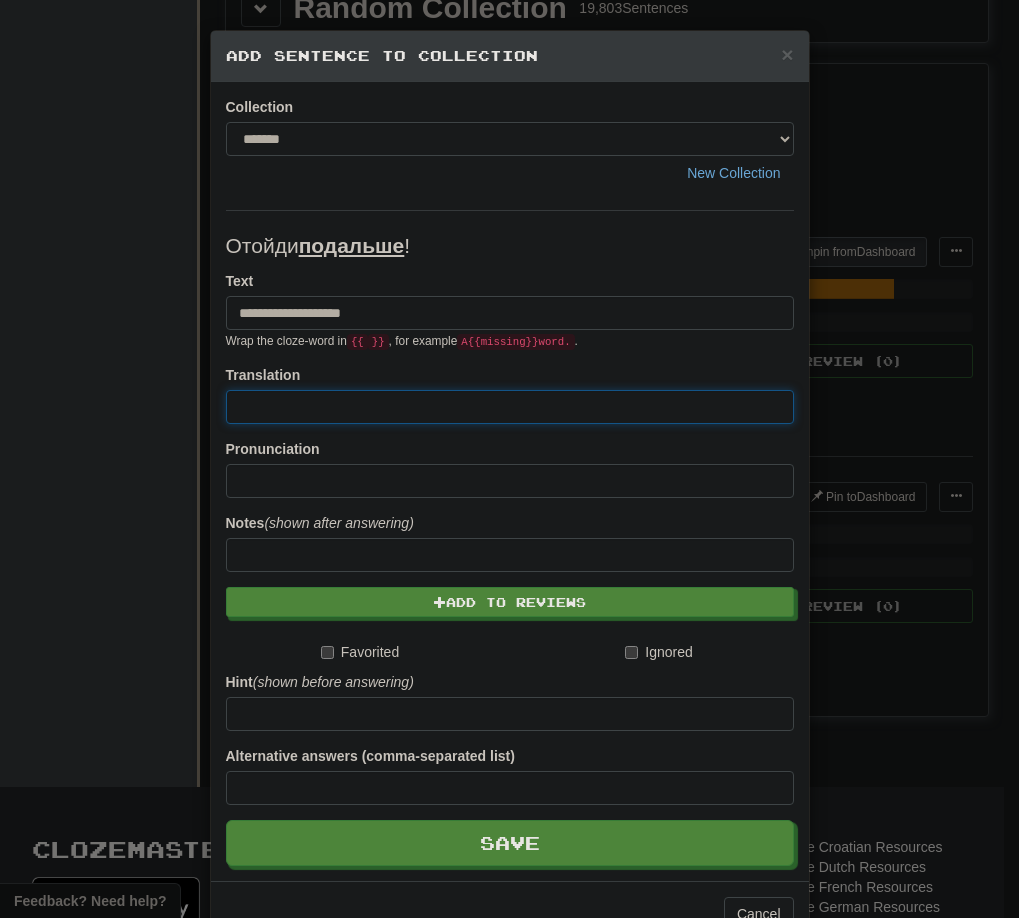 paste on "**********" 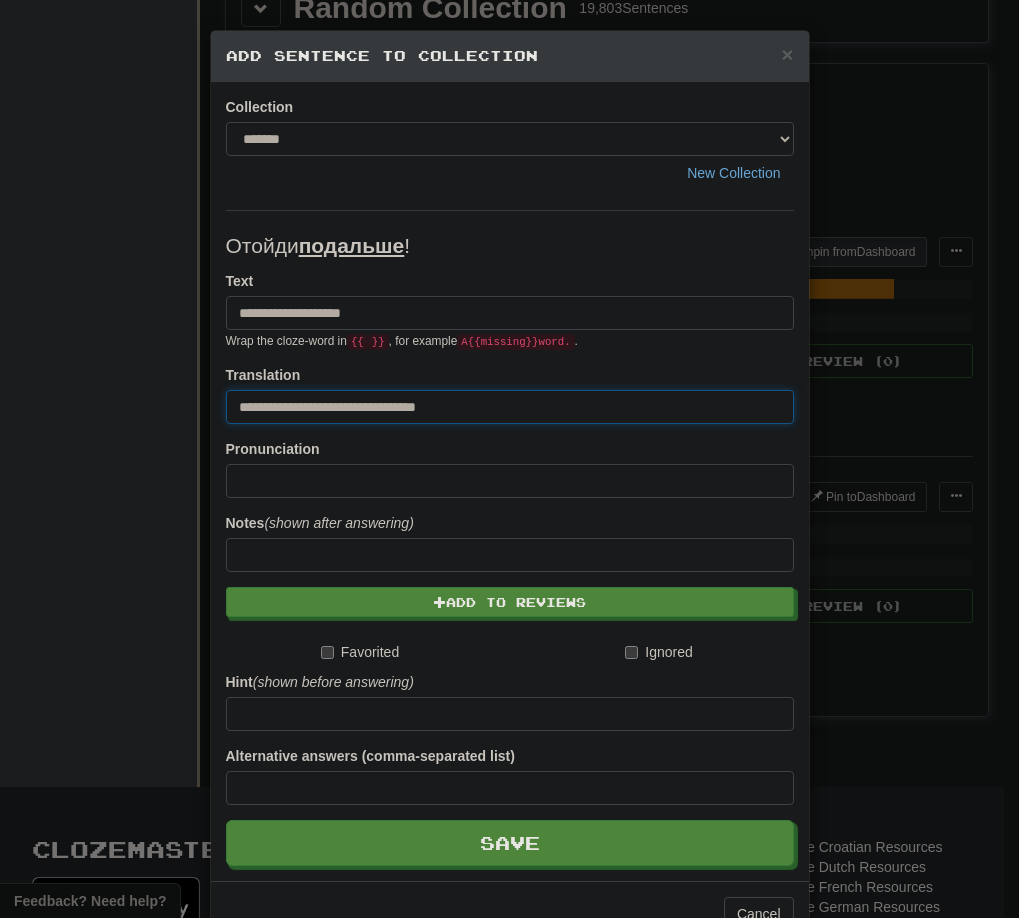click on "**********" at bounding box center [510, 407] 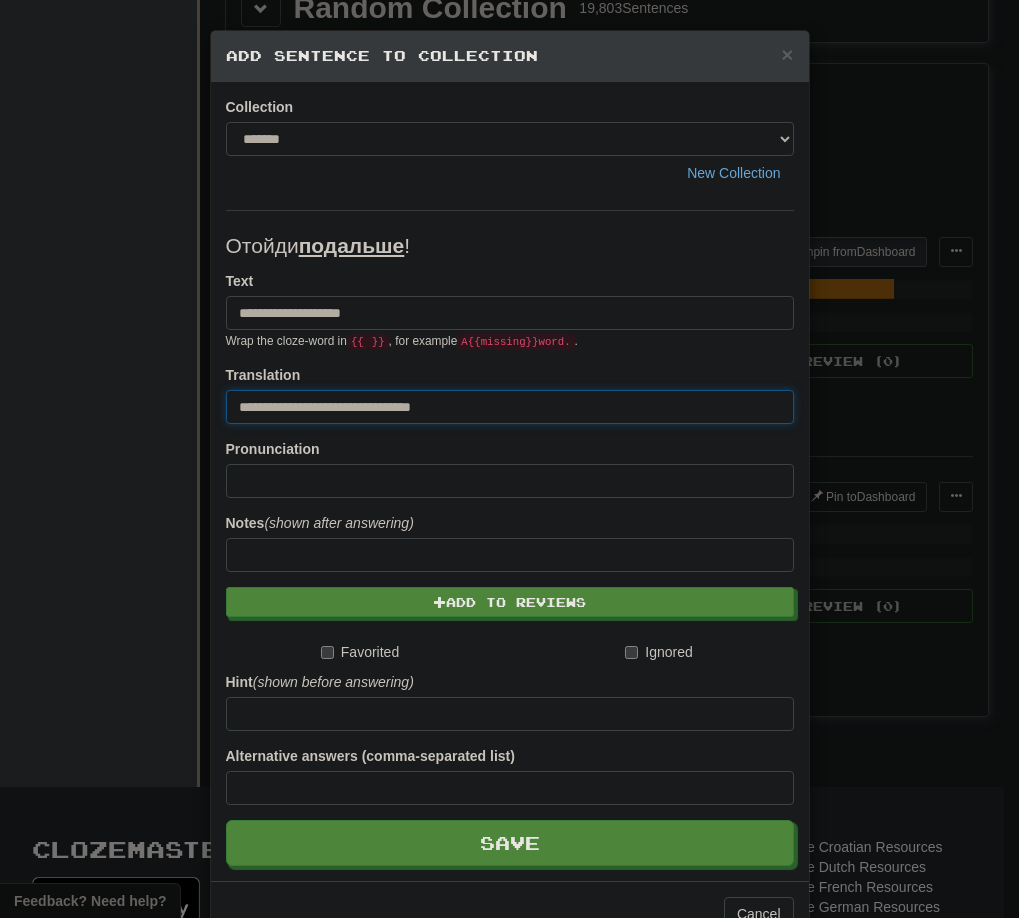 drag, startPoint x: 465, startPoint y: 402, endPoint x: 205, endPoint y: 403, distance: 260.00192 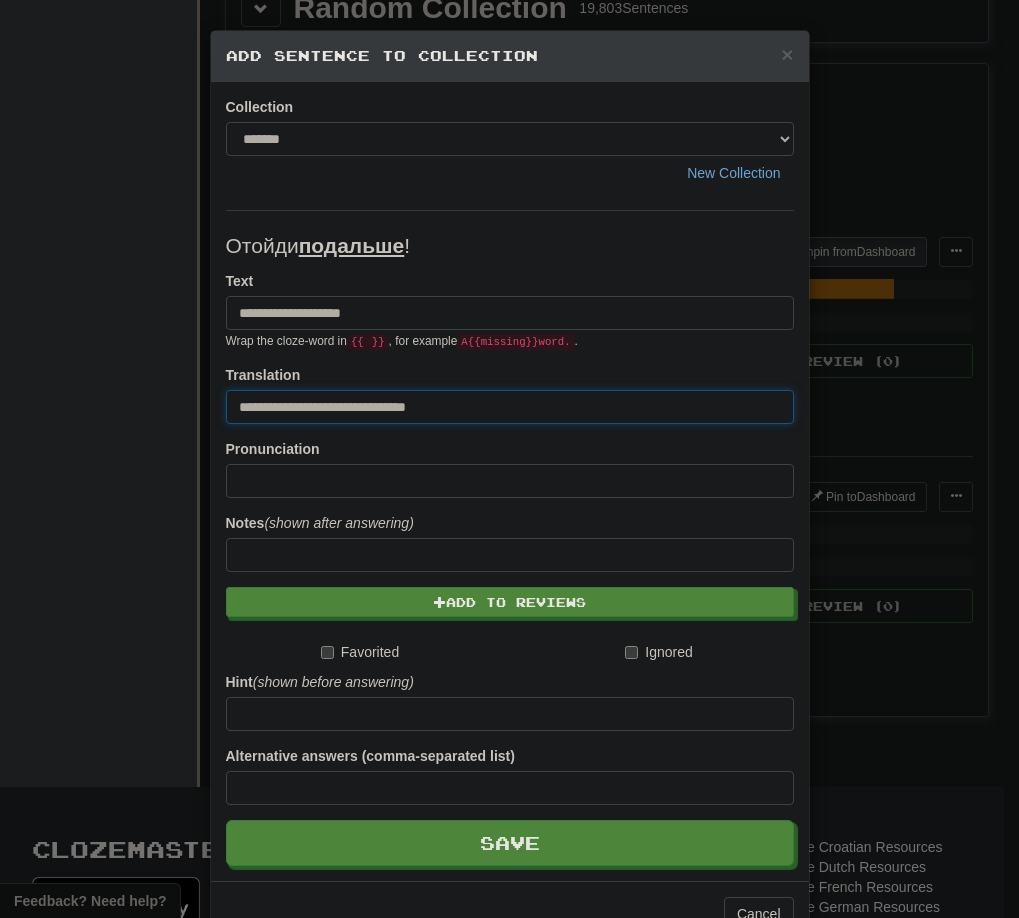 click on "**********" at bounding box center (510, 407) 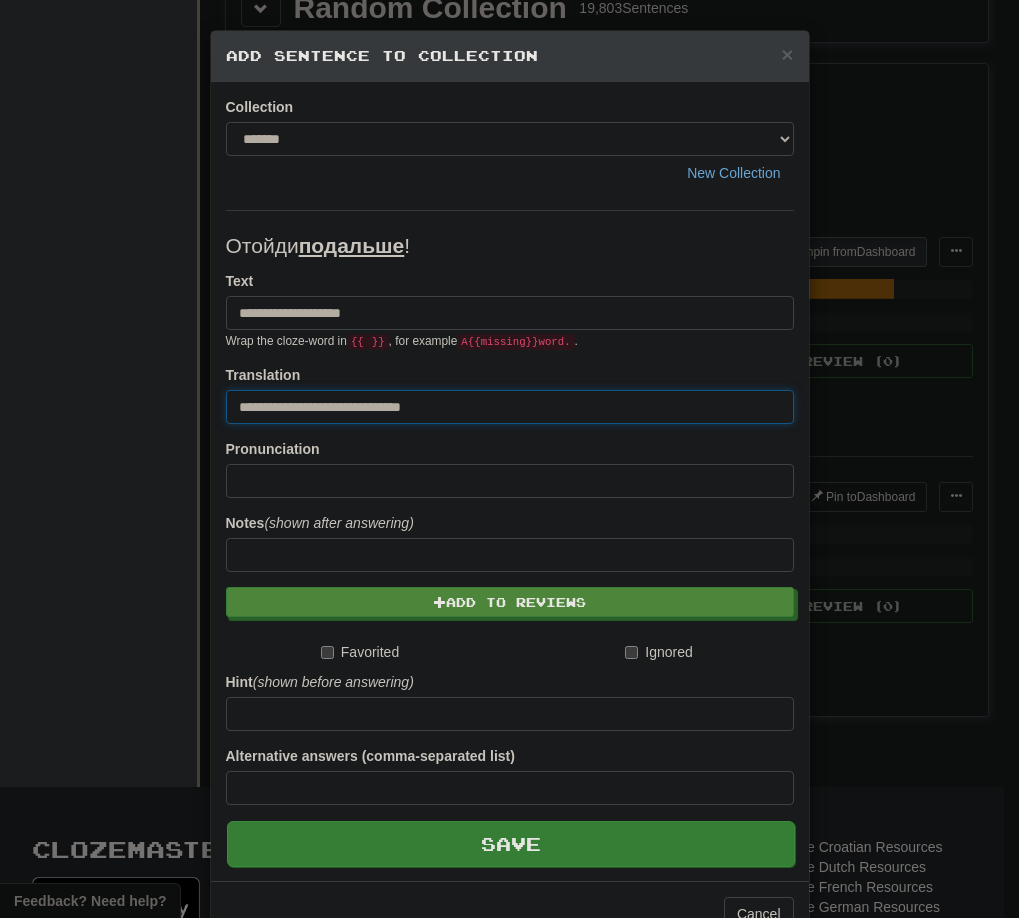 type on "**********" 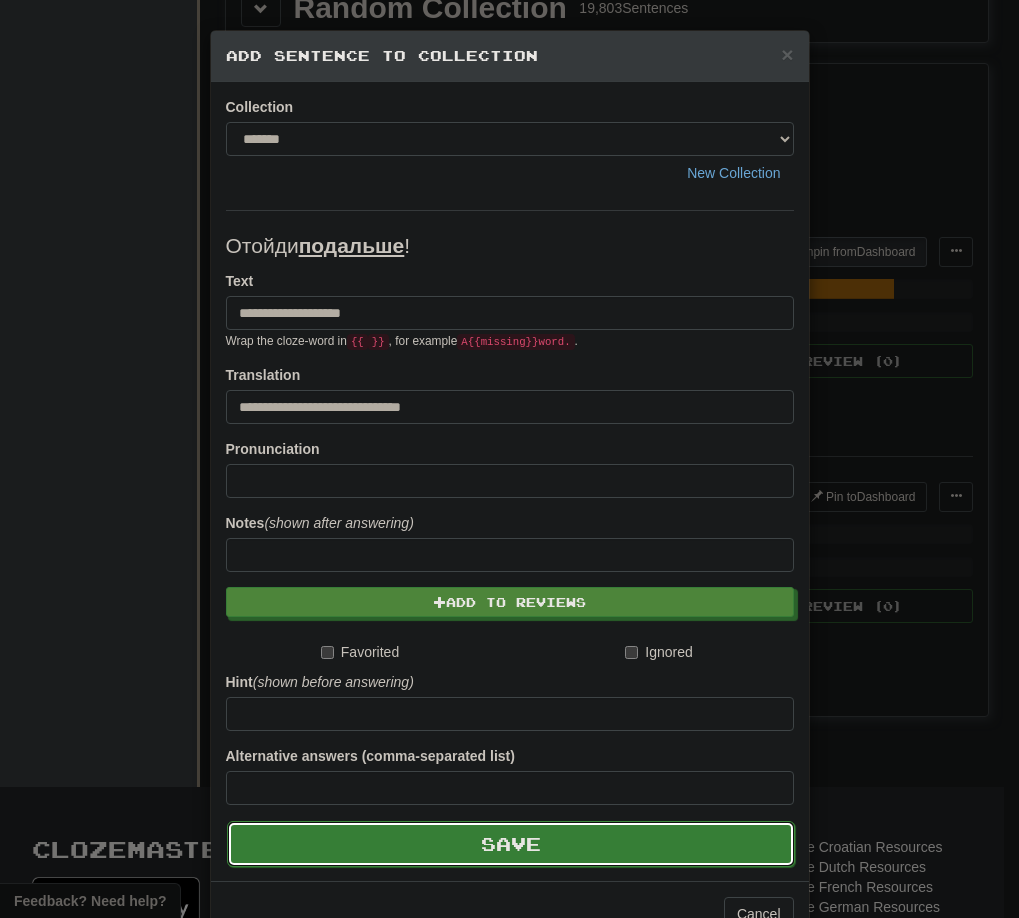 click on "Save" at bounding box center [511, 844] 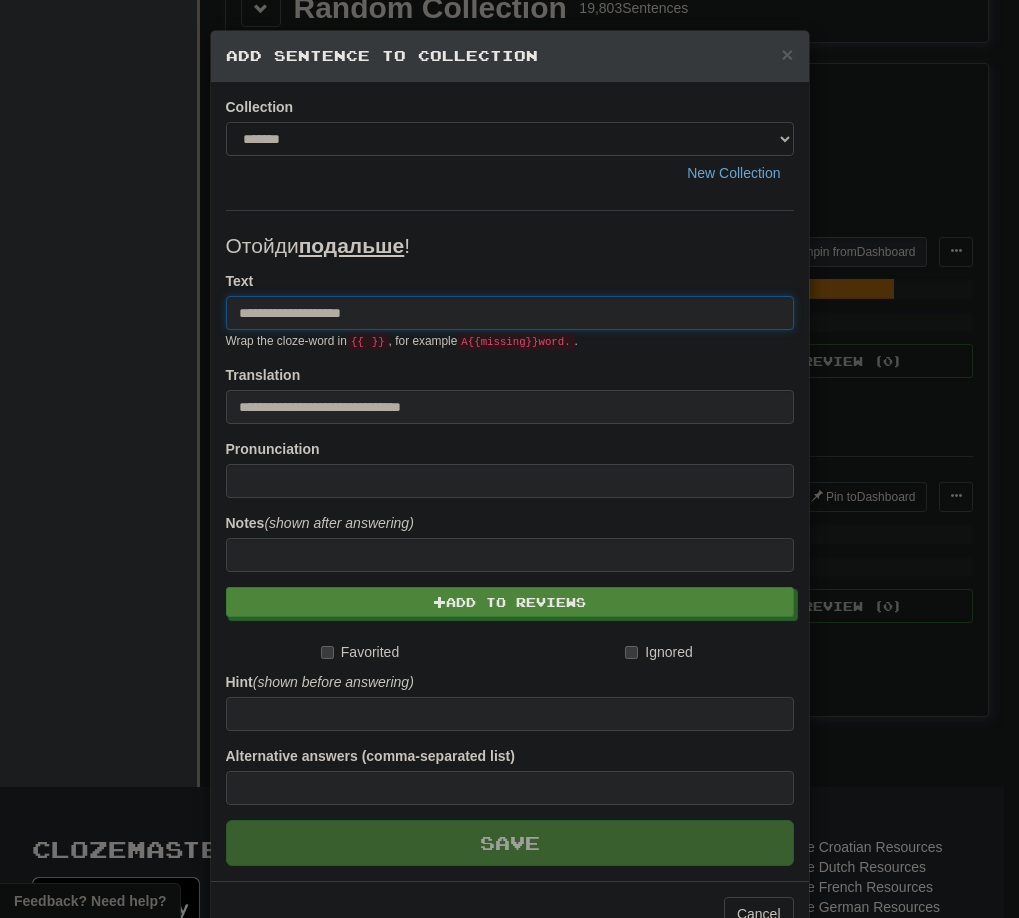 type 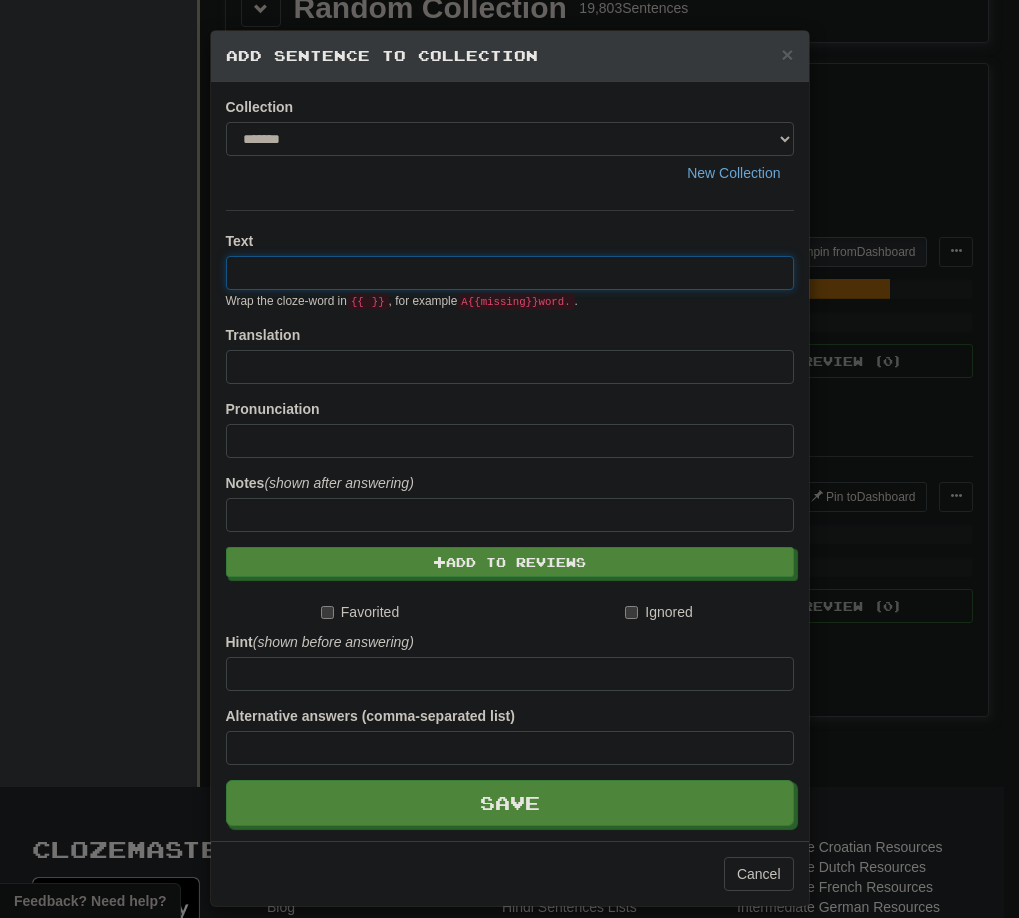 paste on "**********" 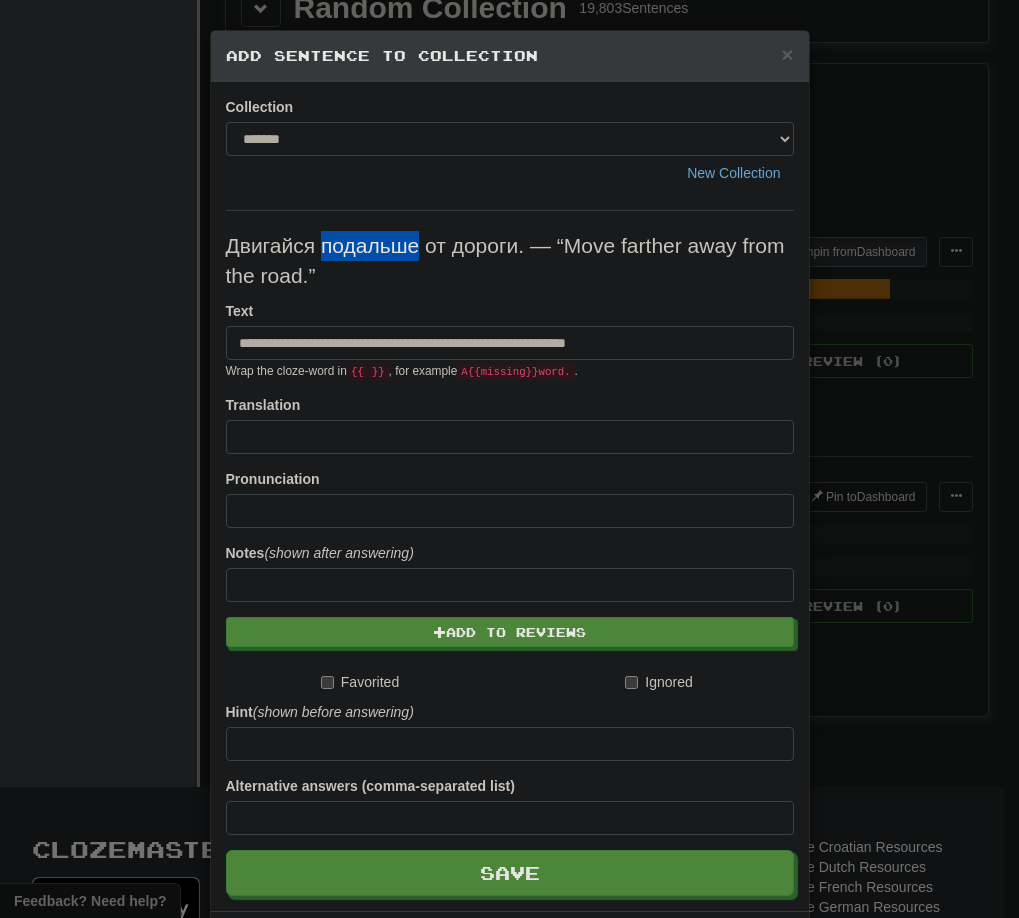 drag, startPoint x: 315, startPoint y: 245, endPoint x: 409, endPoint y: 247, distance: 94.02127 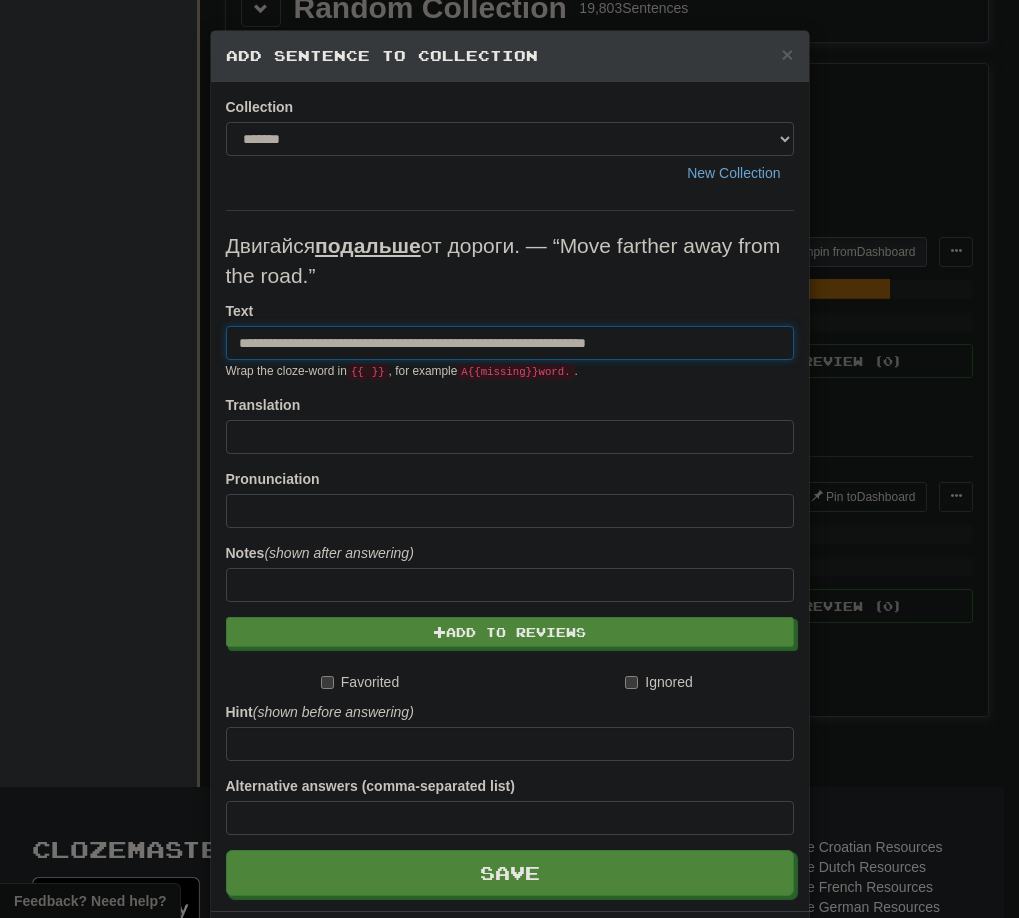 drag, startPoint x: 451, startPoint y: 351, endPoint x: 722, endPoint y: 351, distance: 271 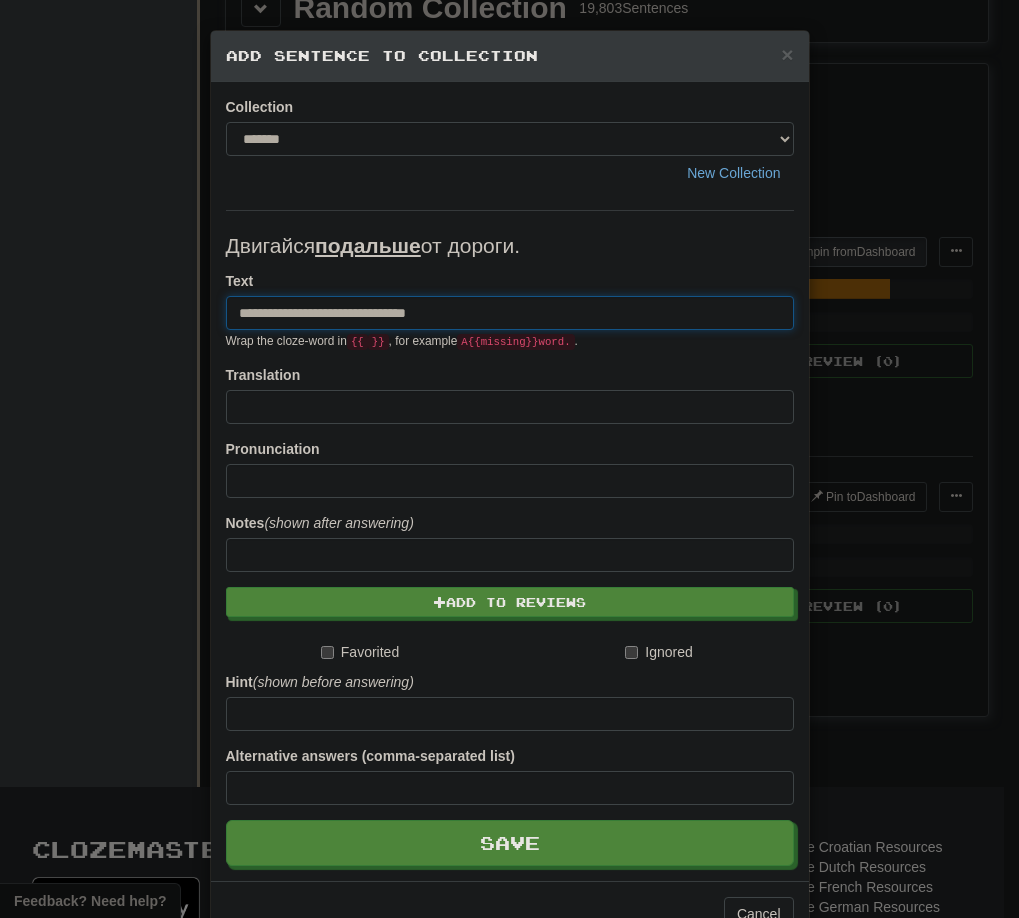 type on "**********" 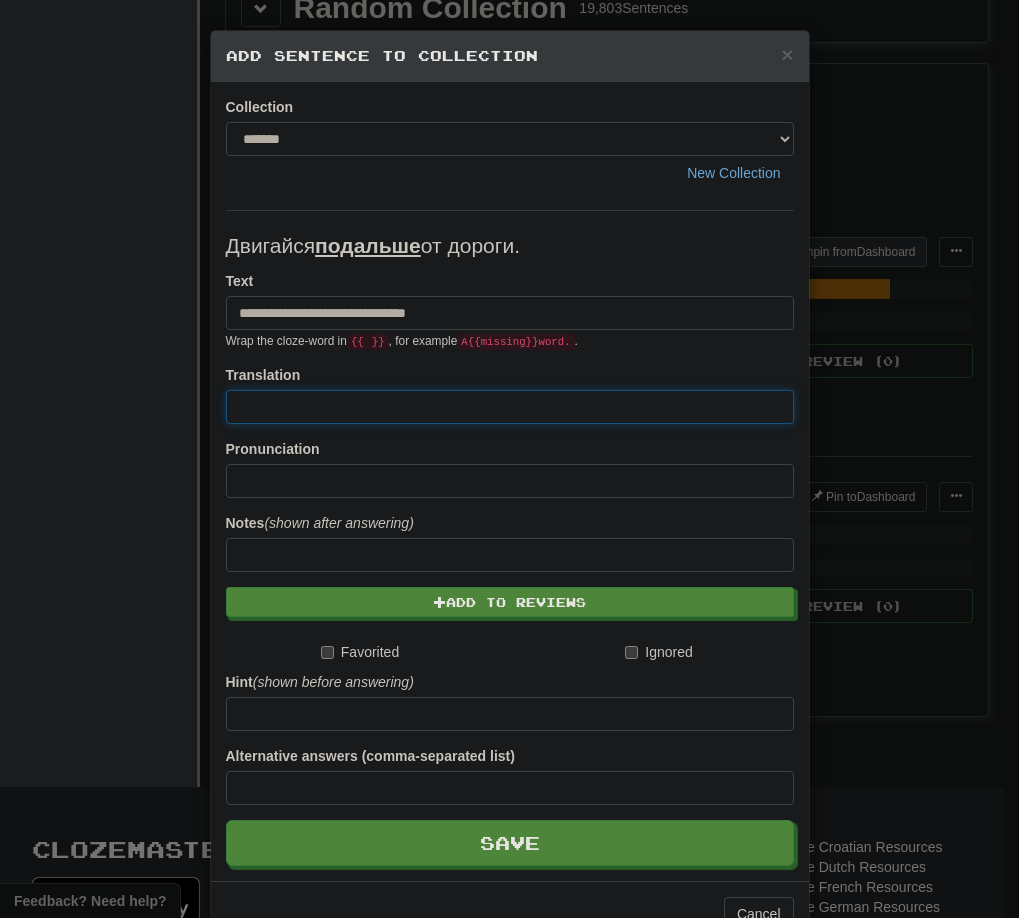 paste on "**********" 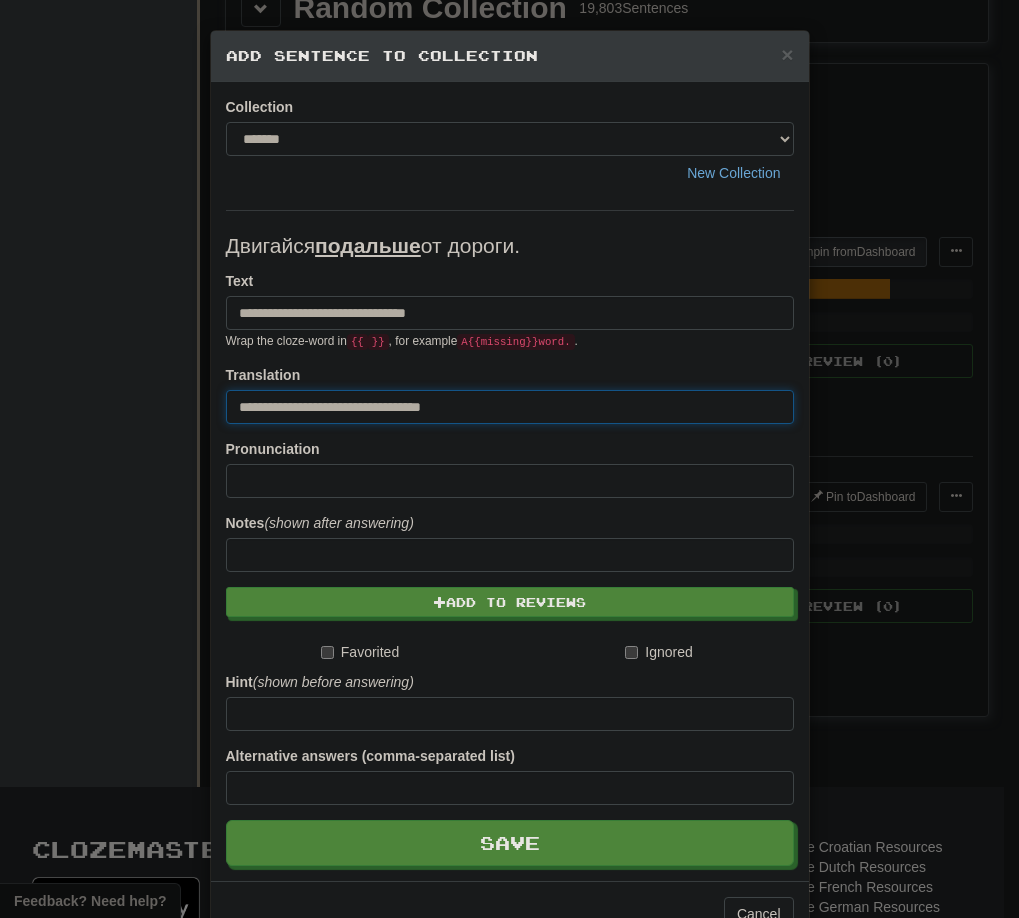 drag, startPoint x: 253, startPoint y: 406, endPoint x: 150, endPoint y: 409, distance: 103.04368 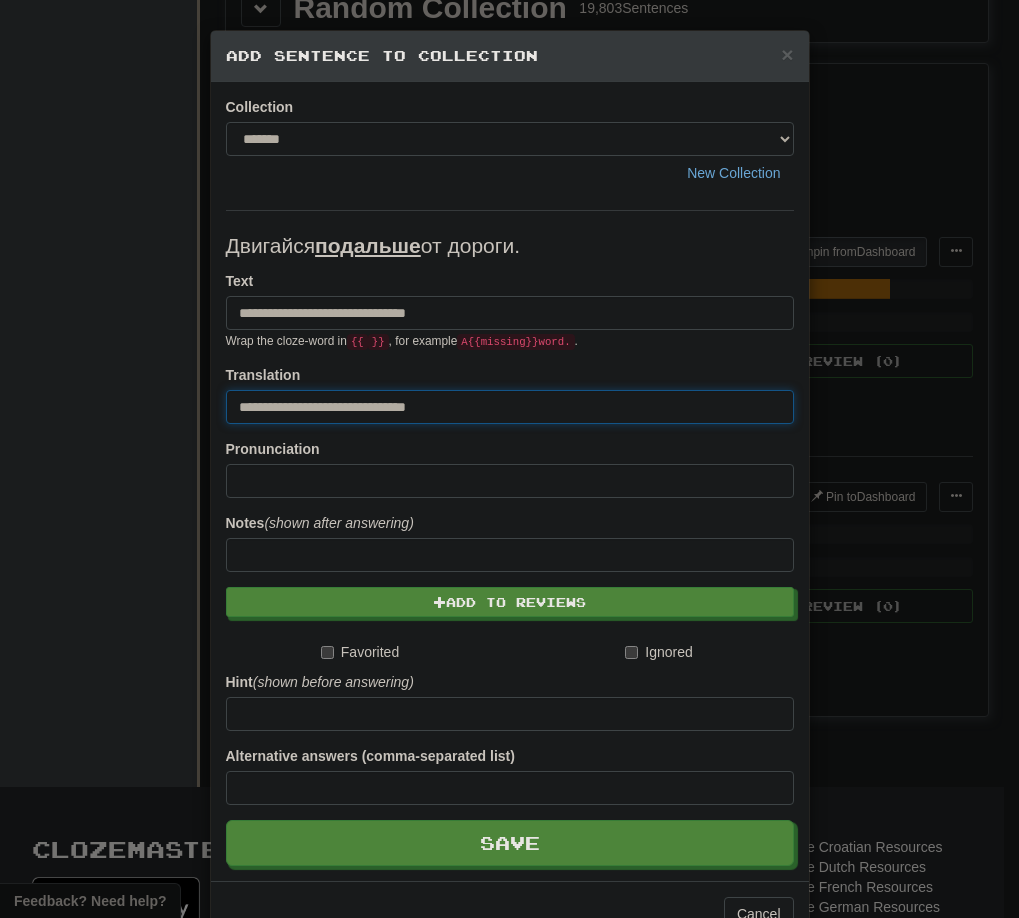click on "**********" at bounding box center (510, 407) 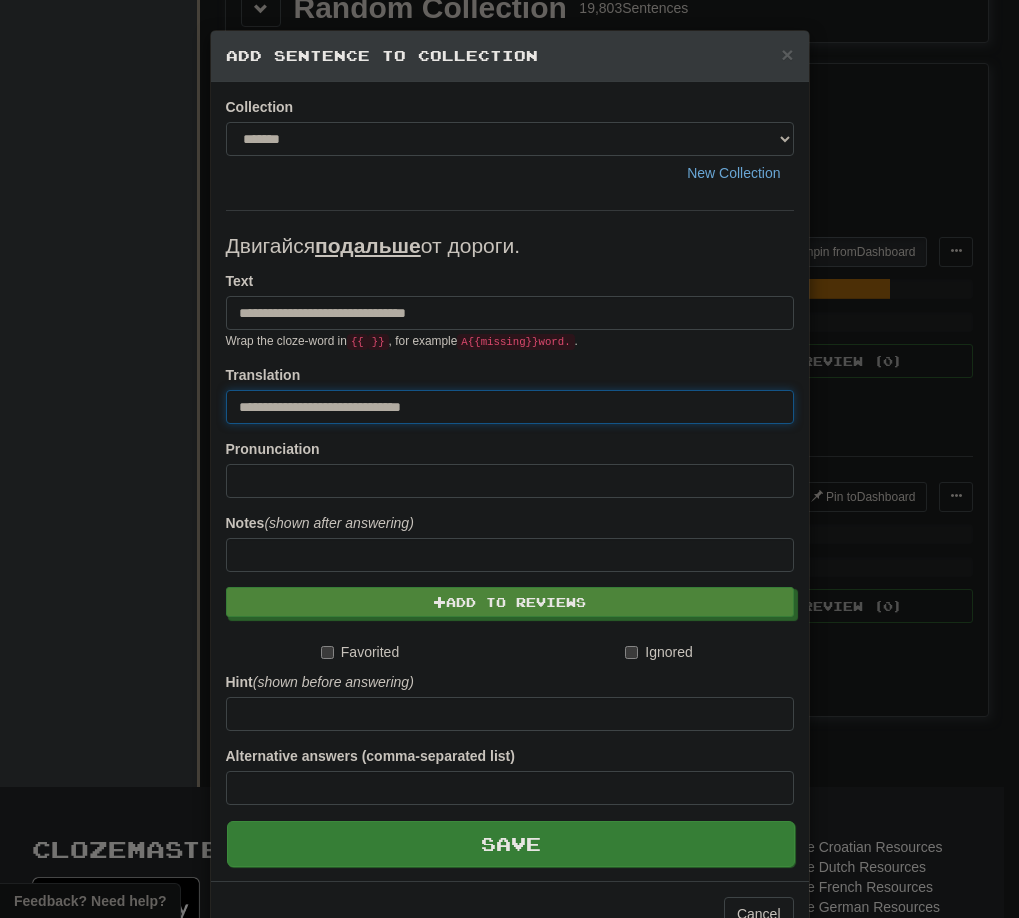 type on "**********" 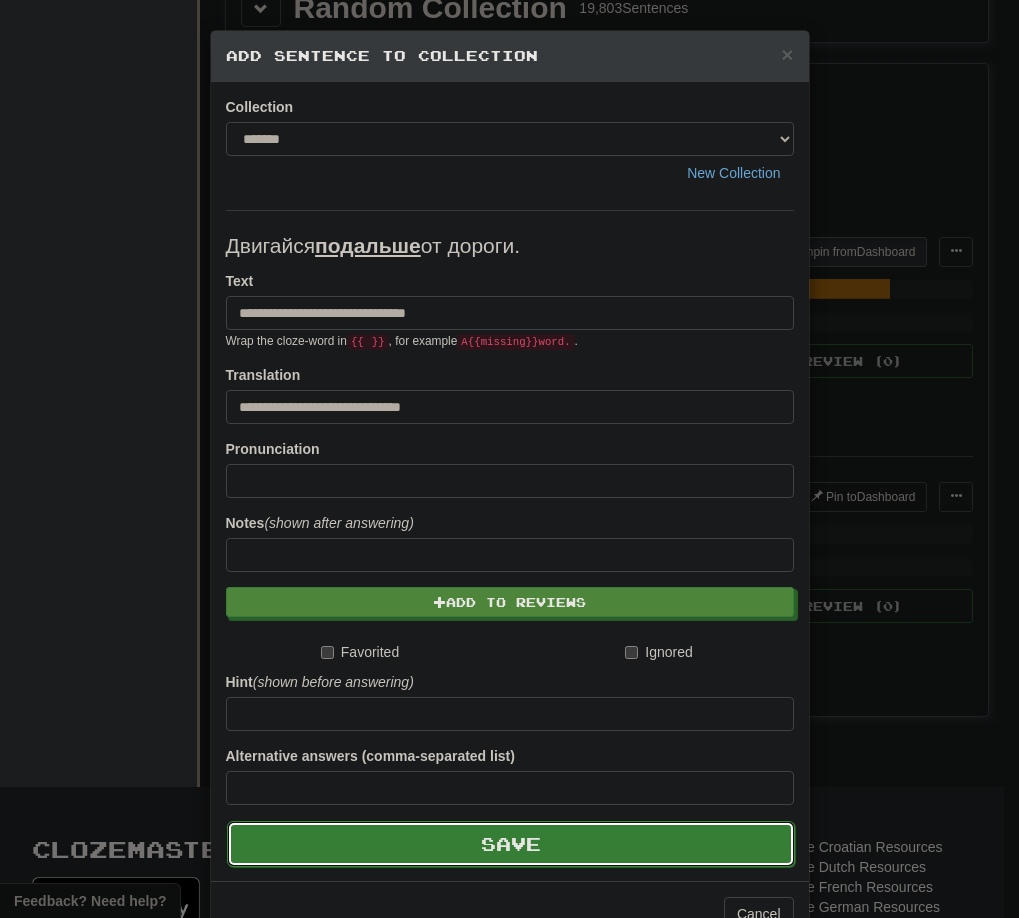 click on "Save" at bounding box center [511, 844] 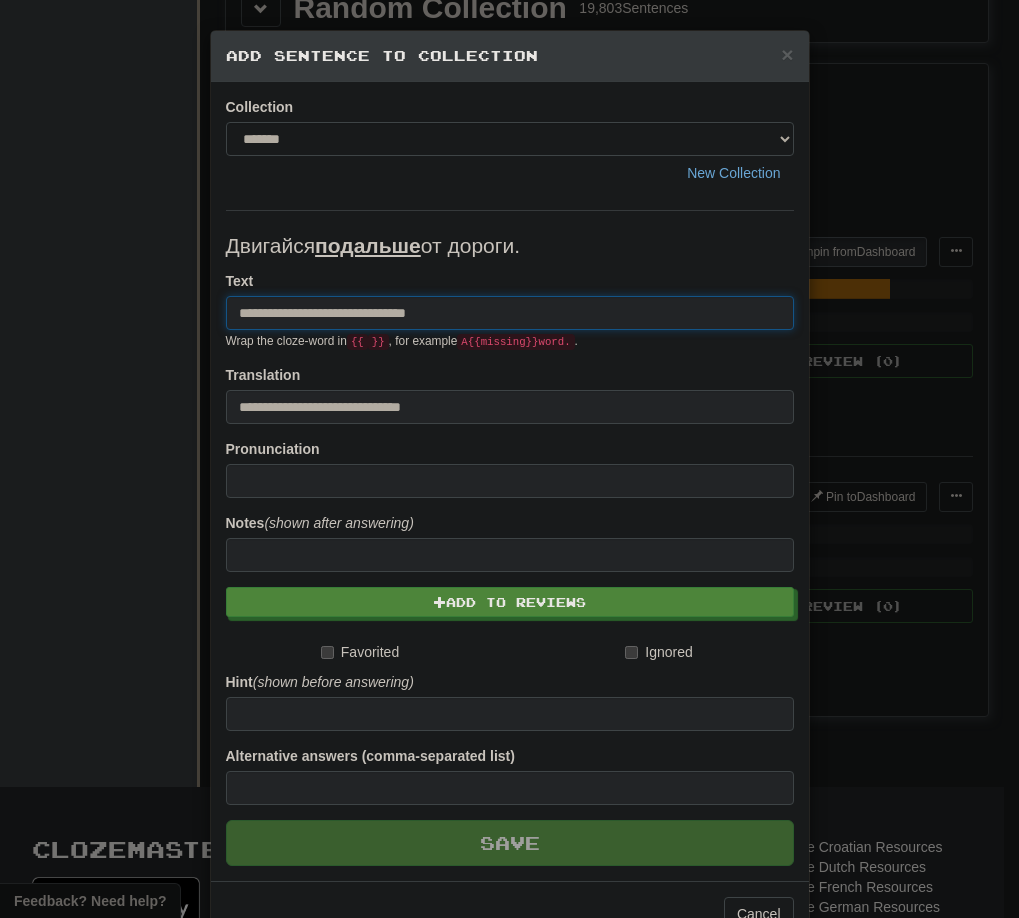 type 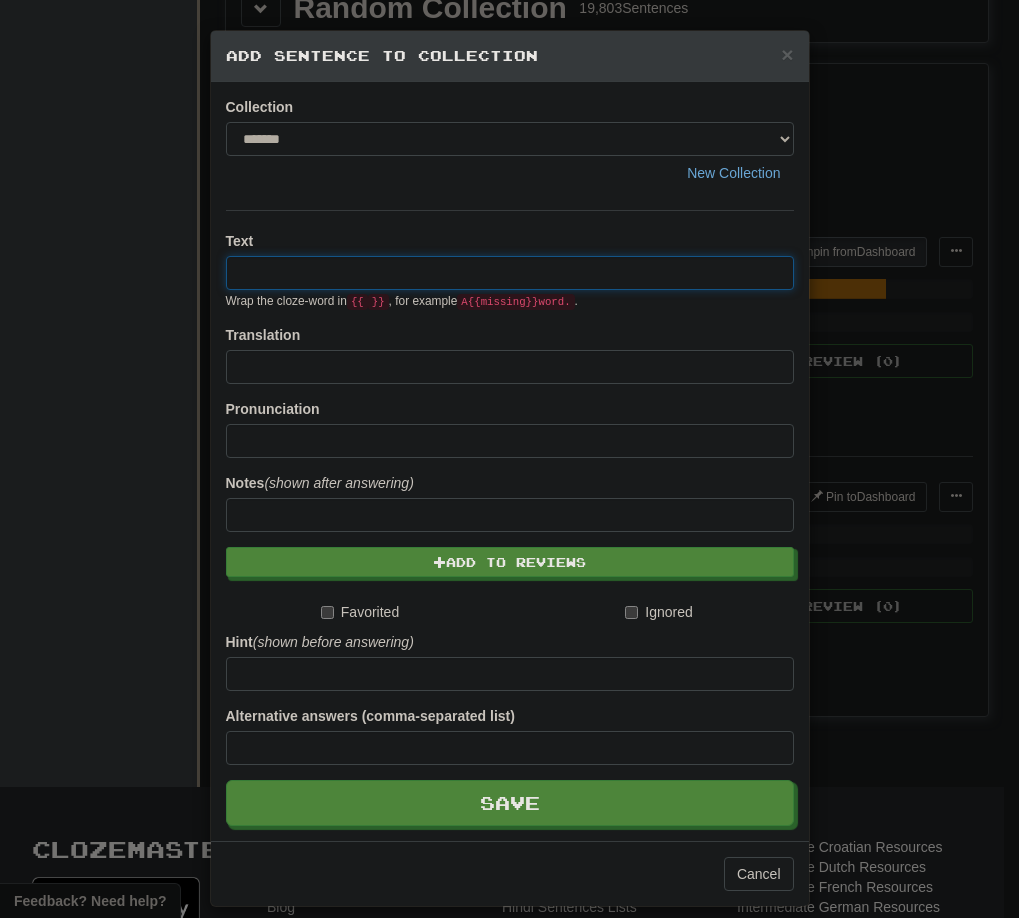 paste on "**********" 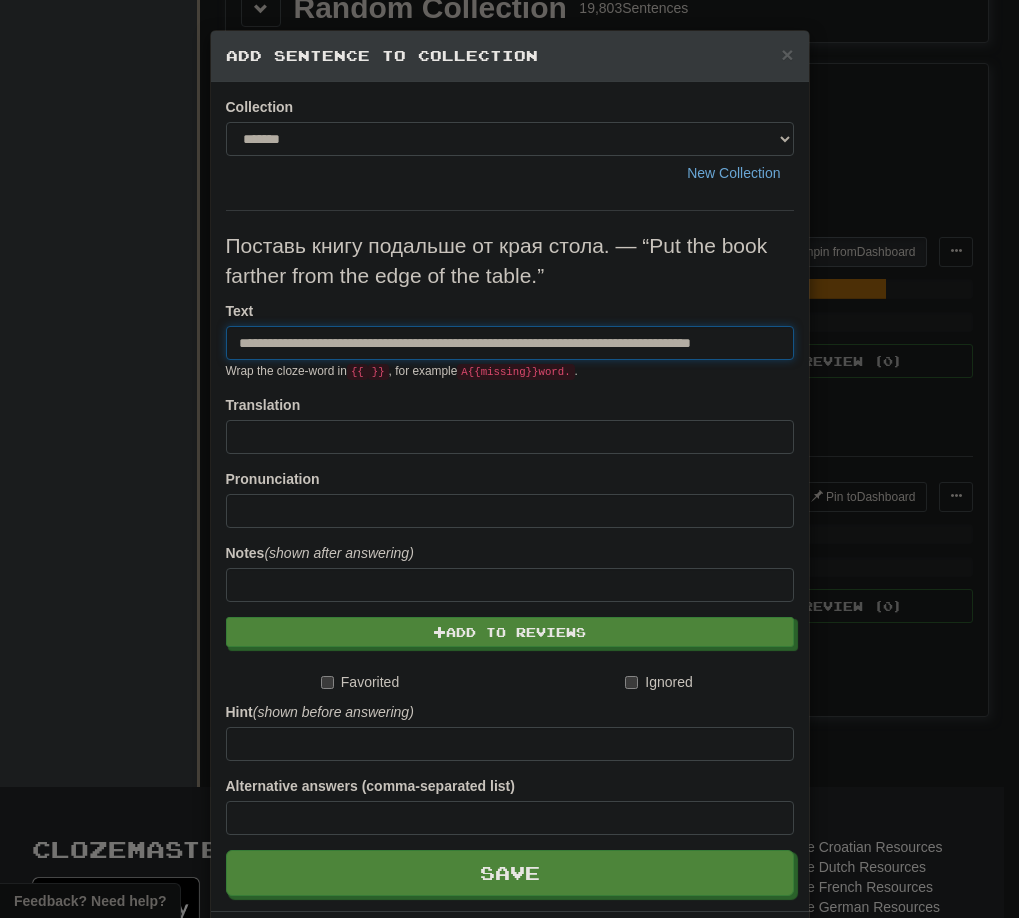 scroll, scrollTop: 0, scrollLeft: 35, axis: horizontal 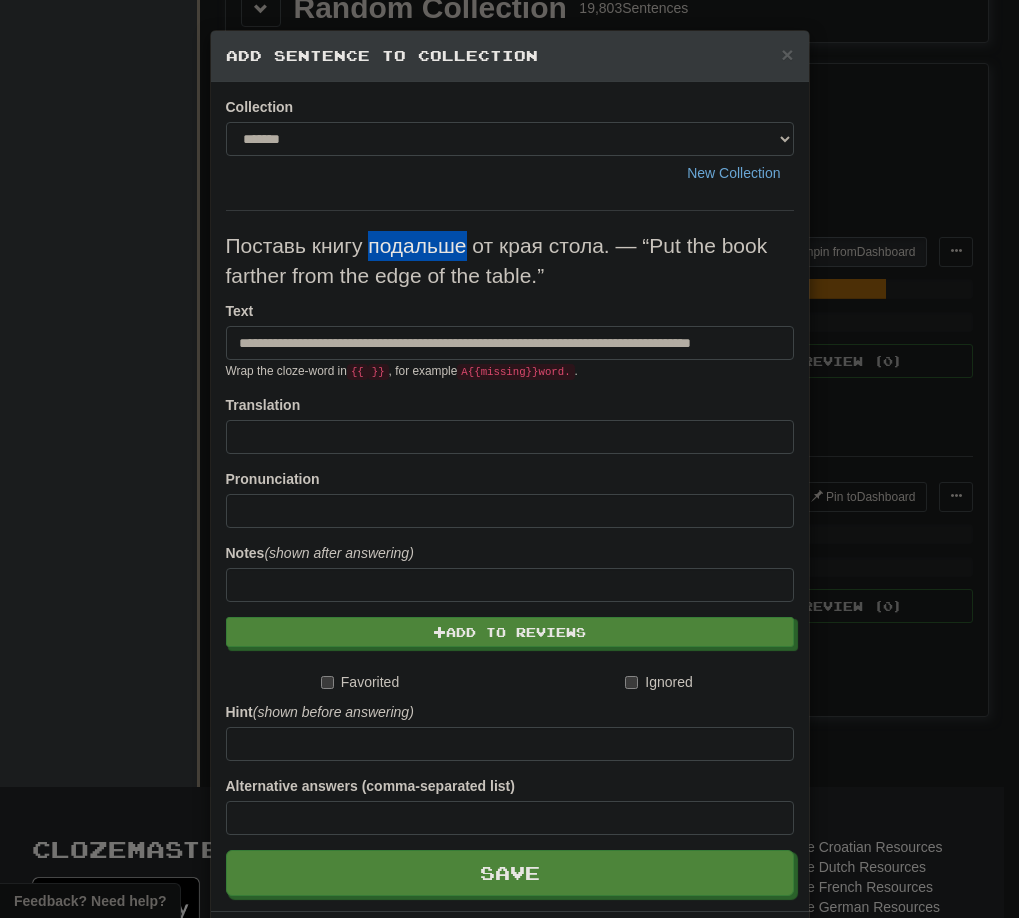 drag, startPoint x: 361, startPoint y: 246, endPoint x: 455, endPoint y: 243, distance: 94.04786 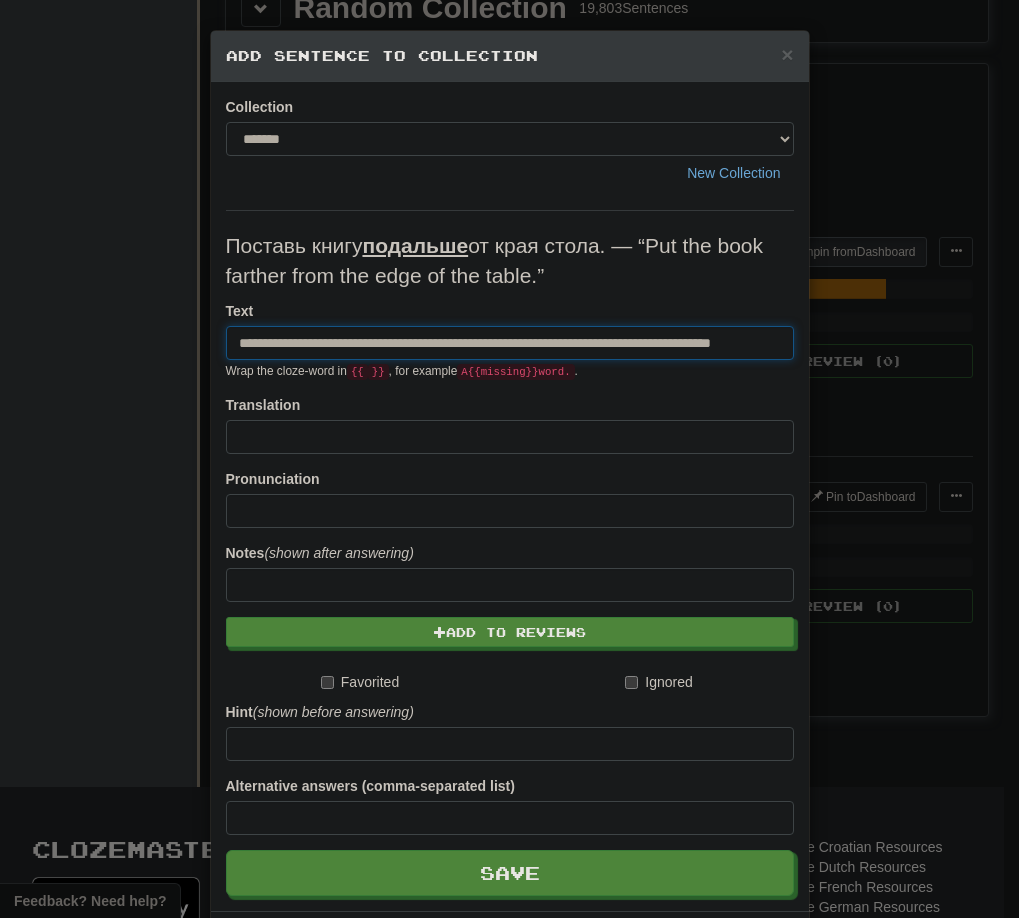 scroll, scrollTop: 0, scrollLeft: 54, axis: horizontal 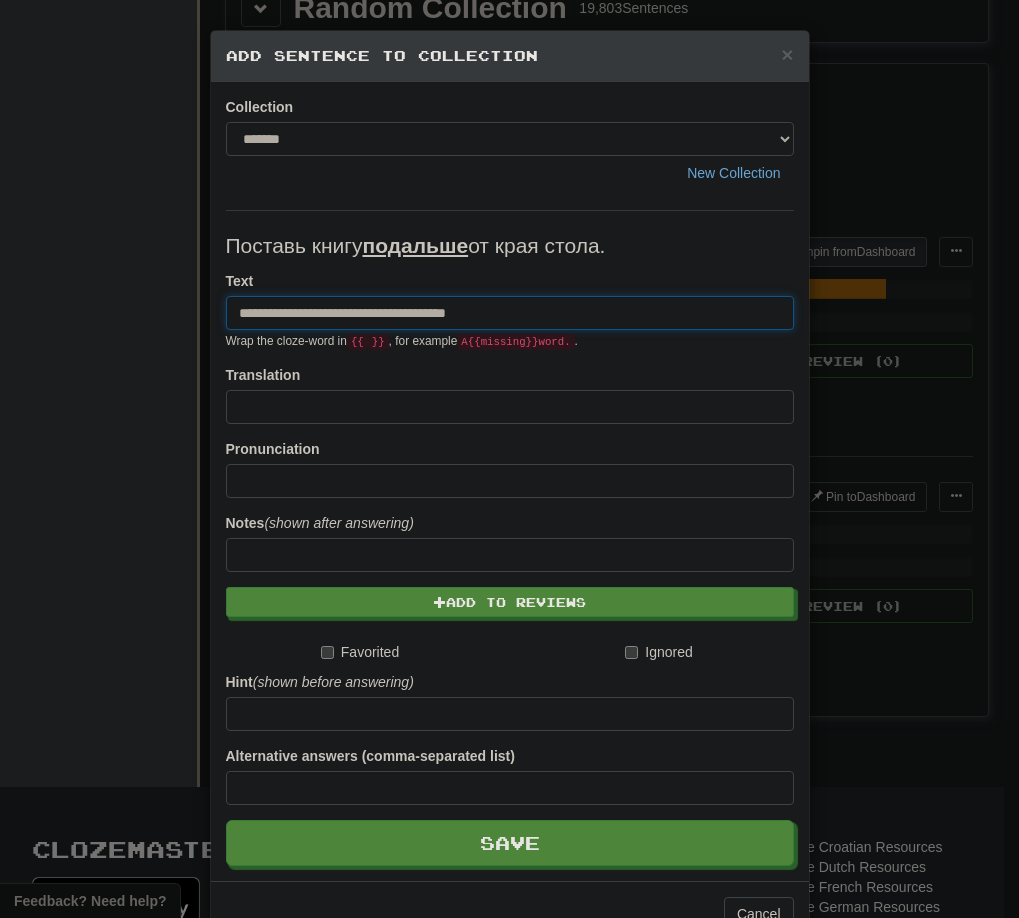 type on "**********" 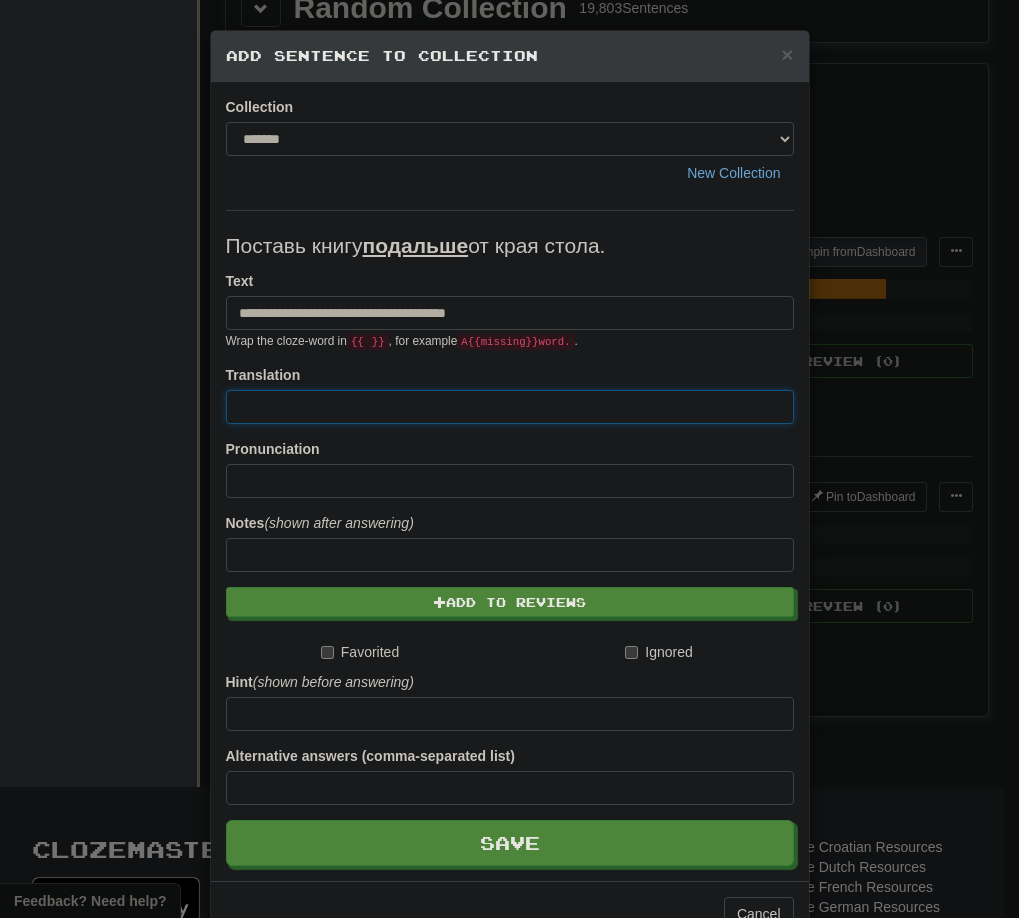 paste on "**********" 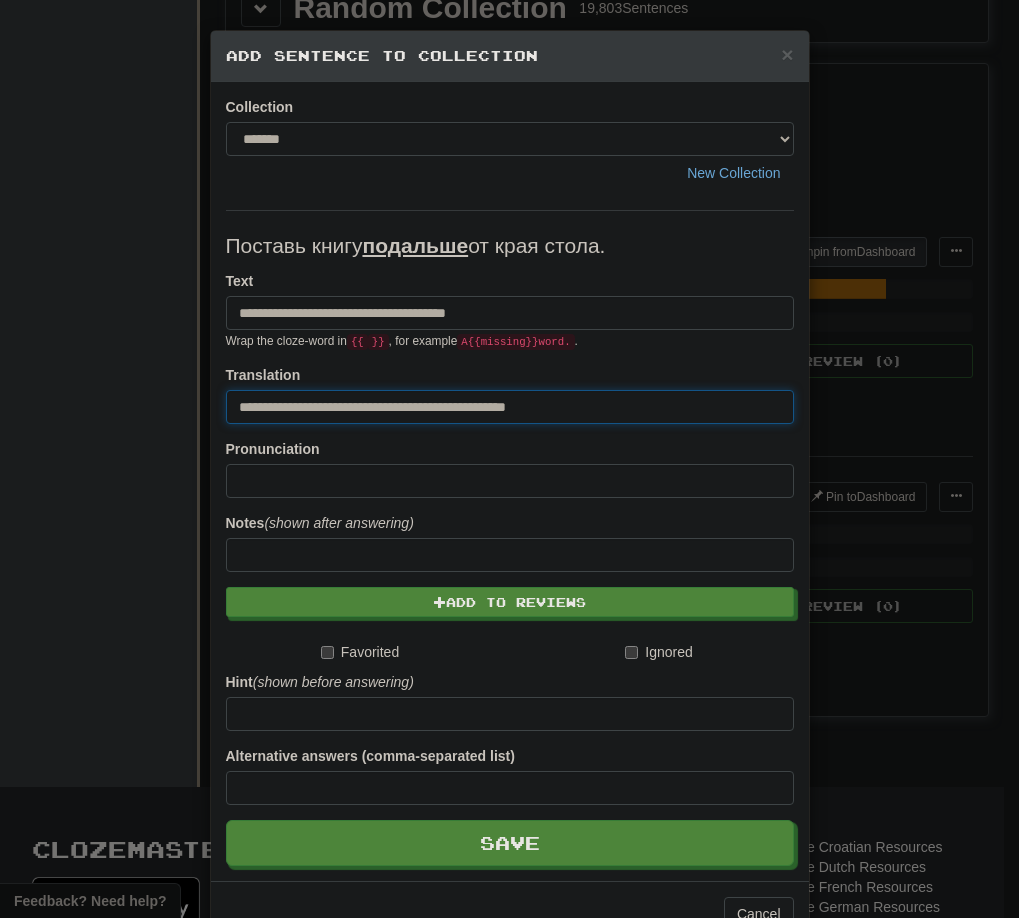 drag, startPoint x: 253, startPoint y: 403, endPoint x: 220, endPoint y: 403, distance: 33 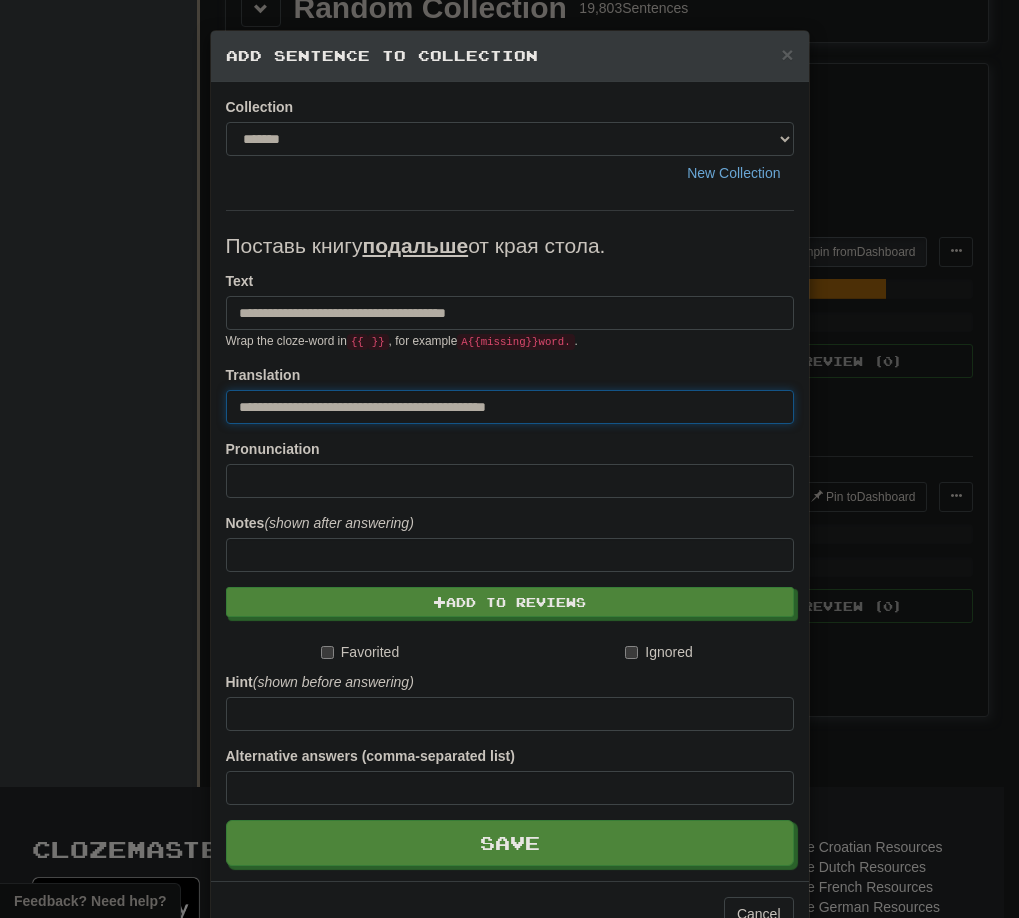 click on "**********" at bounding box center [510, 407] 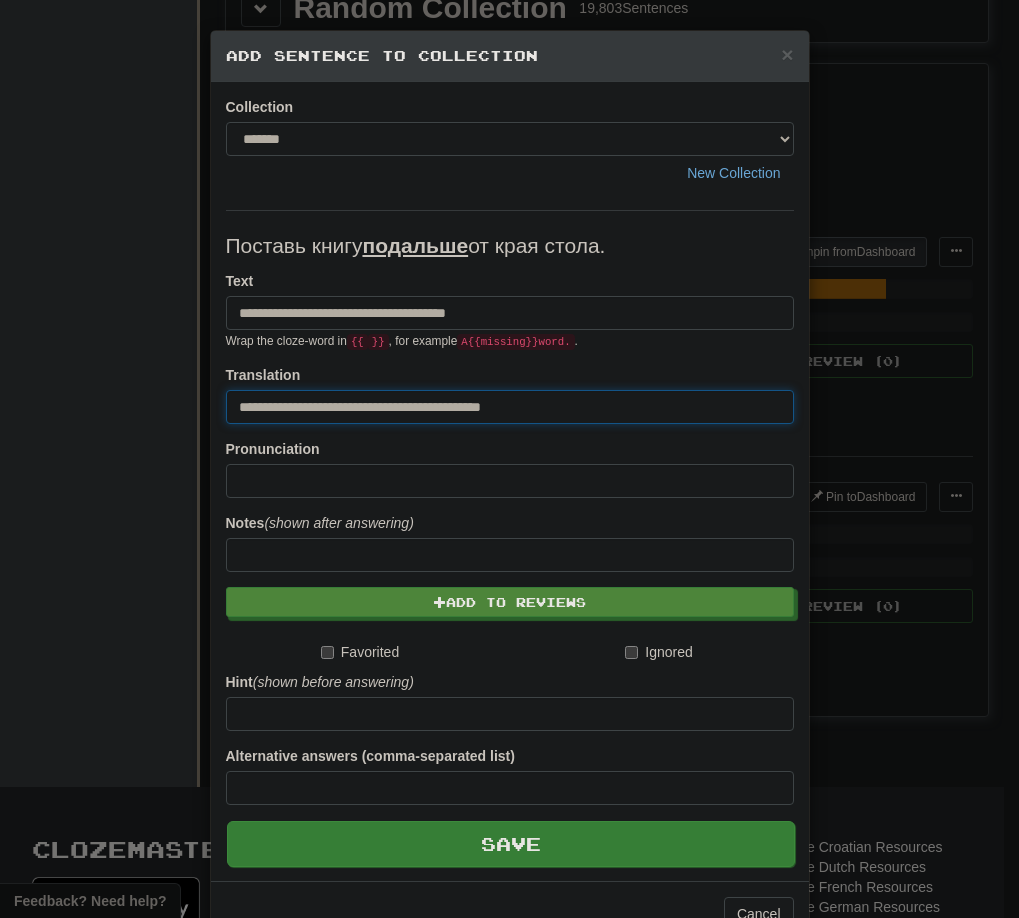type on "**********" 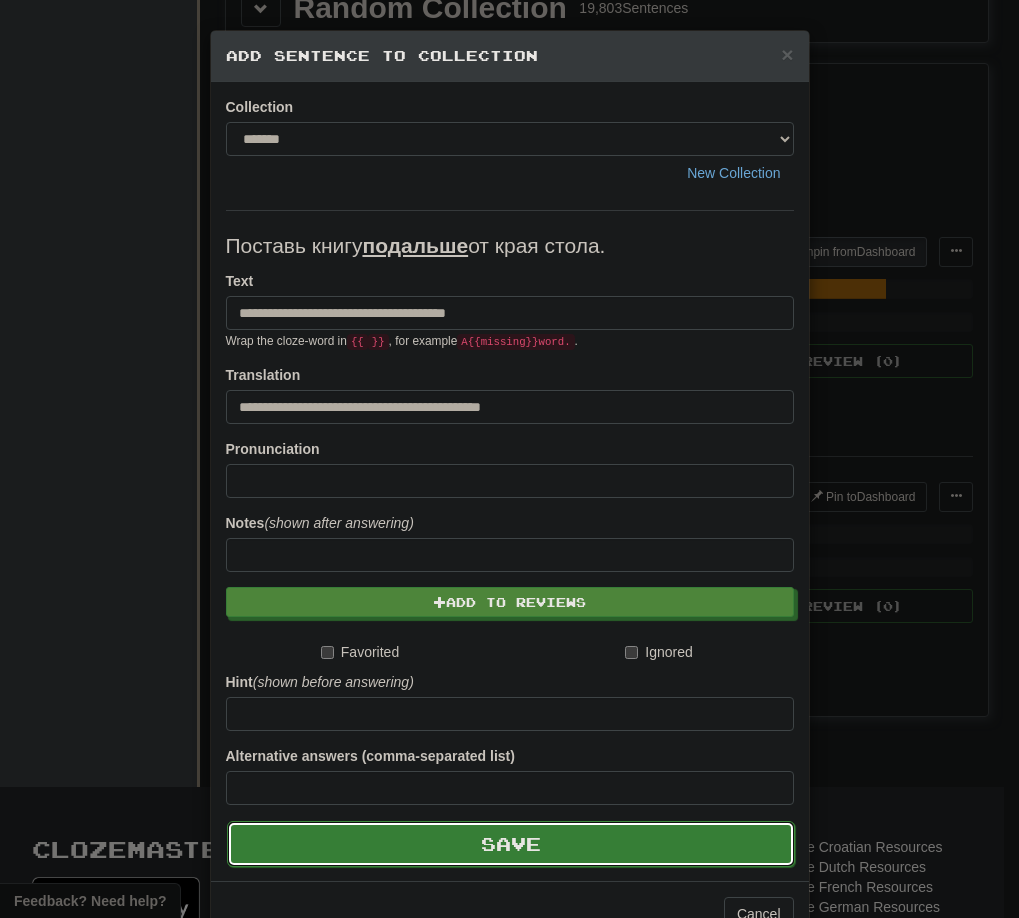 click on "Save" at bounding box center [511, 844] 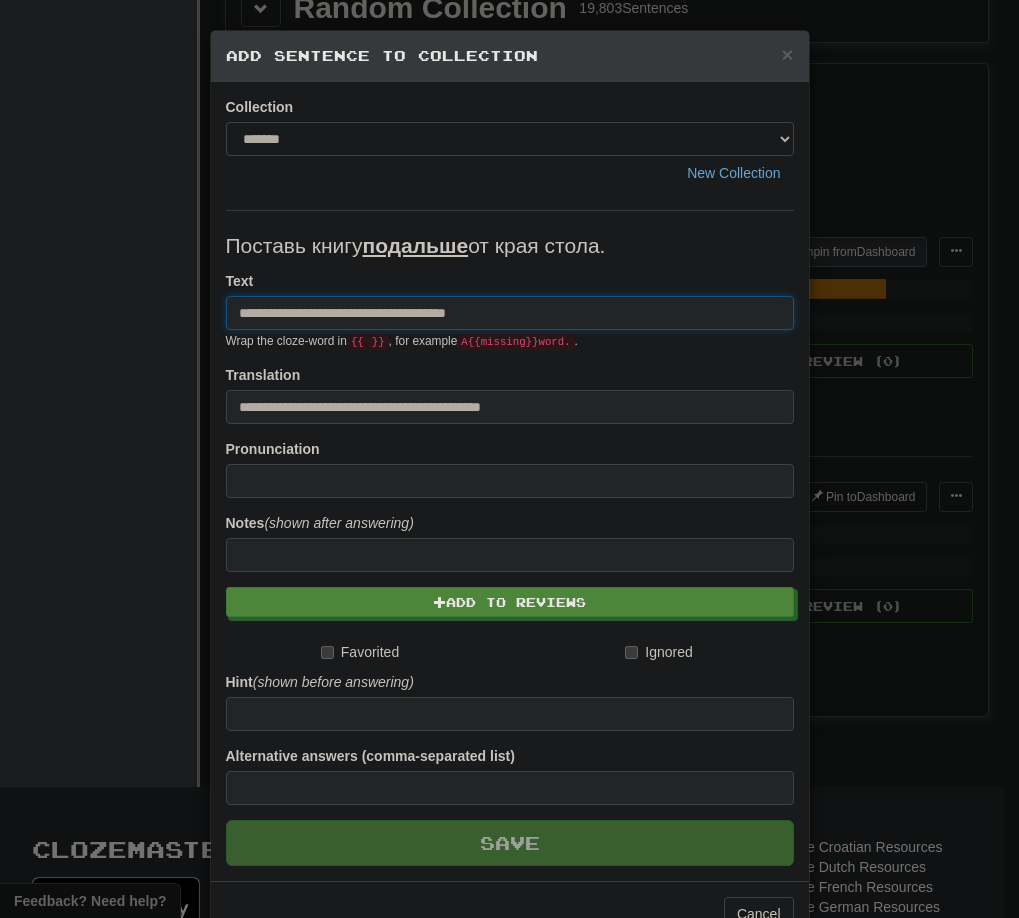 type 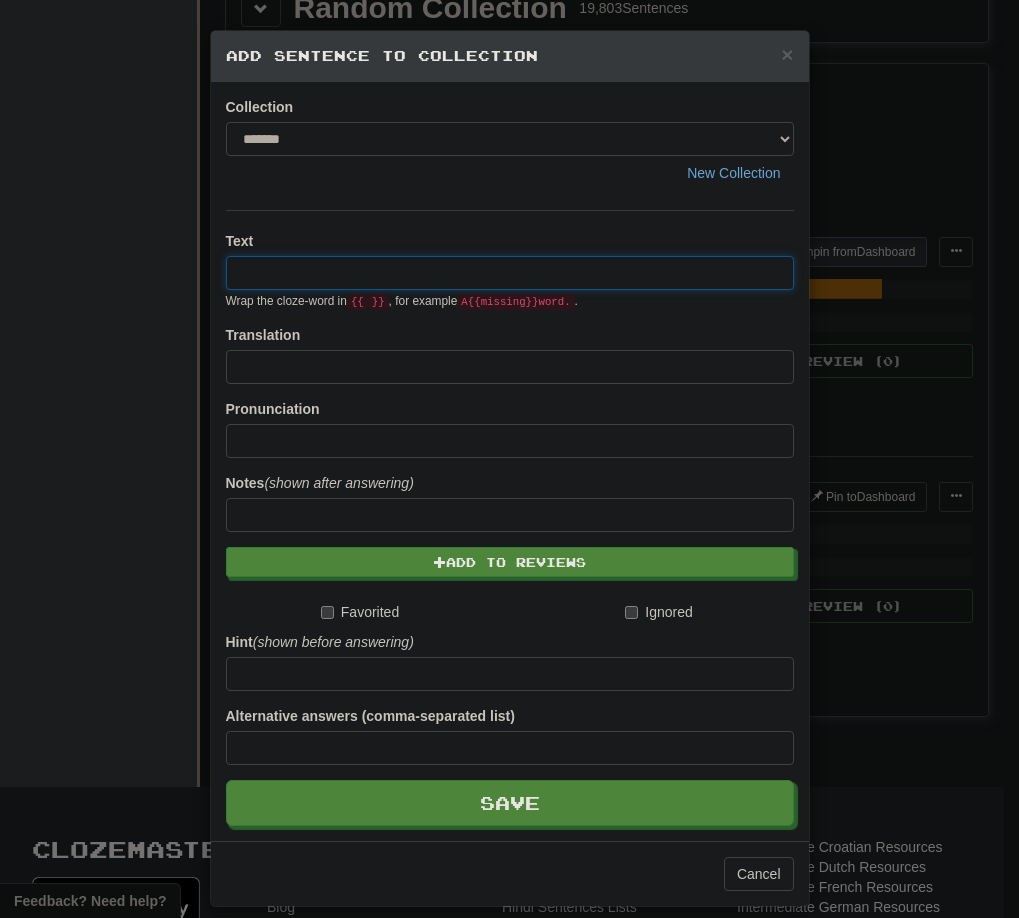 paste on "**********" 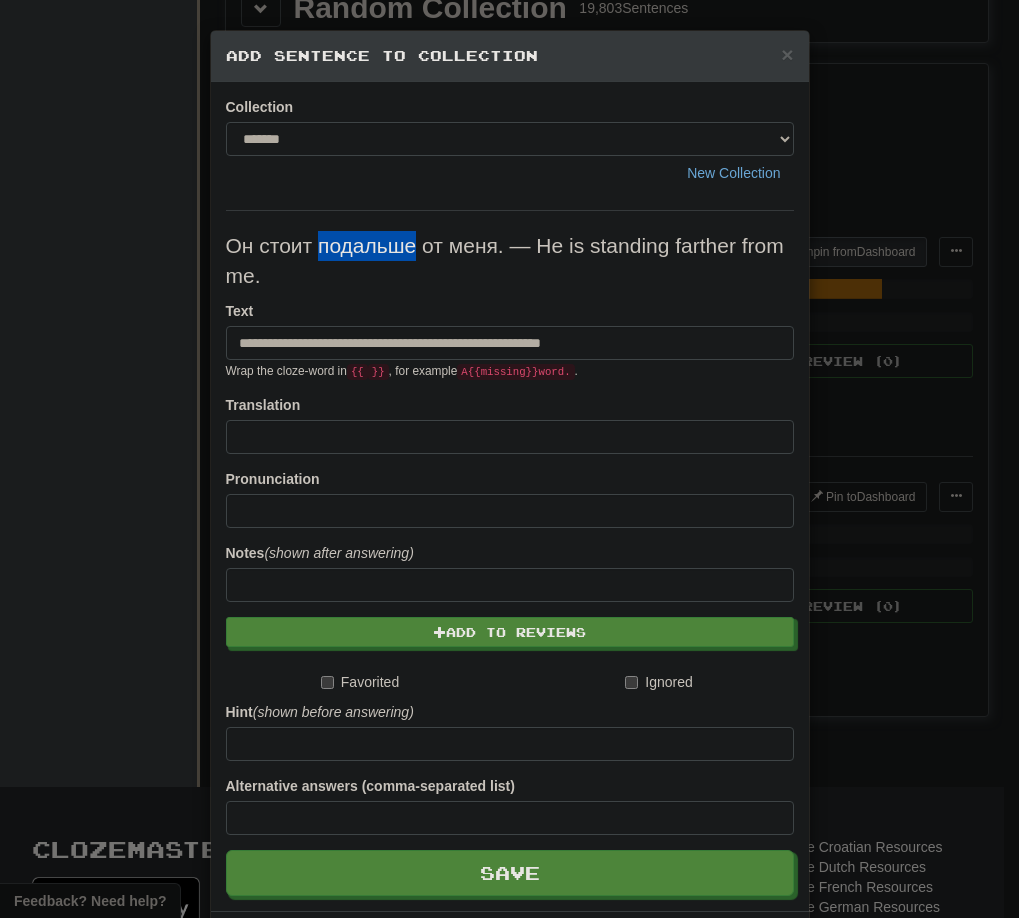 drag, startPoint x: 314, startPoint y: 251, endPoint x: 406, endPoint y: 256, distance: 92.13577 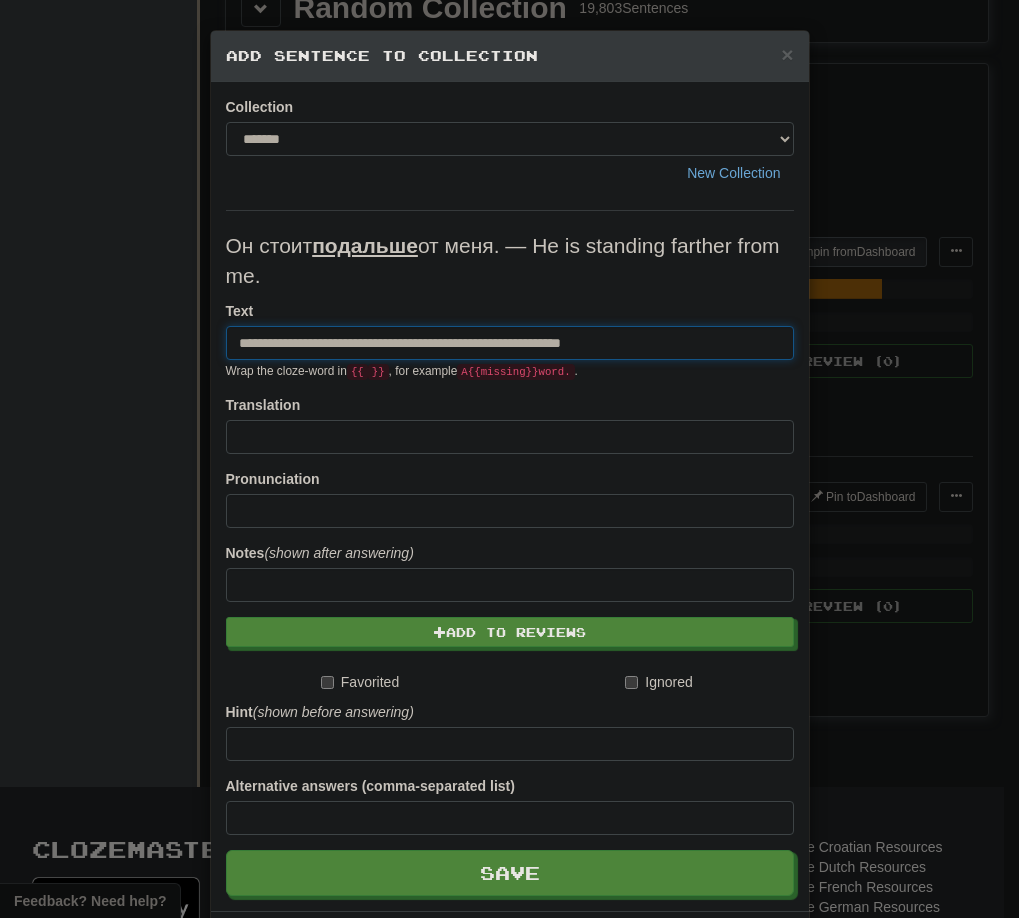 drag, startPoint x: 438, startPoint y: 340, endPoint x: 703, endPoint y: 344, distance: 265.03018 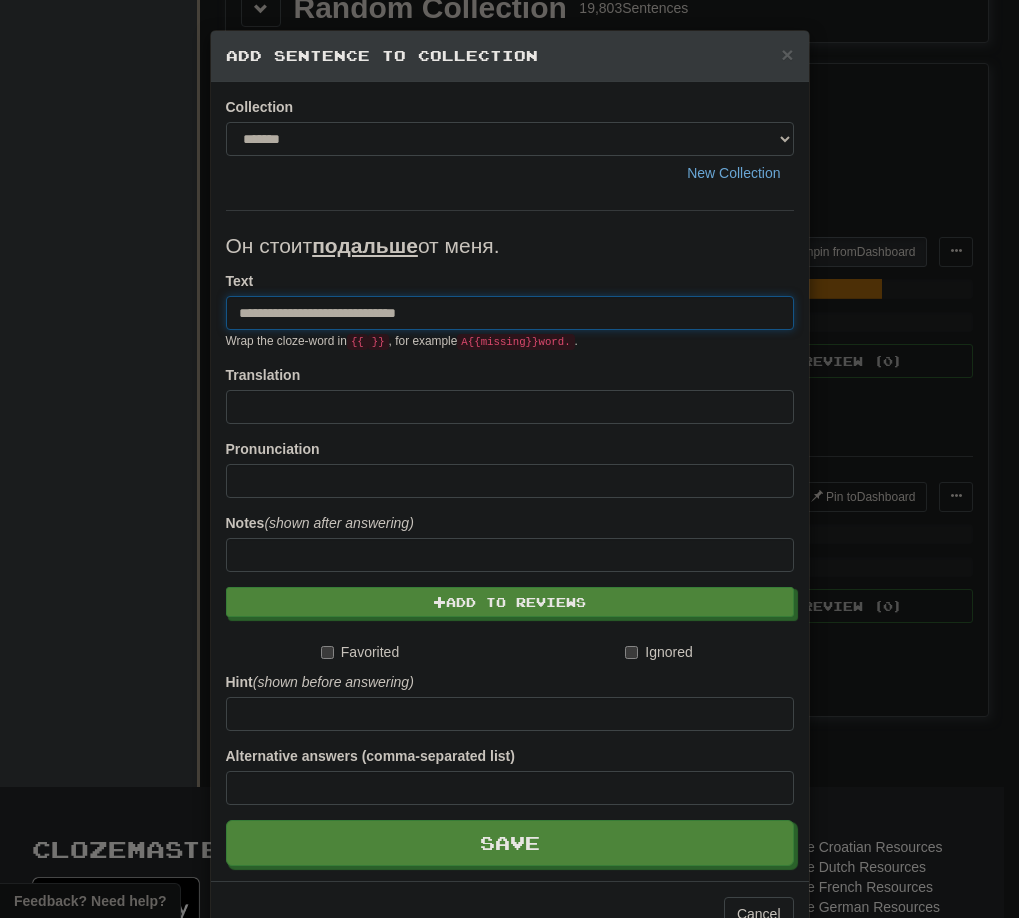 type on "**********" 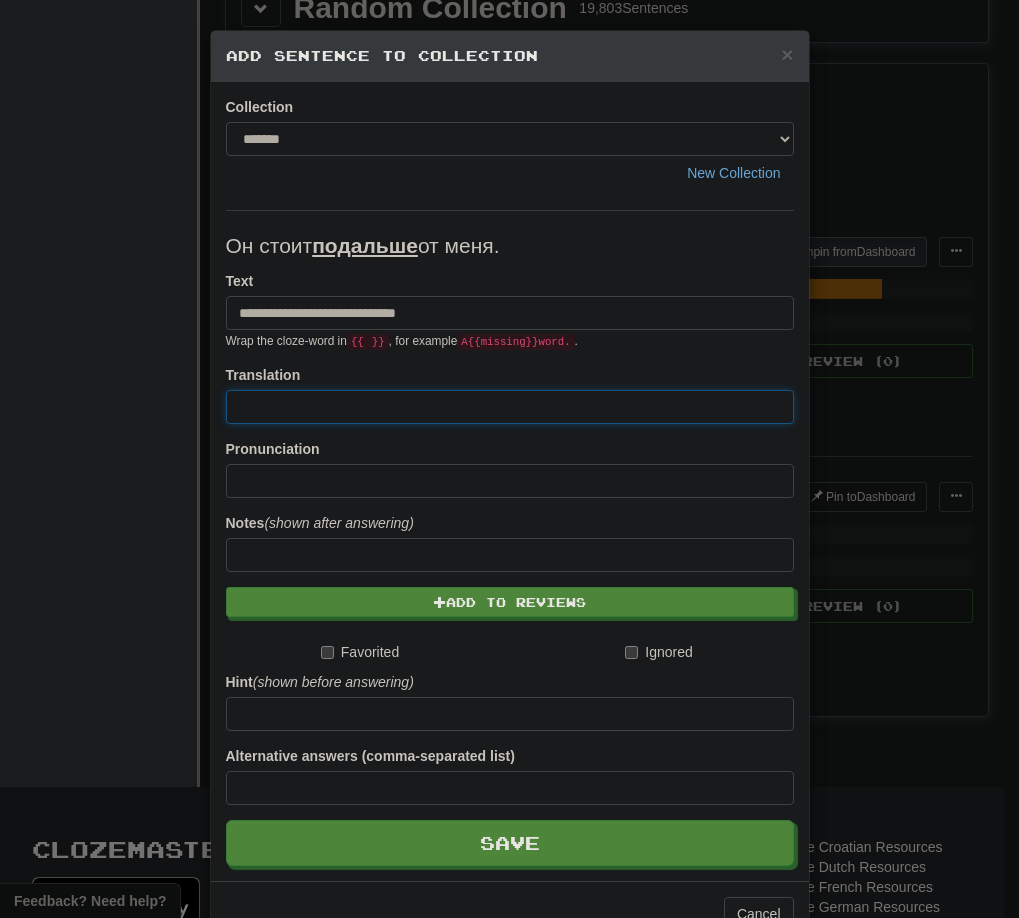 paste on "**********" 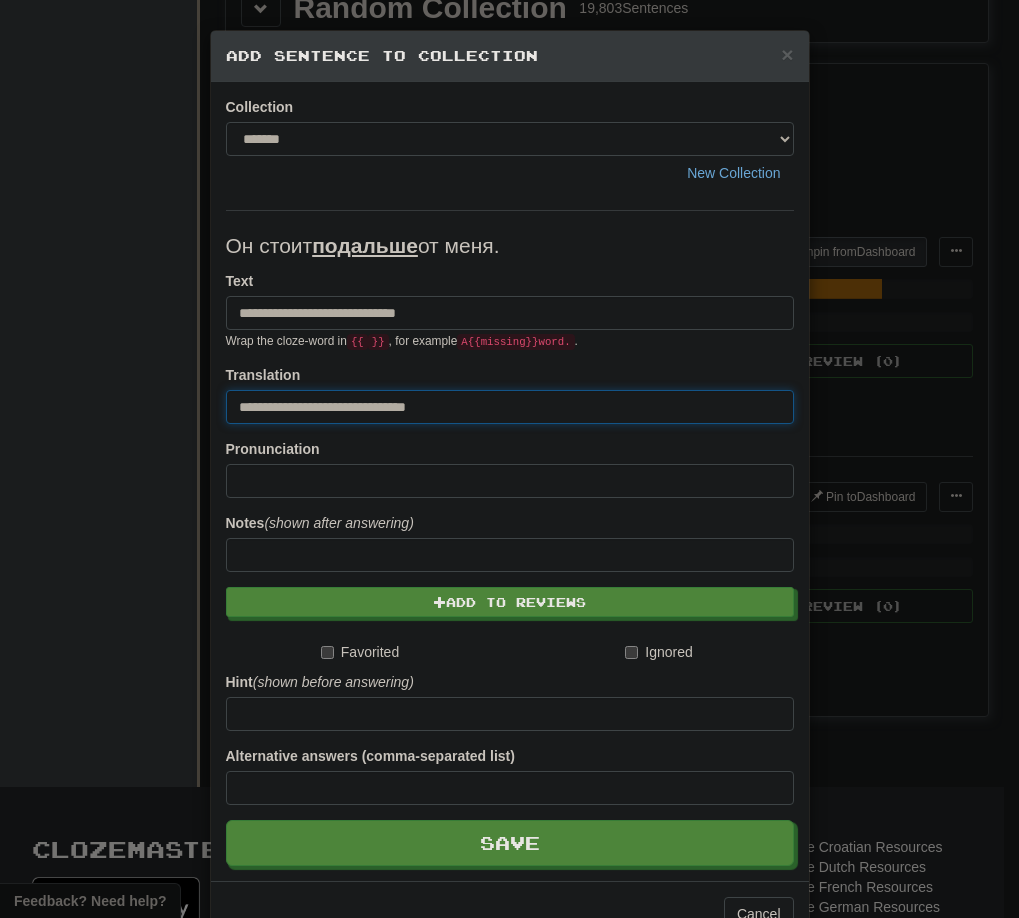 drag, startPoint x: 250, startPoint y: 409, endPoint x: 97, endPoint y: 409, distance: 153 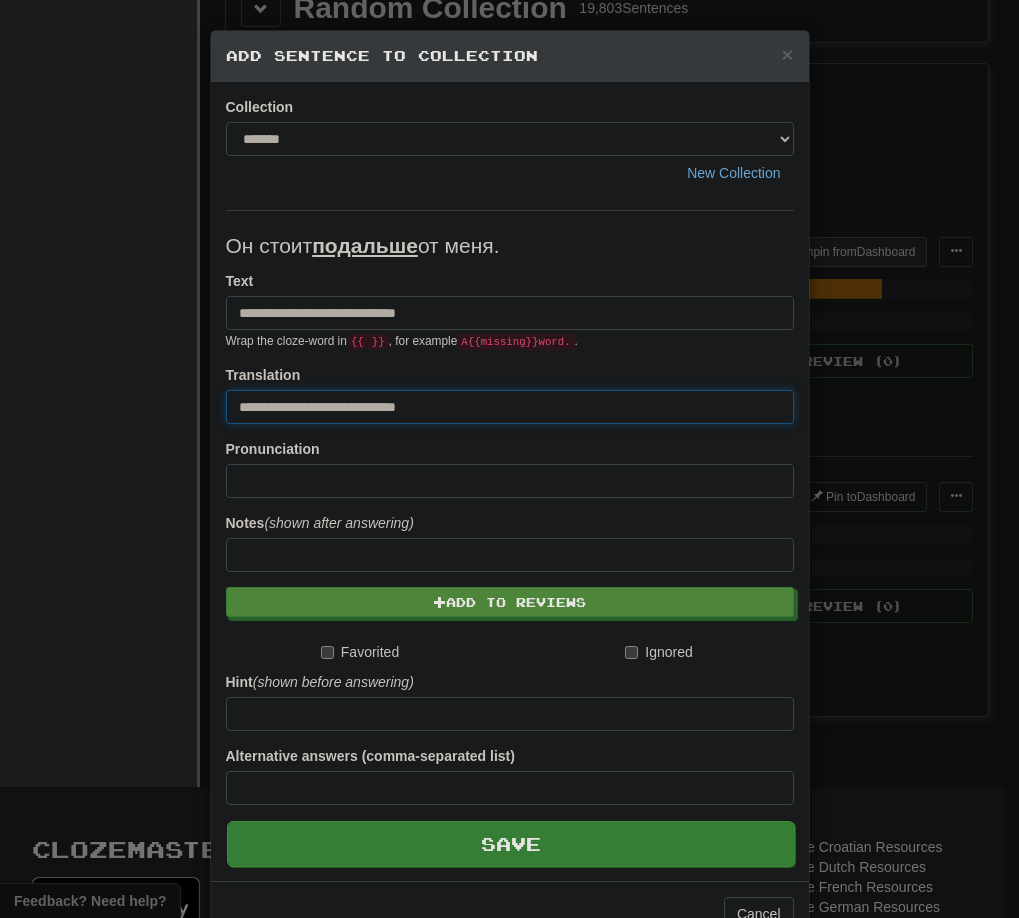 type on "**********" 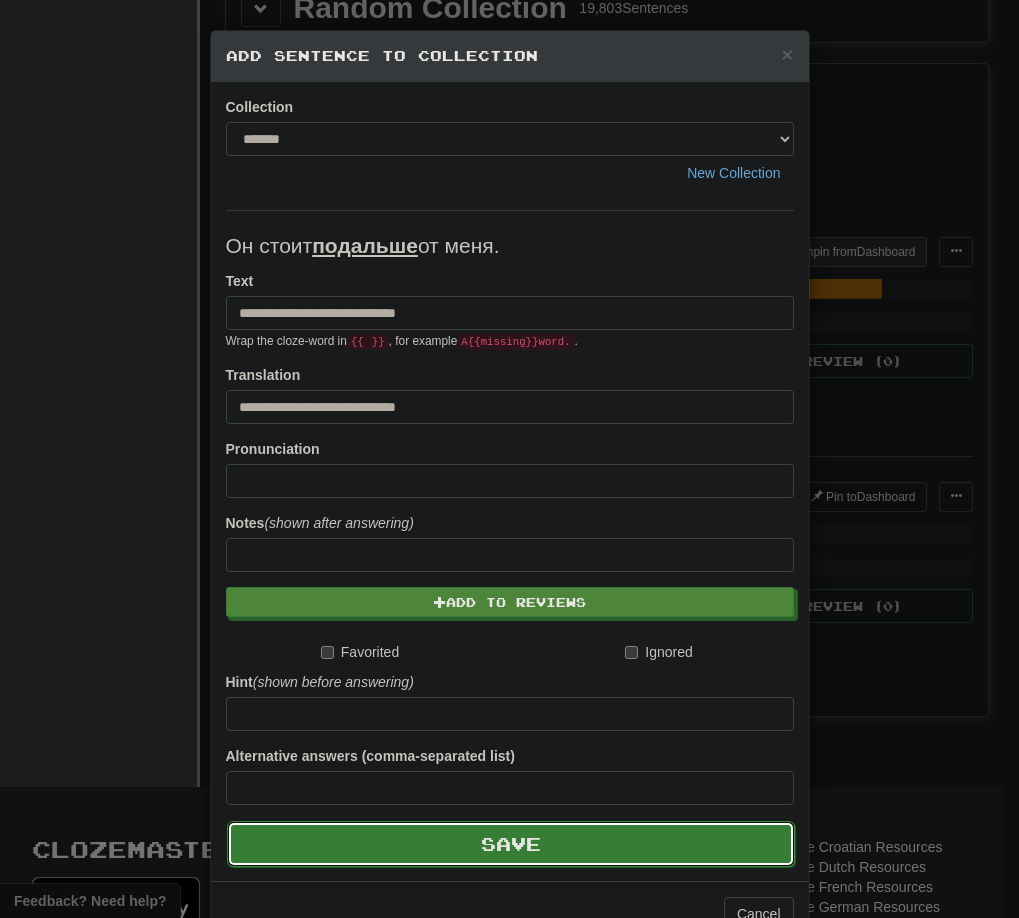 click on "Save" at bounding box center [511, 844] 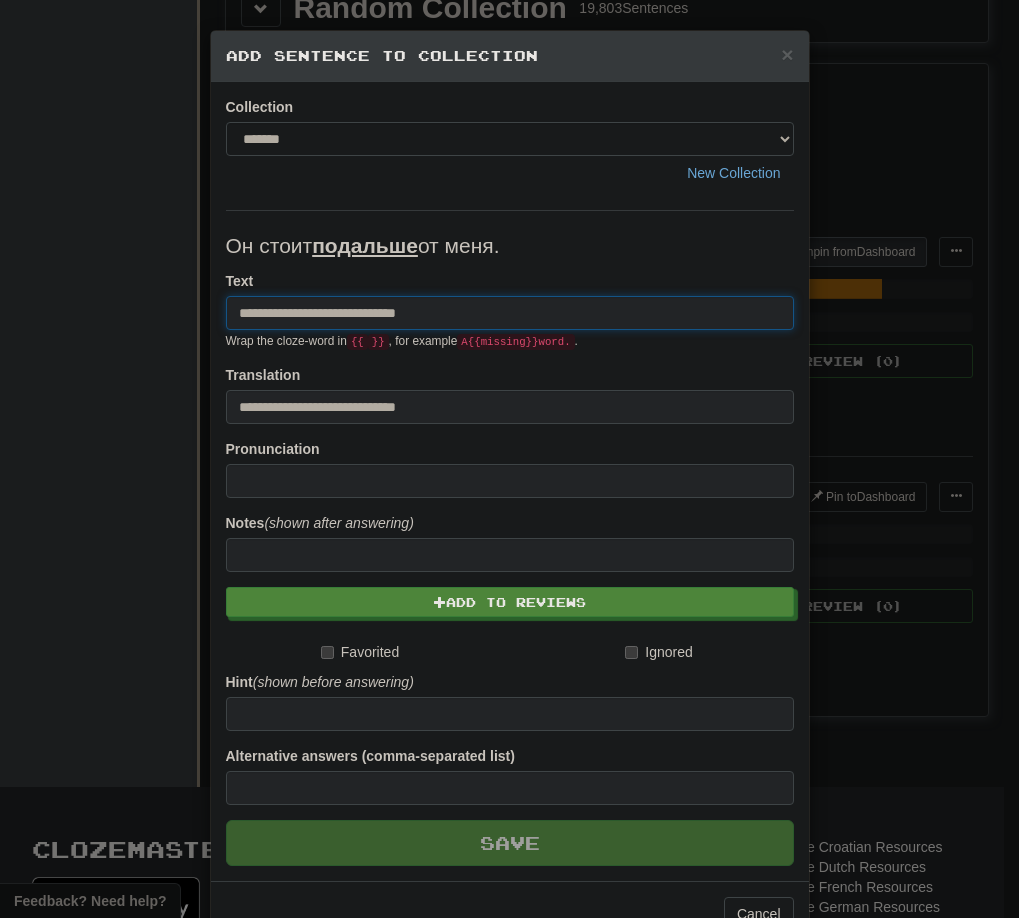type 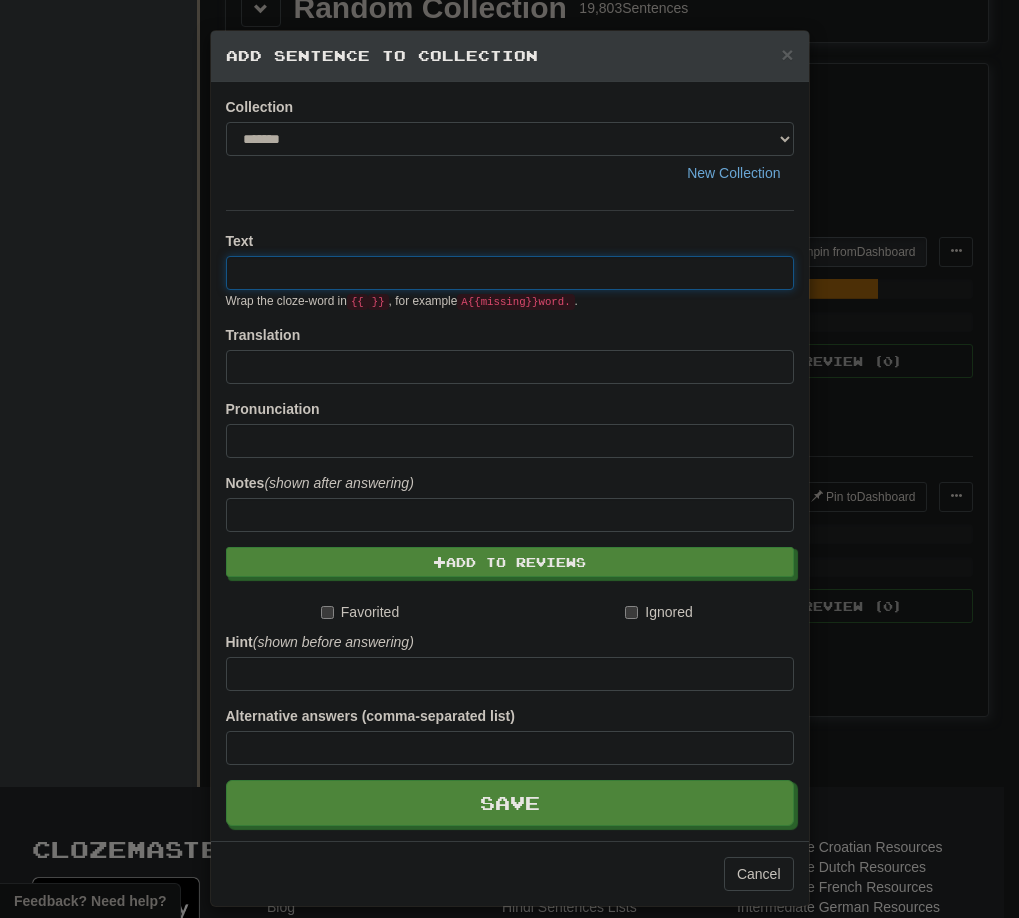 click on "× Add Sentence to Collection Collection ******* ******** New Collection Text Wrap the cloze-word in  {{ }} , for example  A  {{ missing }}  word. . Translation Pronunciation Notes  (shown after answering)  Add to Reviews  Favorited  Ignored Hint  (shown before answering) Alternative answers (comma-separated list) Save Cancel" at bounding box center [509, 459] 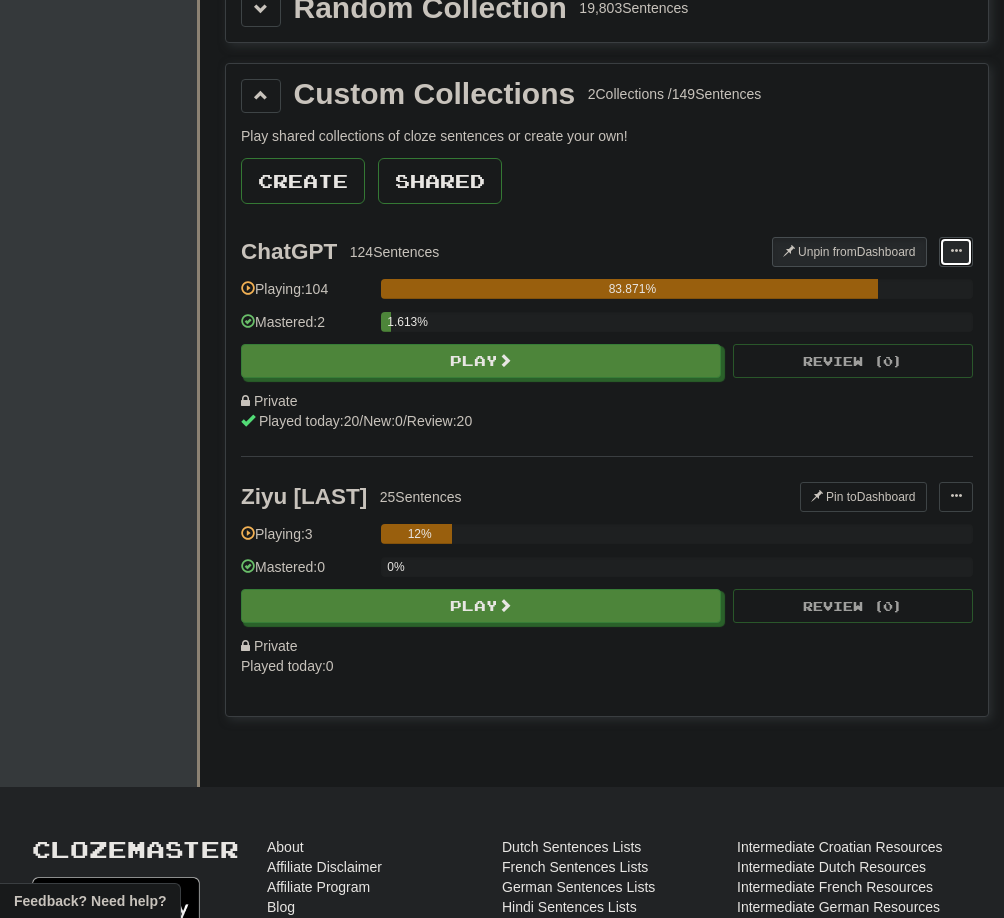 click at bounding box center (956, 252) 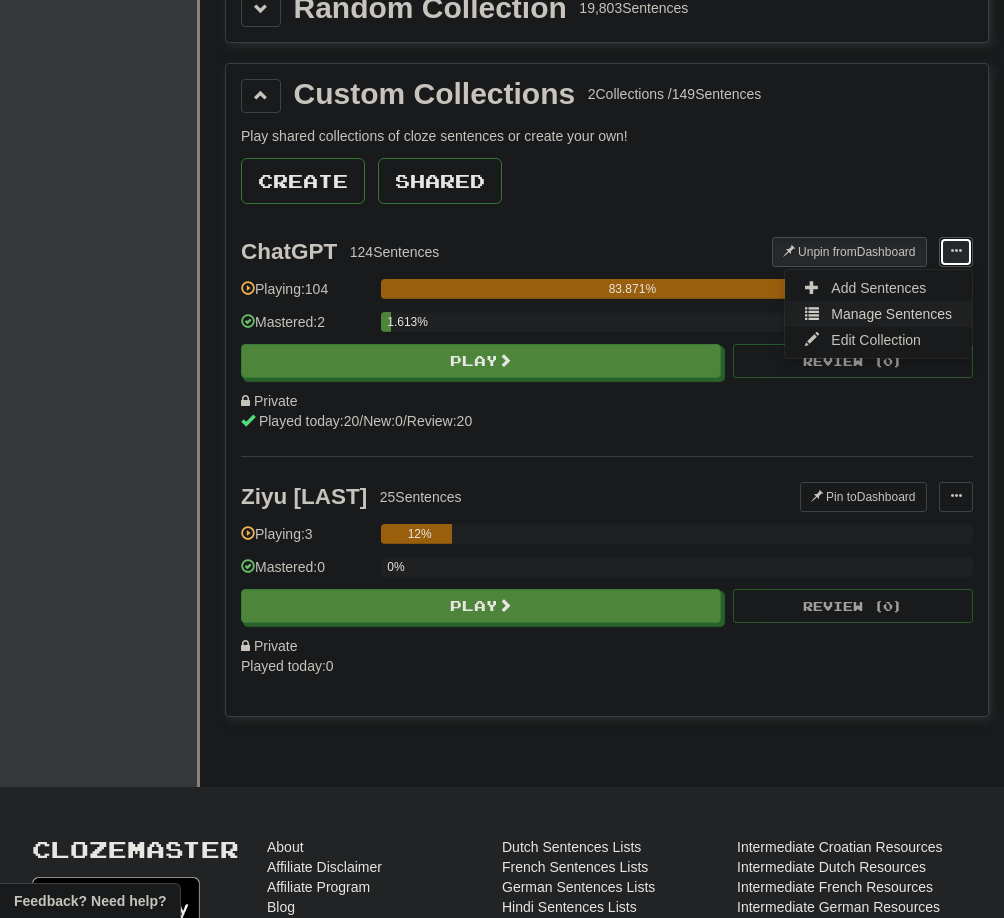 click on "Manage Sentences" at bounding box center (878, 314) 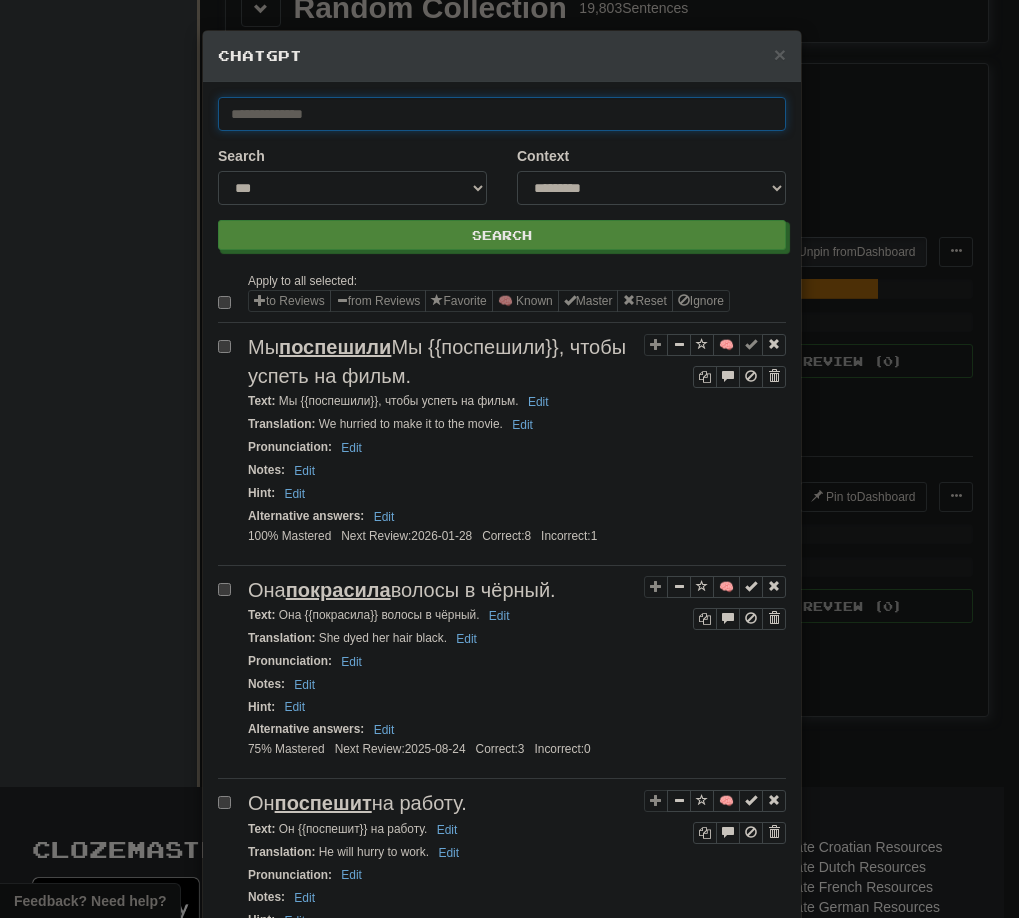 paste on "**********" 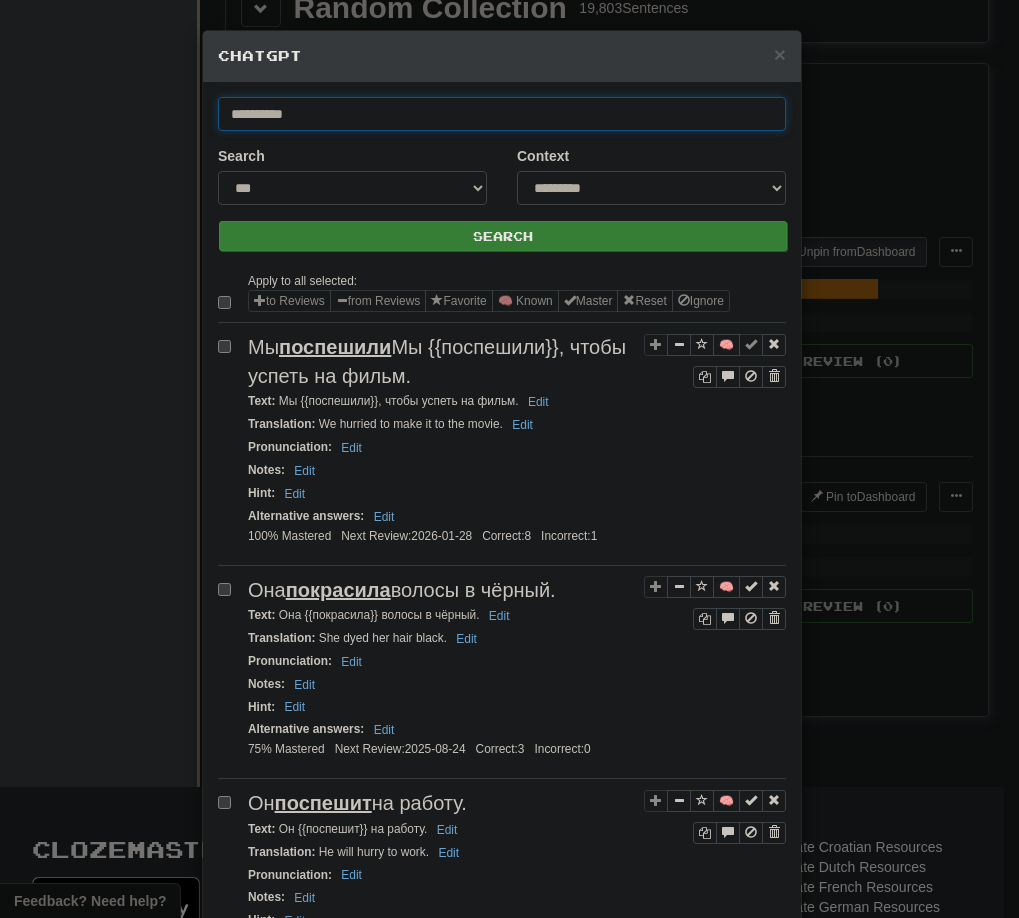 type on "**********" 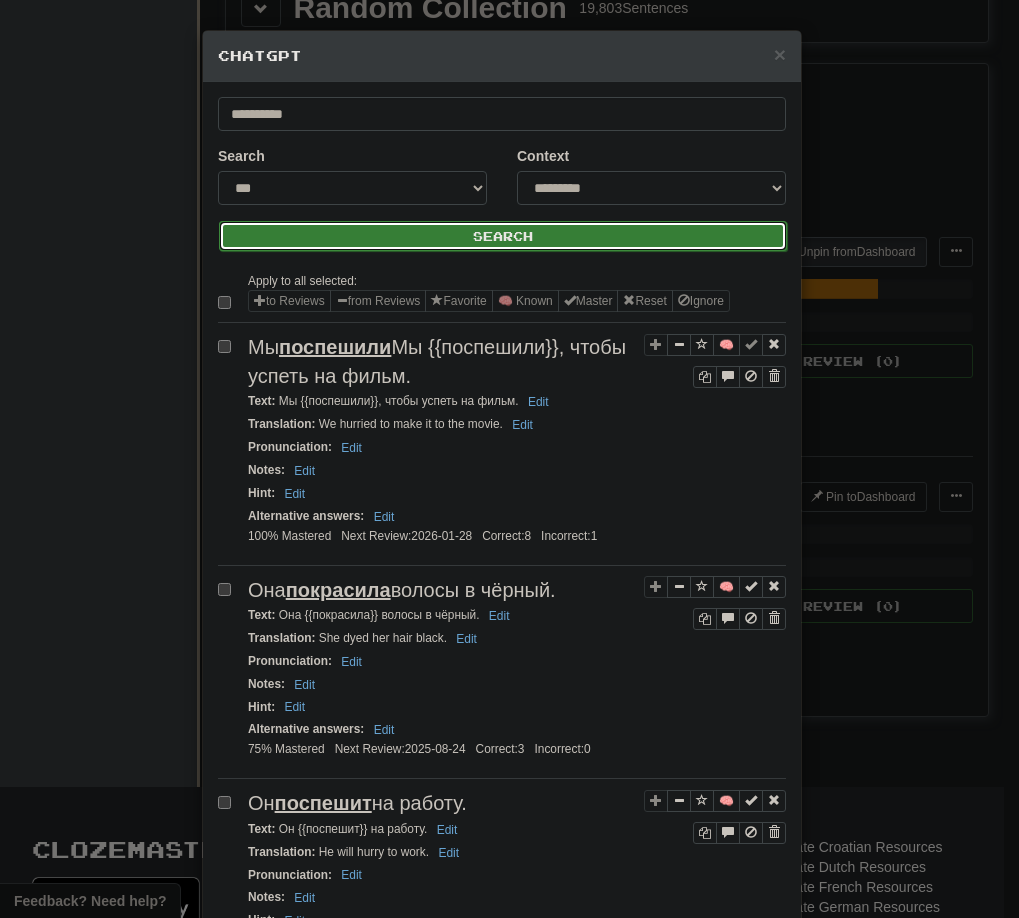 click on "Search" at bounding box center (503, 236) 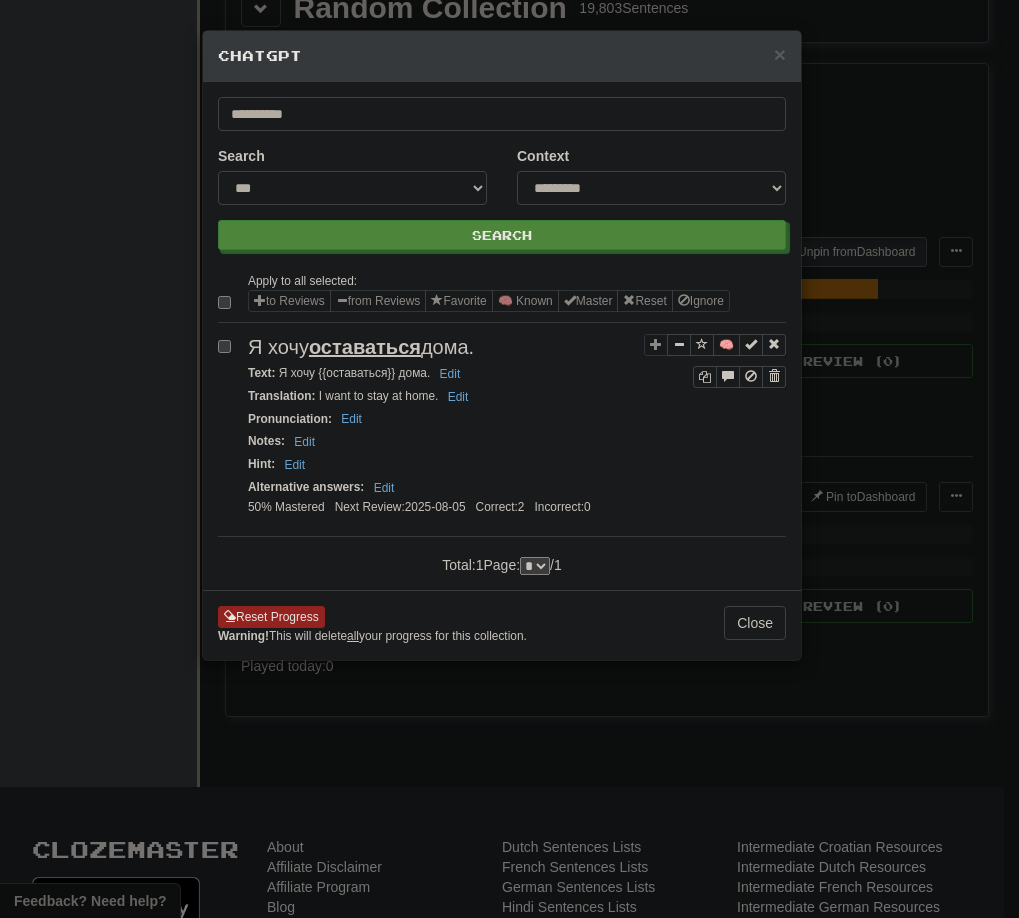 click on "**********" at bounding box center (509, 459) 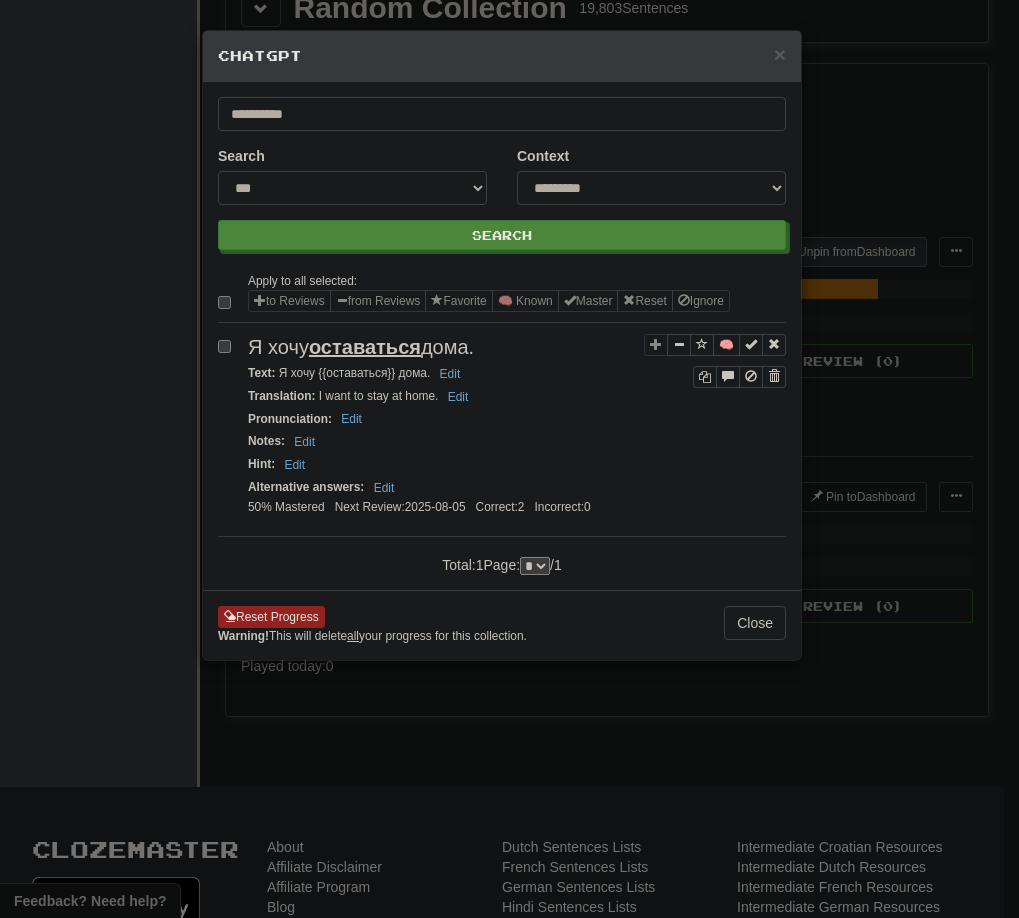 click on "ChatGPT" at bounding box center (502, 56) 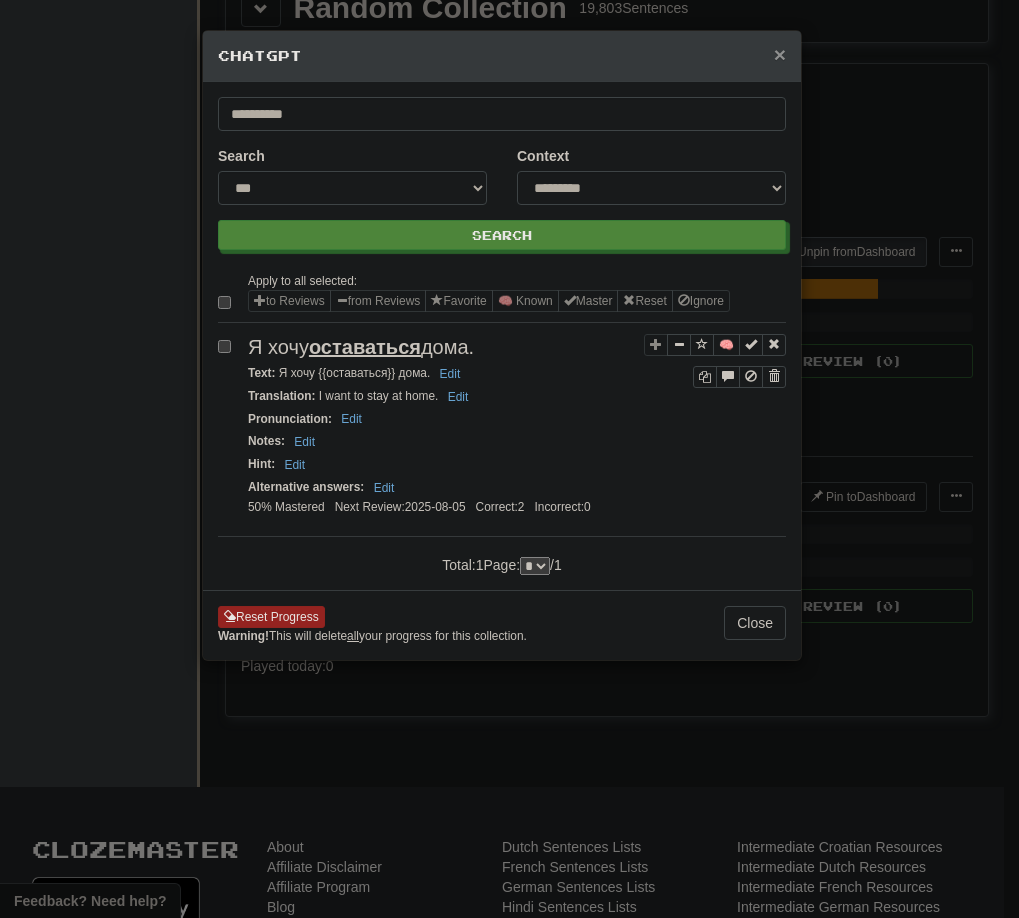 click on "×" at bounding box center [780, 54] 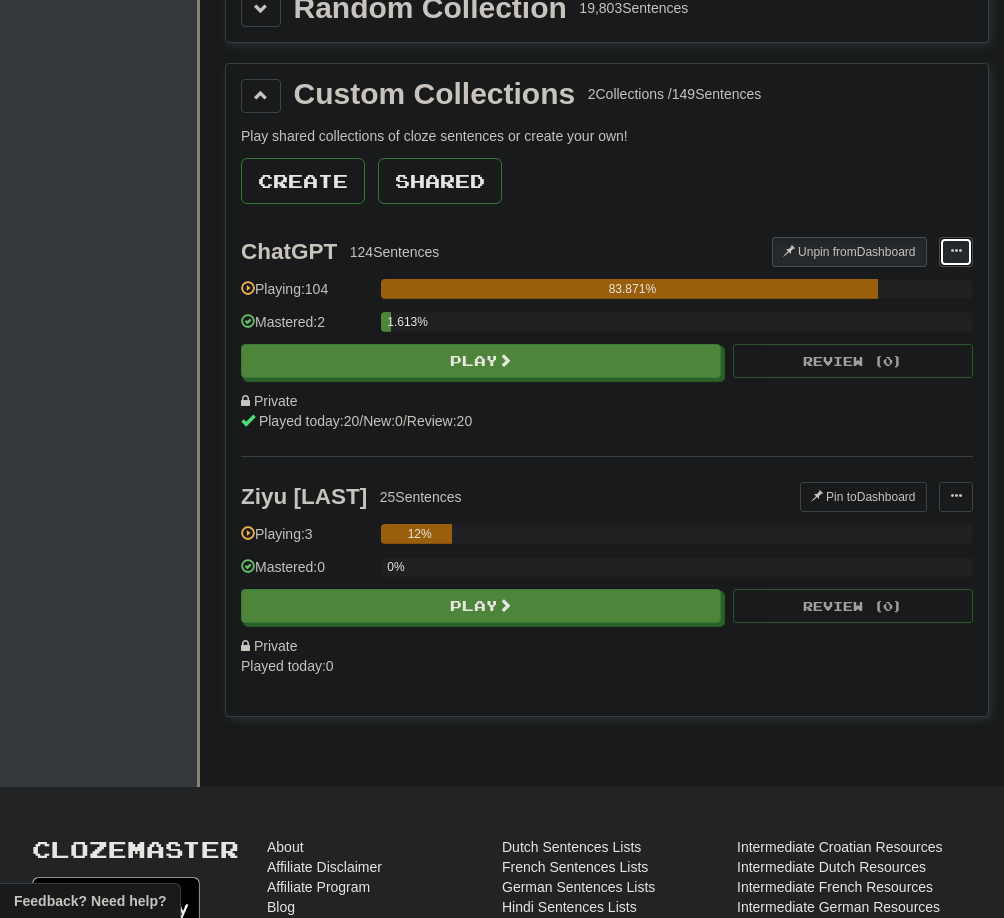 click at bounding box center (956, 252) 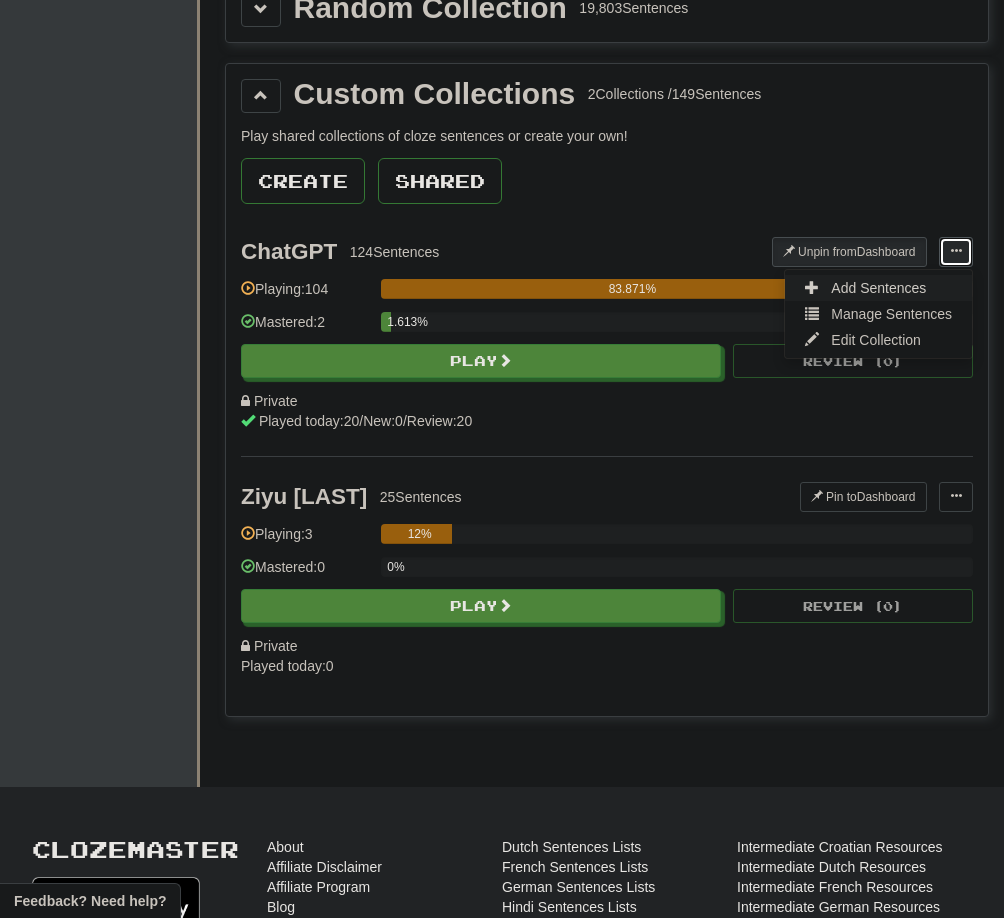click on "Add Sentences" at bounding box center [878, 288] 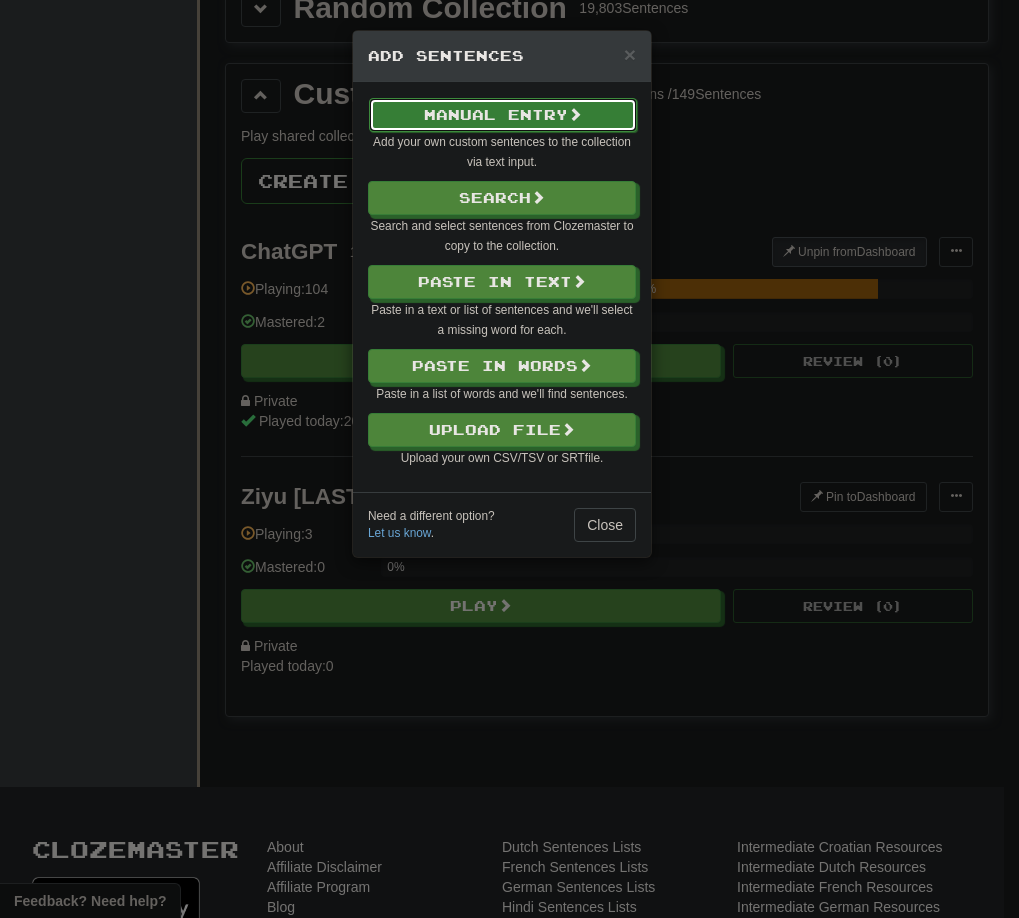 click on "Manual Entry" at bounding box center [503, 115] 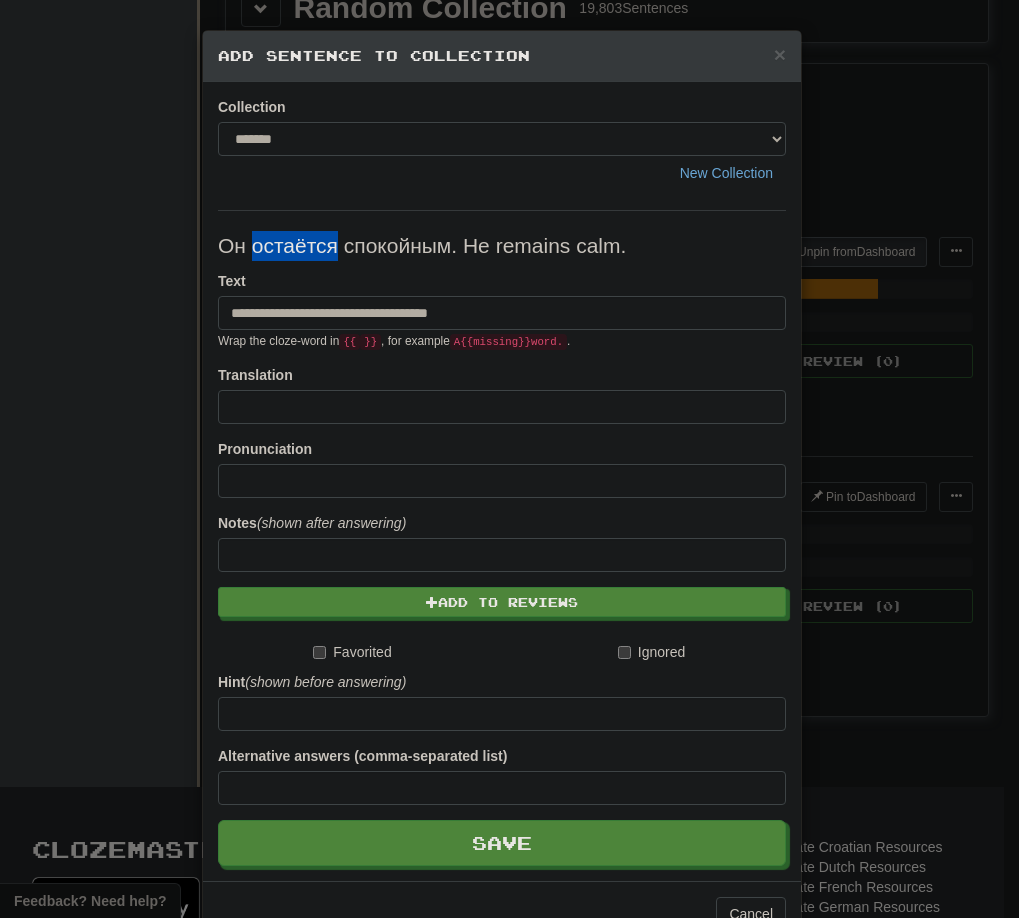 drag, startPoint x: 244, startPoint y: 249, endPoint x: 326, endPoint y: 245, distance: 82.0975 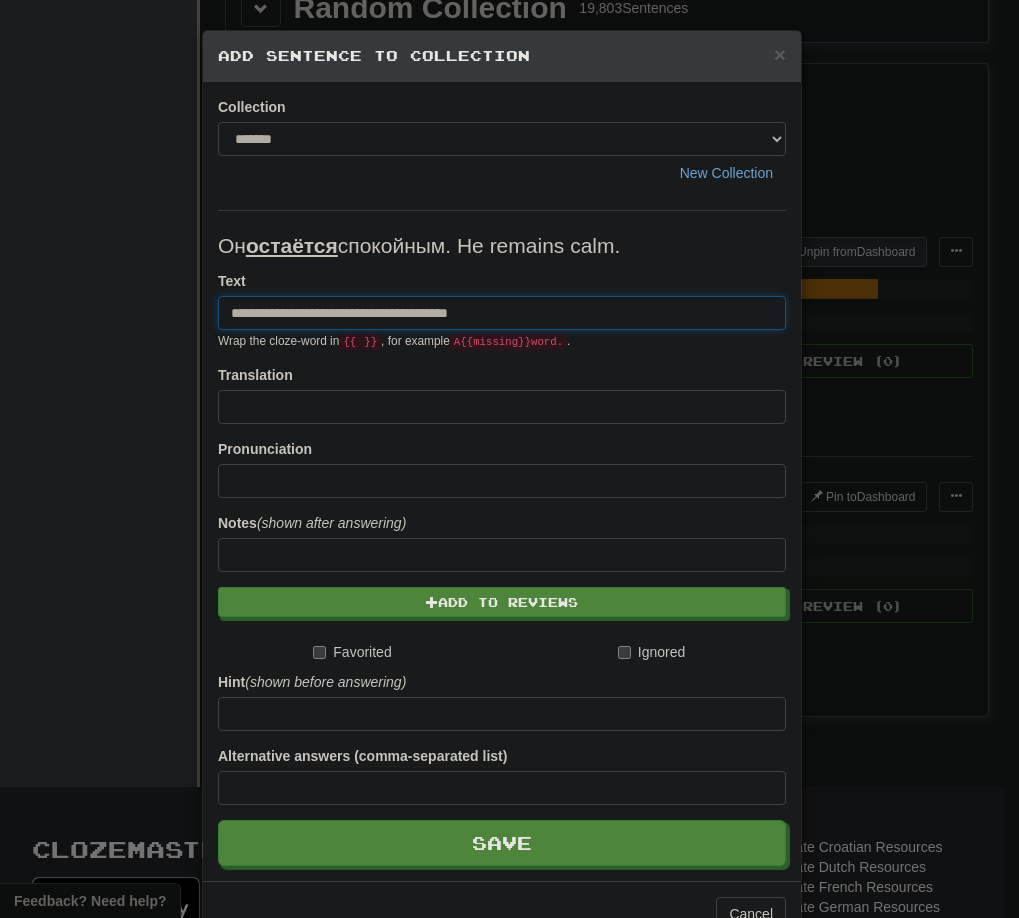 drag, startPoint x: 410, startPoint y: 314, endPoint x: 607, endPoint y: 314, distance: 197 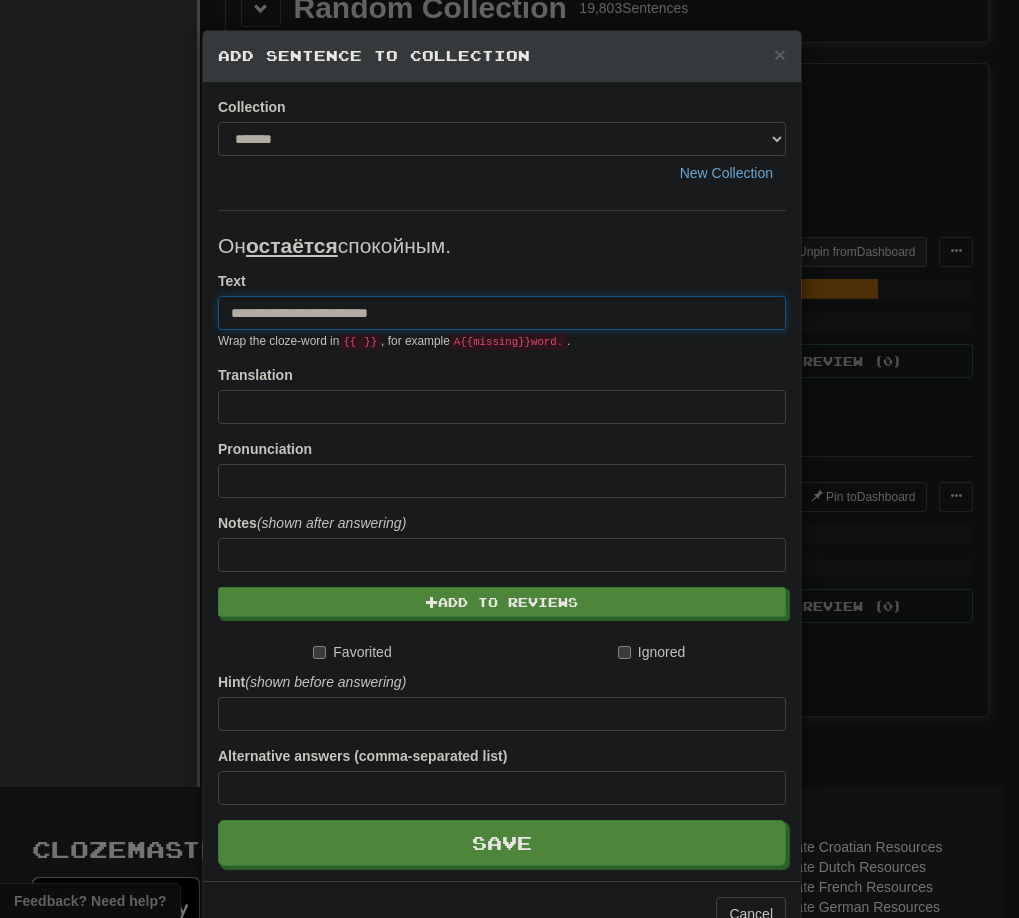 type on "**********" 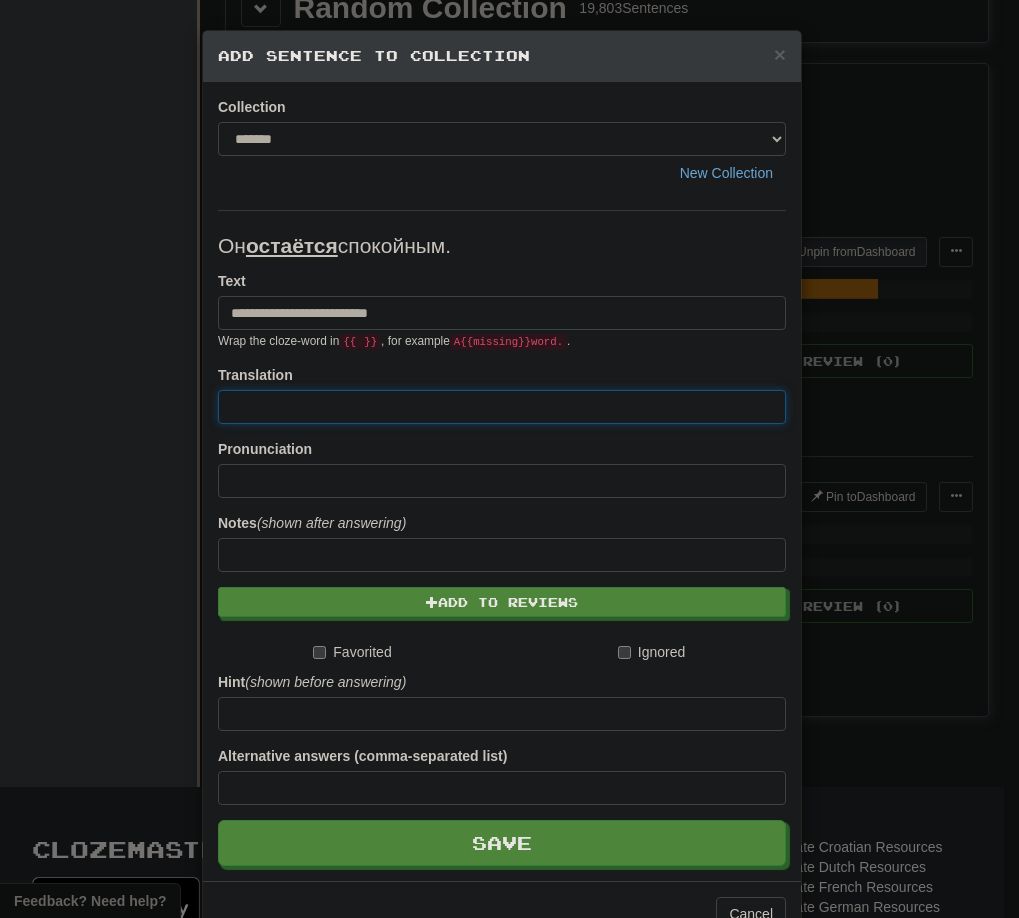 paste on "**********" 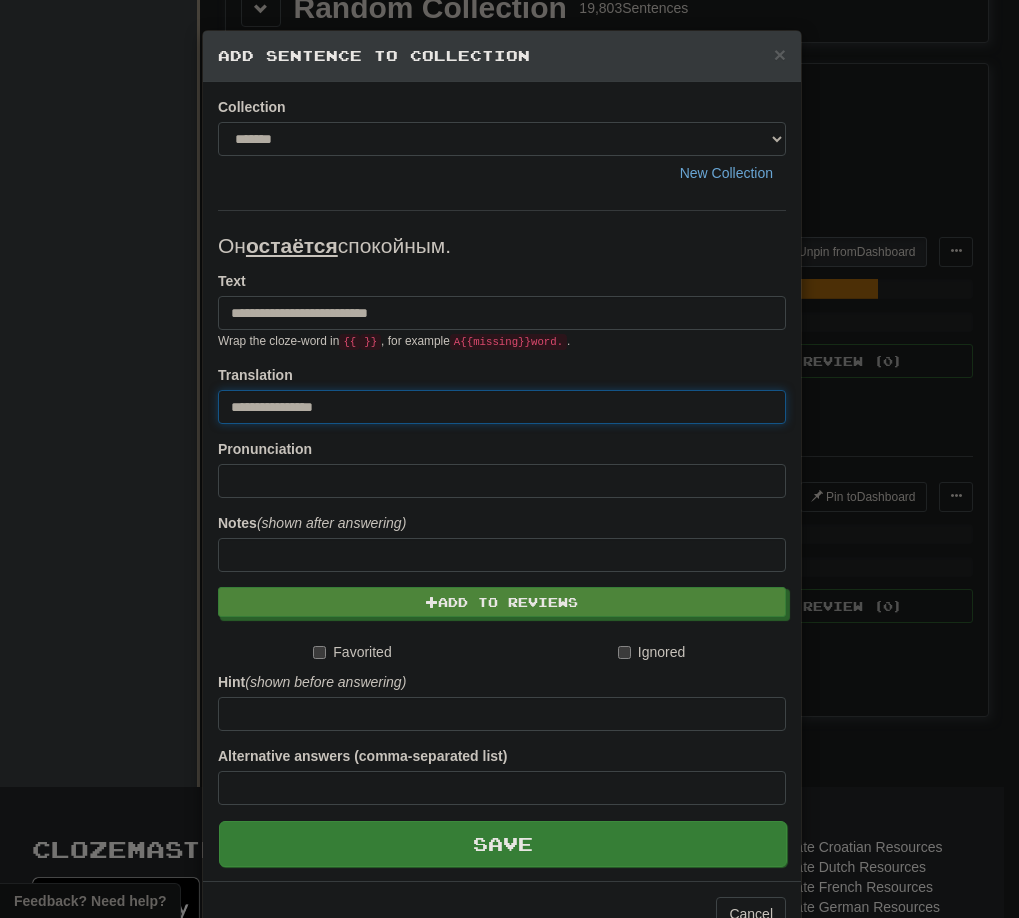 type on "**********" 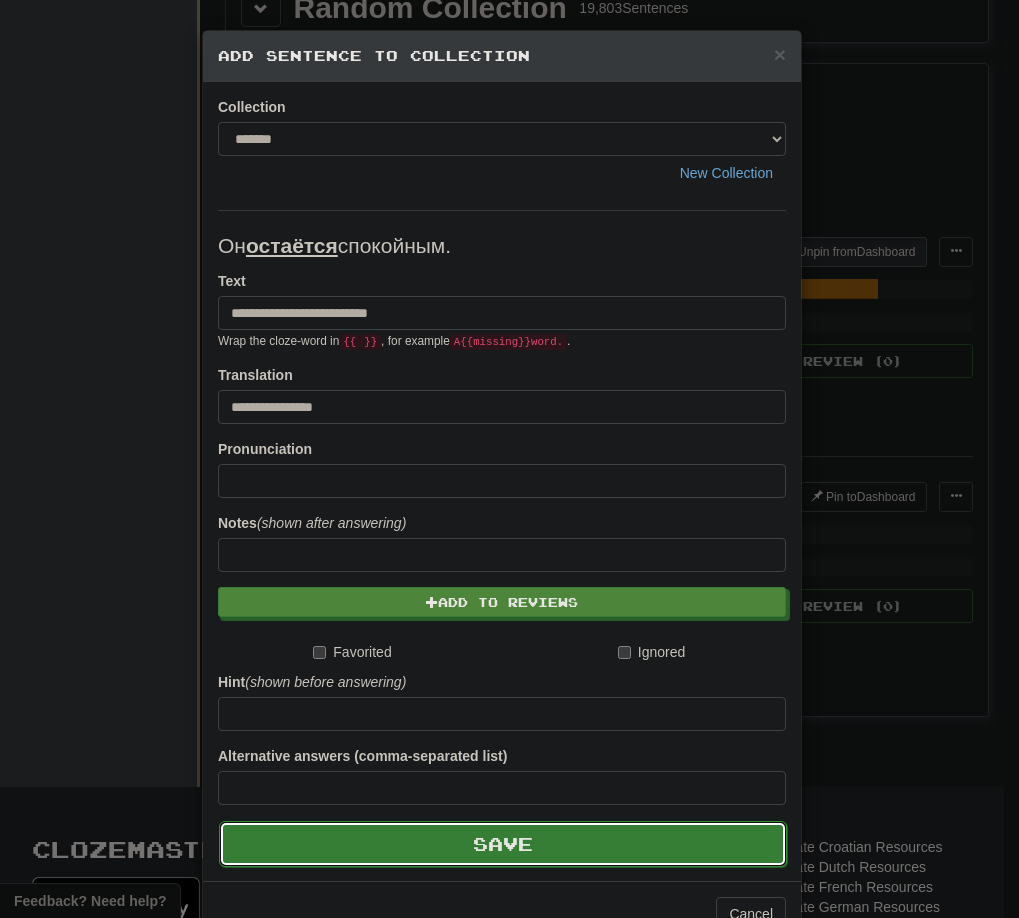 click on "Save" at bounding box center [503, 844] 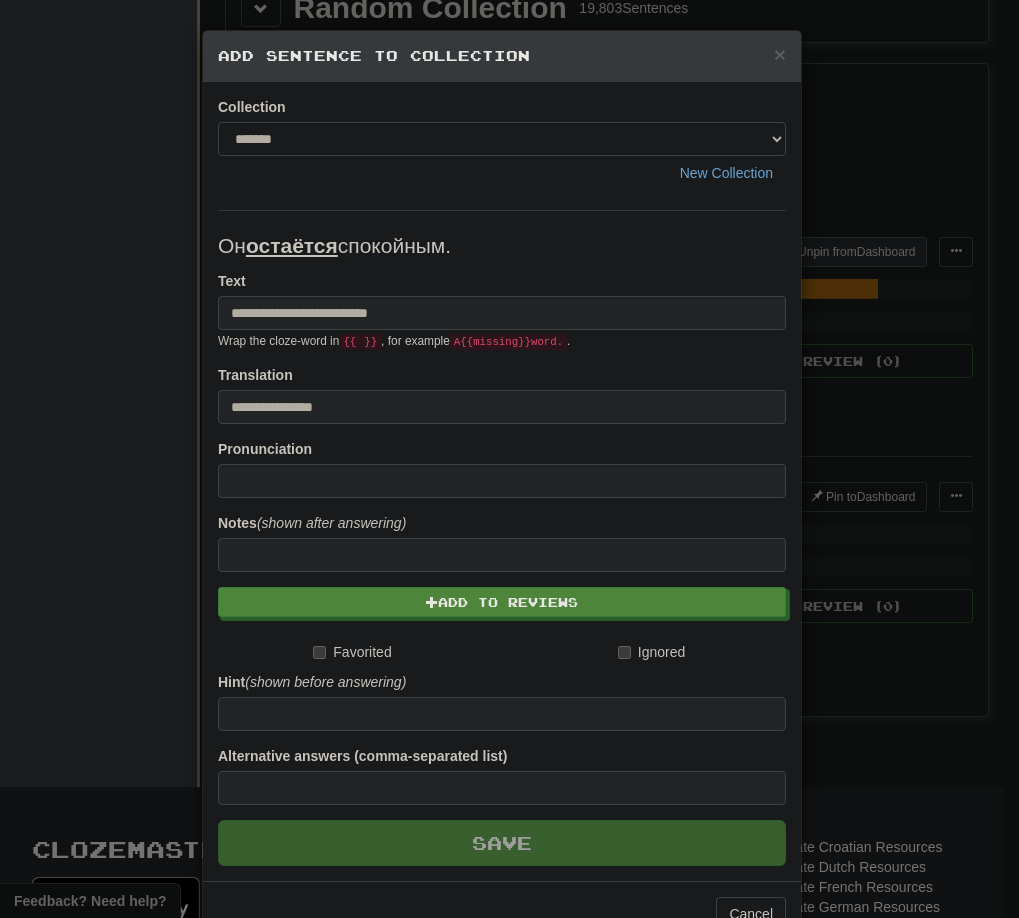 type 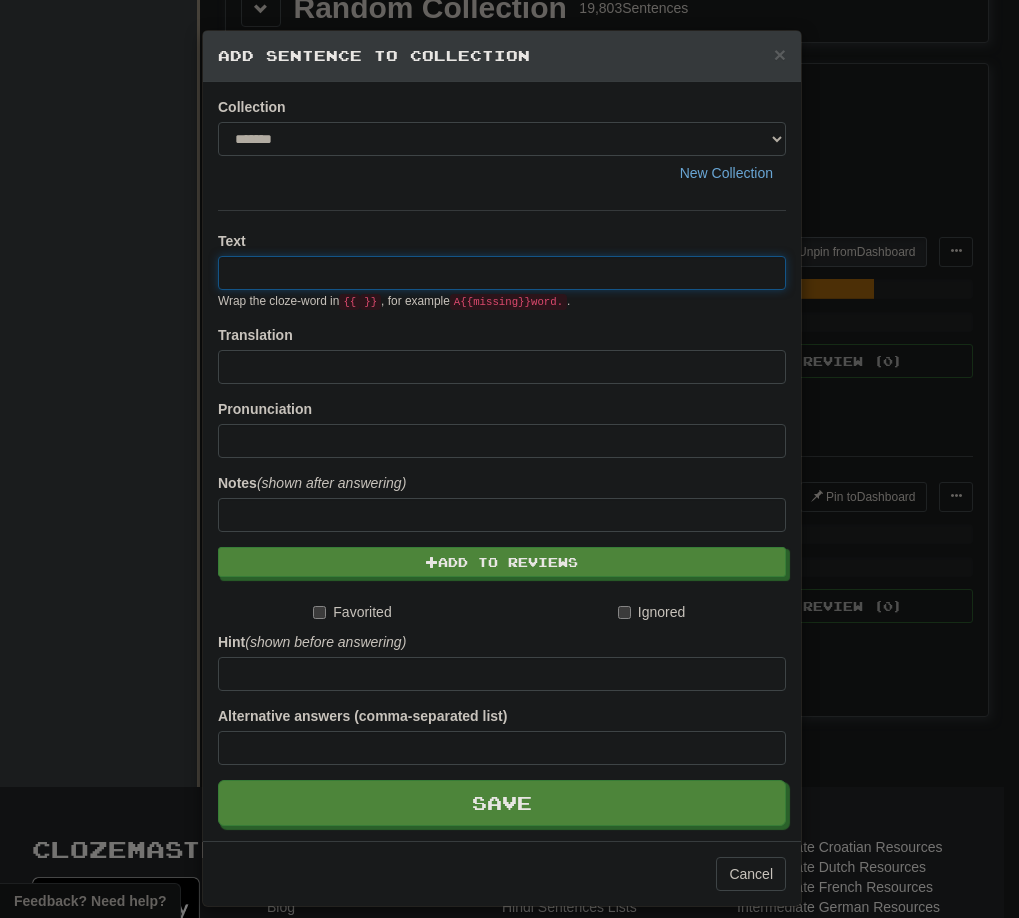 paste on "**********" 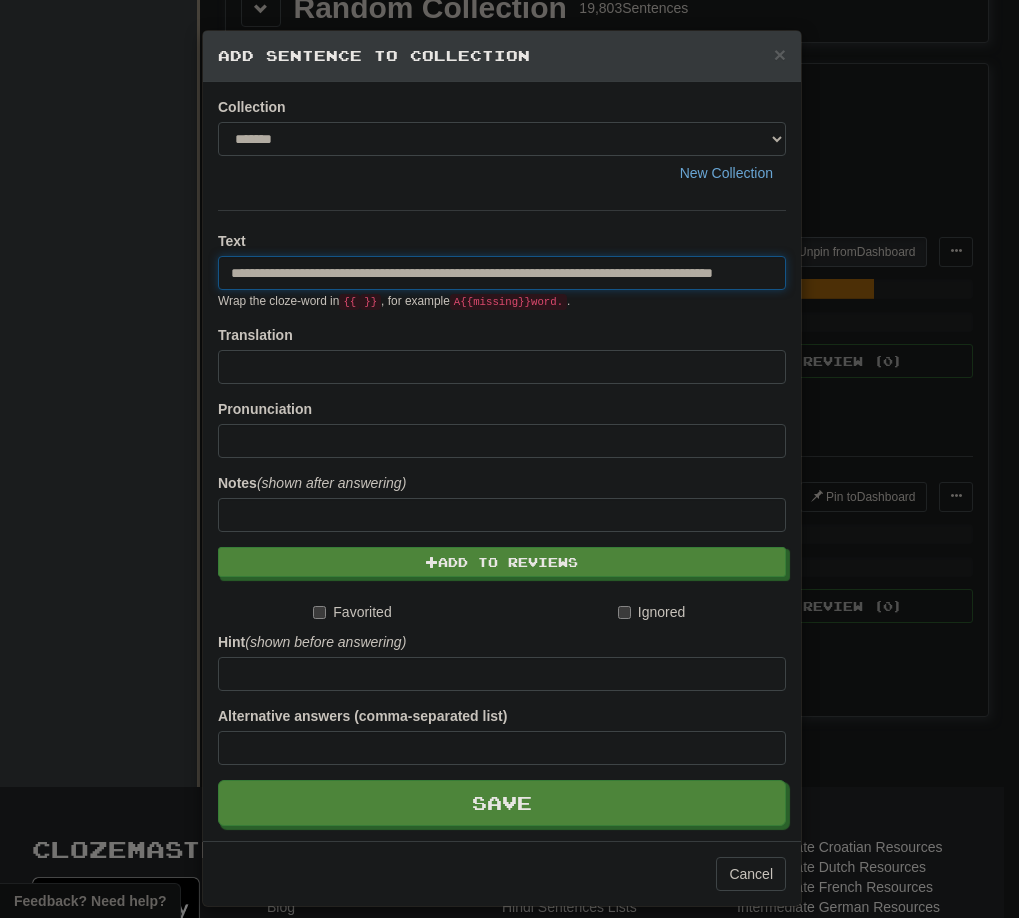 scroll, scrollTop: 0, scrollLeft: 103, axis: horizontal 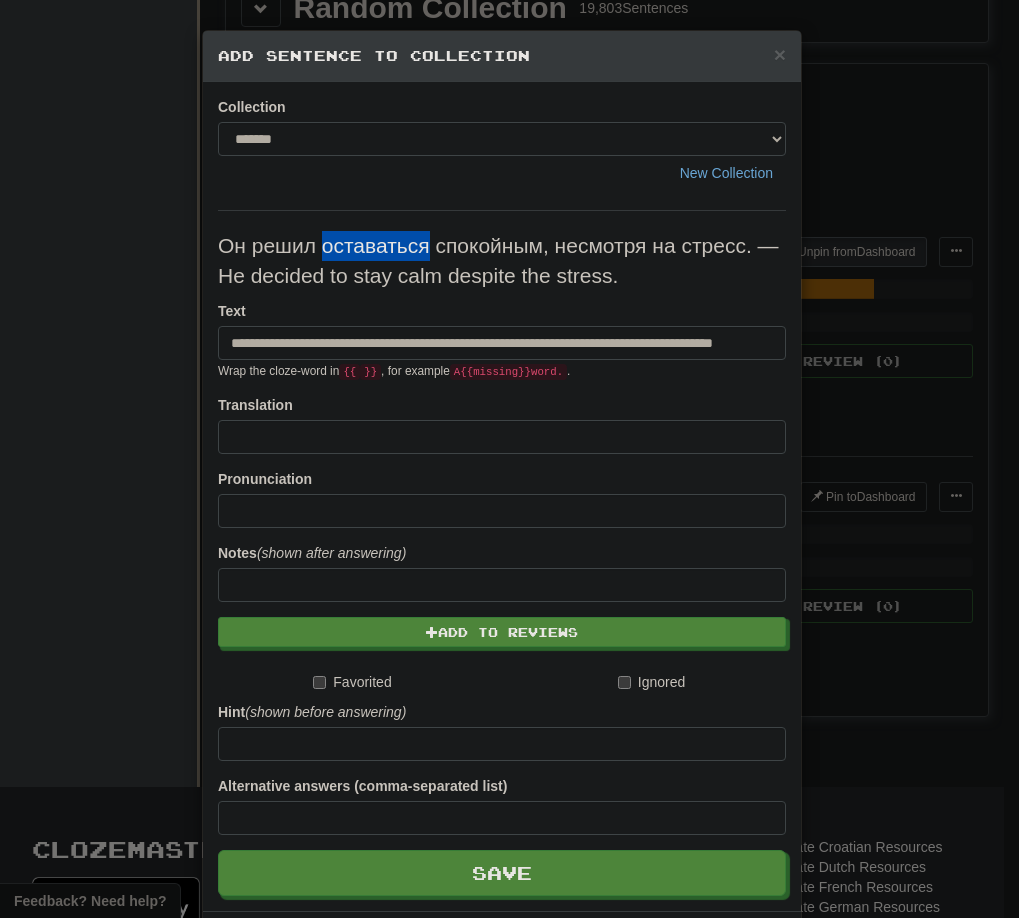 drag, startPoint x: 318, startPoint y: 242, endPoint x: 418, endPoint y: 243, distance: 100.005 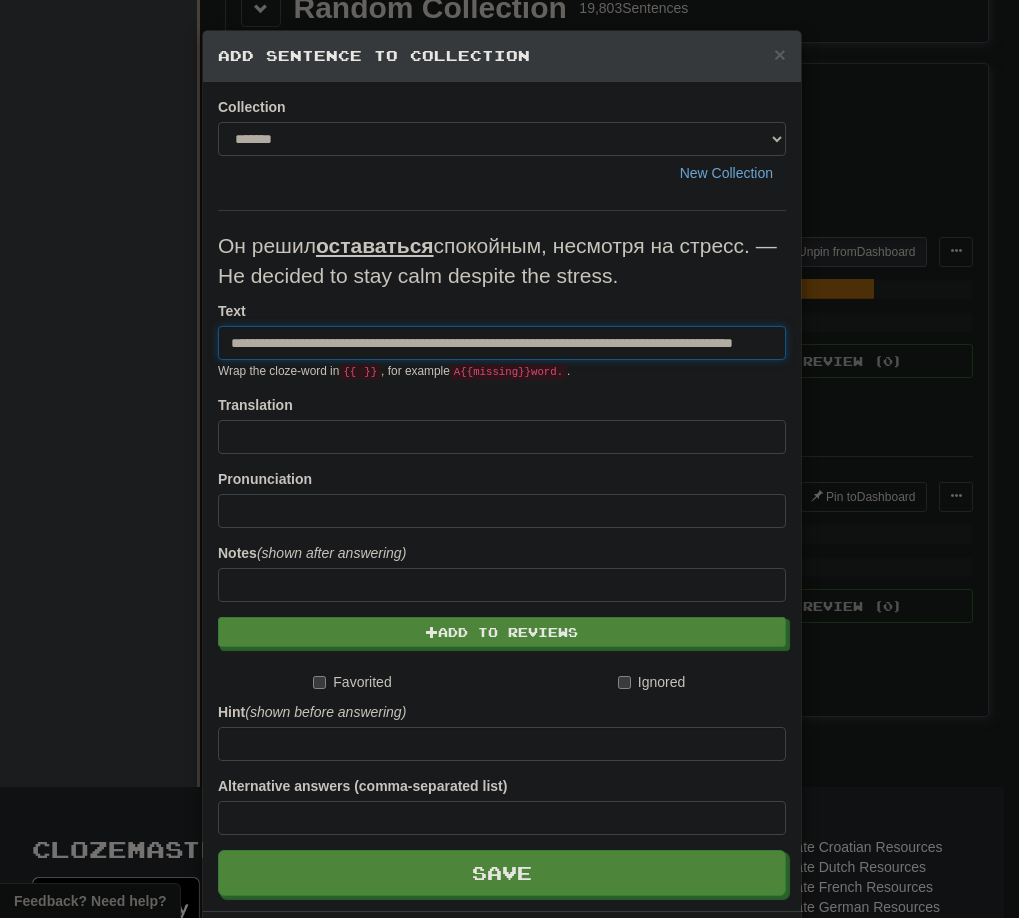 scroll, scrollTop: 0, scrollLeft: 121, axis: horizontal 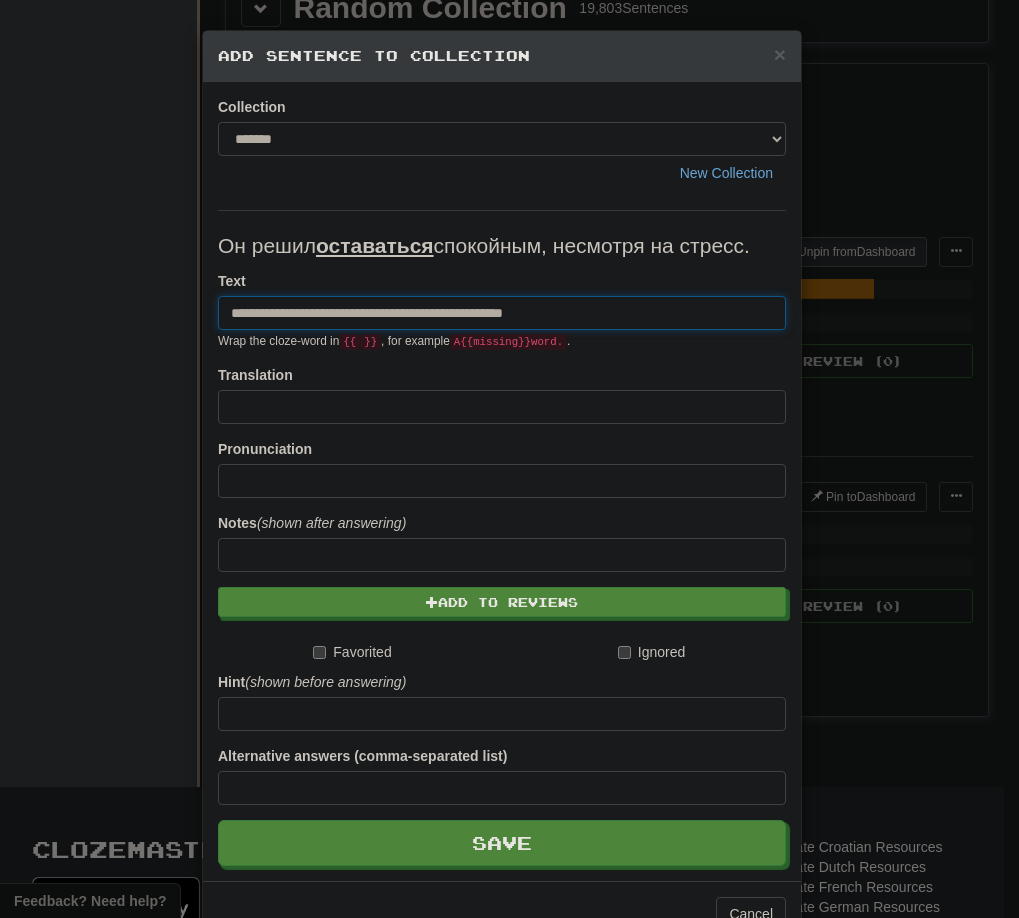 type on "**********" 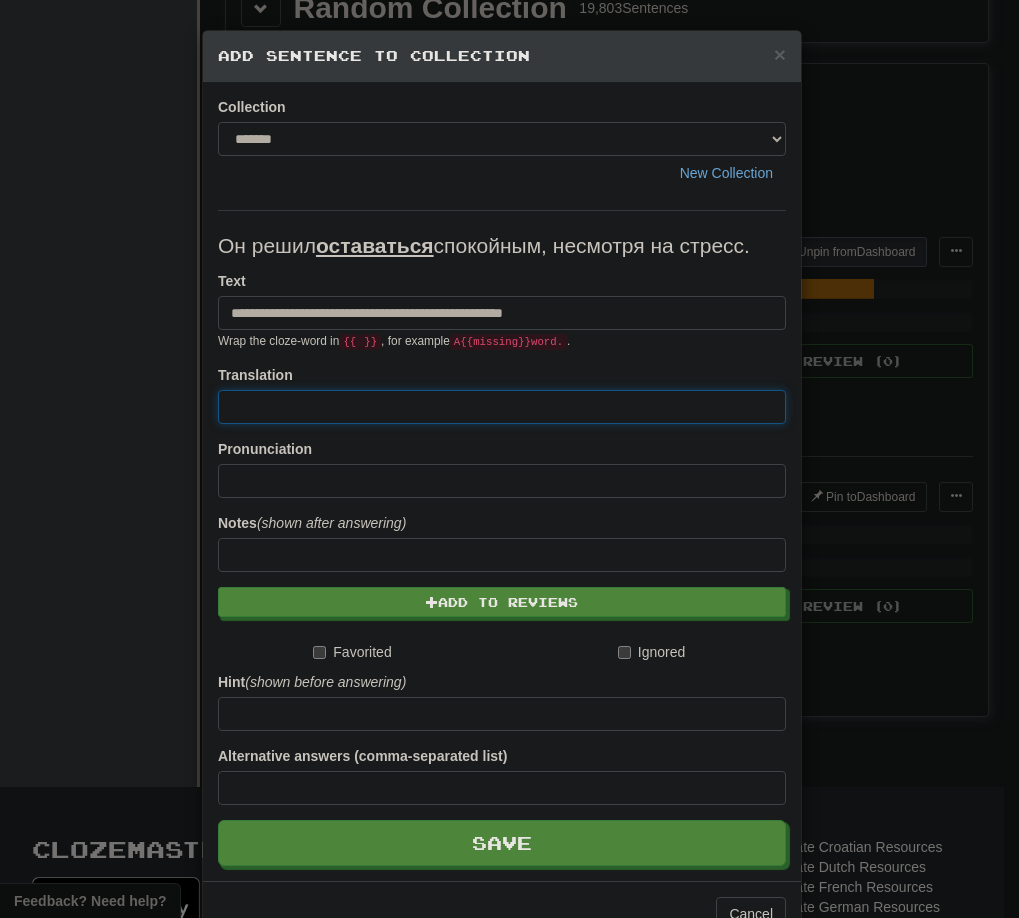 paste on "**********" 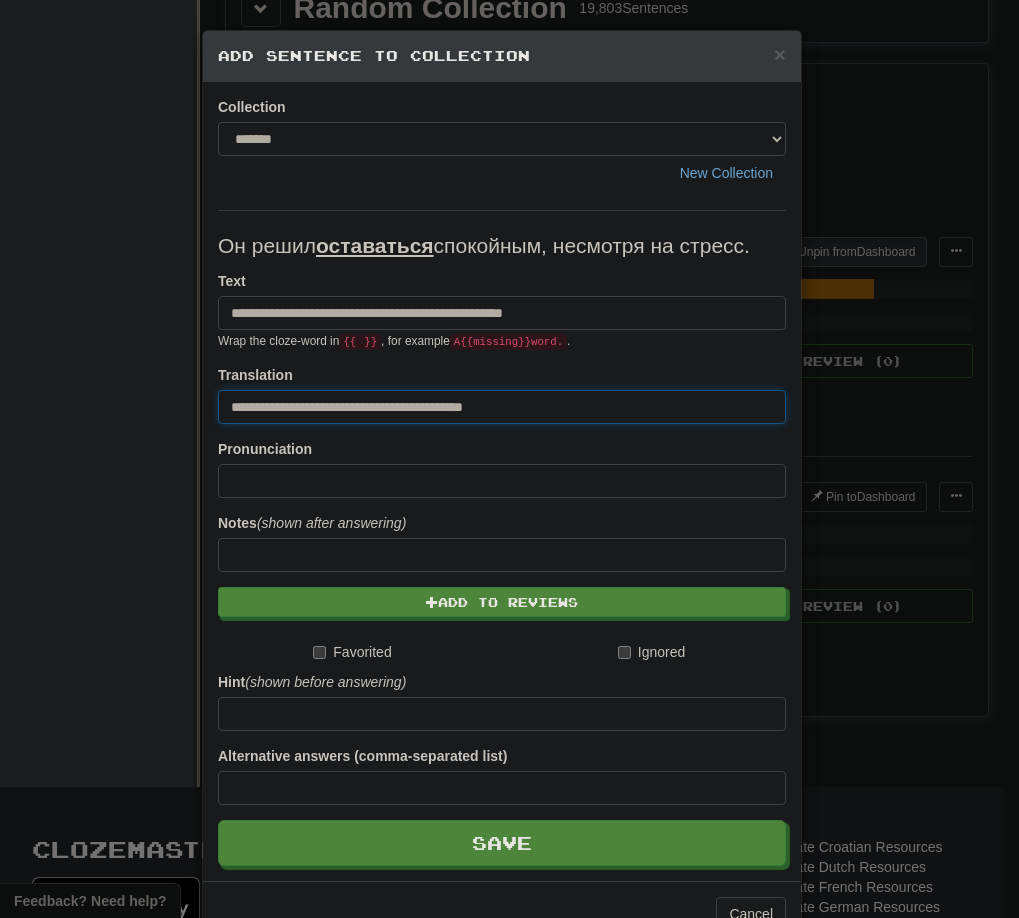 drag, startPoint x: 250, startPoint y: 410, endPoint x: 165, endPoint y: 407, distance: 85.052925 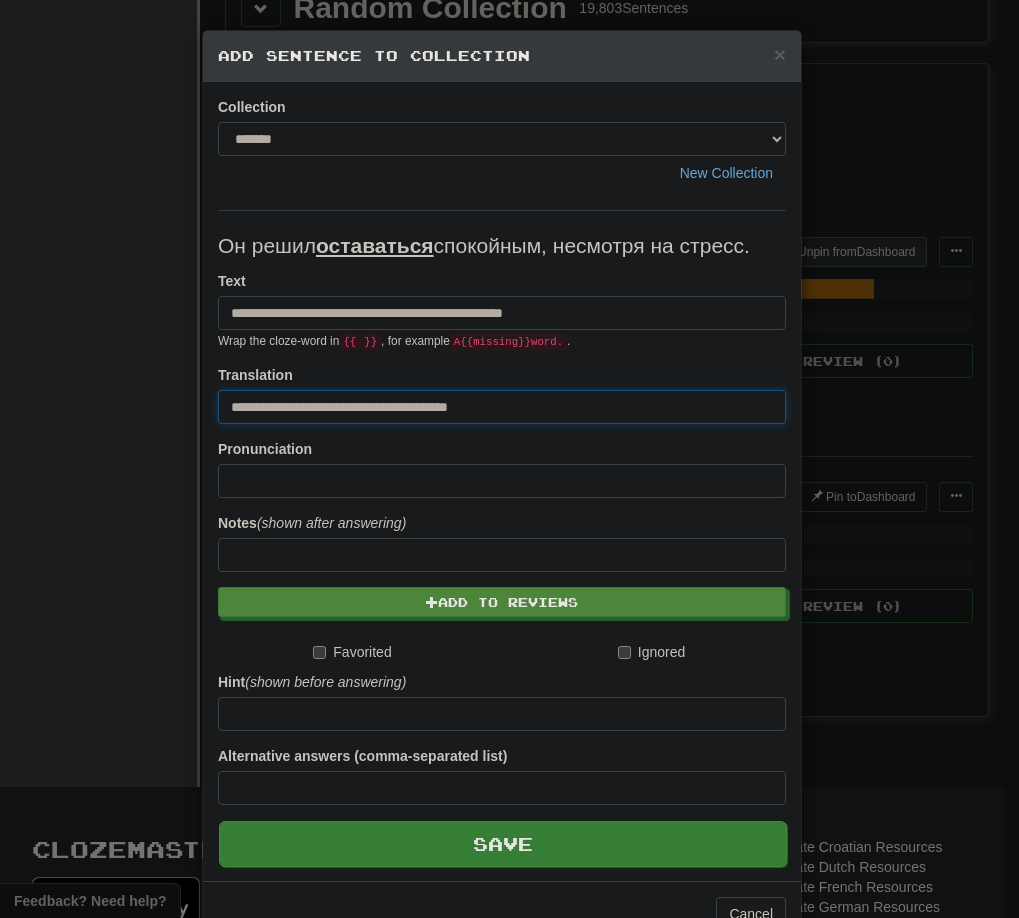 type on "**********" 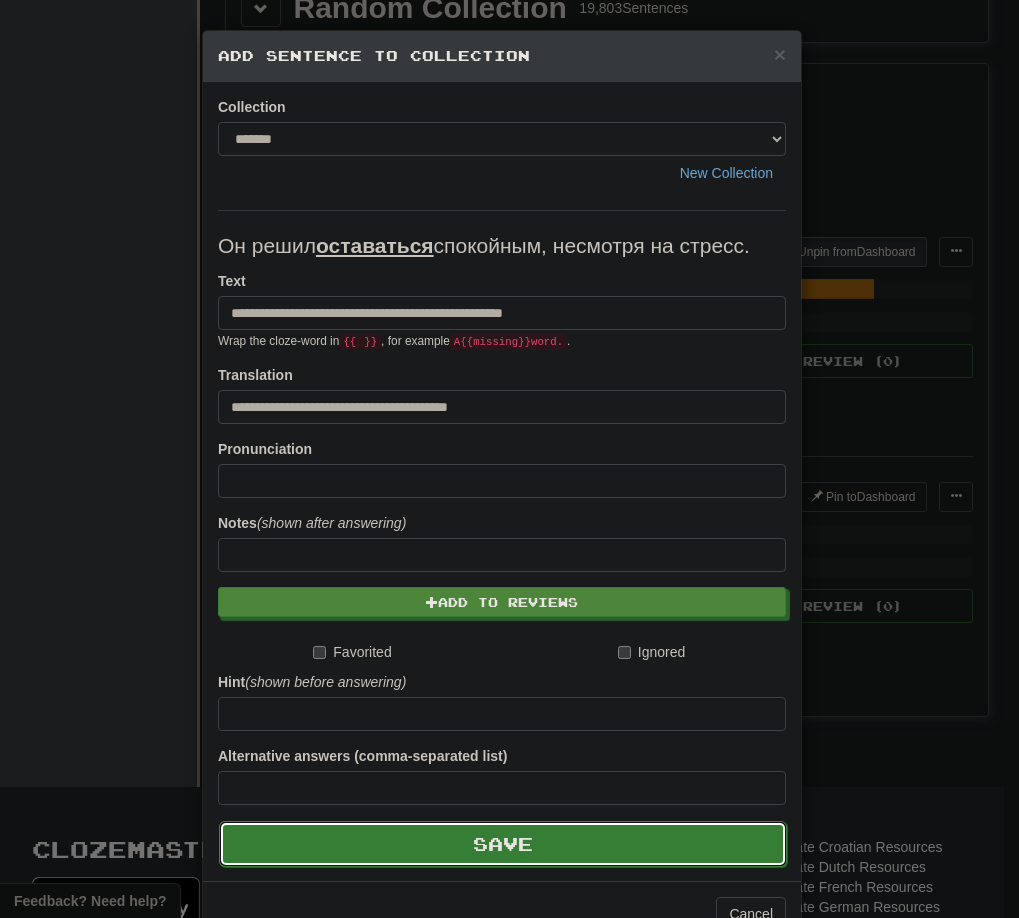 click on "Save" at bounding box center (503, 844) 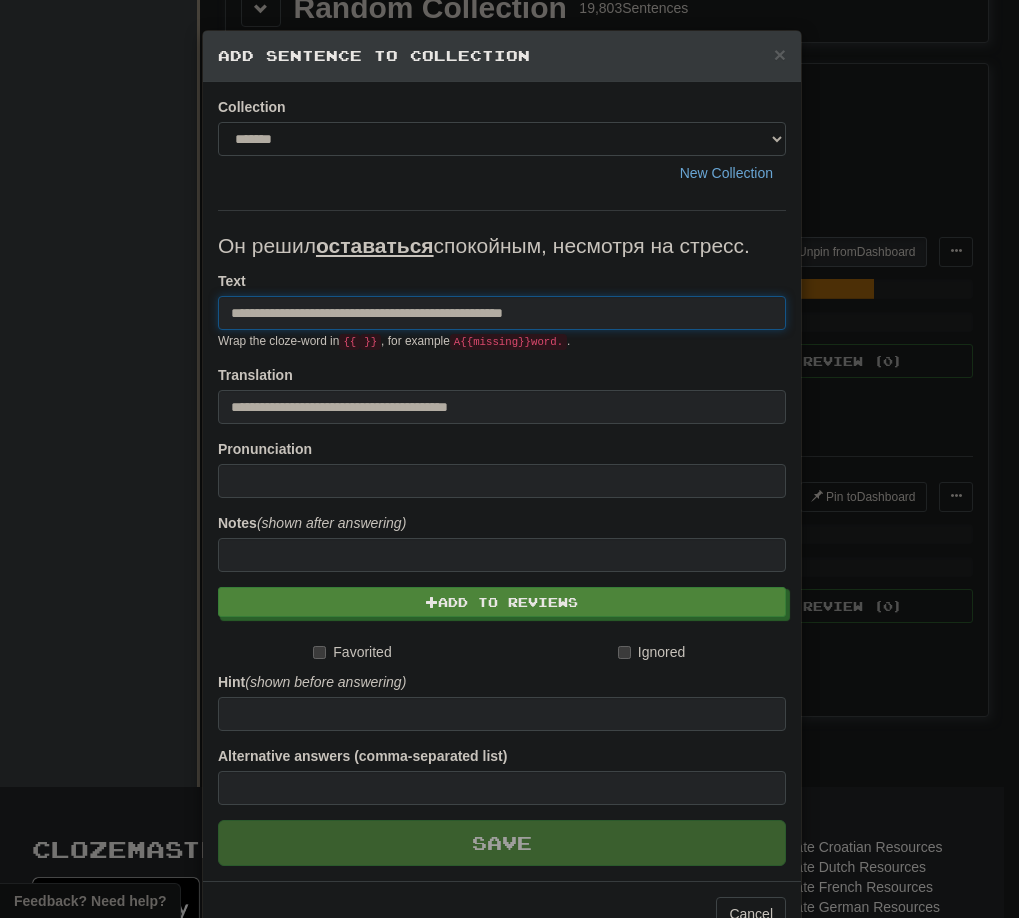 type 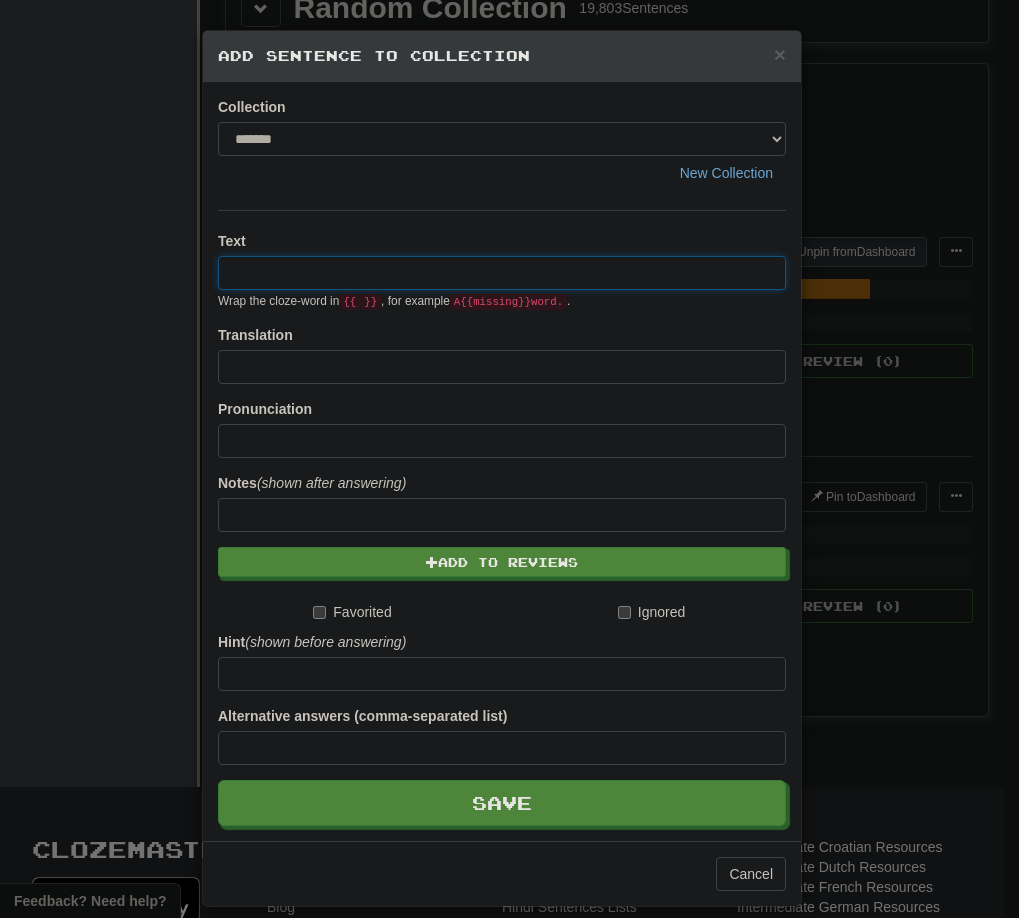 paste on "**********" 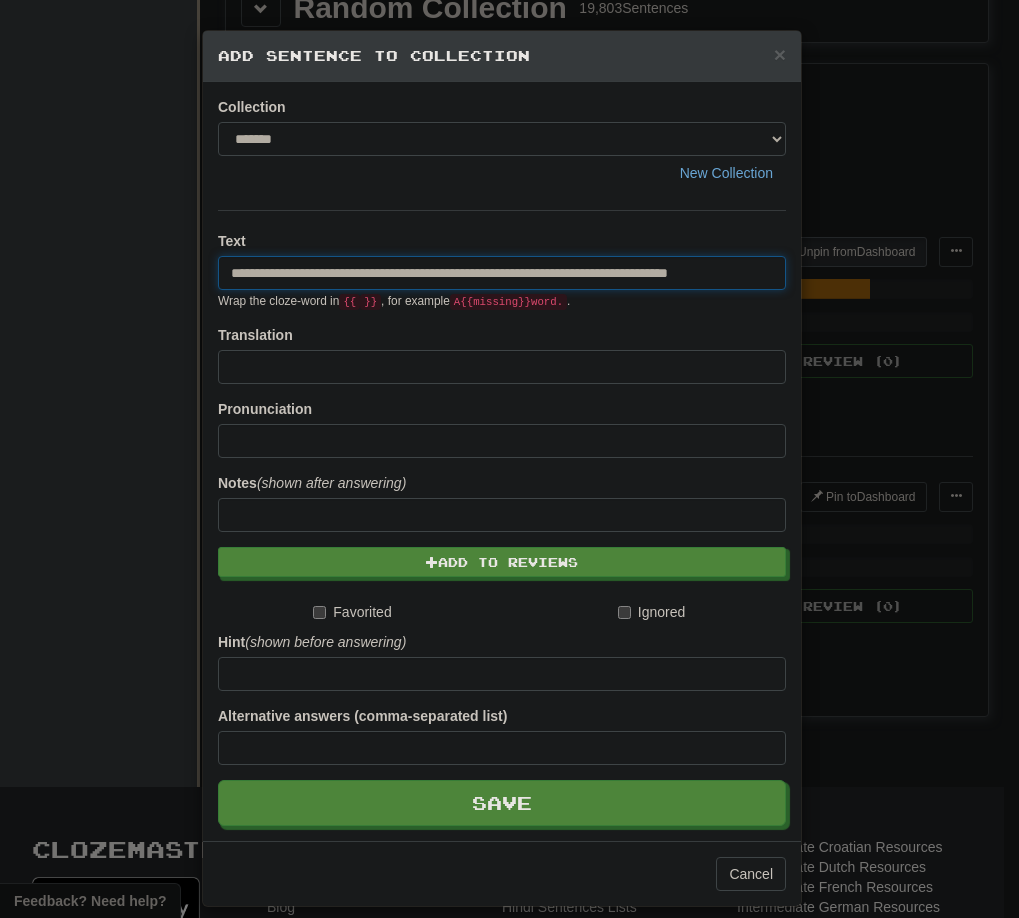 scroll, scrollTop: 0, scrollLeft: 42, axis: horizontal 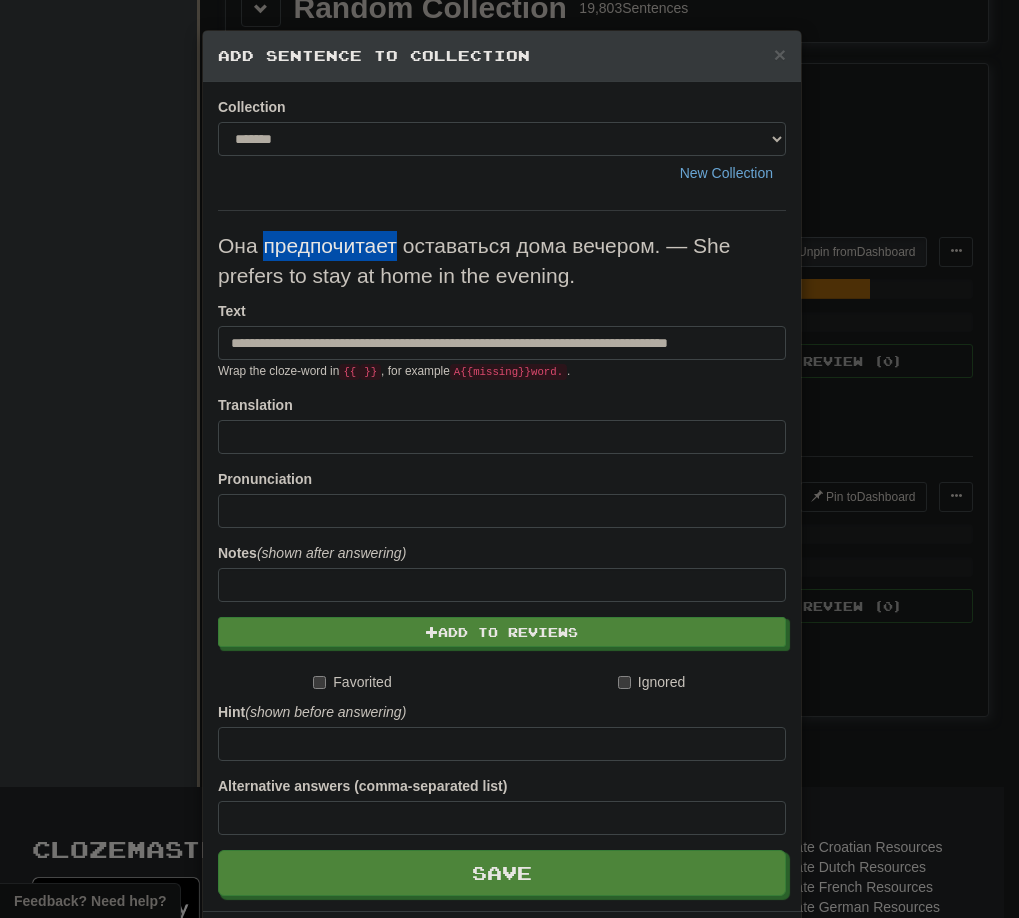 drag, startPoint x: 260, startPoint y: 250, endPoint x: 387, endPoint y: 250, distance: 127 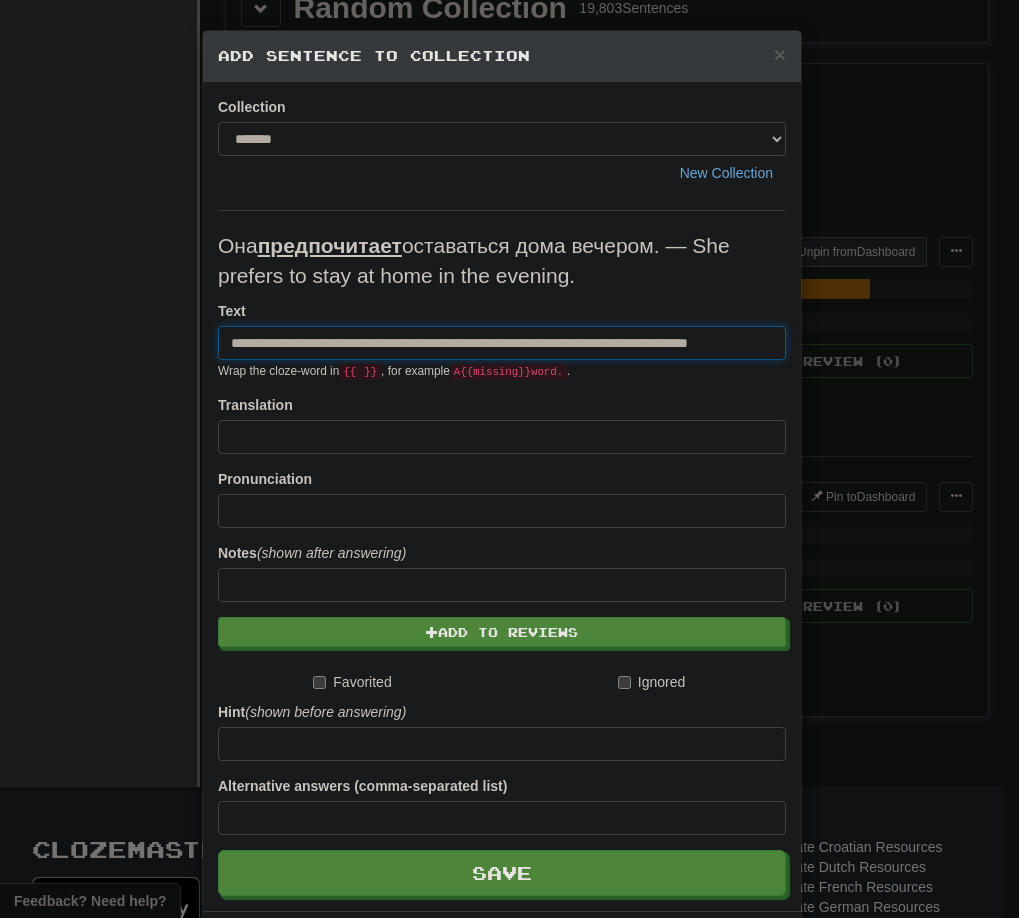 scroll, scrollTop: 0, scrollLeft: 60, axis: horizontal 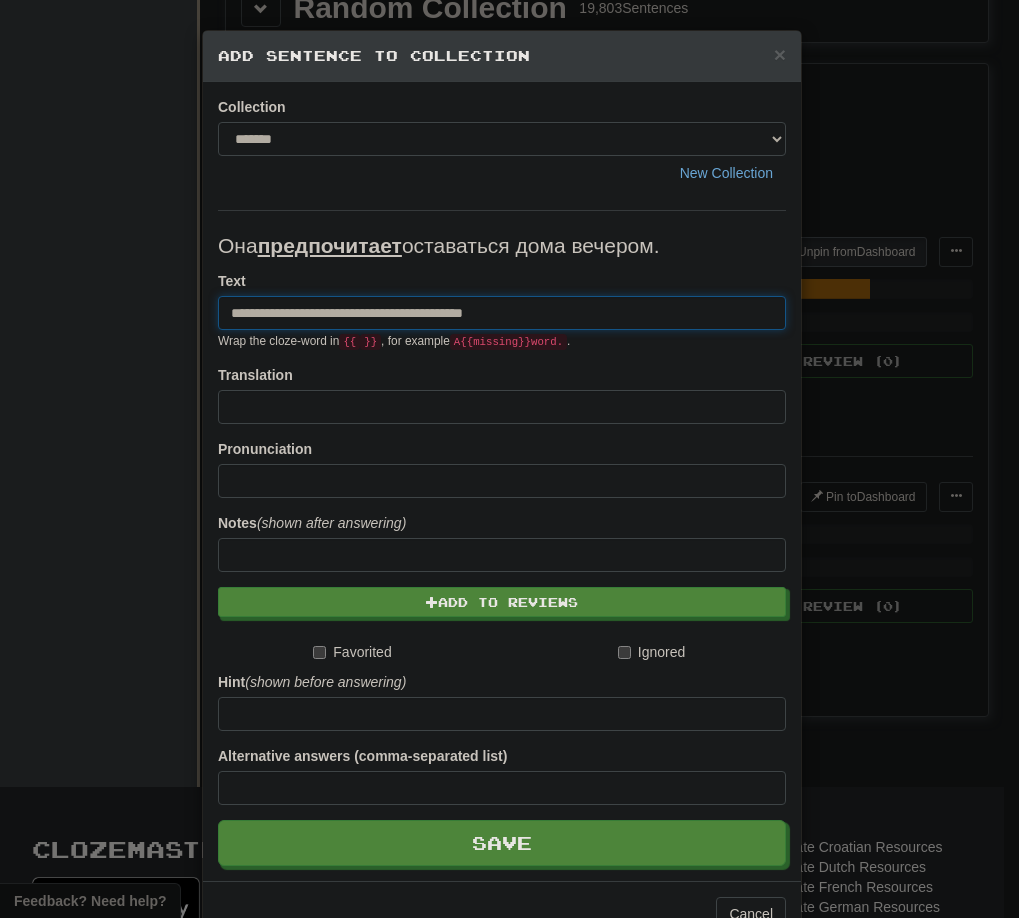 type on "**********" 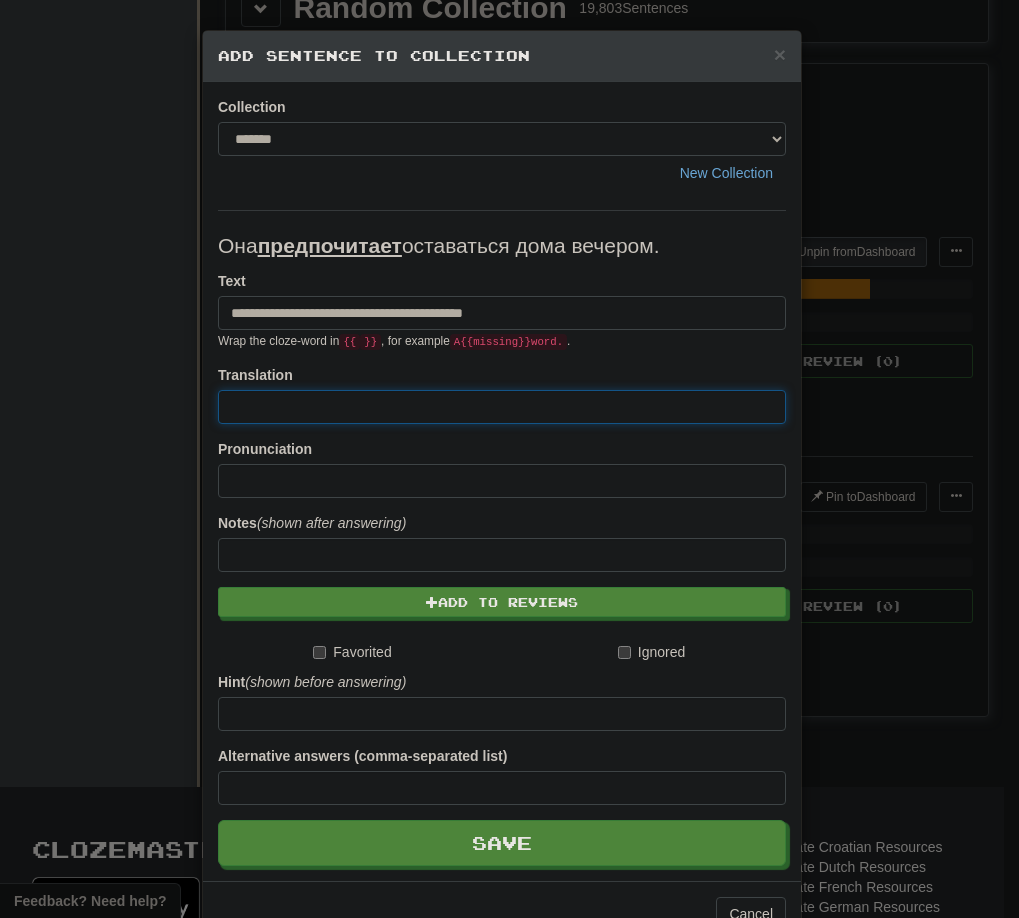 paste on "**********" 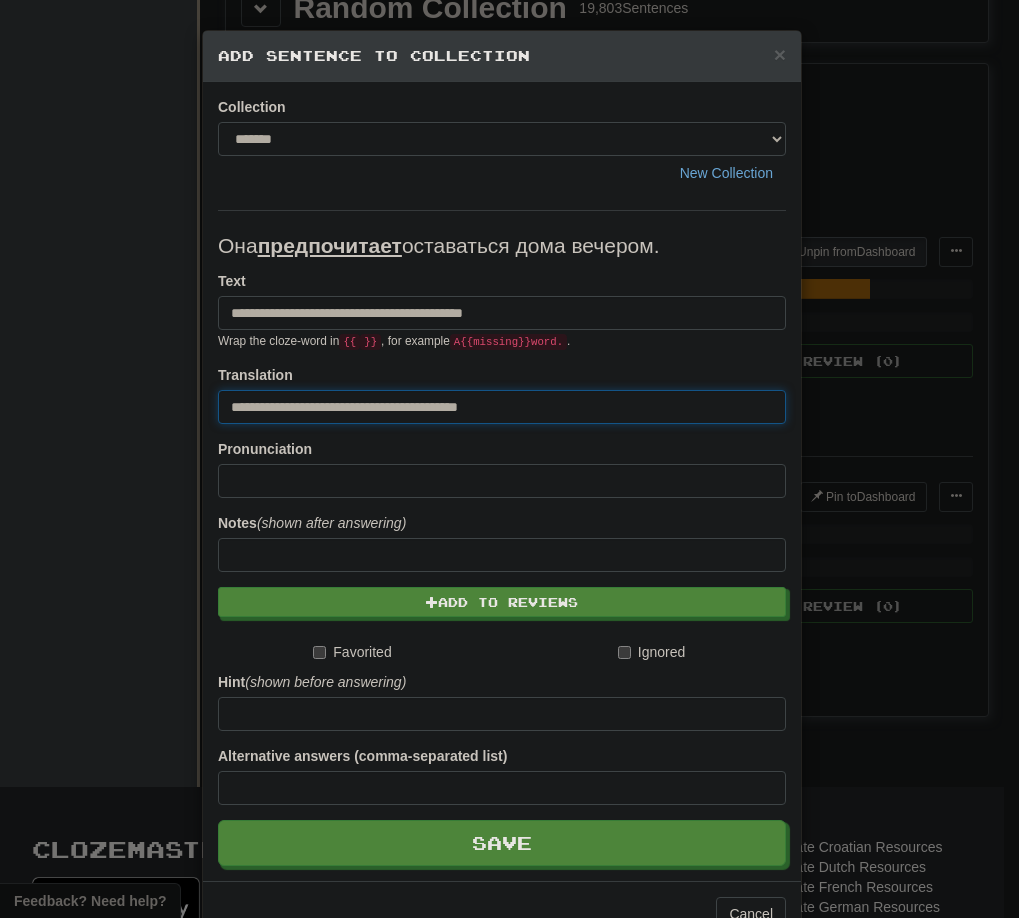 drag, startPoint x: 243, startPoint y: 409, endPoint x: 203, endPoint y: 411, distance: 40.04997 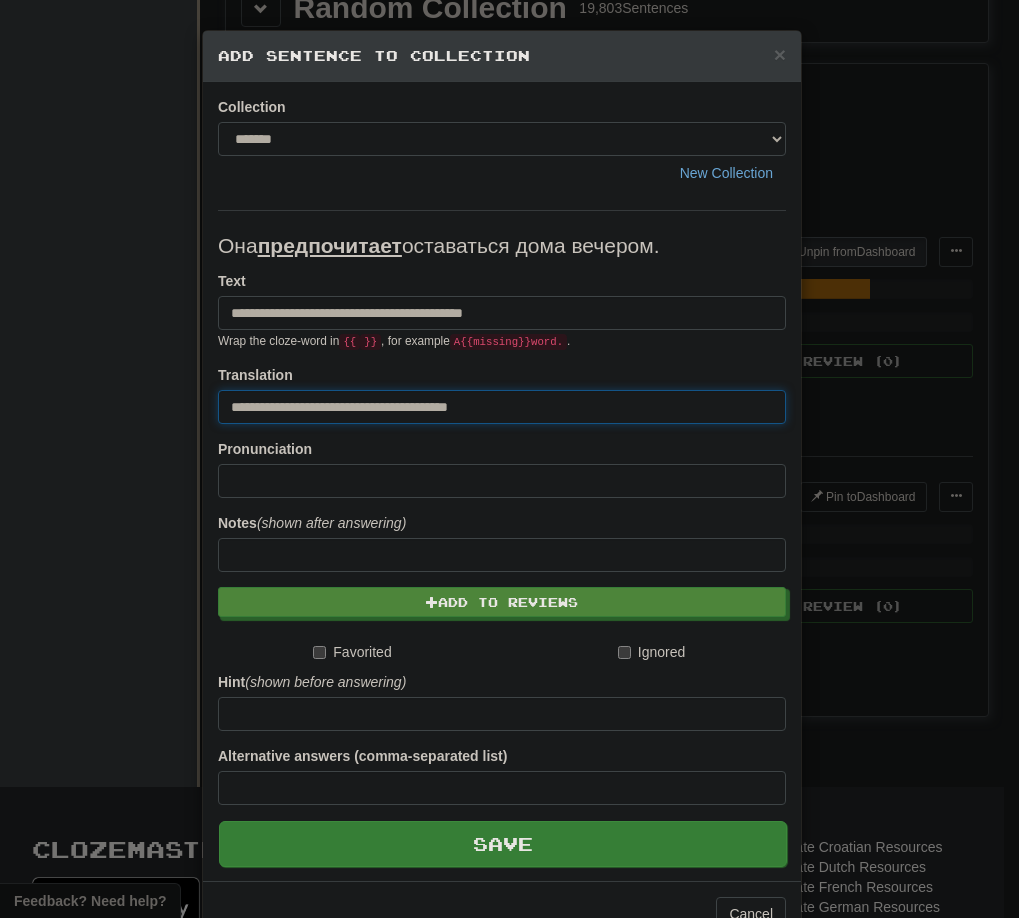 type on "**********" 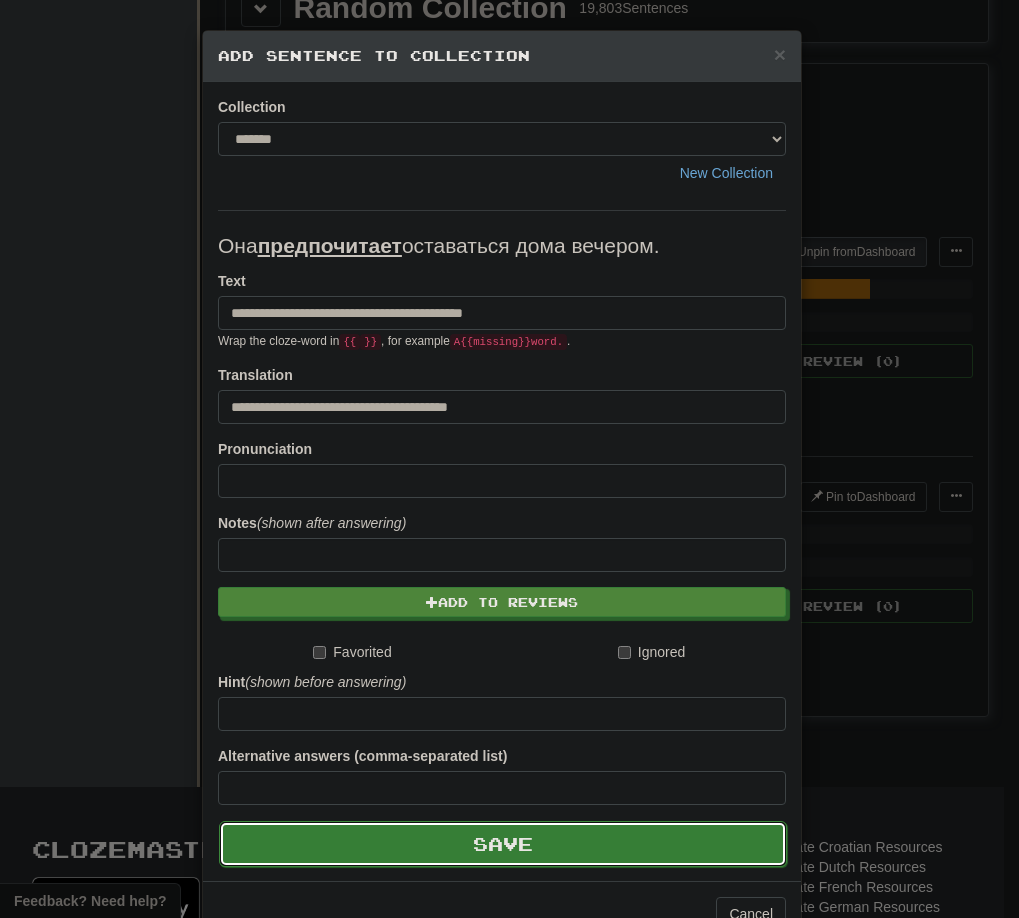 click on "Save" at bounding box center [503, 844] 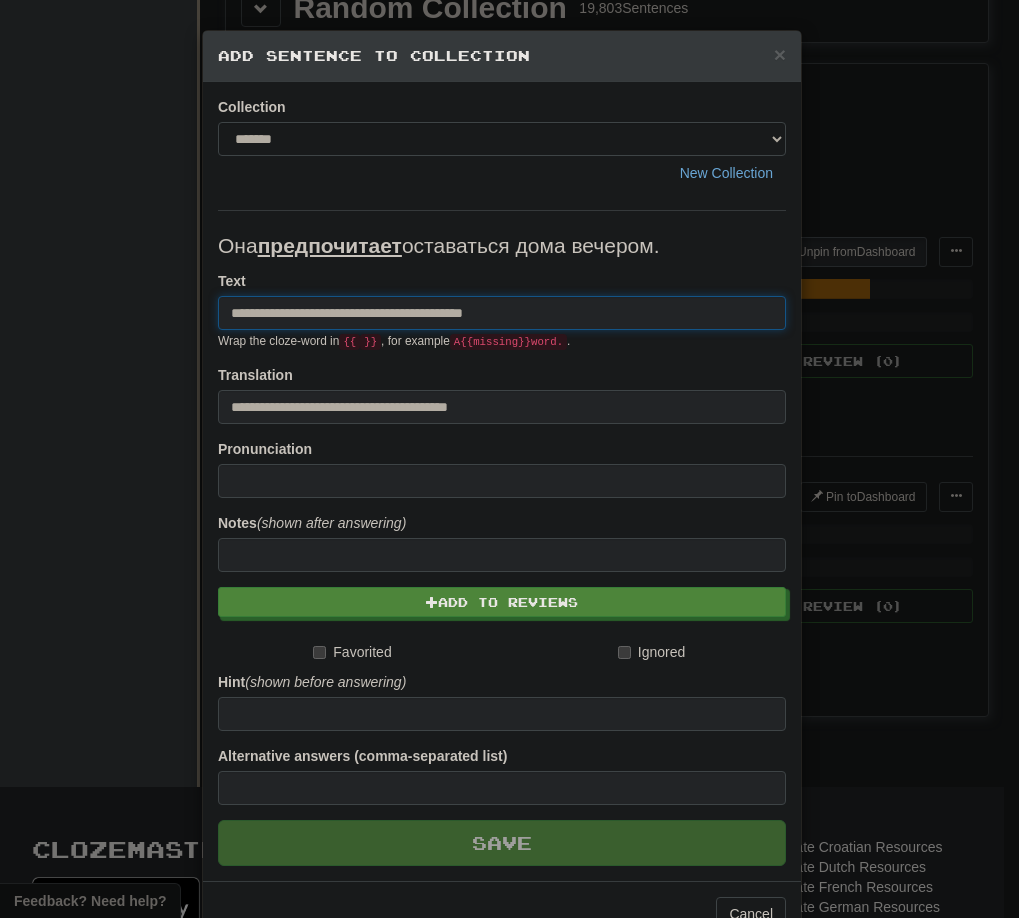 type 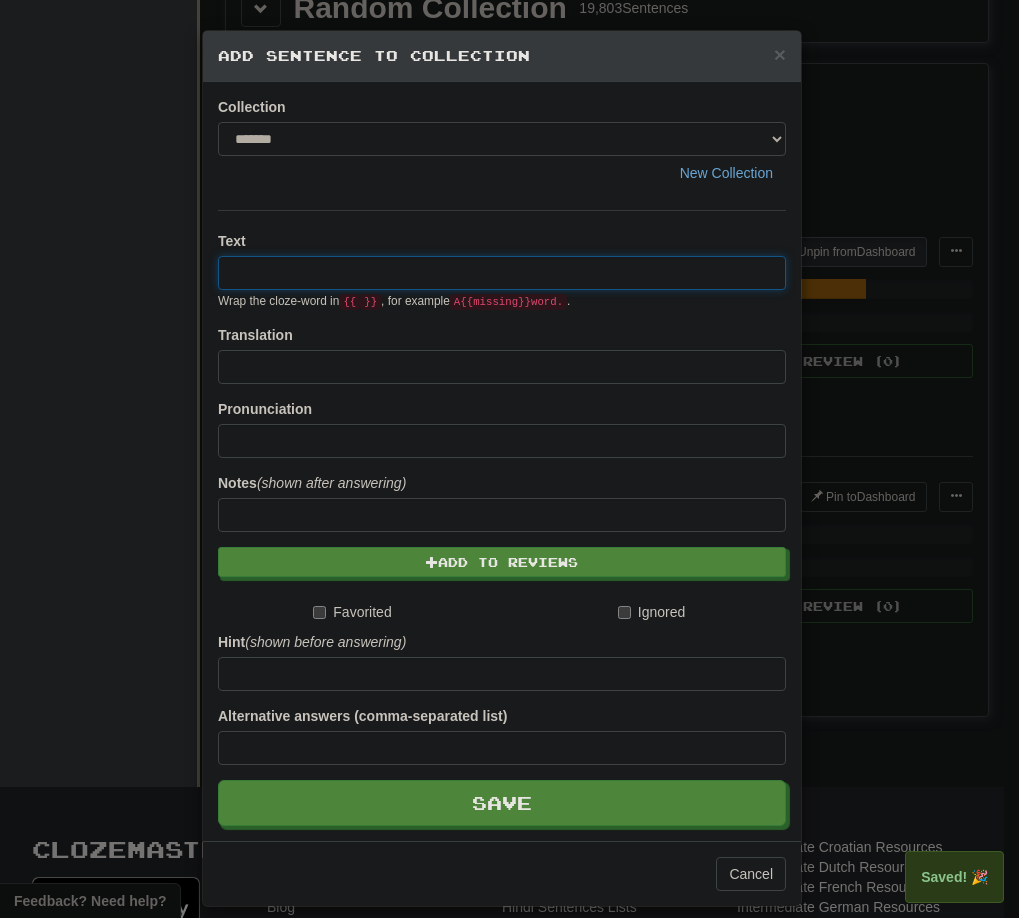 click on "× Add Sentence to Collection Collection ******* ******** New Collection Text Wrap the cloze-word in  {{ }} , for example  A  {{ missing }}  word. . Translation Pronunciation Notes  (shown after answering)  Add to Reviews  Favorited  Ignored Hint  (shown before answering) Alternative answers (comma-separated list) Save Cancel" at bounding box center (509, 459) 